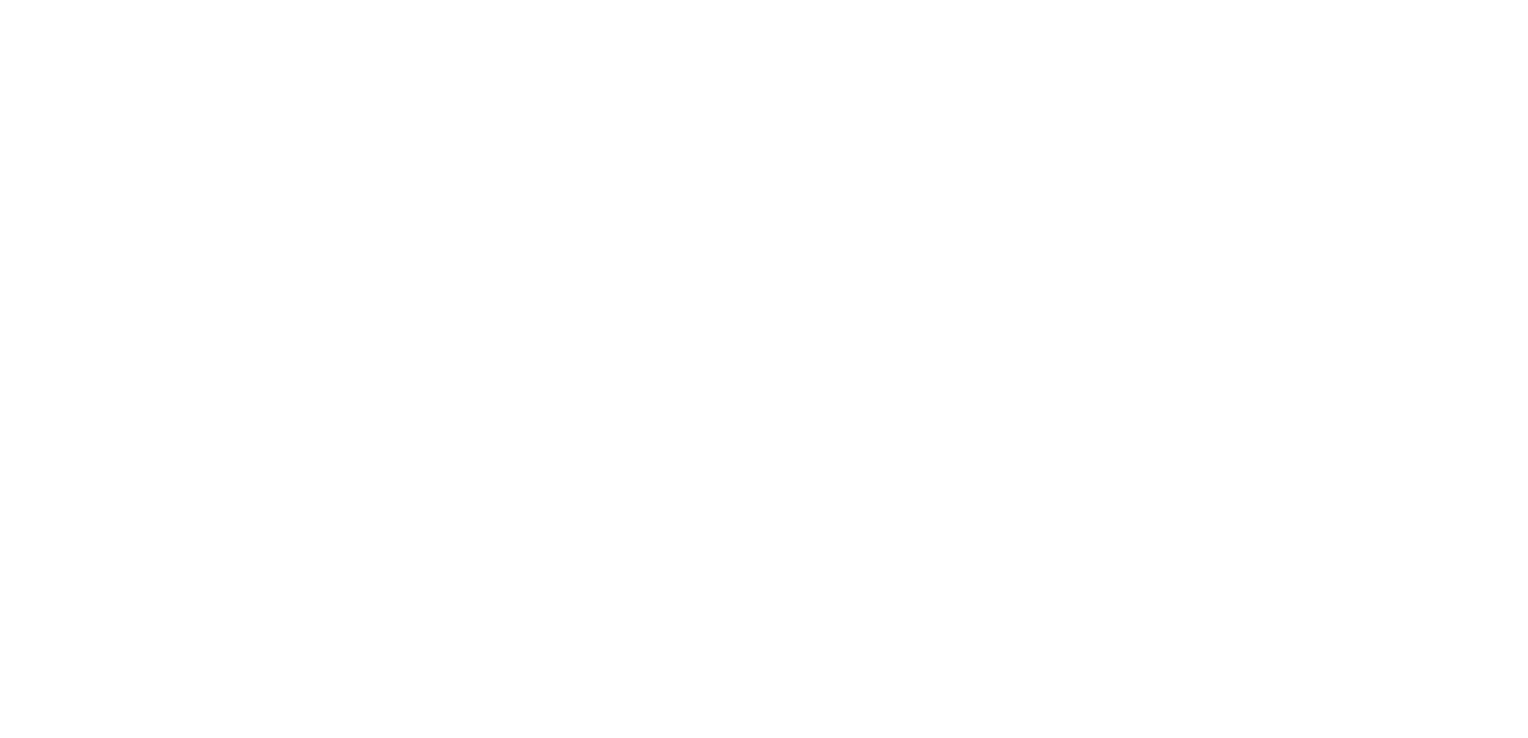 scroll, scrollTop: 0, scrollLeft: 0, axis: both 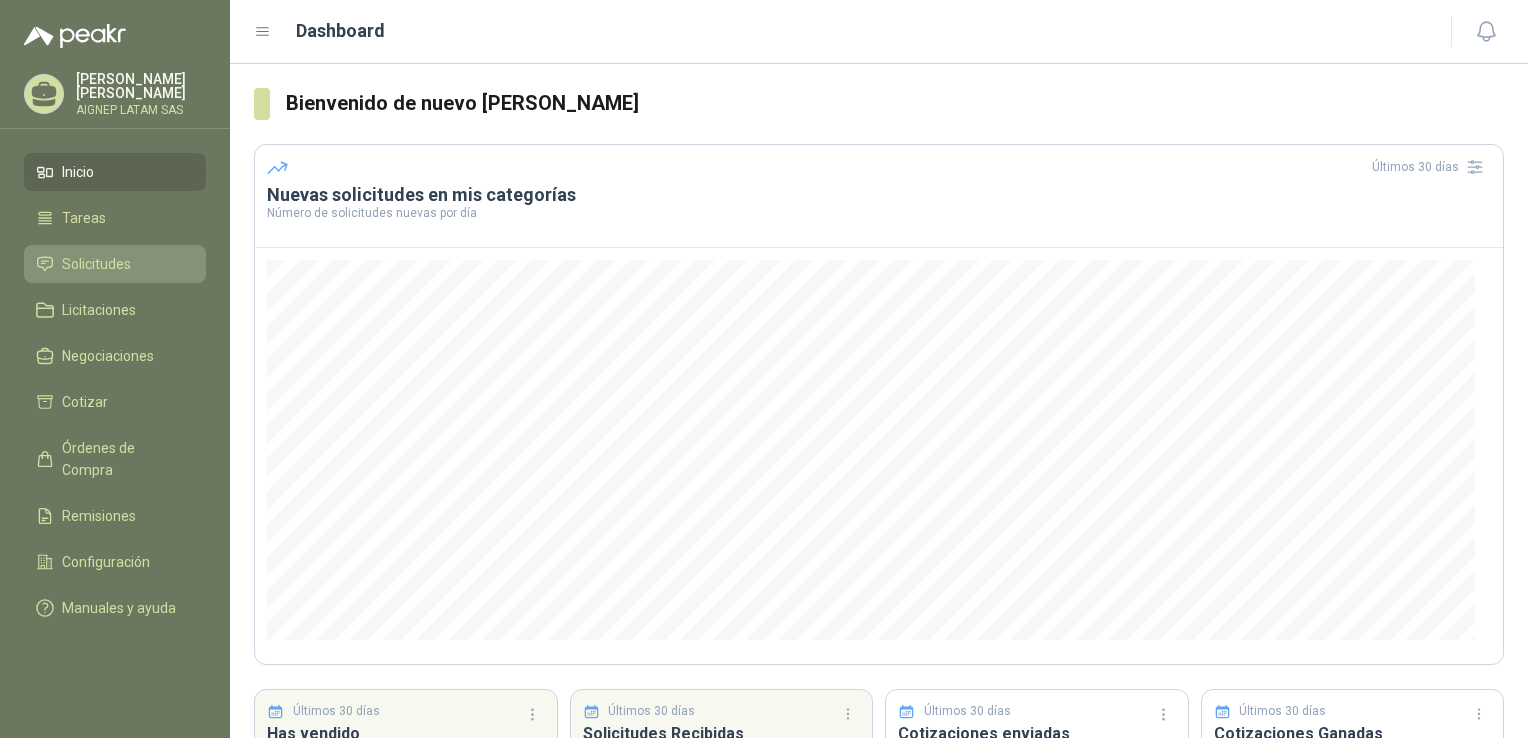 click on "Solicitudes" at bounding box center (115, 264) 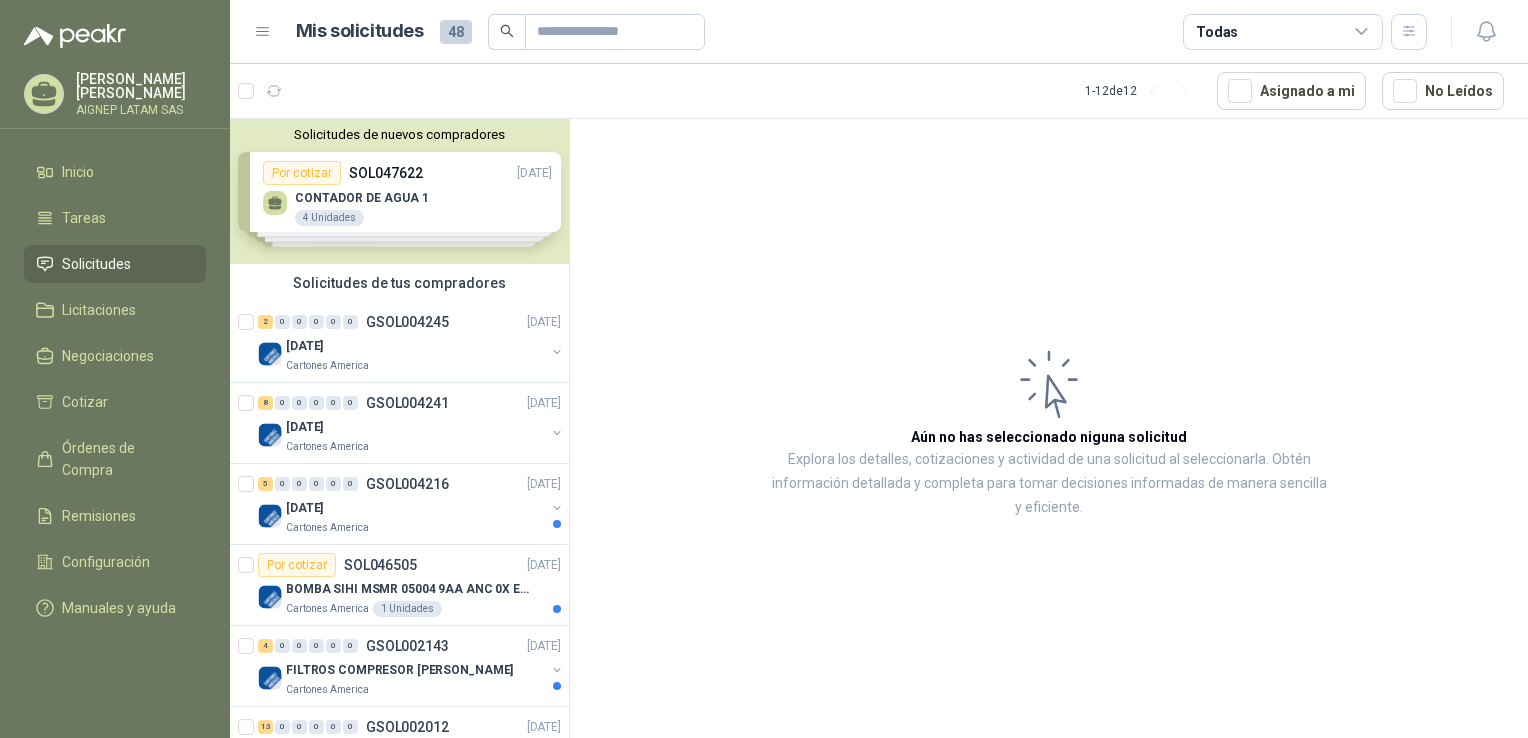 click on "Solicitudes de nuevos compradores Por cotizar SOL047622 [DATE]   CONTADOR DE AGUA 1  4   Unidades Por cotizar SOL047597 [DATE]   VALVULA BOLA 4" INOX 2   UND  Por cotizar SOL047260 [DATE]   PILA AAA 134   Unidades Por cotizar SOL047125 [DATE]   PILA AAA 134   Unidades ¿Quieres recibir  cientos de solicitudes de compra  como estas todos los días? Agenda una reunión" at bounding box center [399, 191] 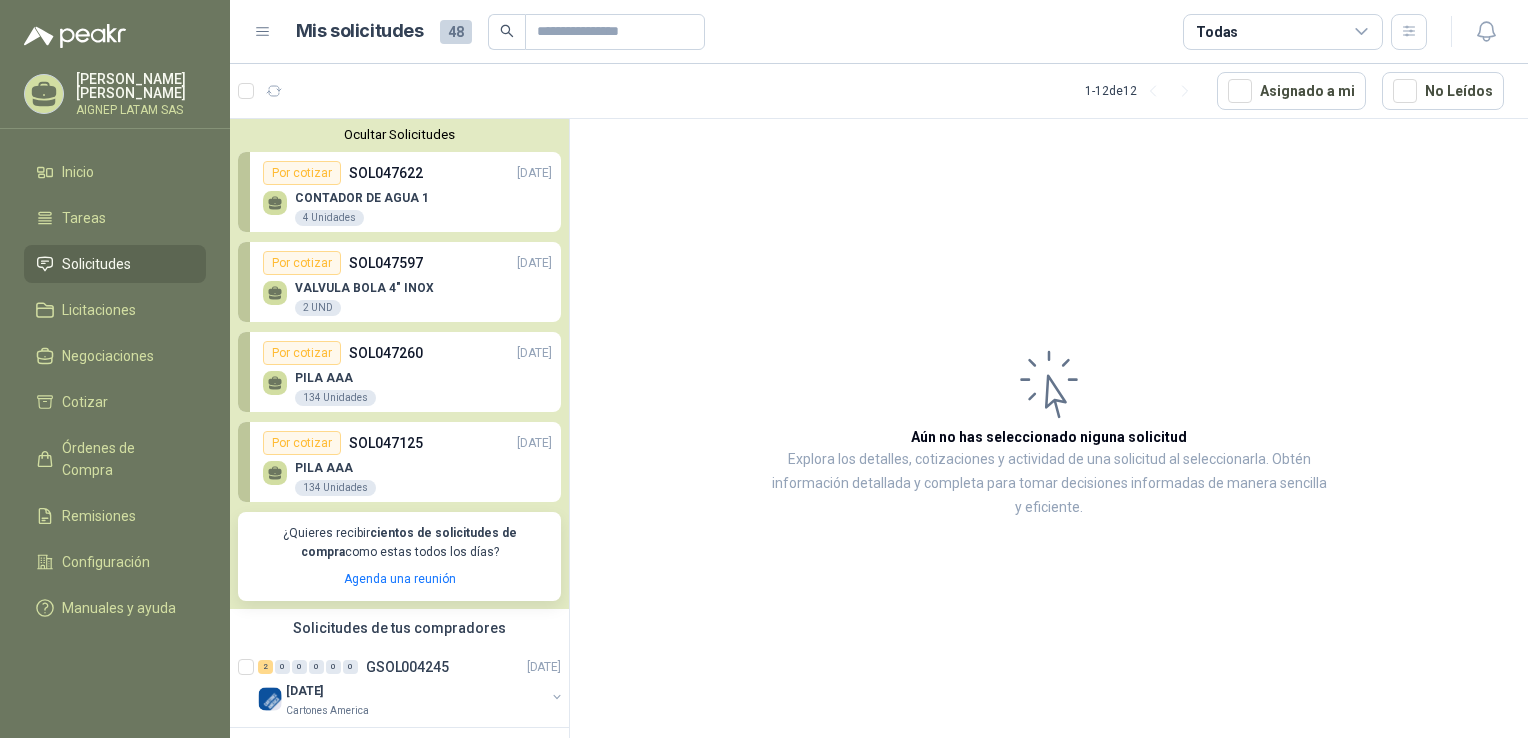 click on "CONTADOR DE AGUA 1  4   Unidades" at bounding box center (407, 206) 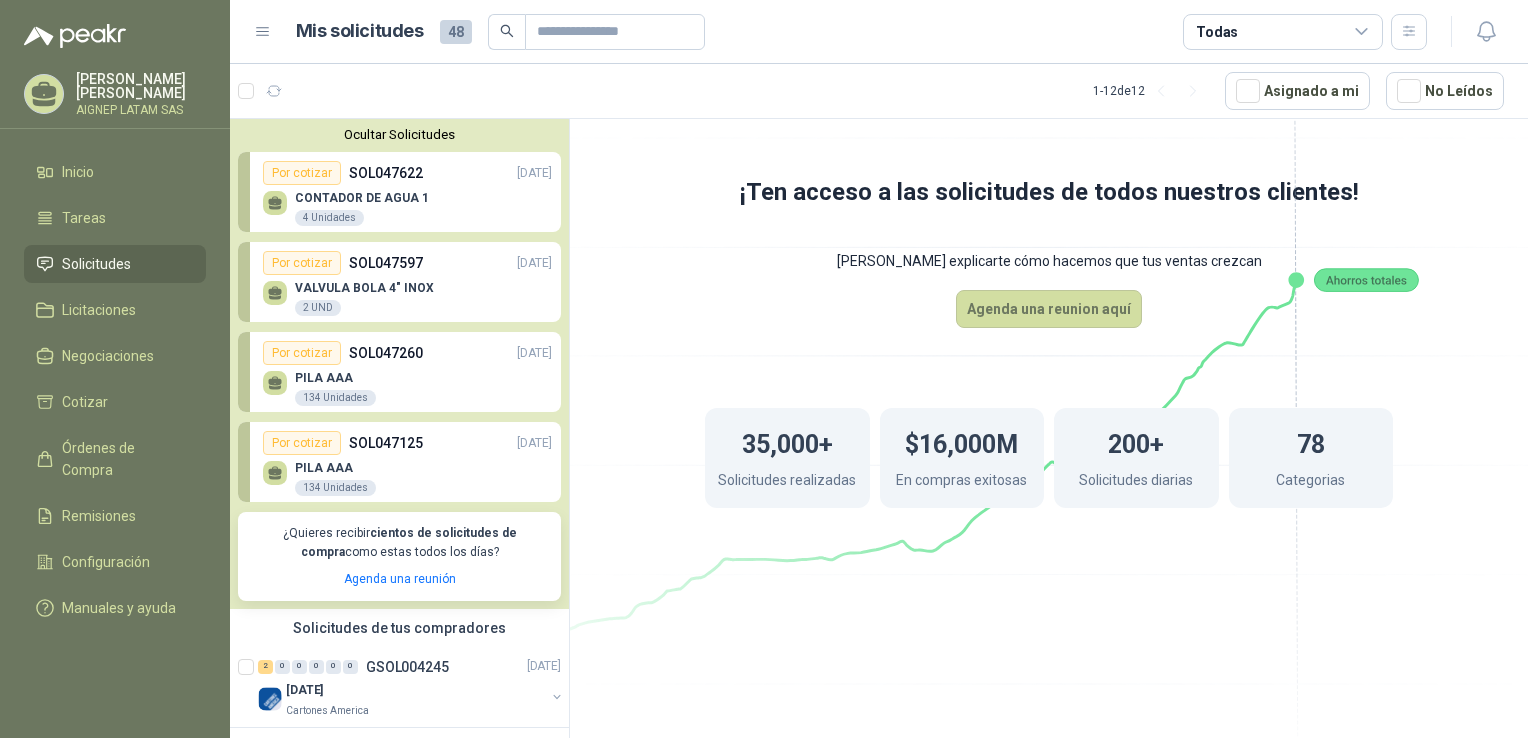 click on "VALVULA BOLA 4" INOX 2   UND" at bounding box center (407, 296) 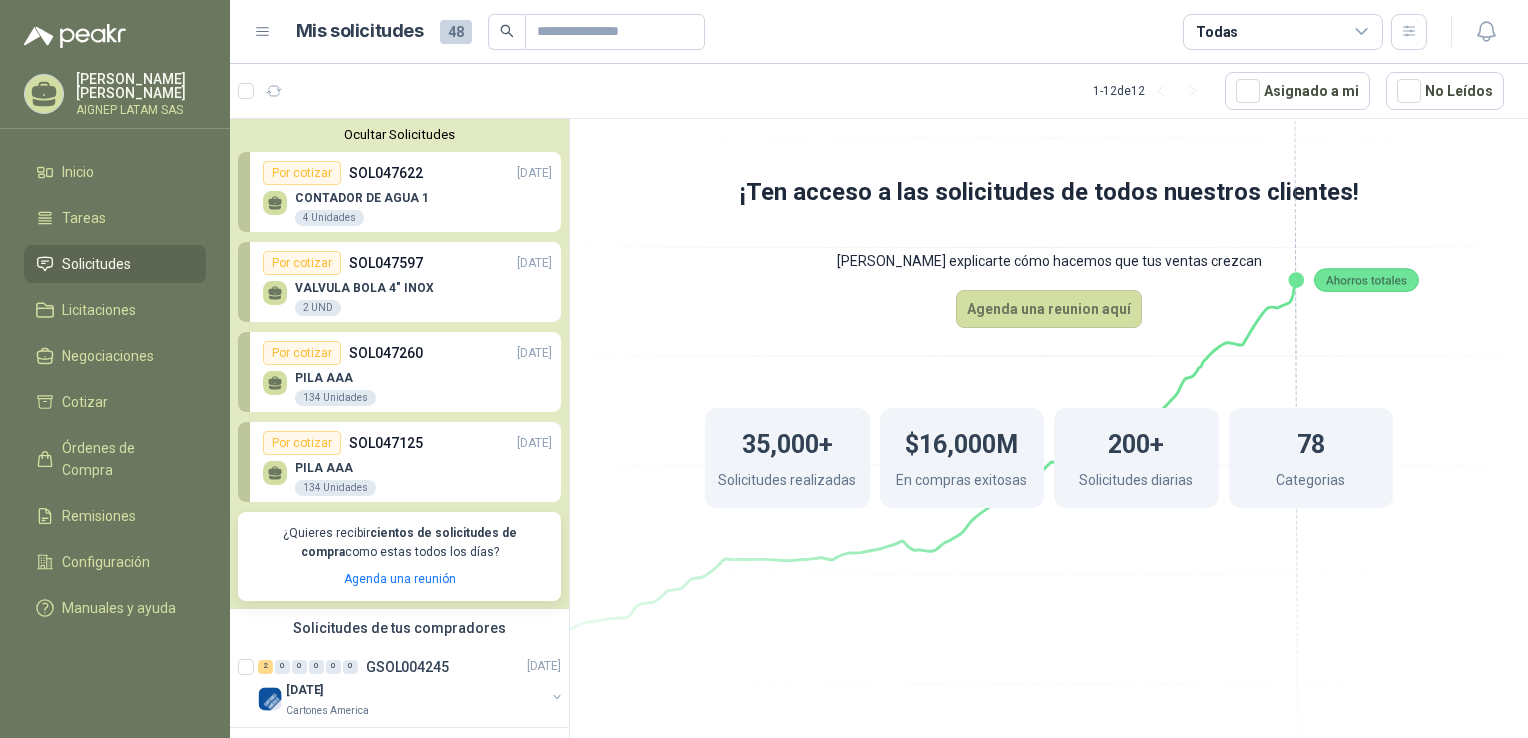 click on "VALVULA BOLA 4" INOX 2   UND" at bounding box center [407, 296] 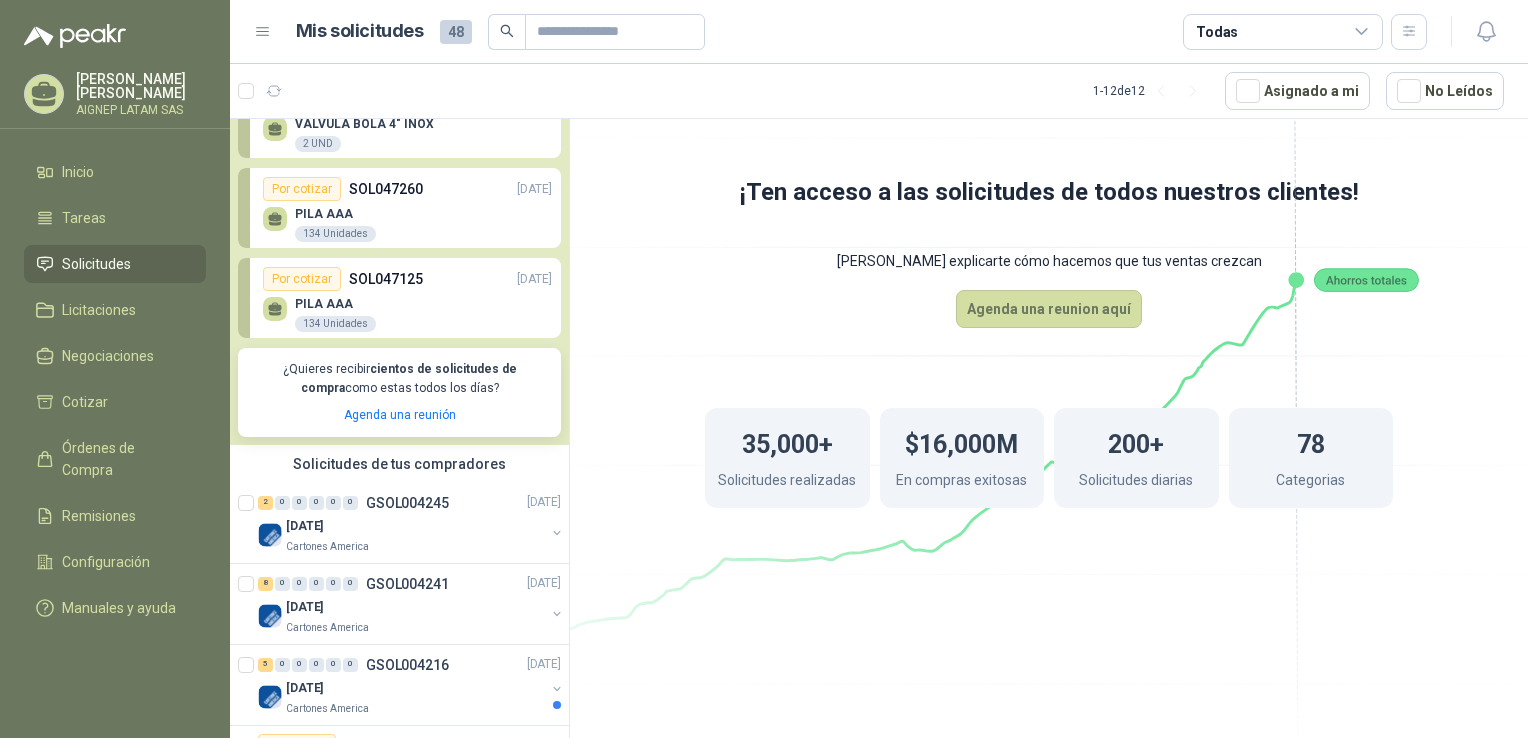 scroll, scrollTop: 200, scrollLeft: 0, axis: vertical 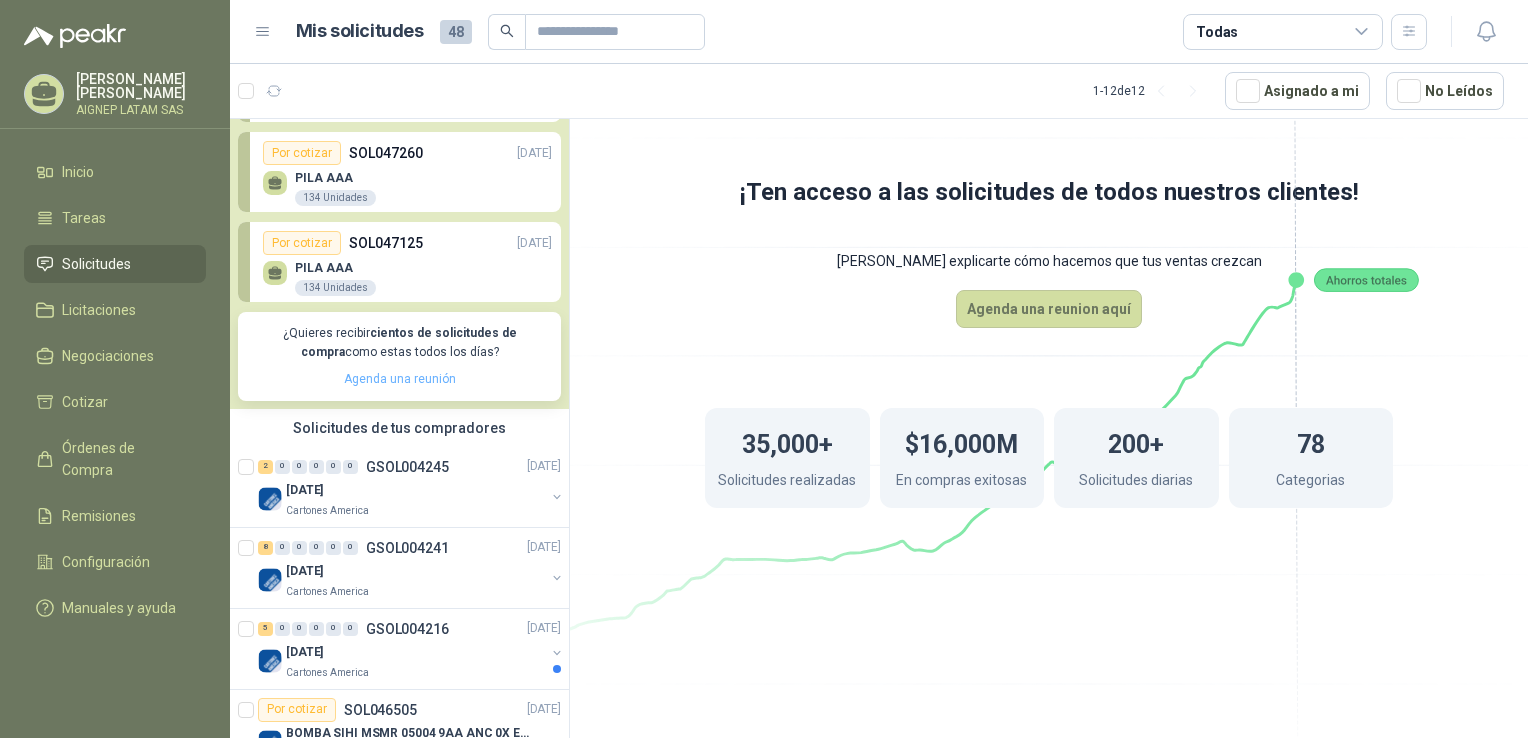 click on "Agenda una reunión" at bounding box center [400, 379] 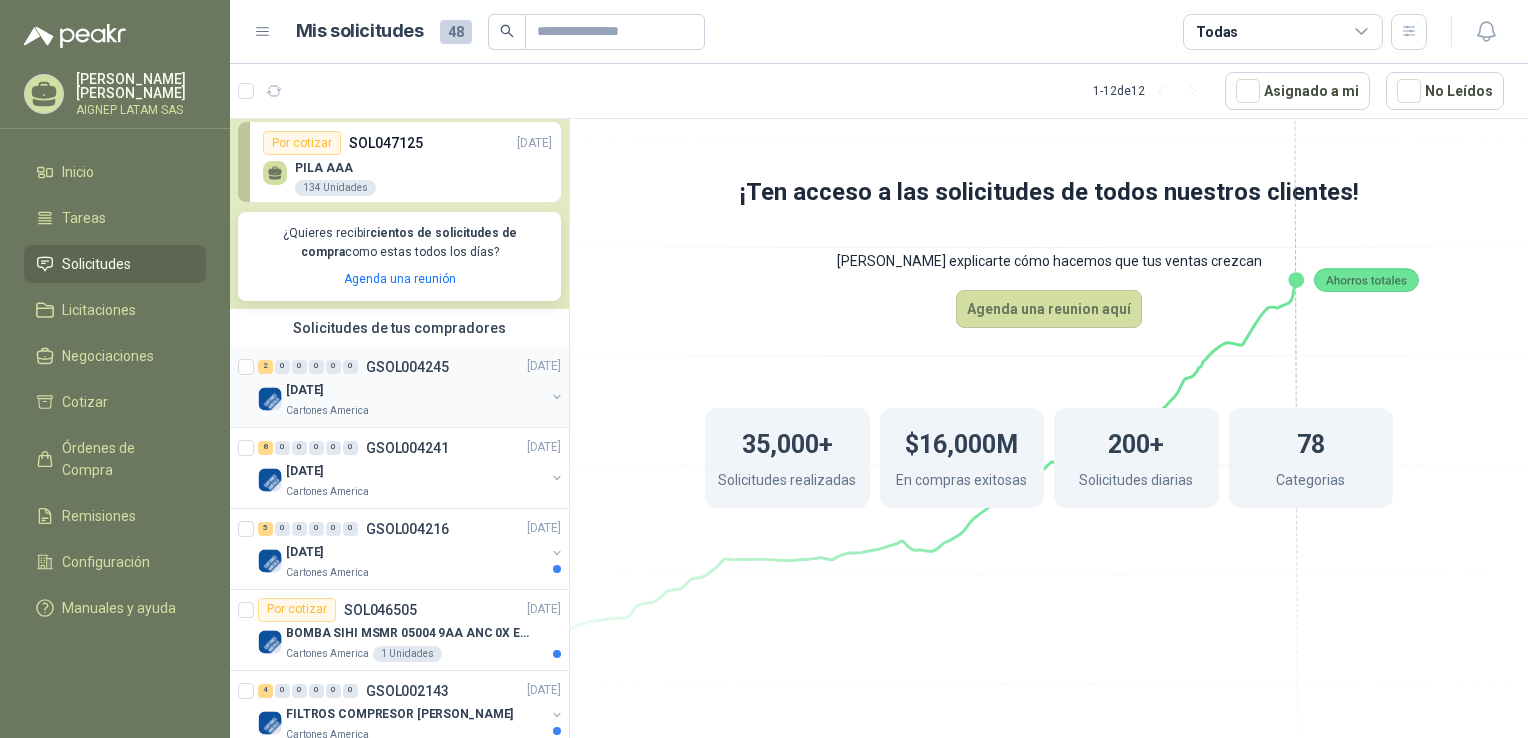 scroll, scrollTop: 400, scrollLeft: 0, axis: vertical 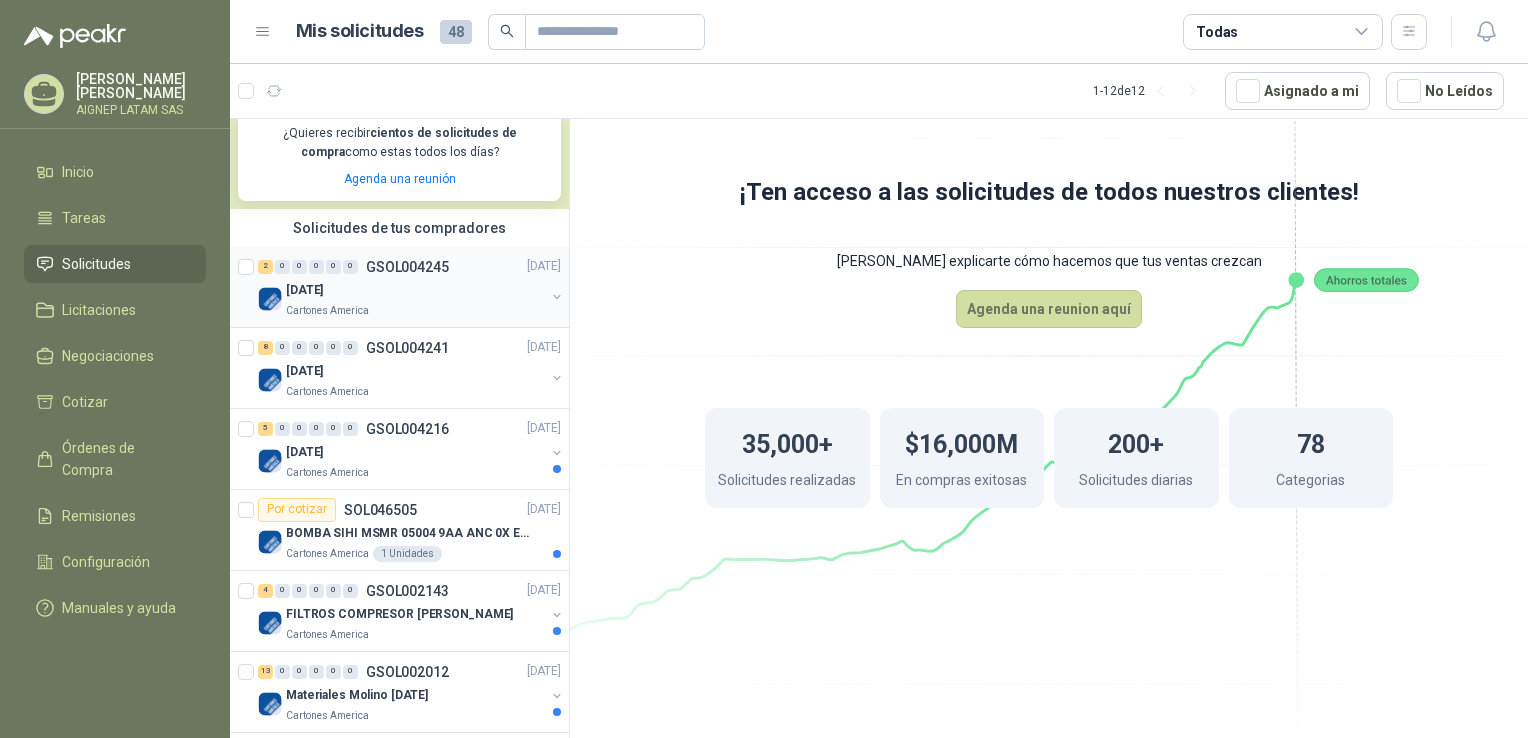 click on "Cartones America" at bounding box center [327, 311] 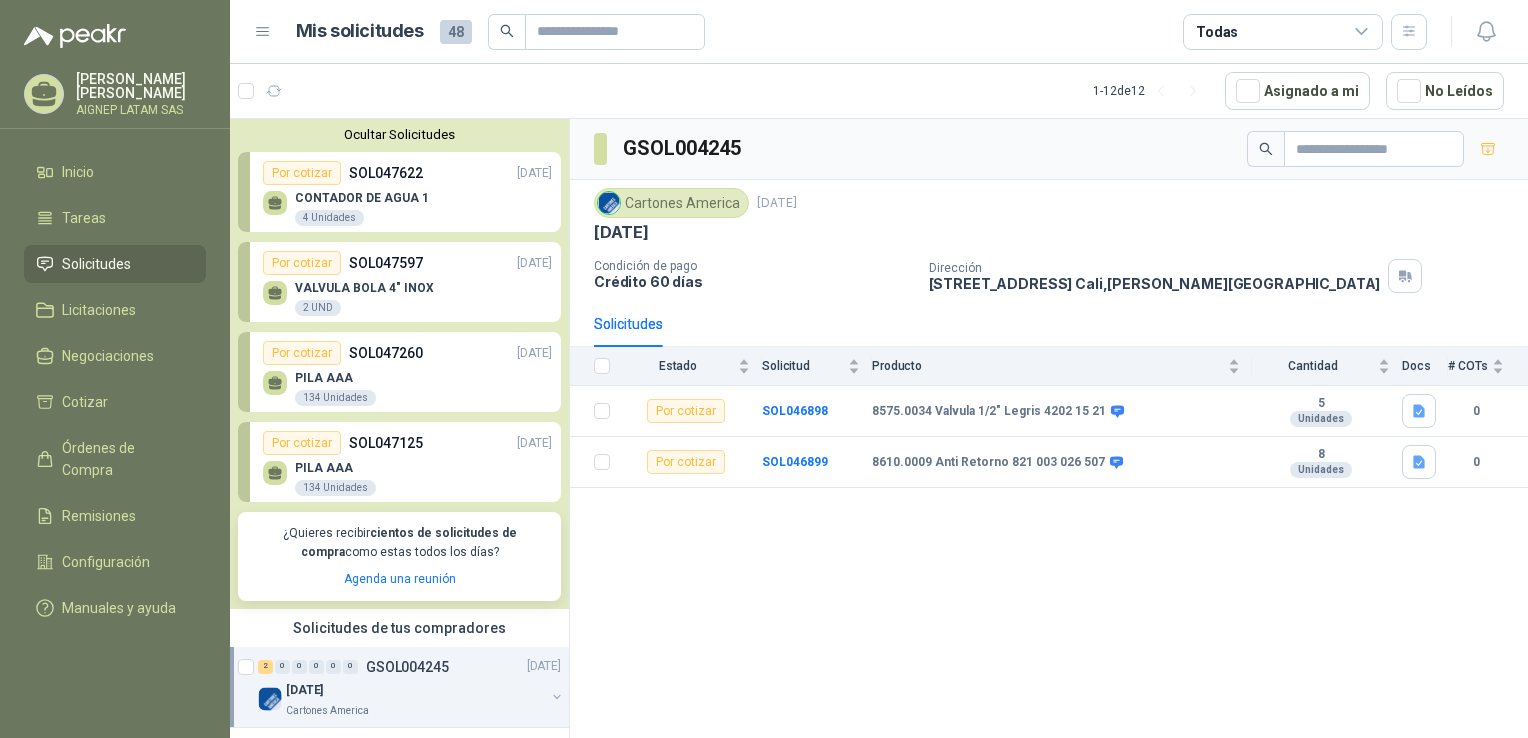 scroll, scrollTop: 0, scrollLeft: 0, axis: both 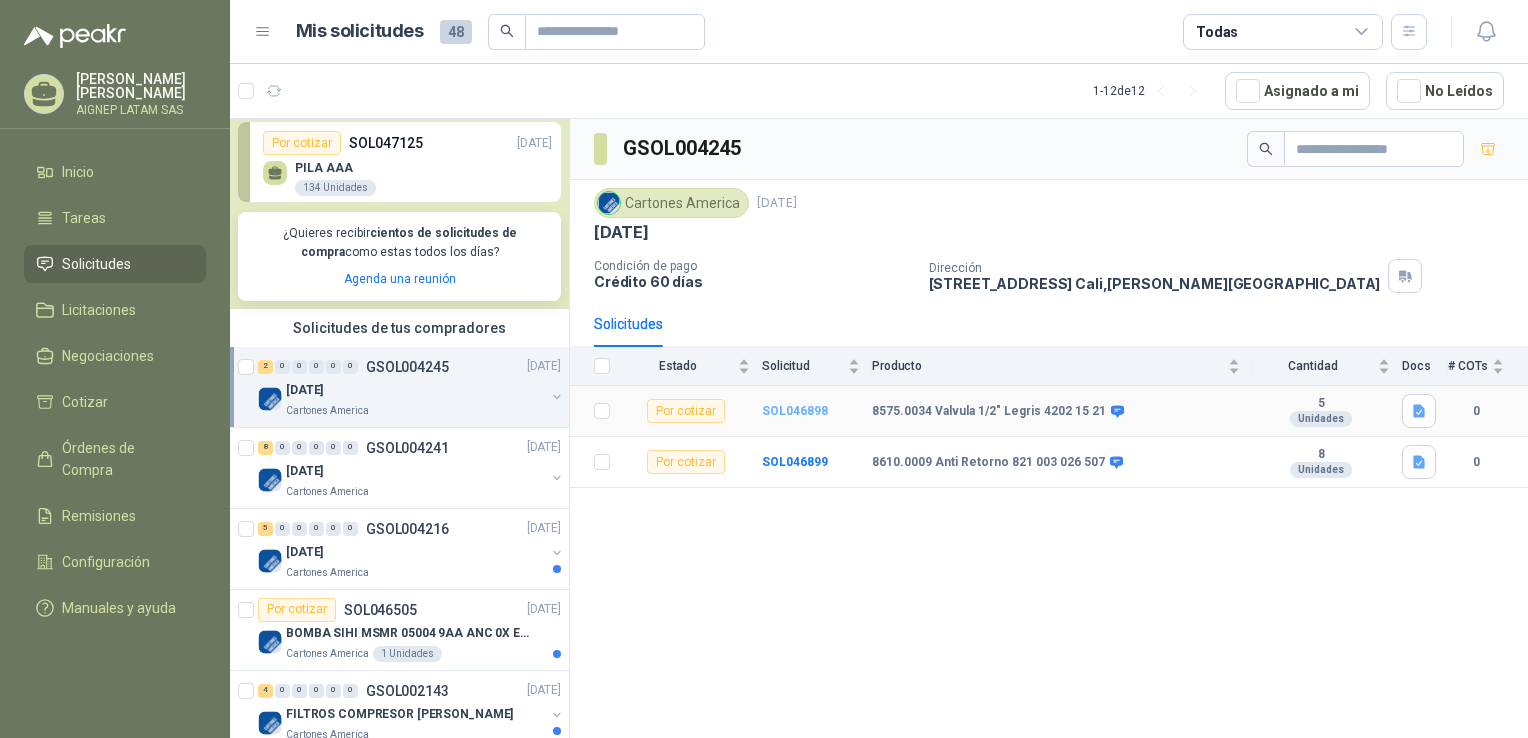click on "SOL046898" at bounding box center (795, 411) 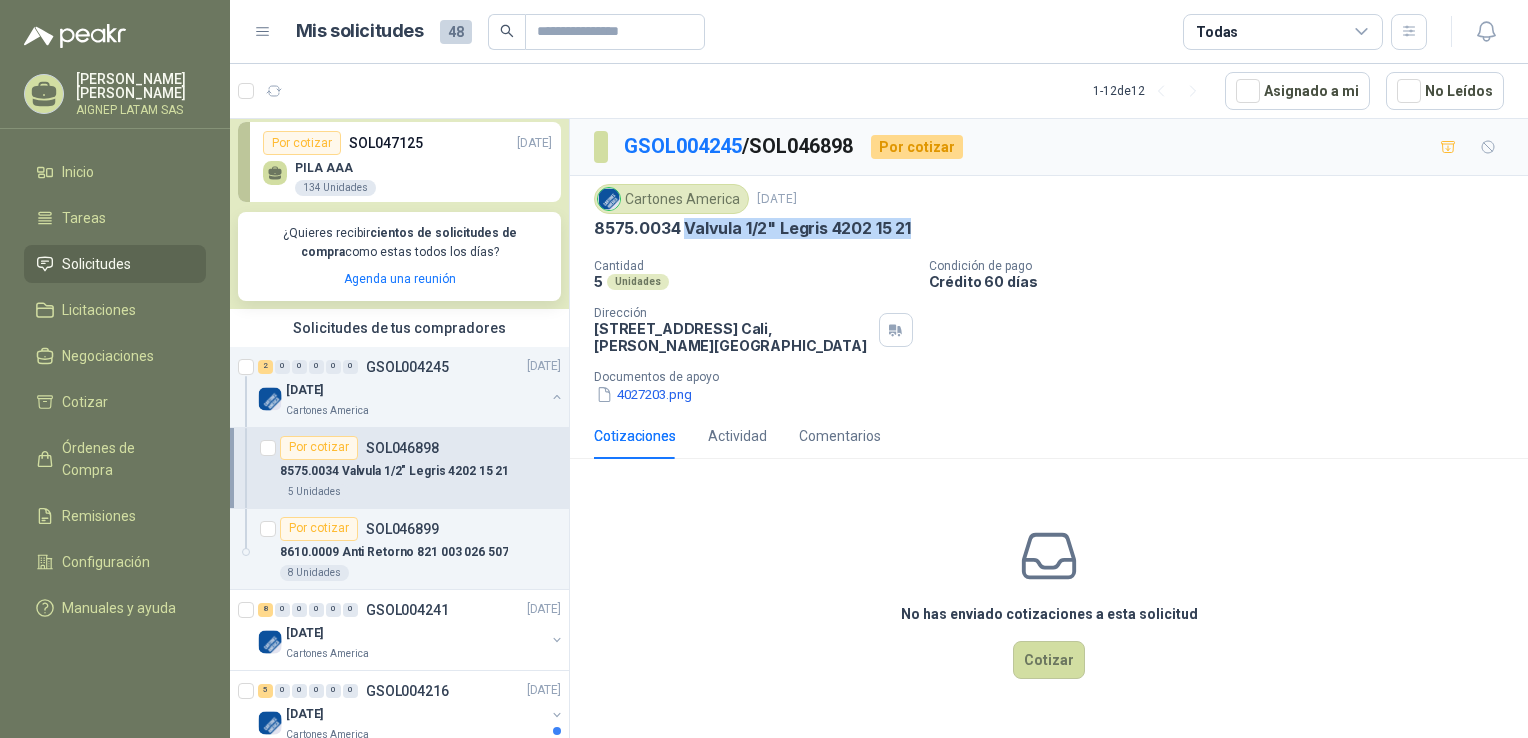 drag, startPoint x: 917, startPoint y: 225, endPoint x: 685, endPoint y: 215, distance: 232.21542 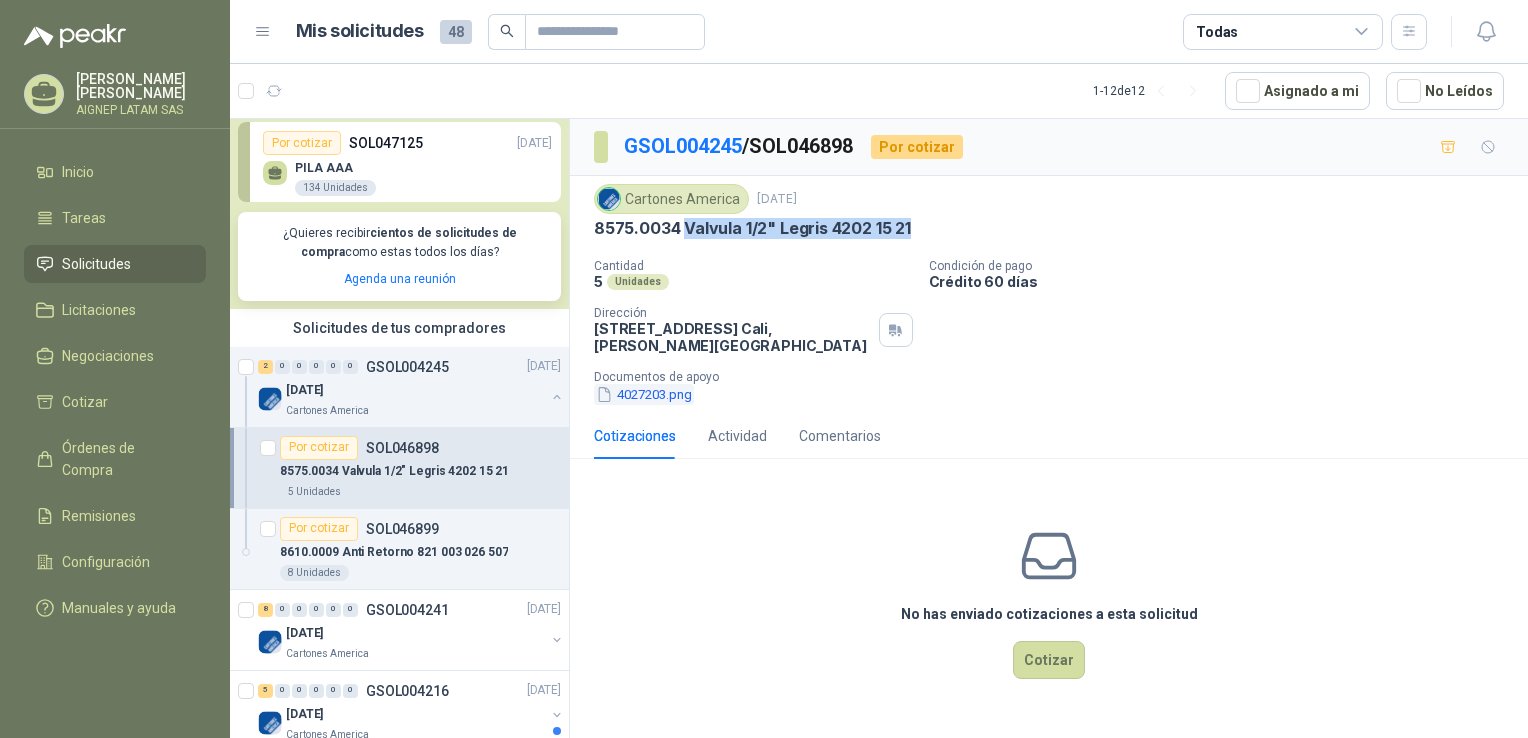click on "4027203.png" at bounding box center (644, 394) 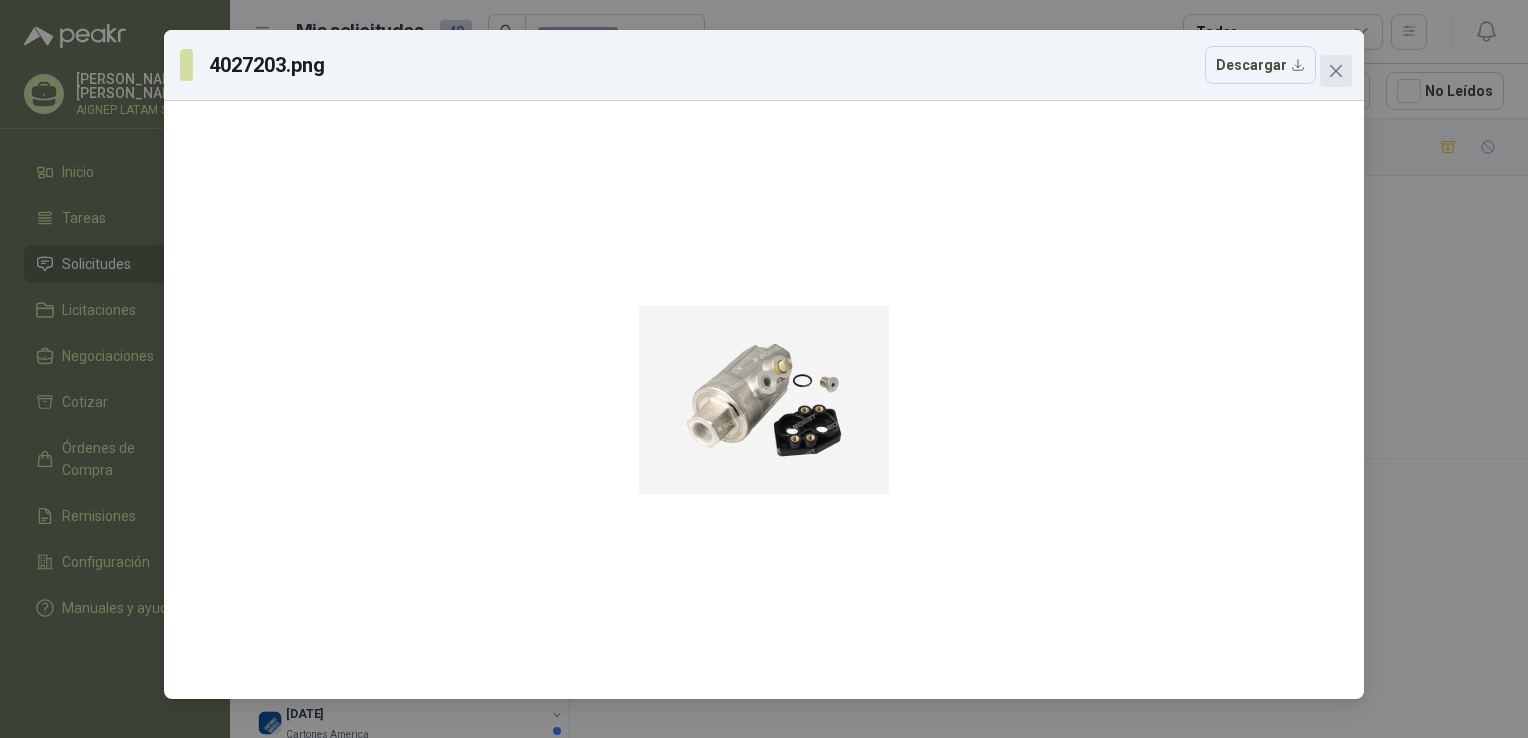 click 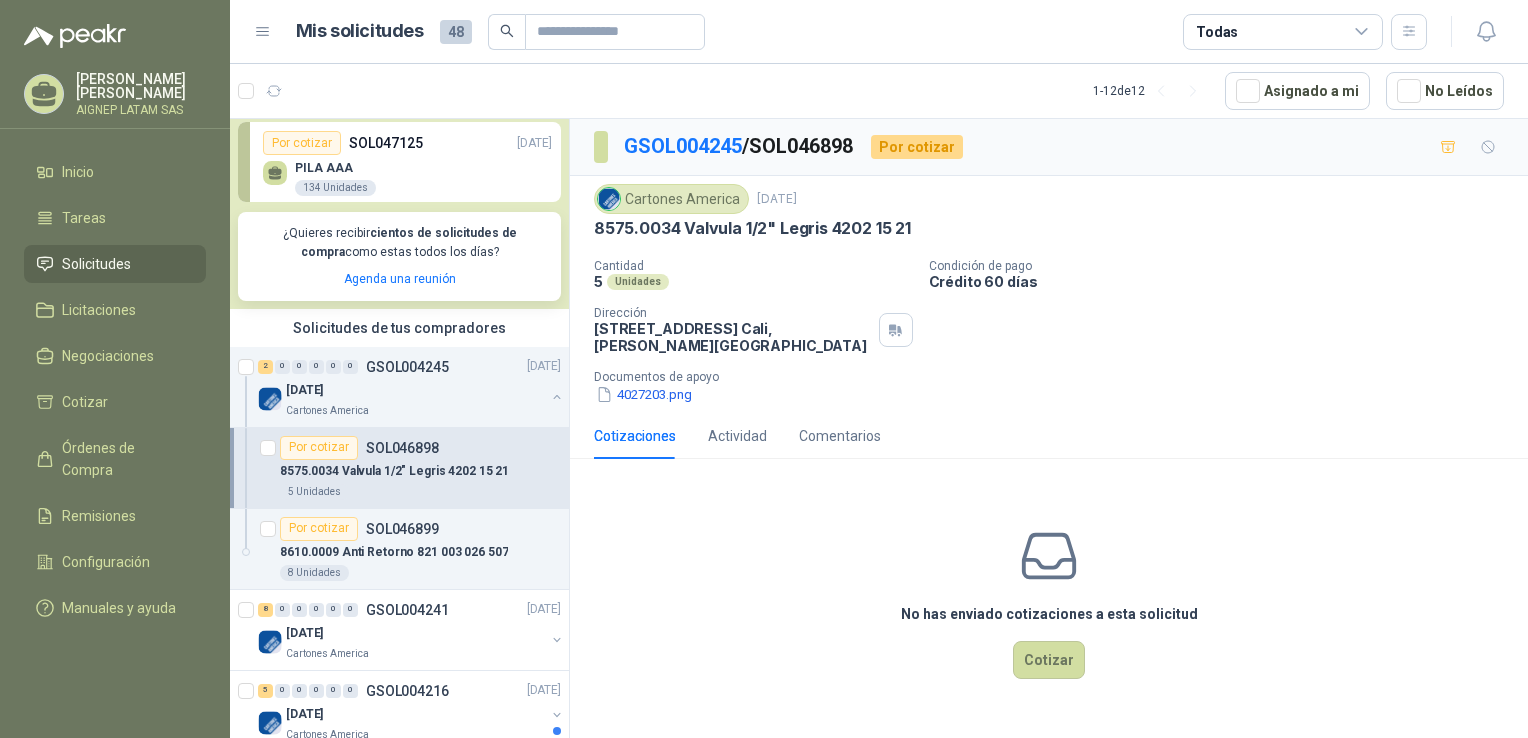 click on "Cantidad 5   Unidades Condición de pago Crédito 60 días Dirección [STREET_ADDRESS][PERSON_NAME] Documentos de apoyo 4027203.png" at bounding box center [1049, 332] 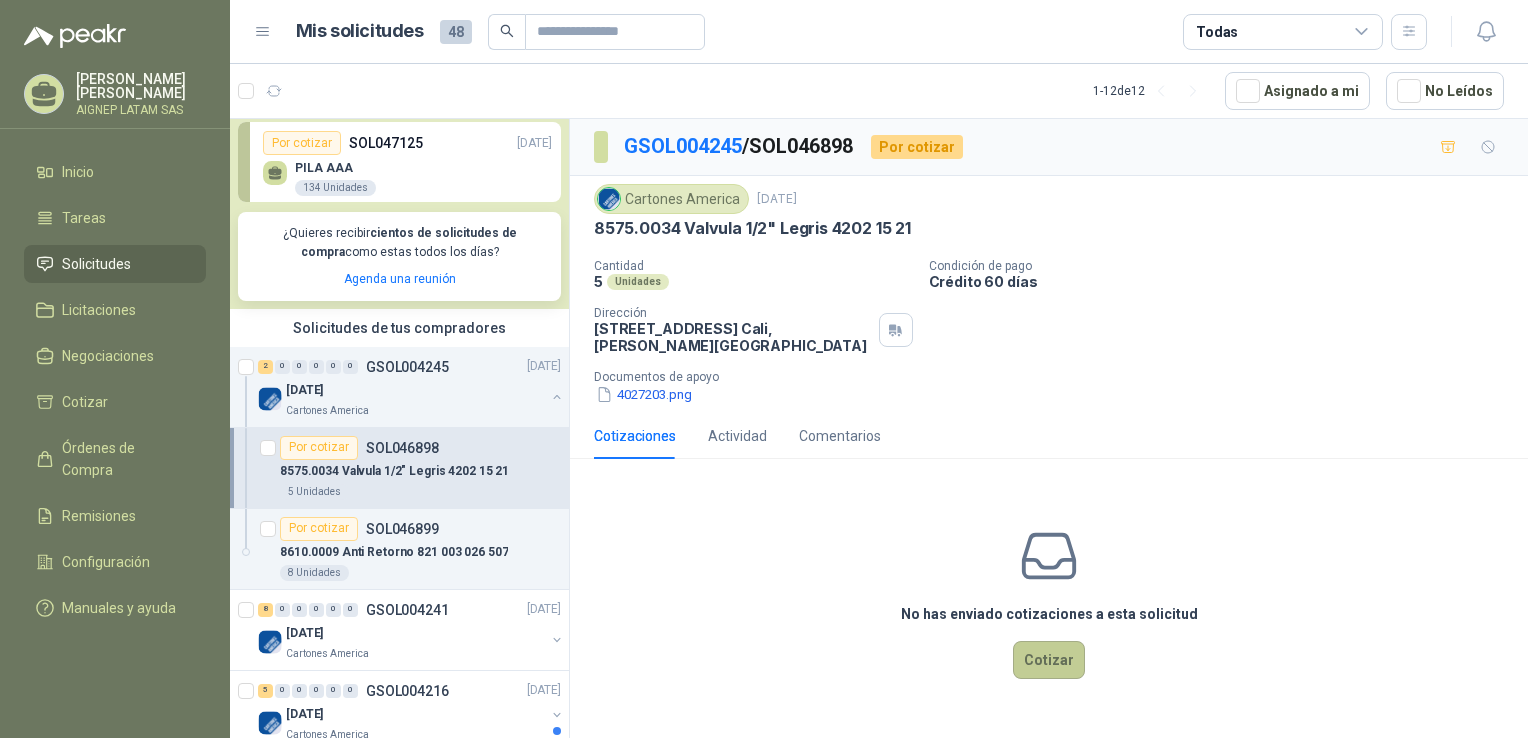 click on "Cotizar" at bounding box center [1049, 660] 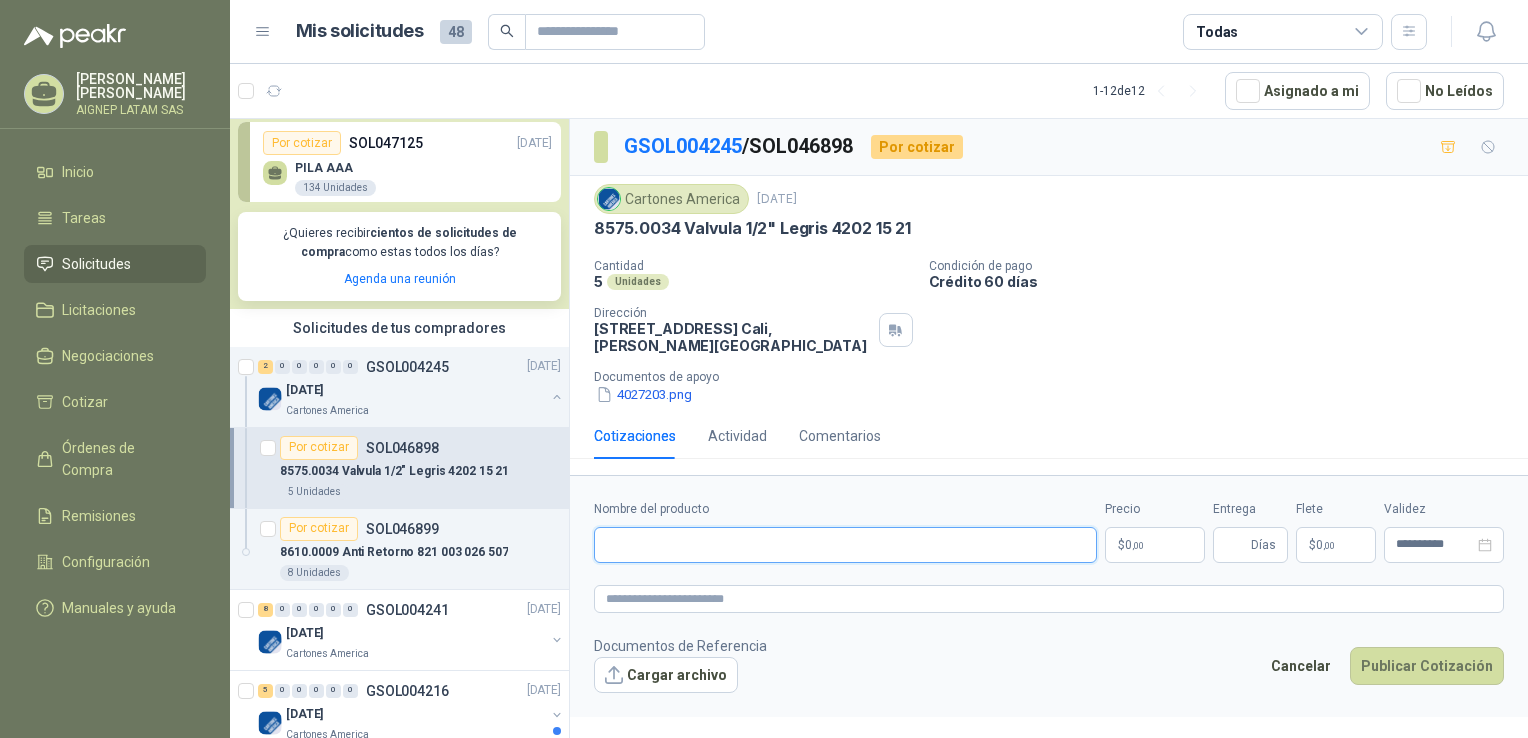 click on "Nombre del producto" at bounding box center [845, 545] 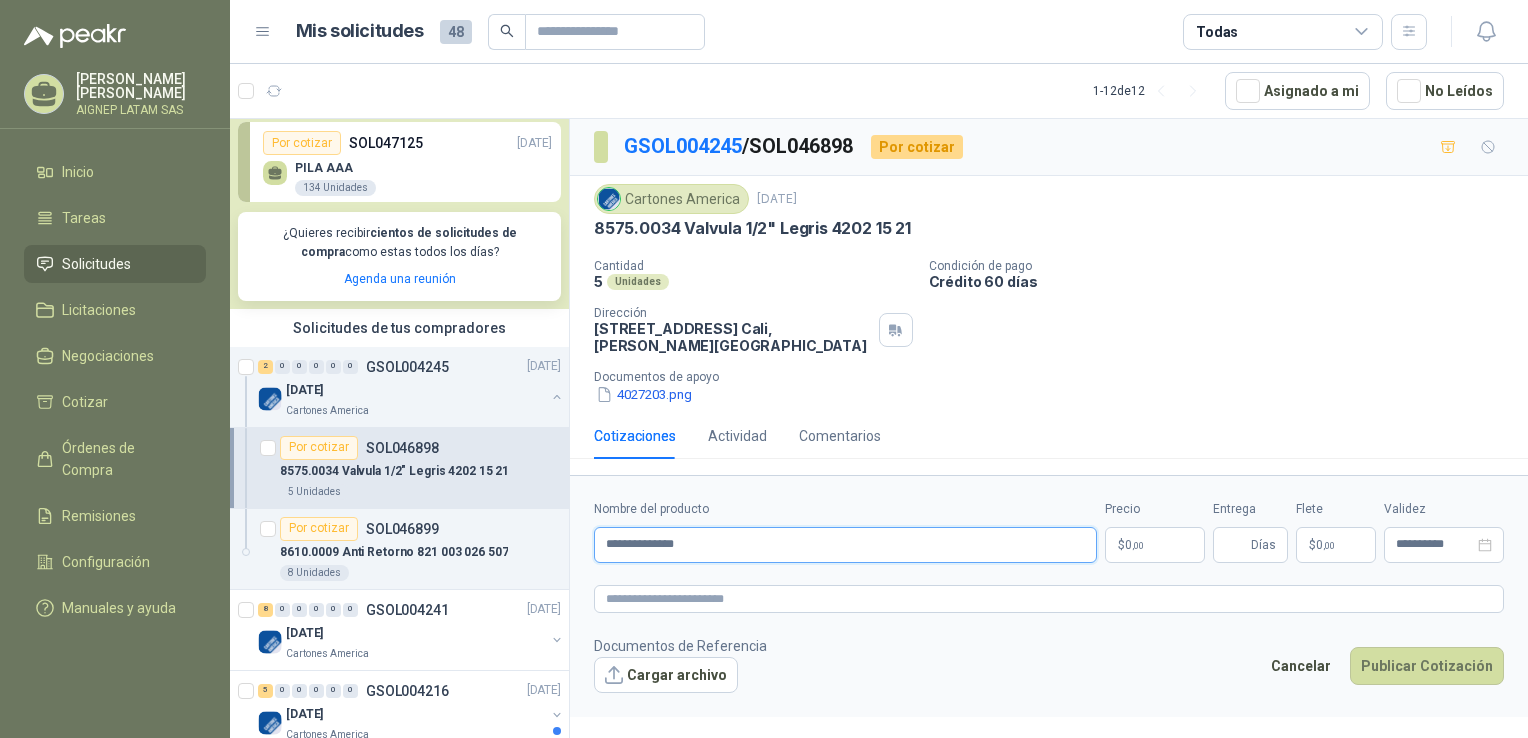click on "**********" at bounding box center (845, 545) 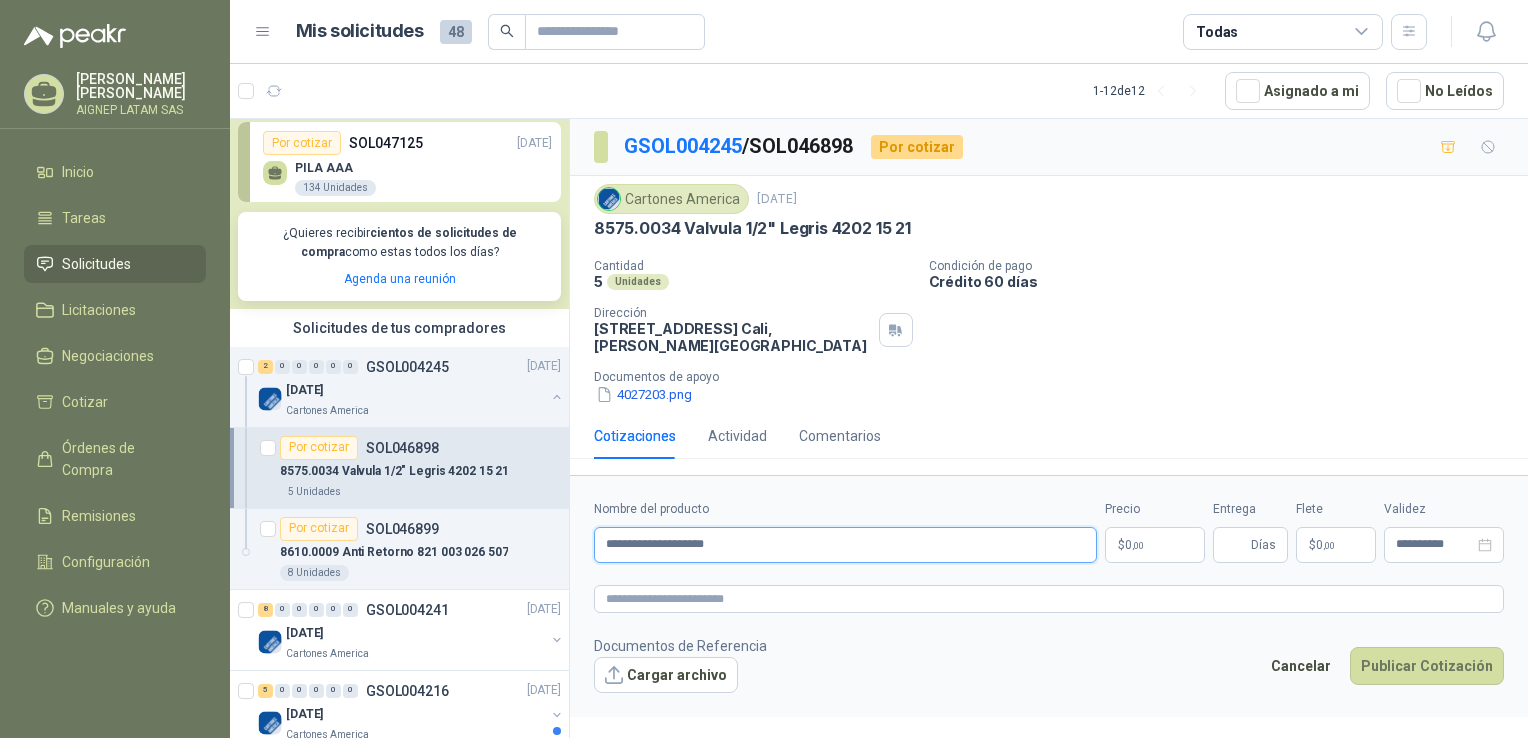 click on "**********" at bounding box center [845, 545] 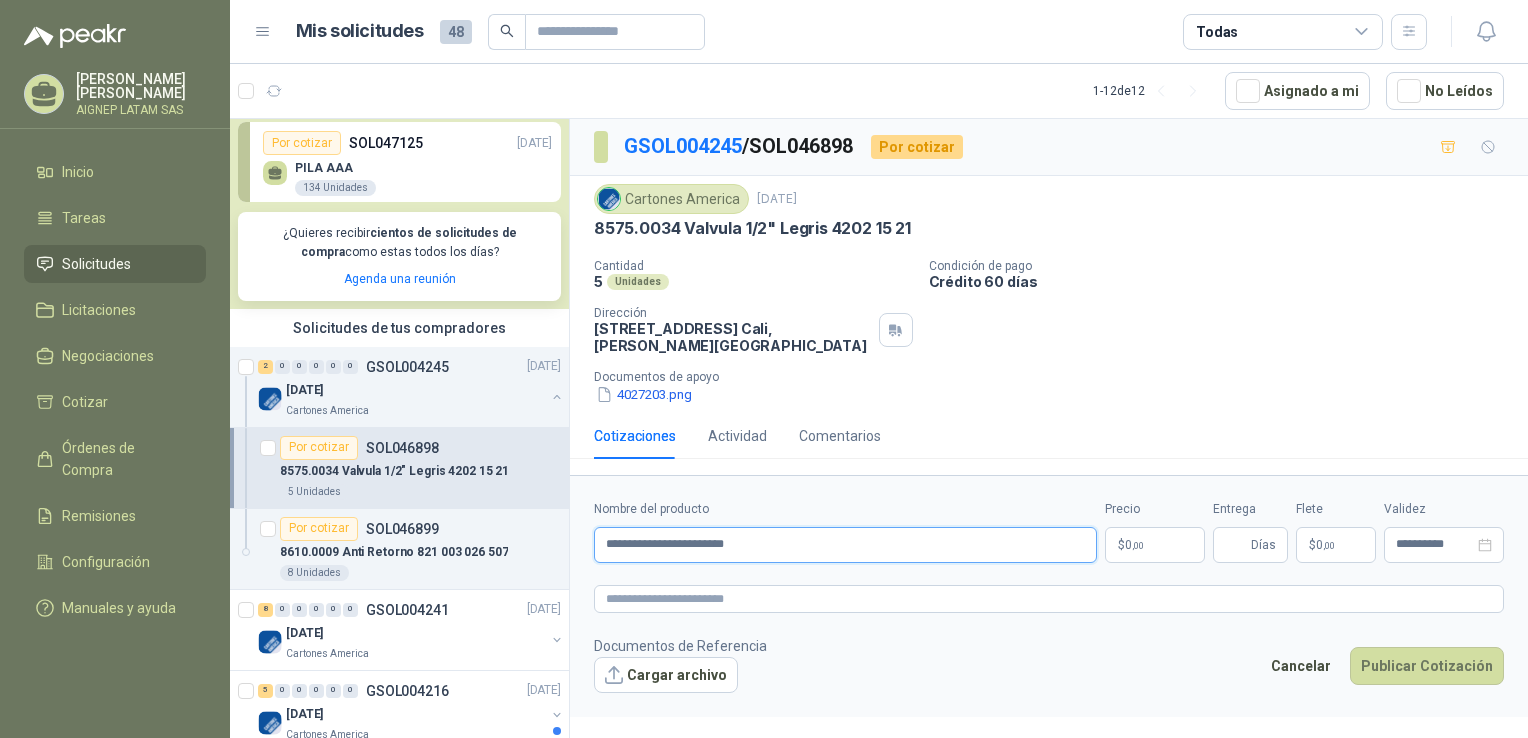 type on "**********" 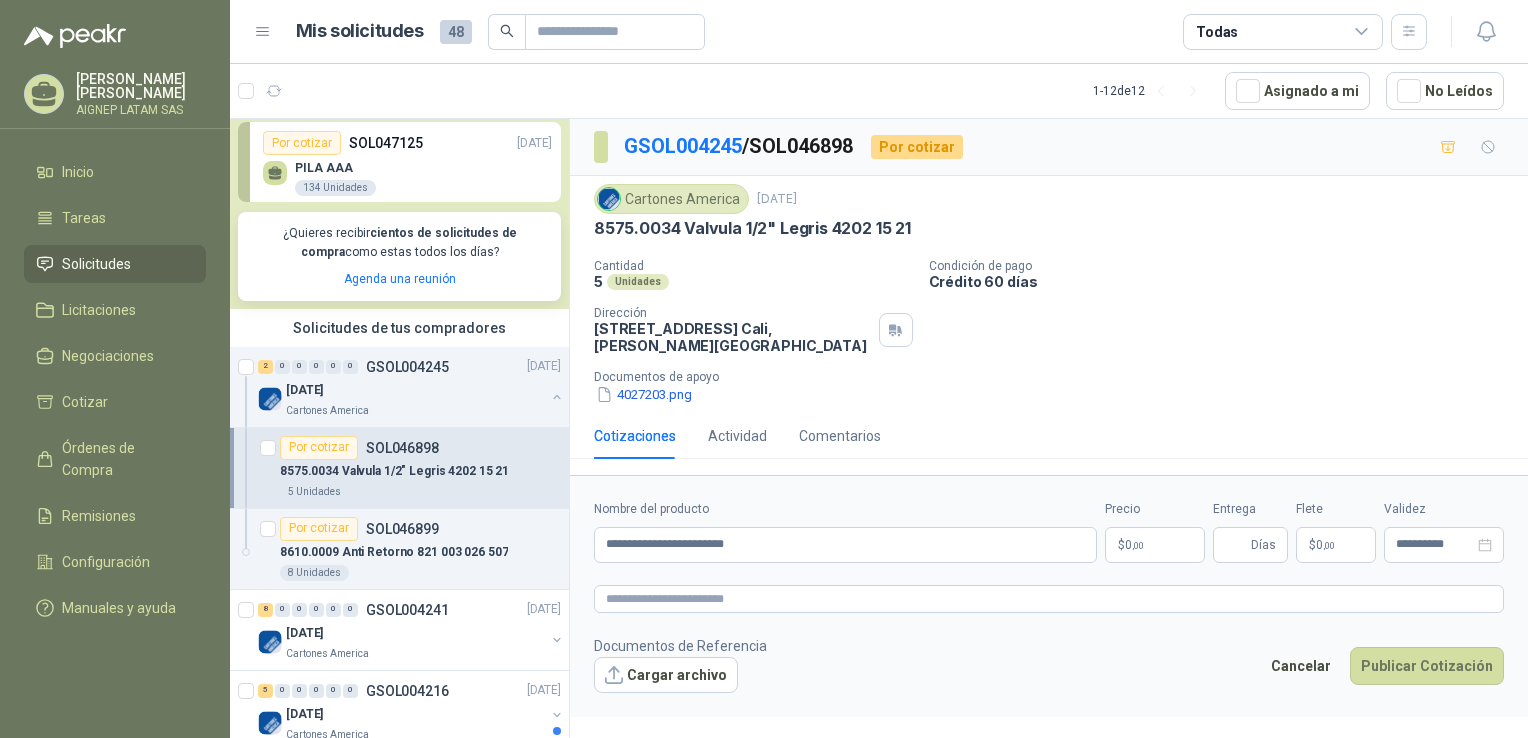 click on "$  0 ,00" at bounding box center (1155, 545) 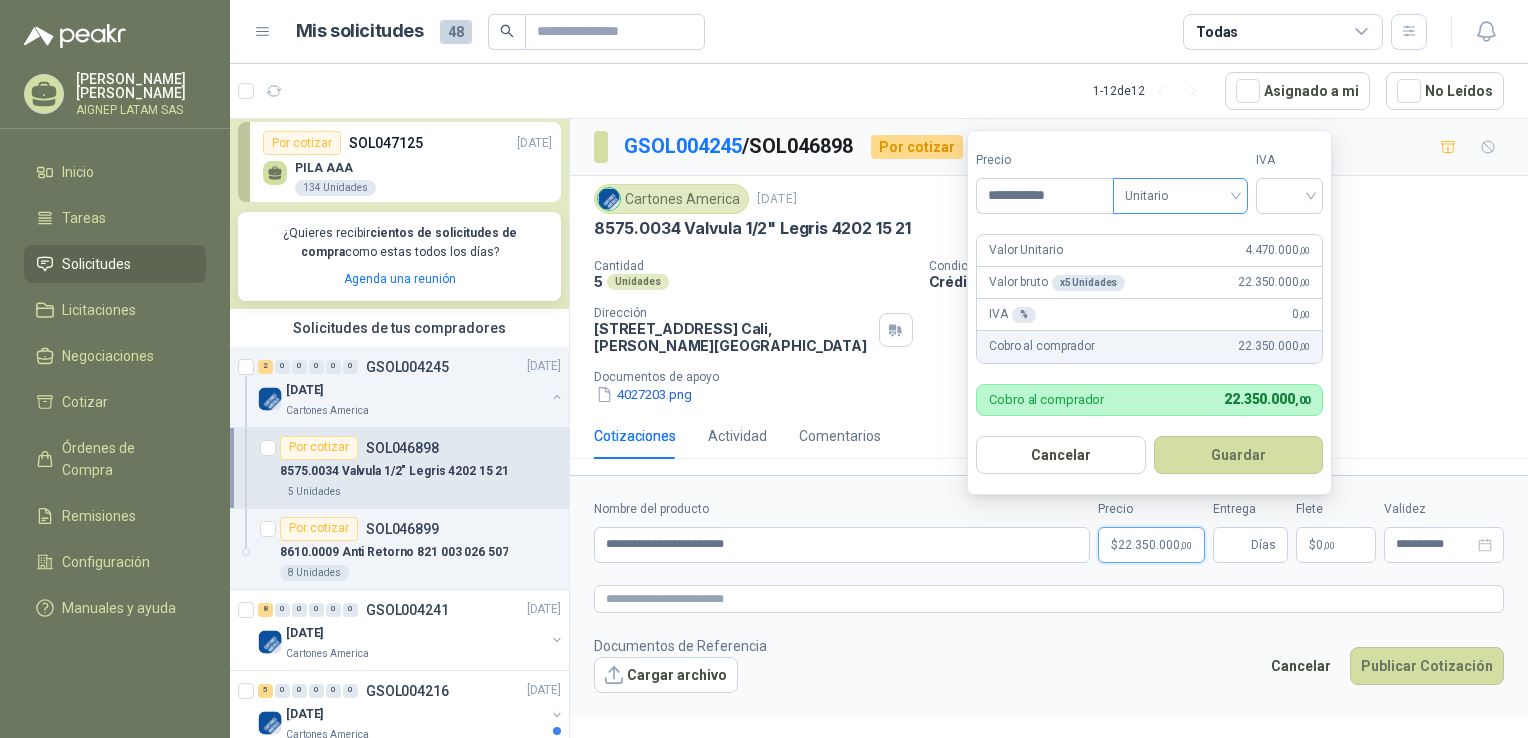 click on "Unitario" at bounding box center [1180, 196] 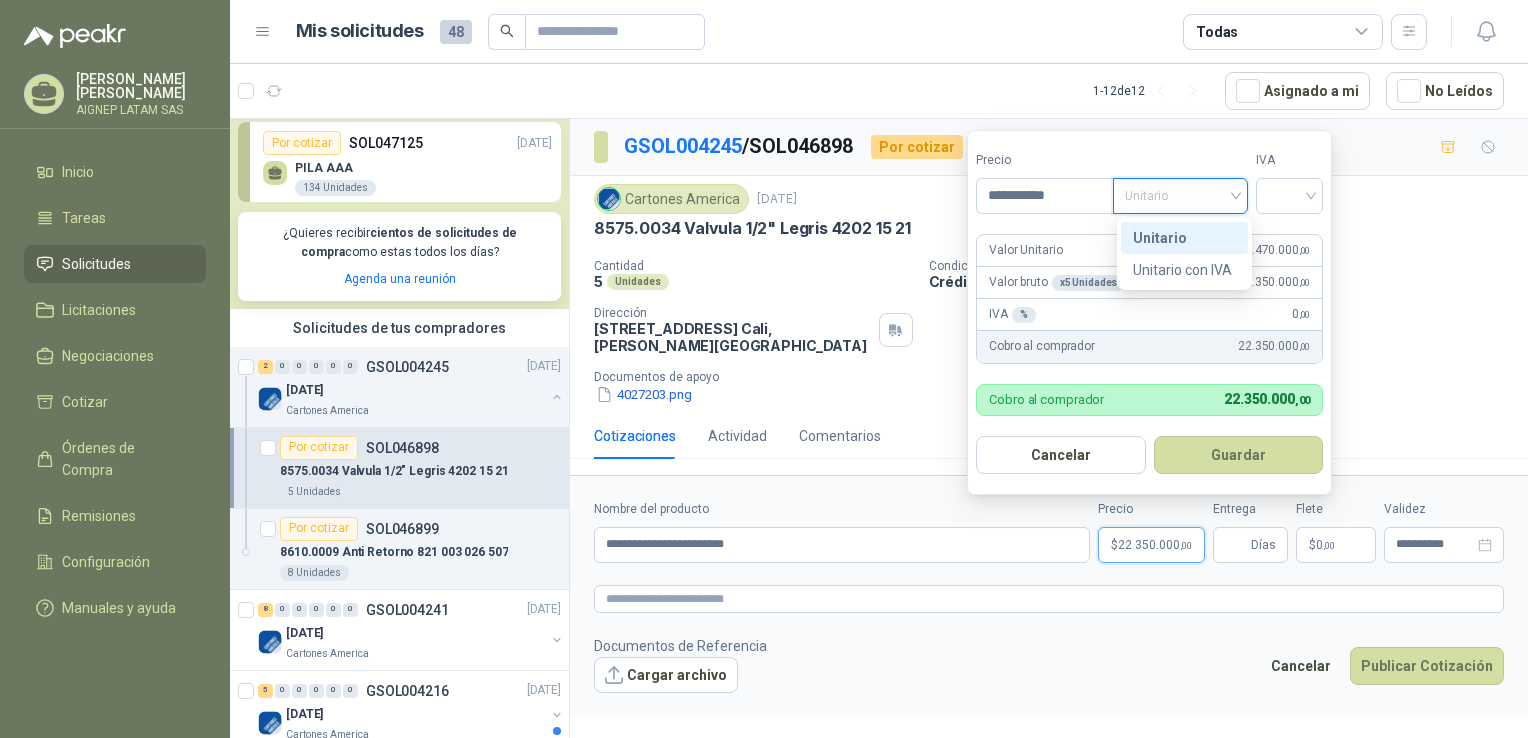 click on "Unitario" at bounding box center (1180, 196) 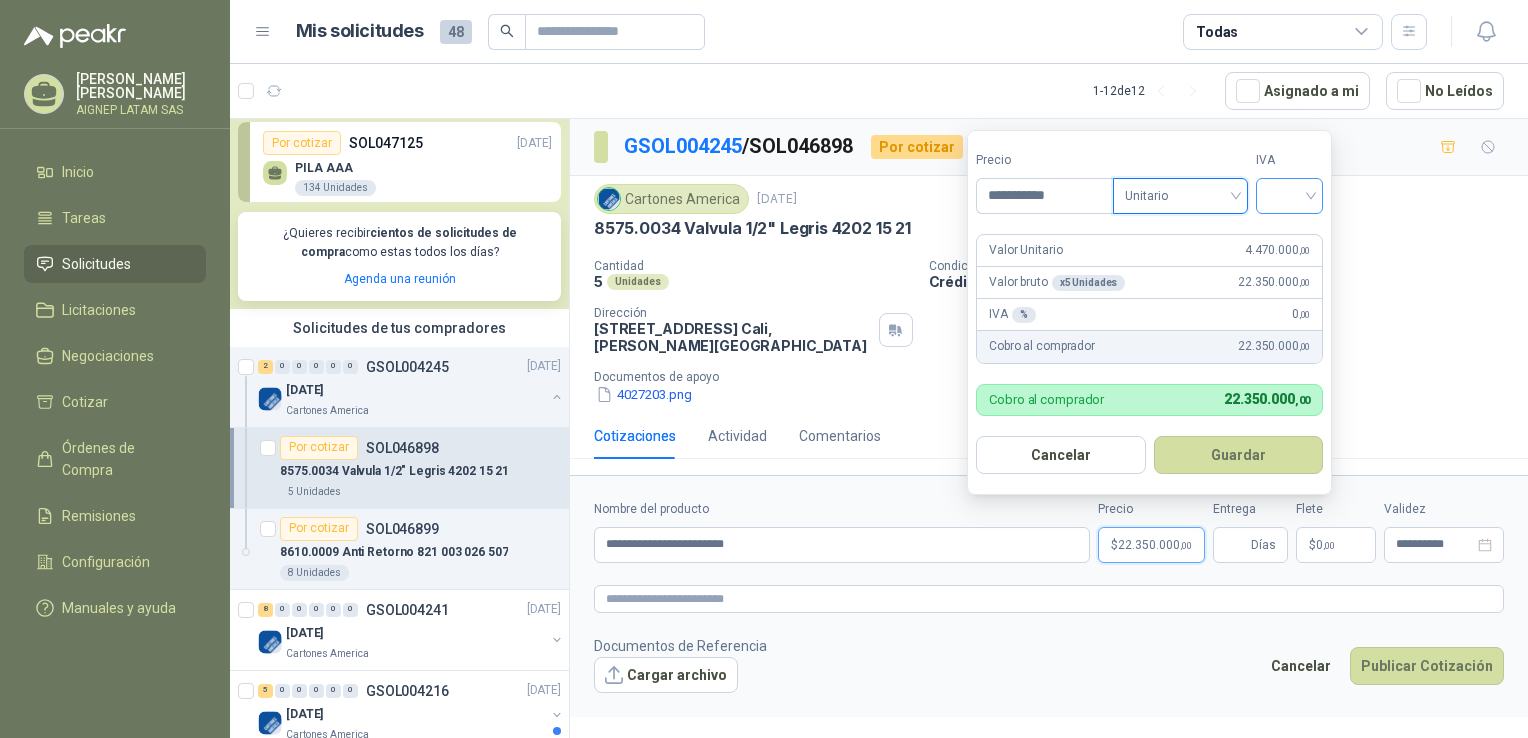 click at bounding box center (1290, 196) 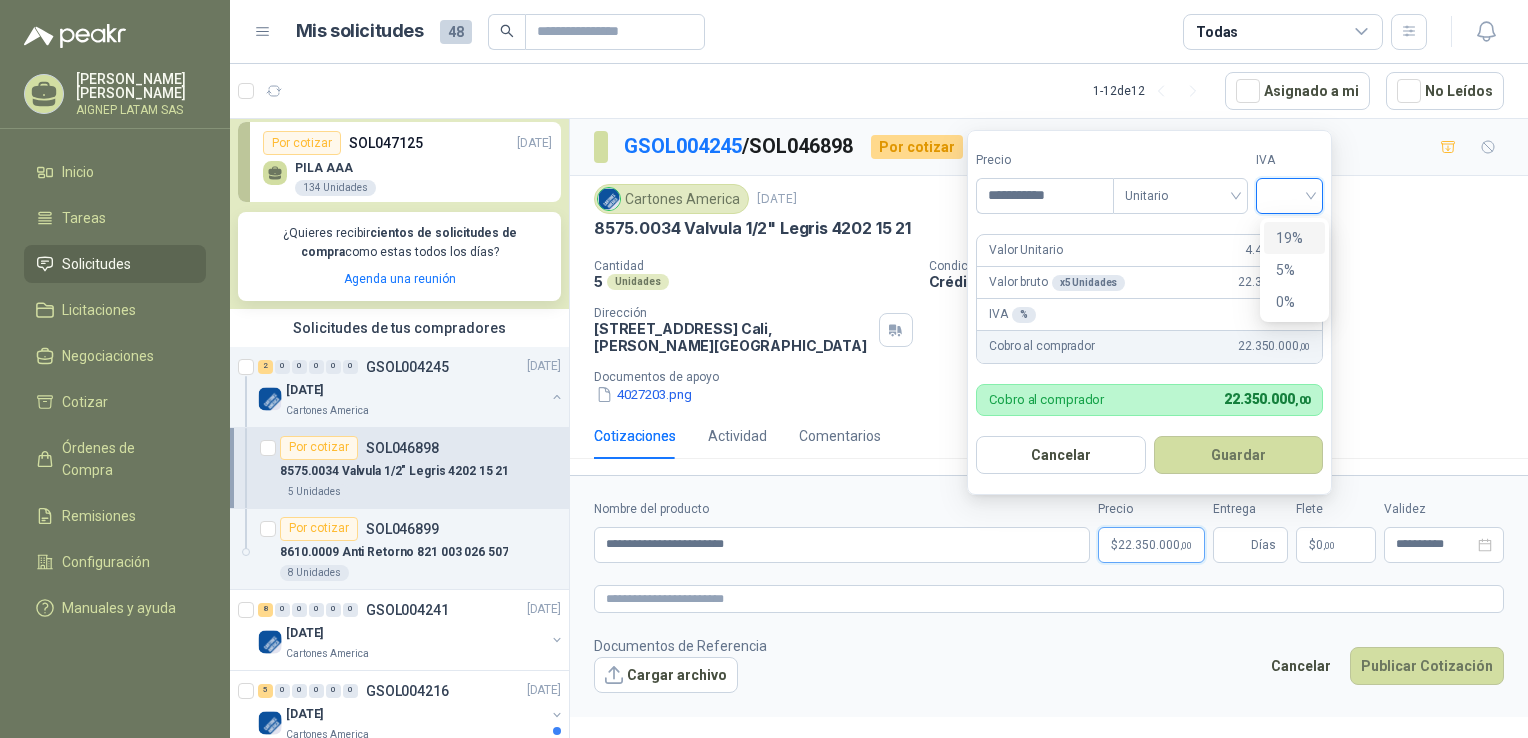 click on "19%" at bounding box center (1294, 238) 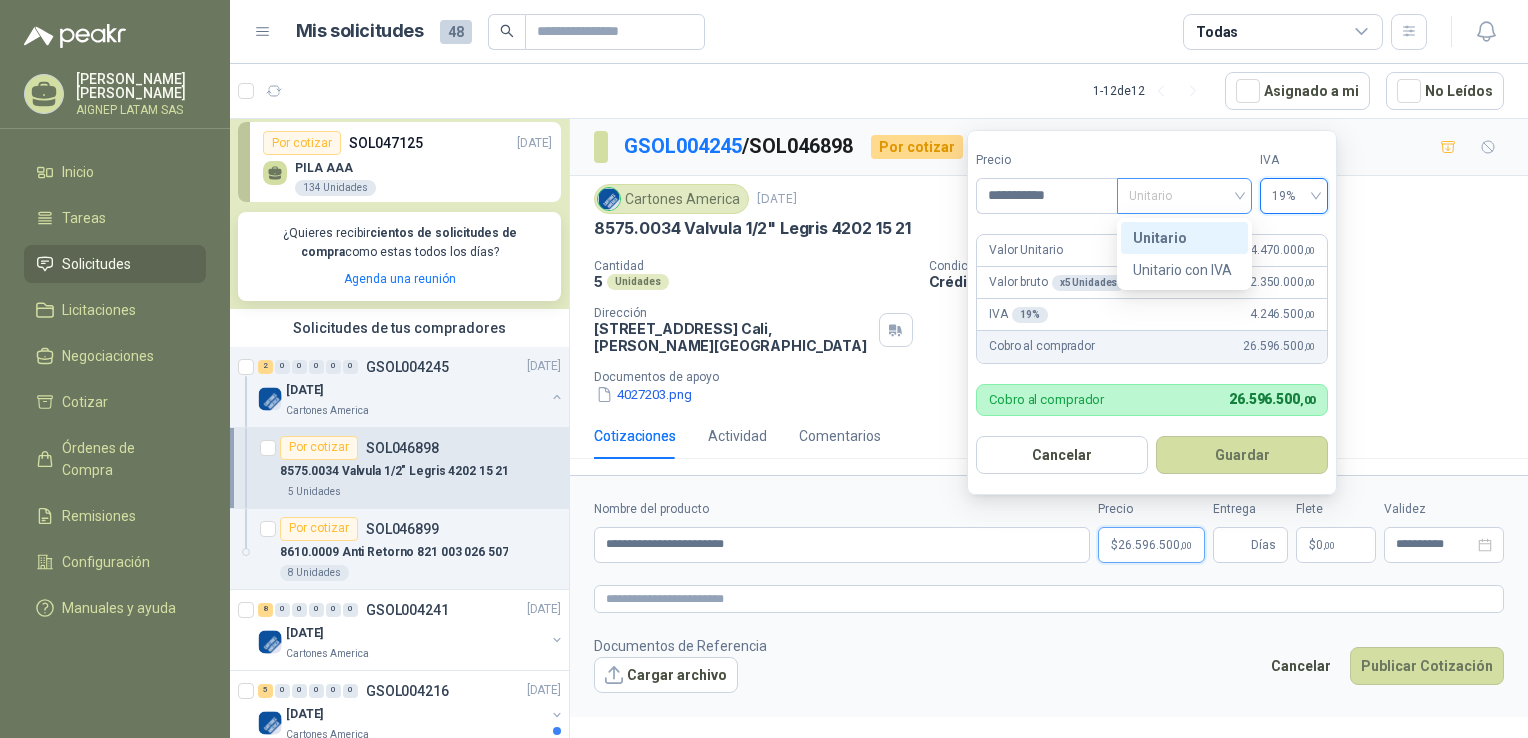 click on "Unitario" at bounding box center (1184, 196) 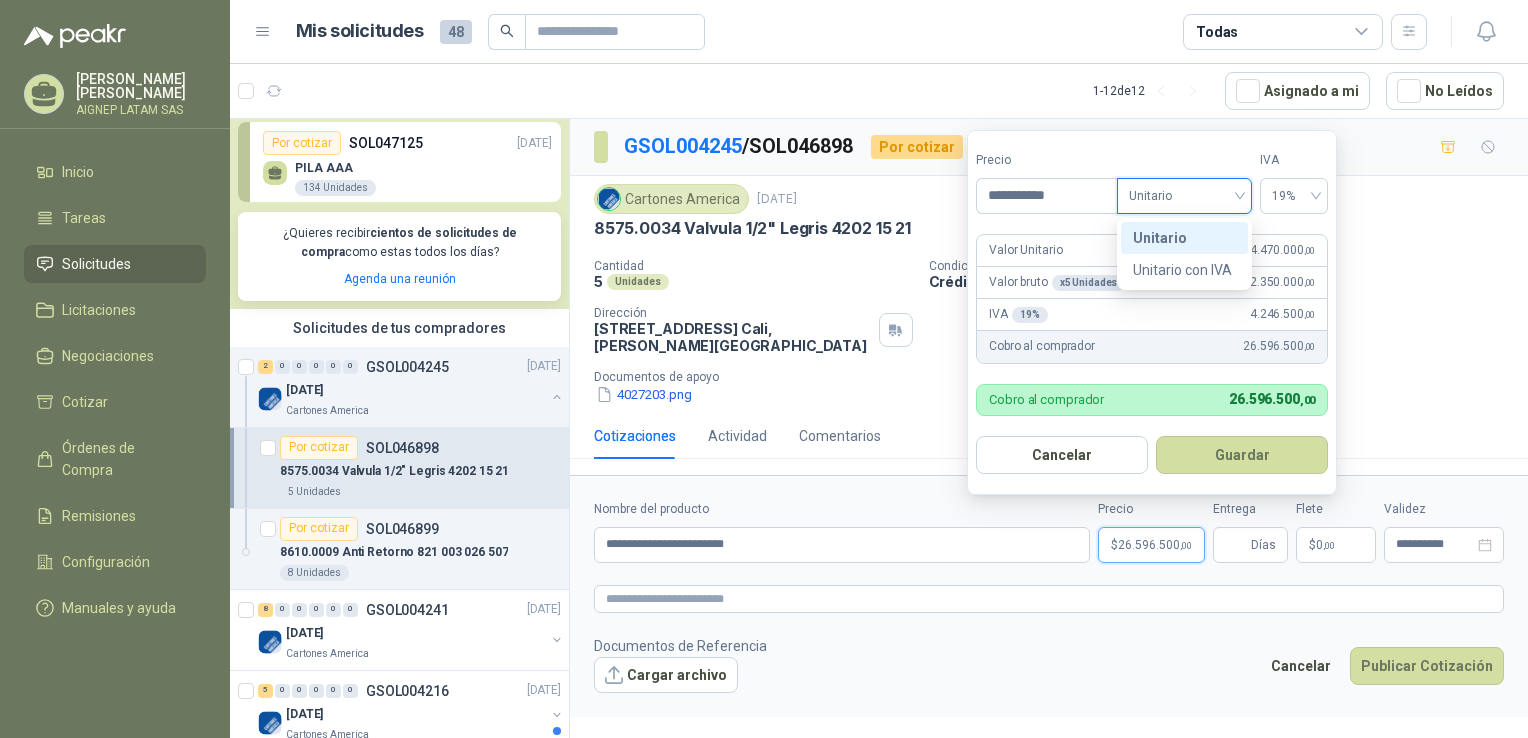 click on "Unitario" at bounding box center (1184, 196) 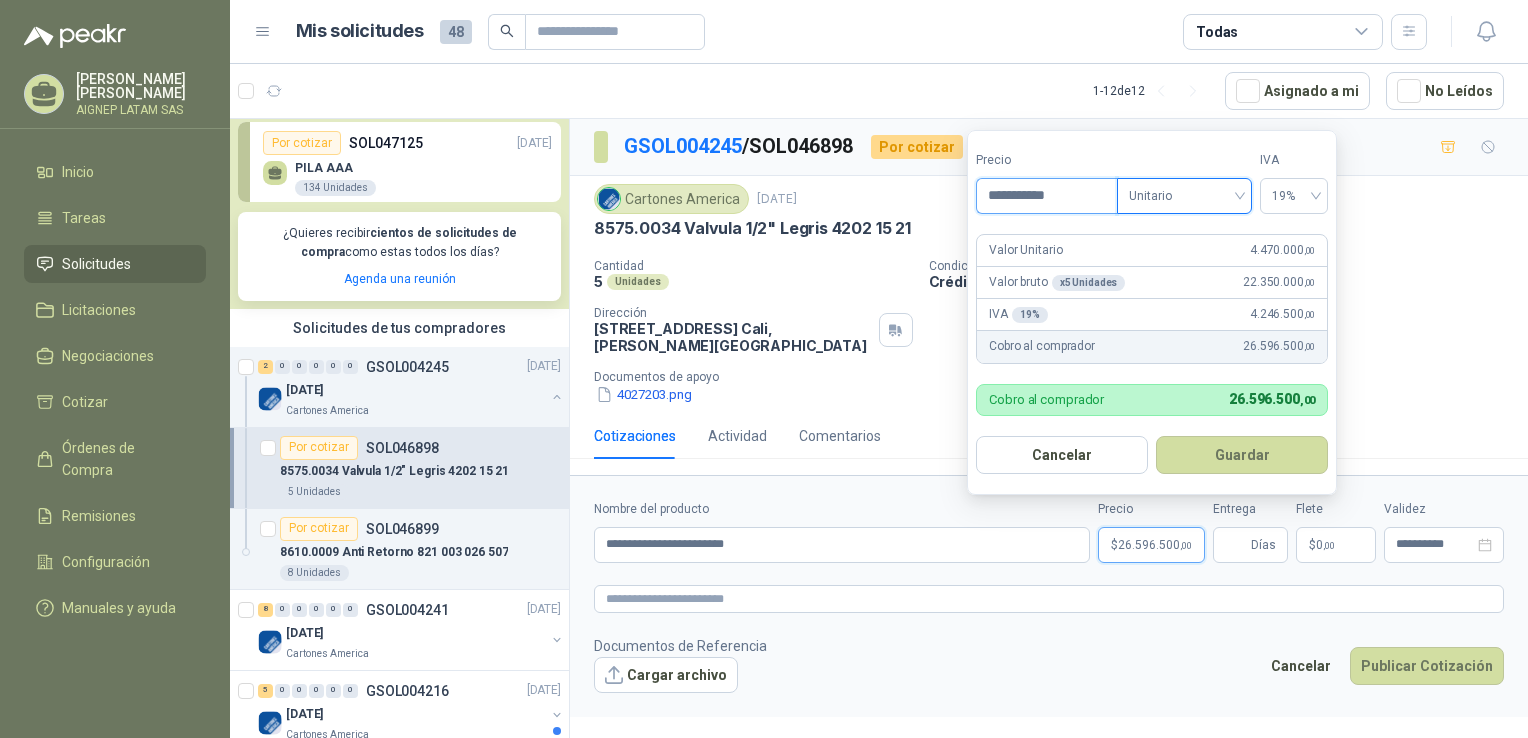 click on "**********" at bounding box center (1046, 196) 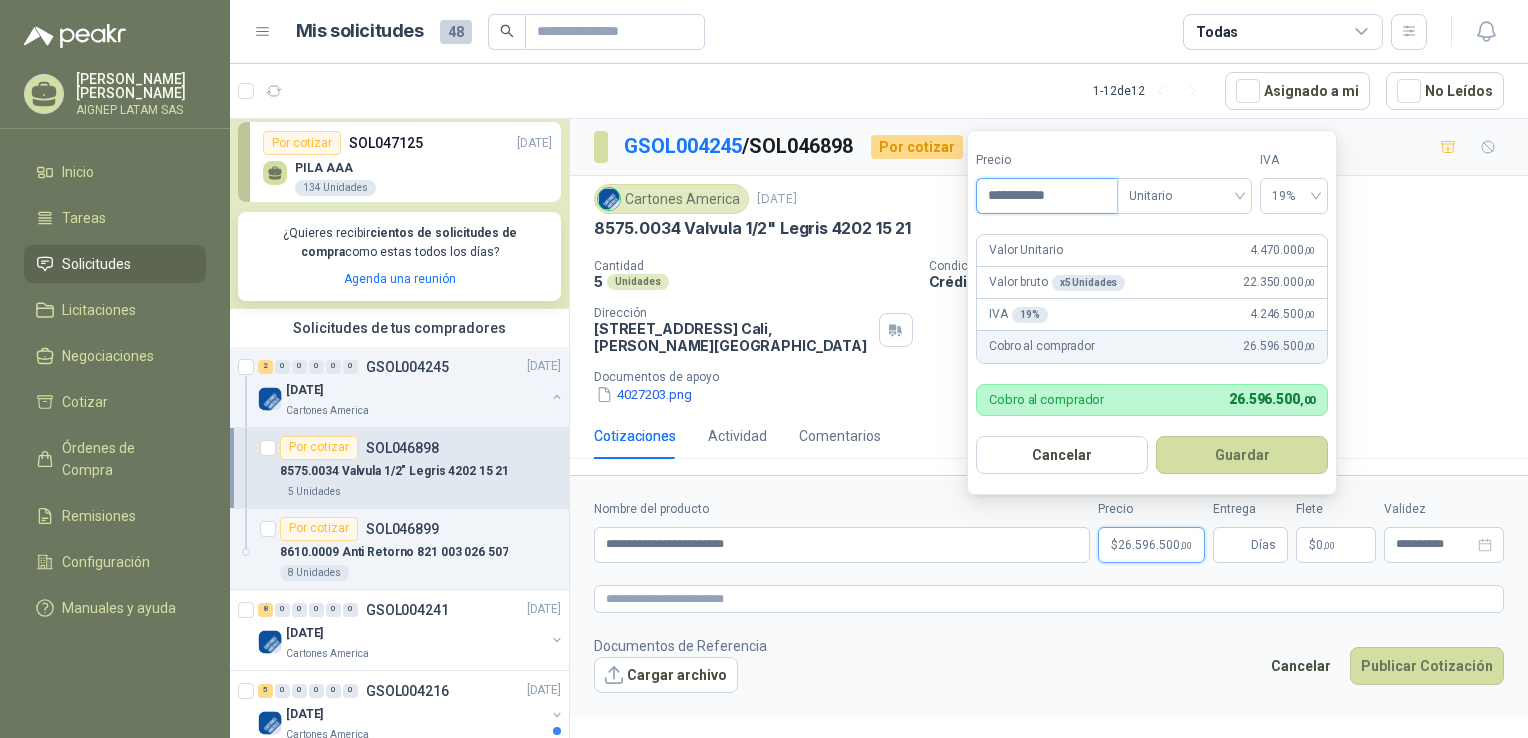 drag, startPoint x: 1032, startPoint y: 195, endPoint x: 1000, endPoint y: 198, distance: 32.140316 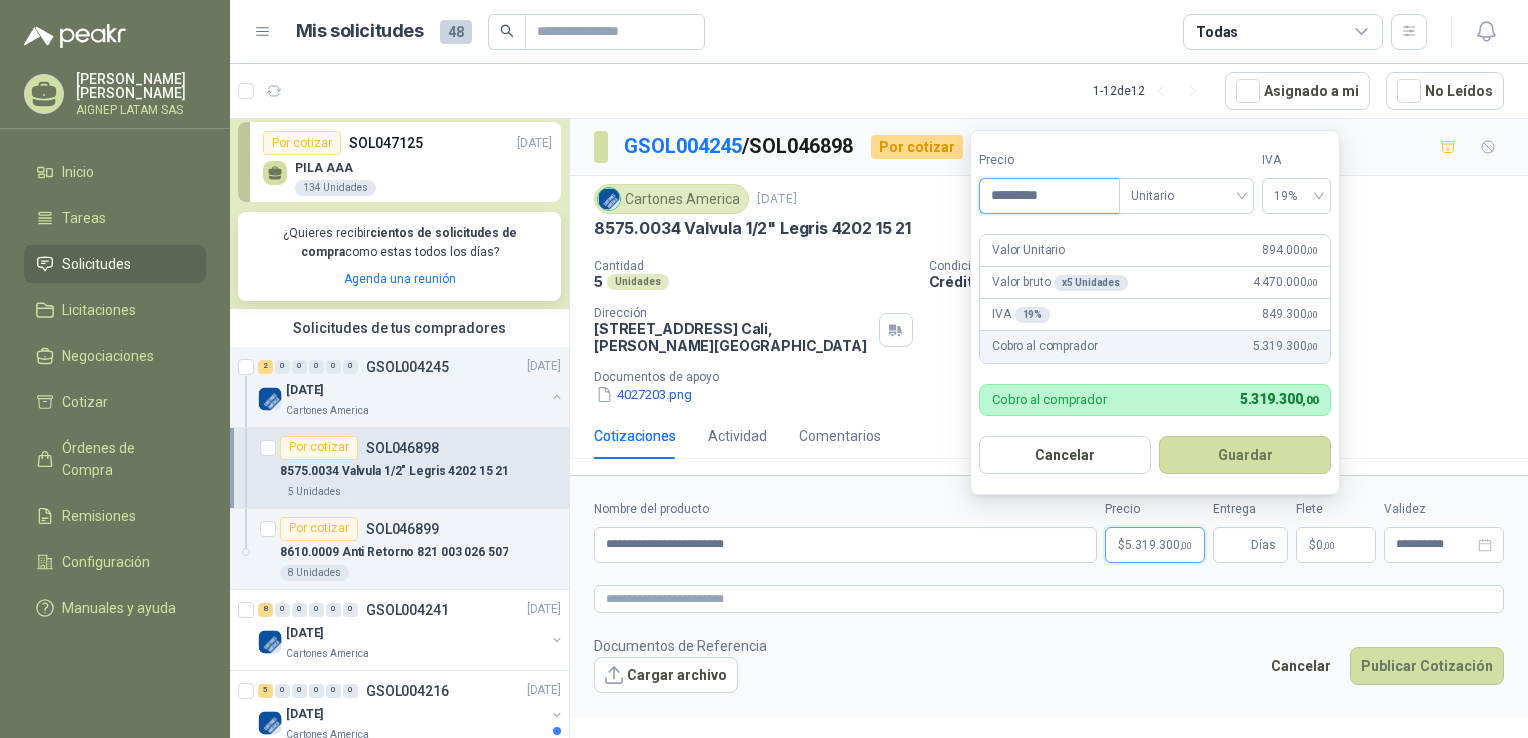 type on "*********" 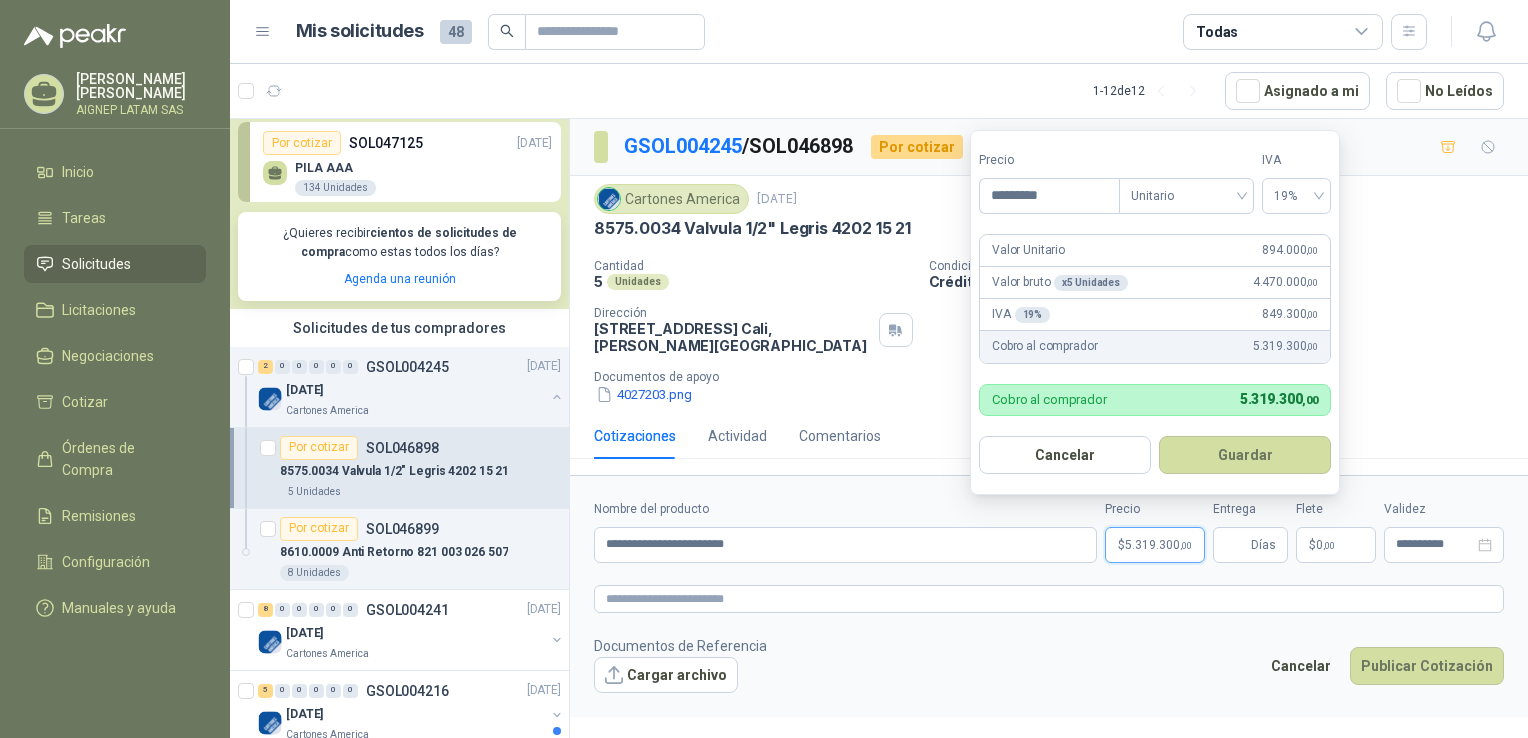 click on "Precio ********* Tipo Unitario IVA 19% Valor Unitario 894.000 ,00 Valor bruto x 5   Unidades 4.470.000 ,00 IVA 19 % 849.300 ,00 Cobro al comprador 5.319.300 ,00 Cobro al comprador 5.319.300 ,00 Cancelar Guardar" at bounding box center (1155, 312) 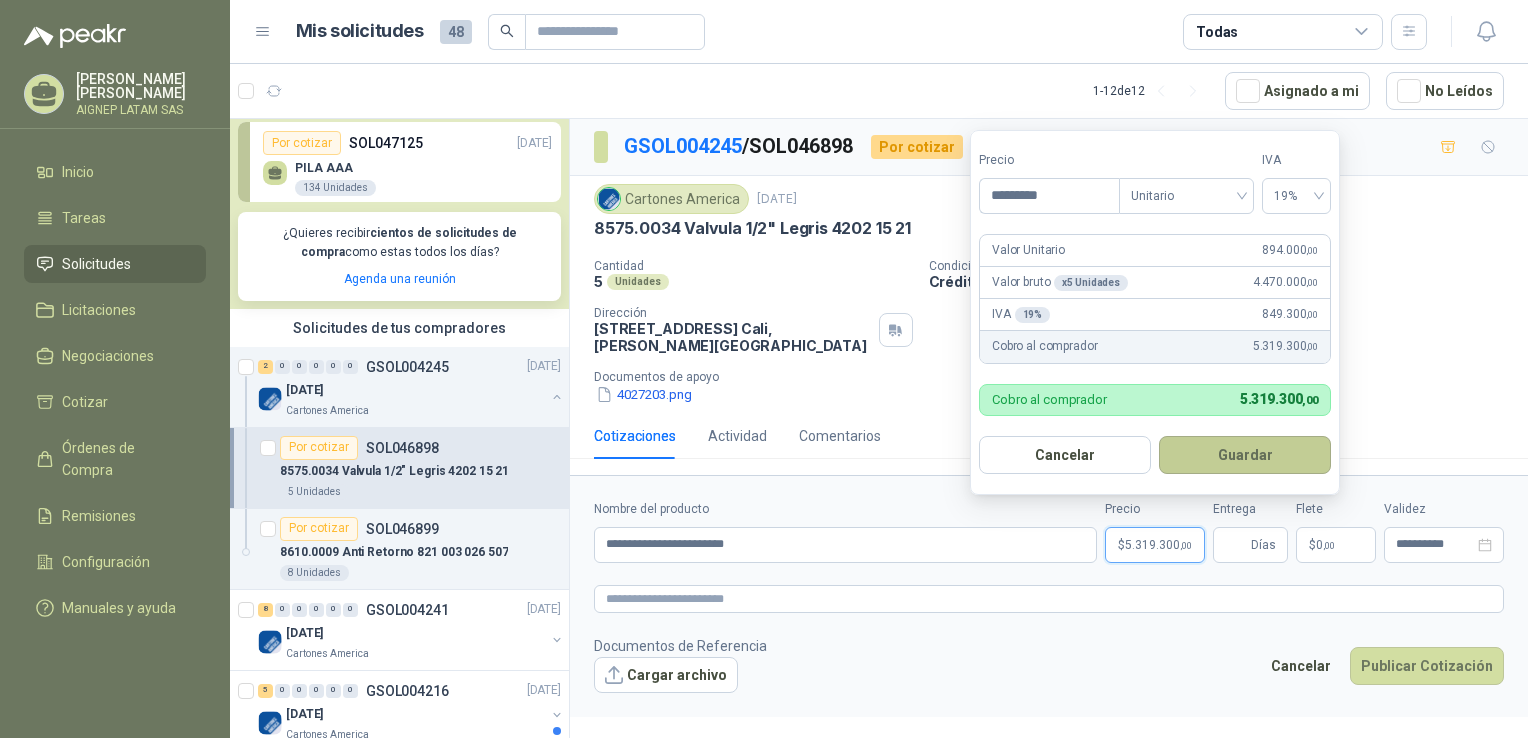 click on "Guardar" at bounding box center (1245, 455) 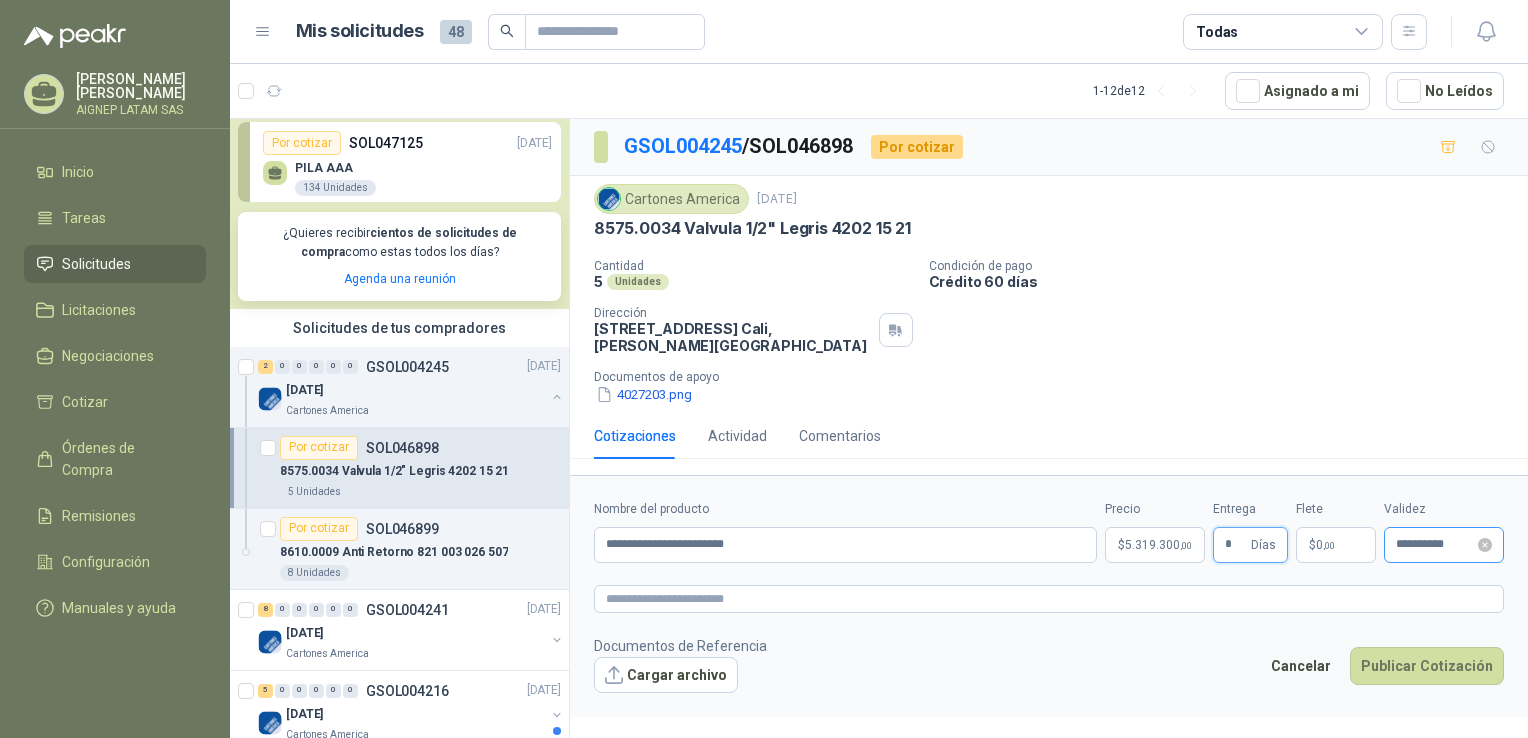 type on "*" 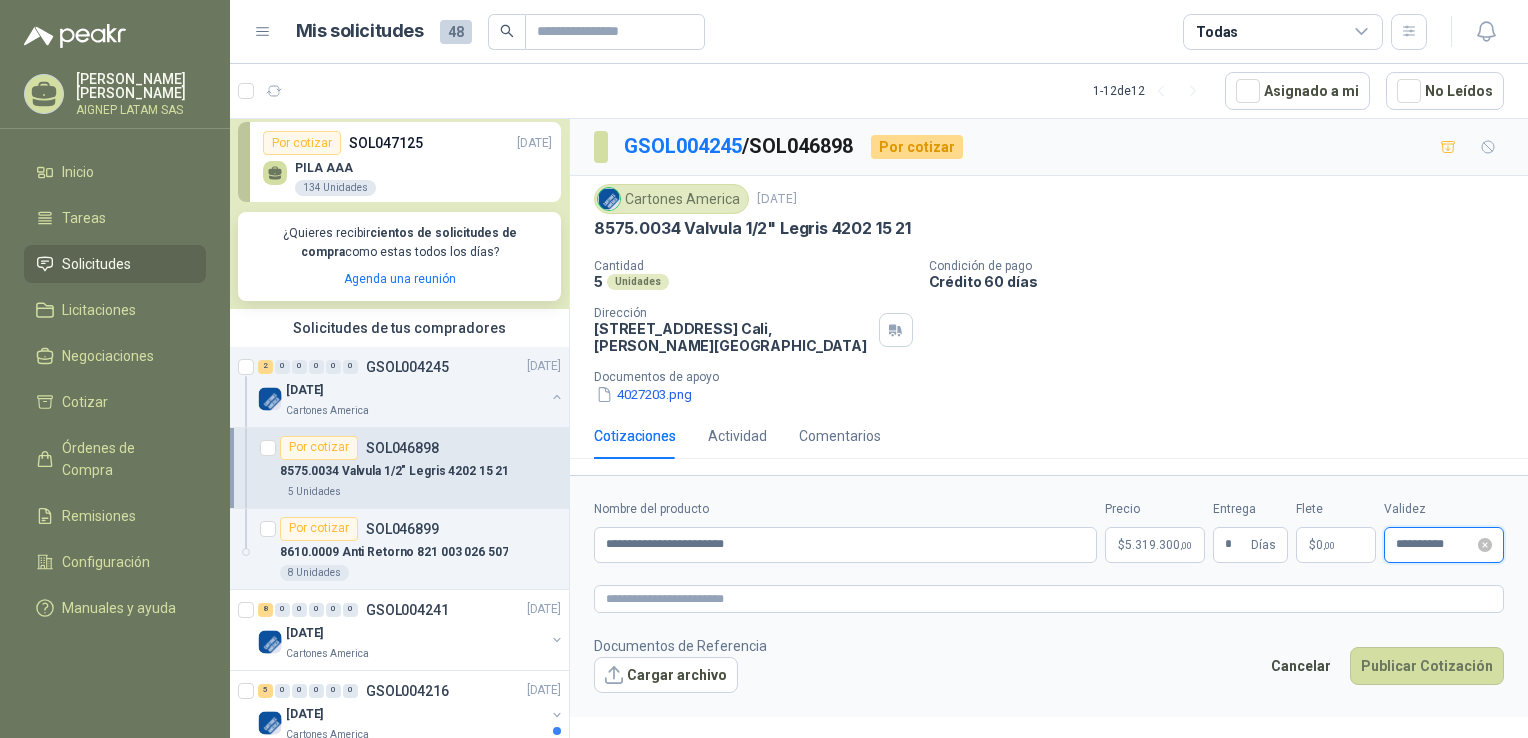 click on "**********" at bounding box center (1435, 544) 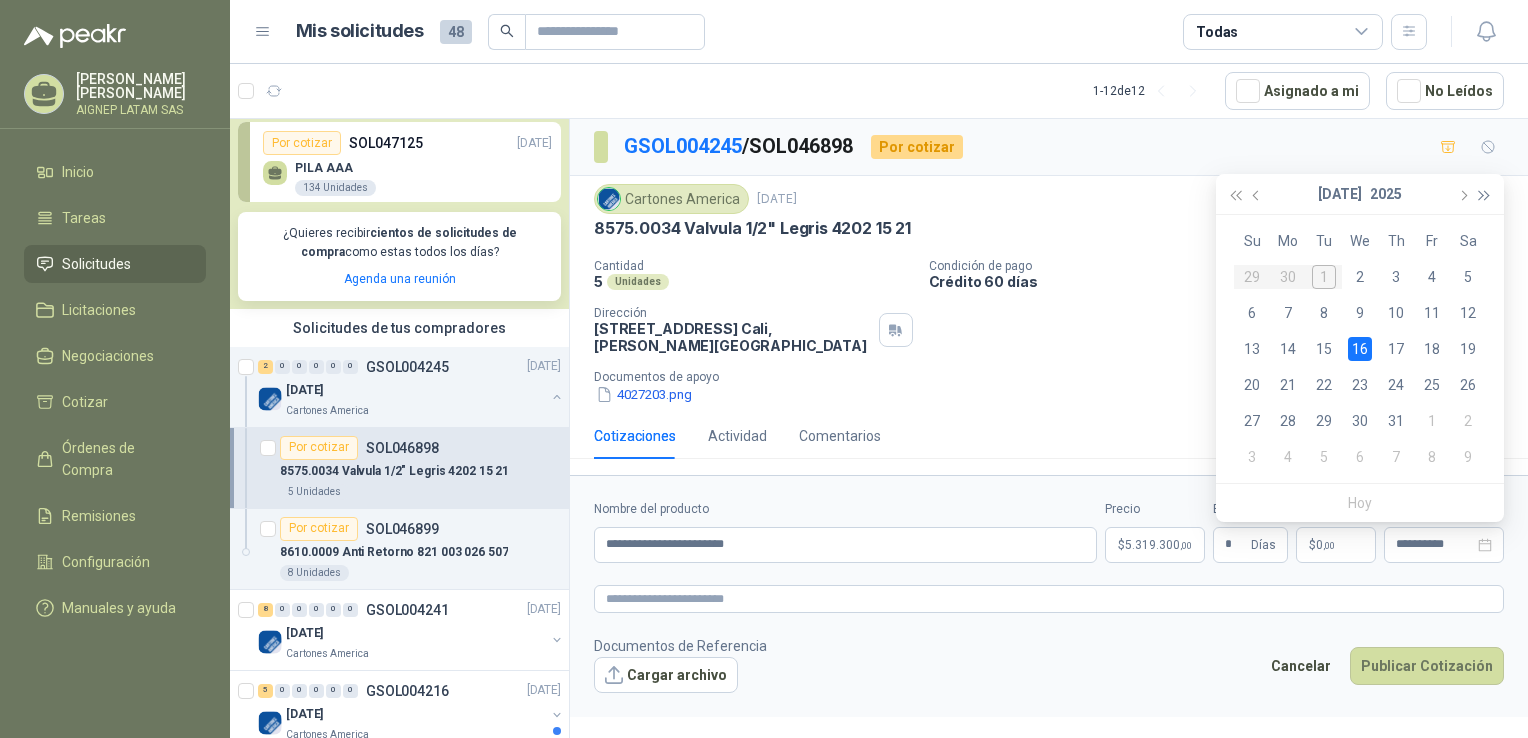 click at bounding box center [1485, 196] 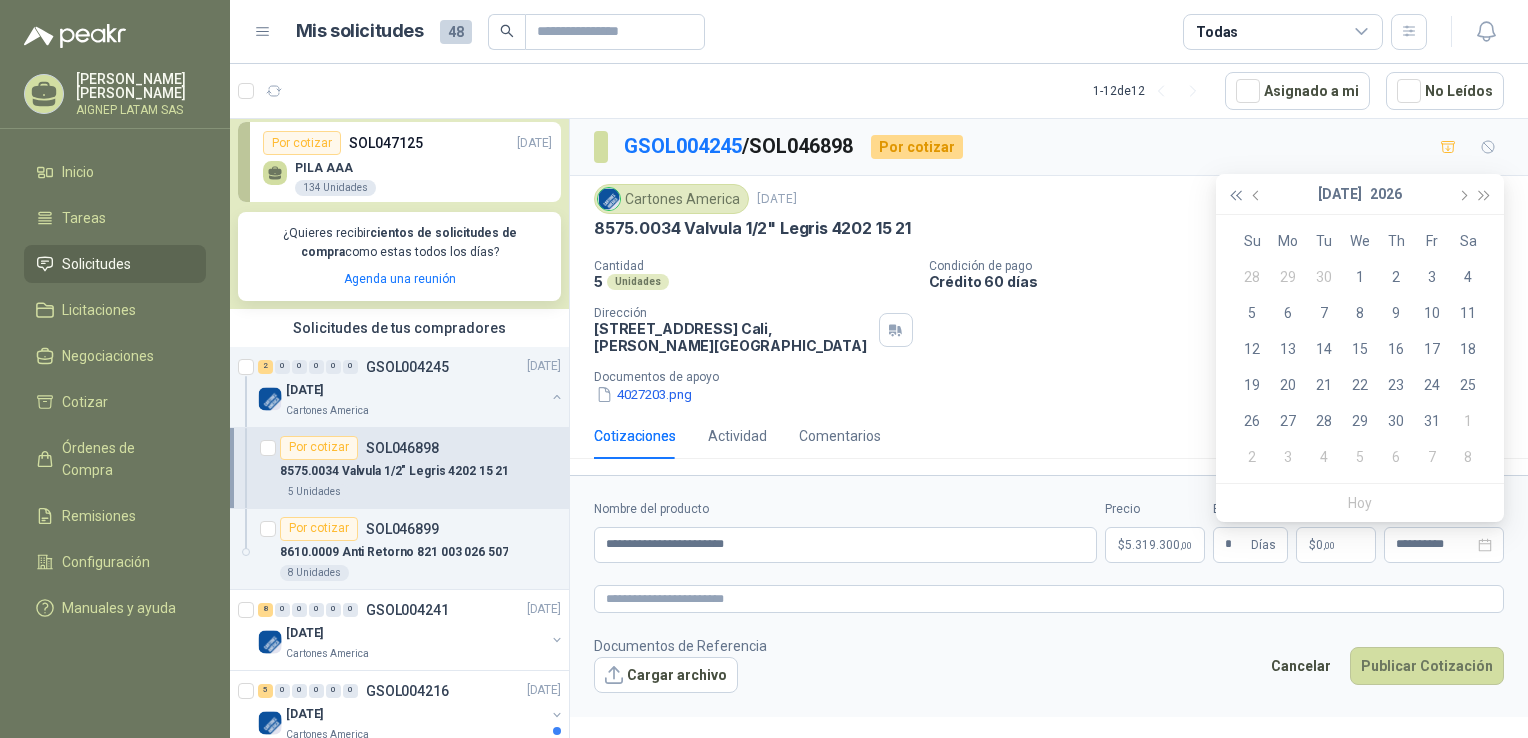 click at bounding box center [1235, 196] 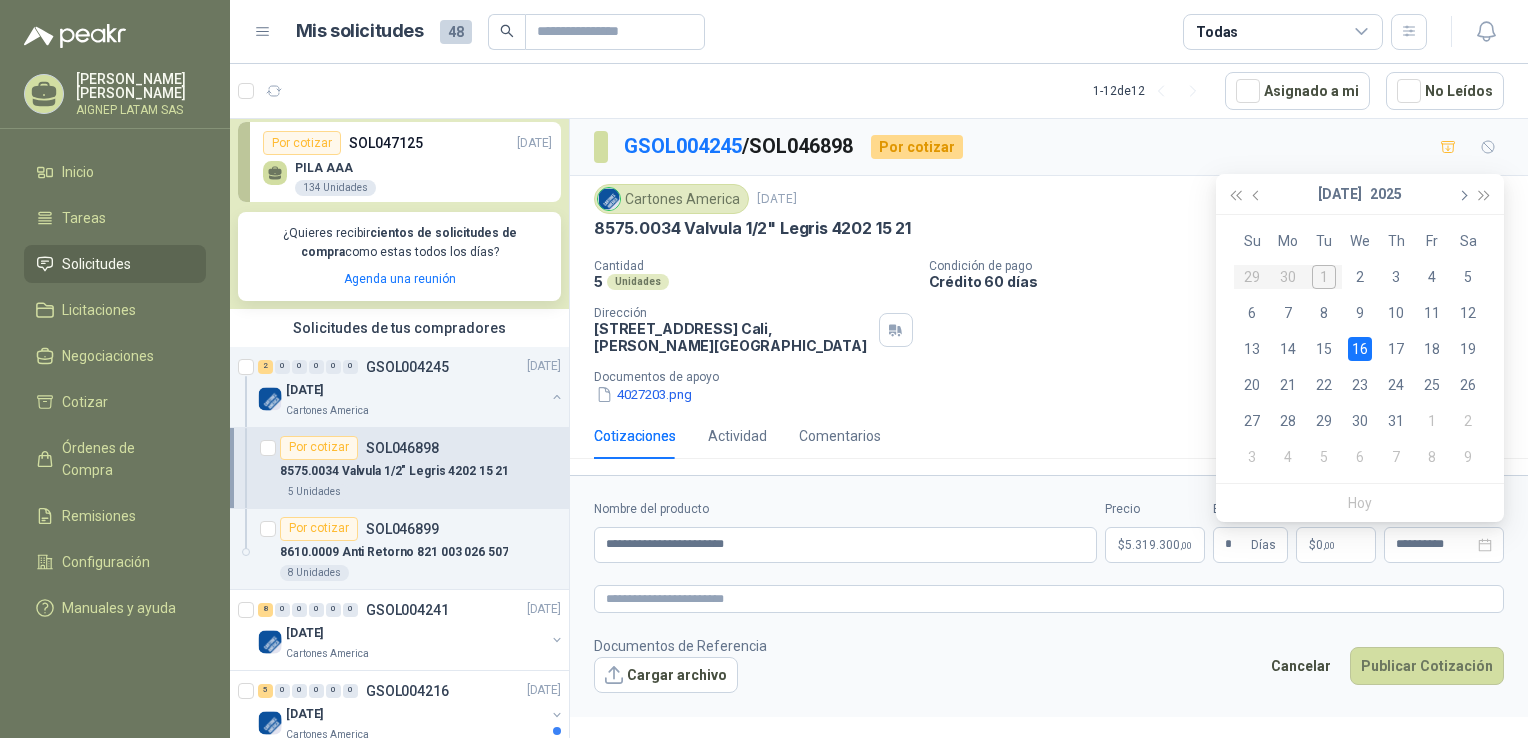 click at bounding box center [1462, 194] 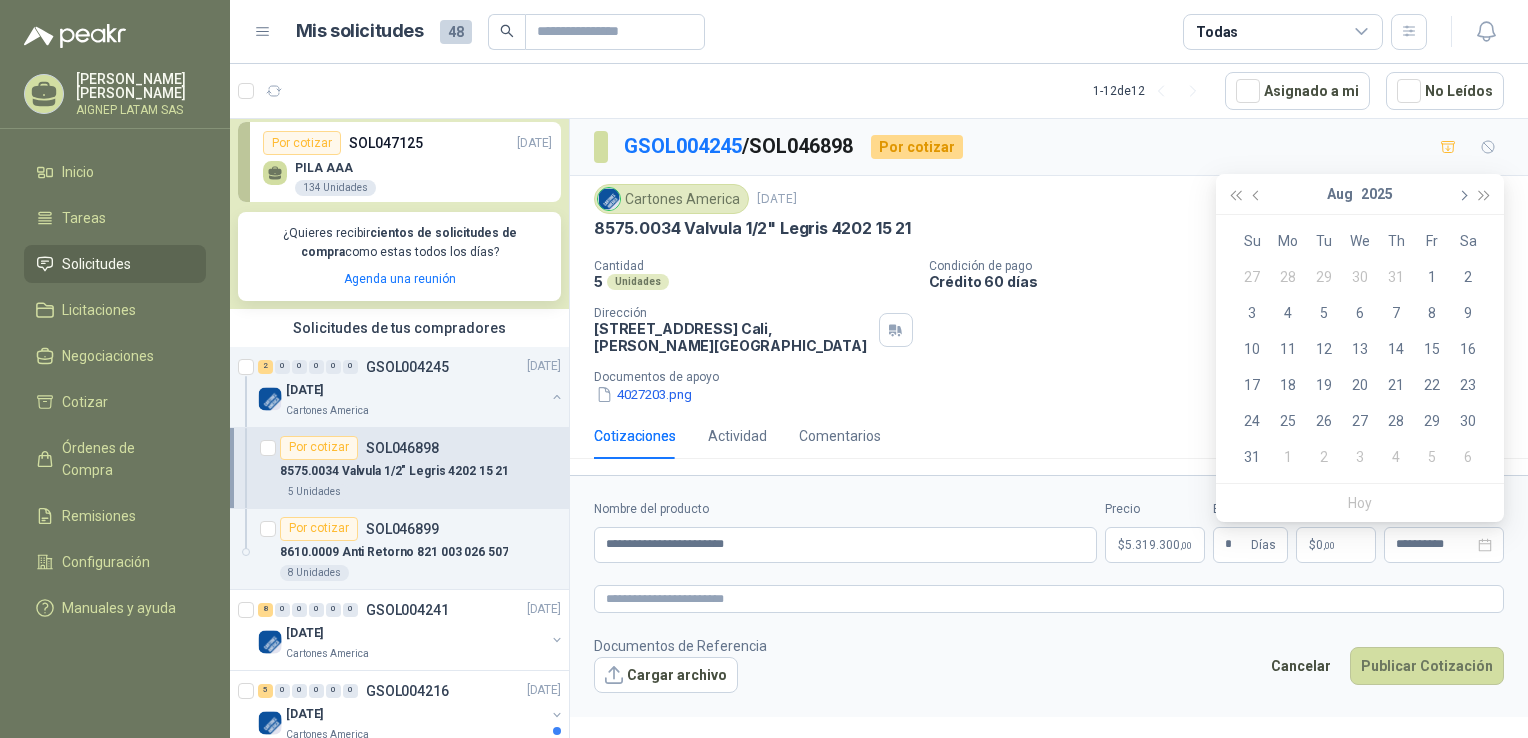 click at bounding box center (1462, 196) 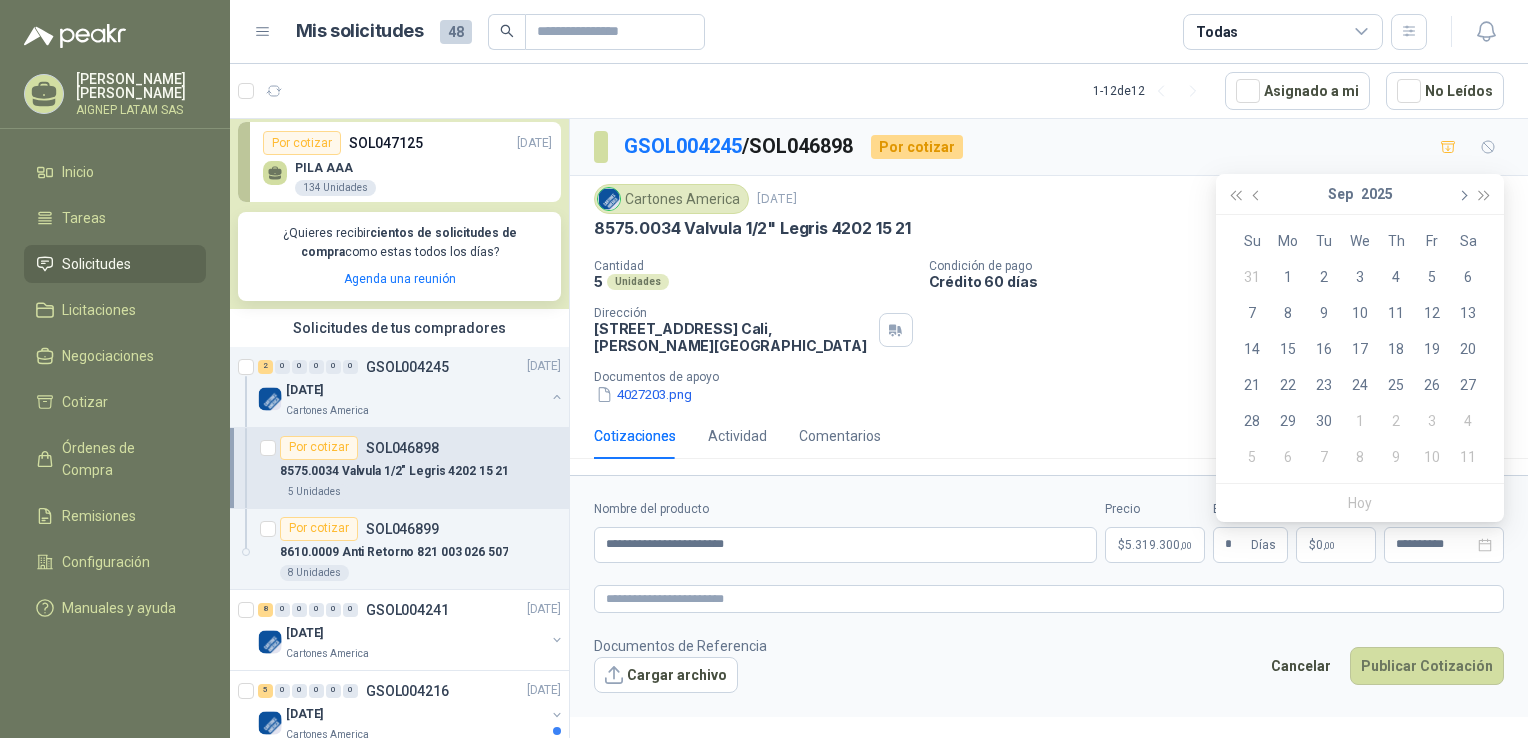 click at bounding box center [1462, 196] 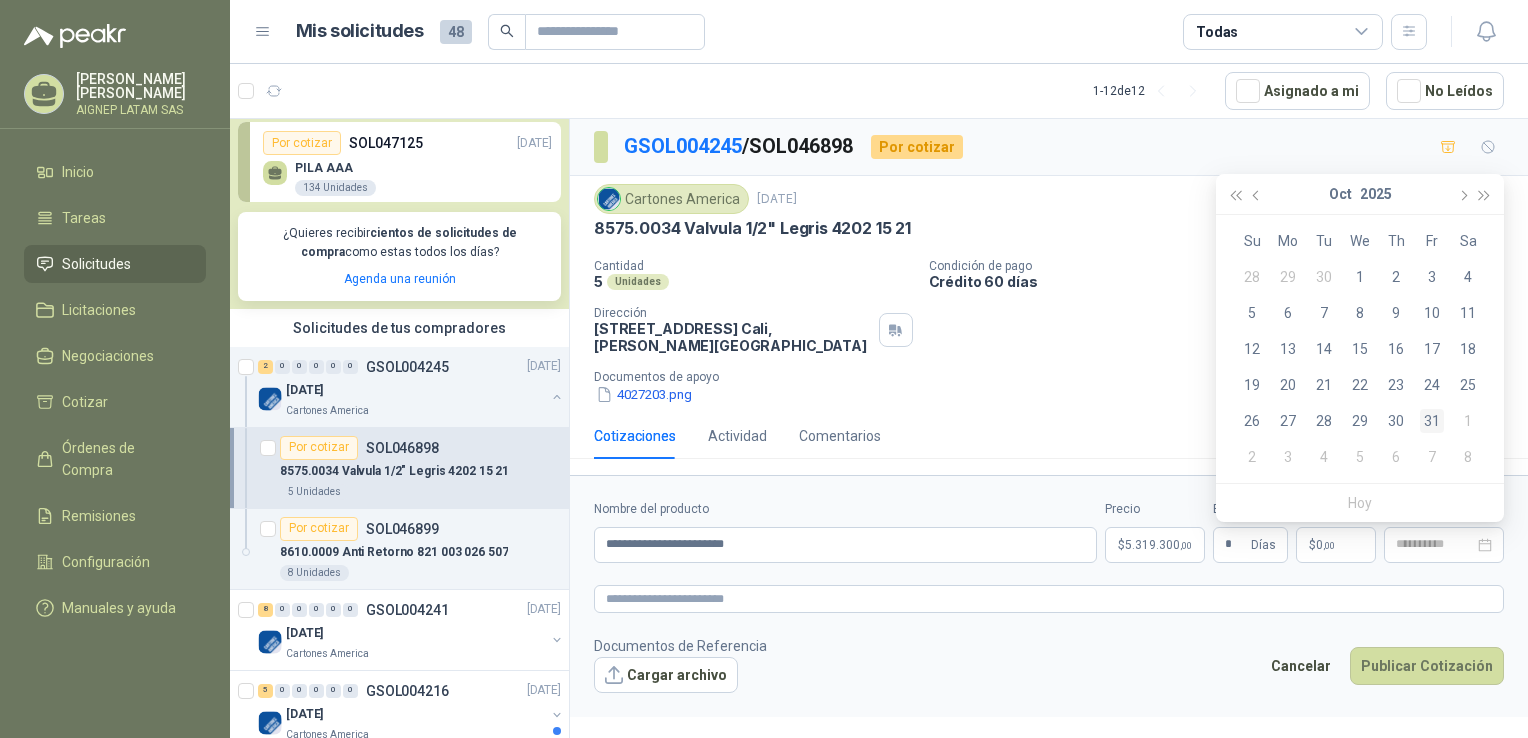 type on "**********" 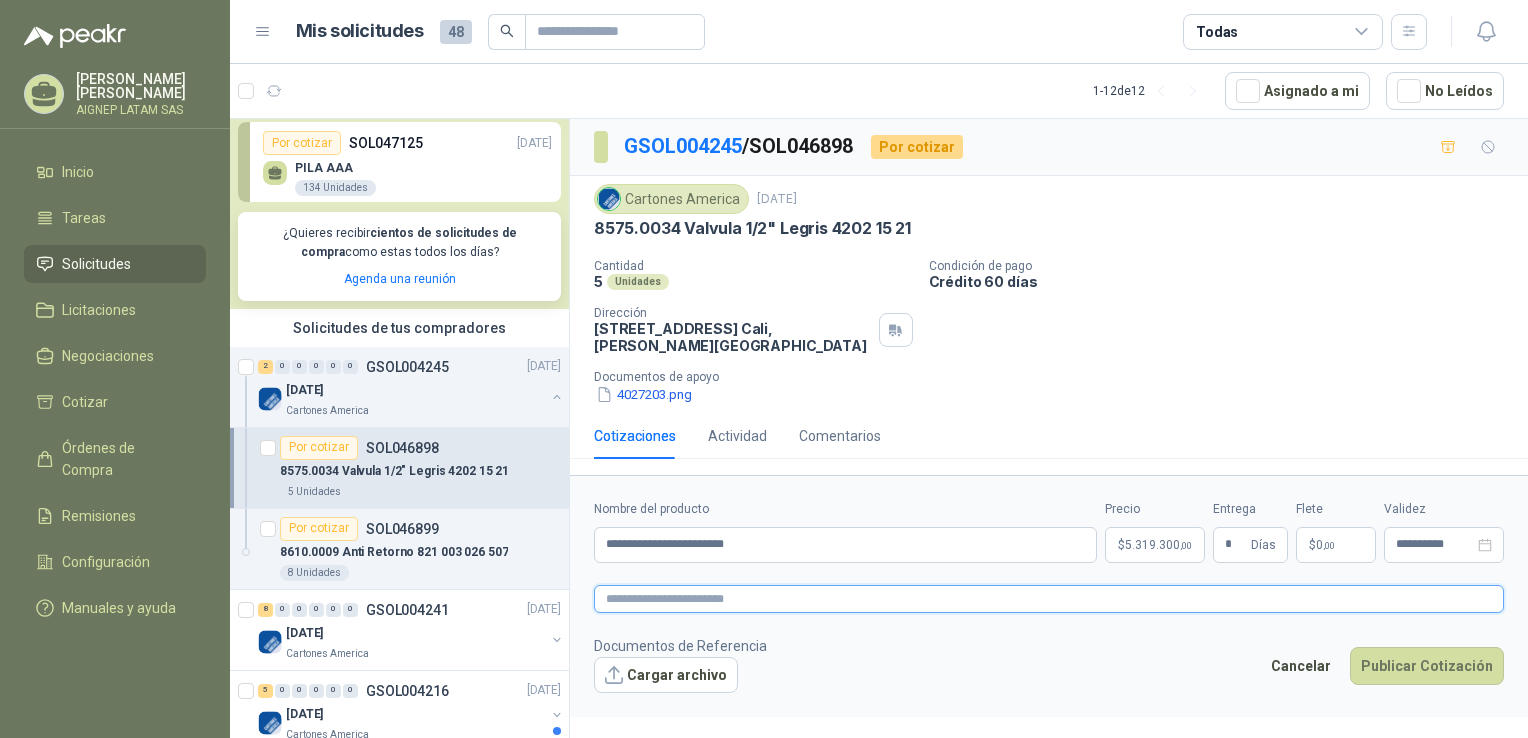 click at bounding box center [1049, 599] 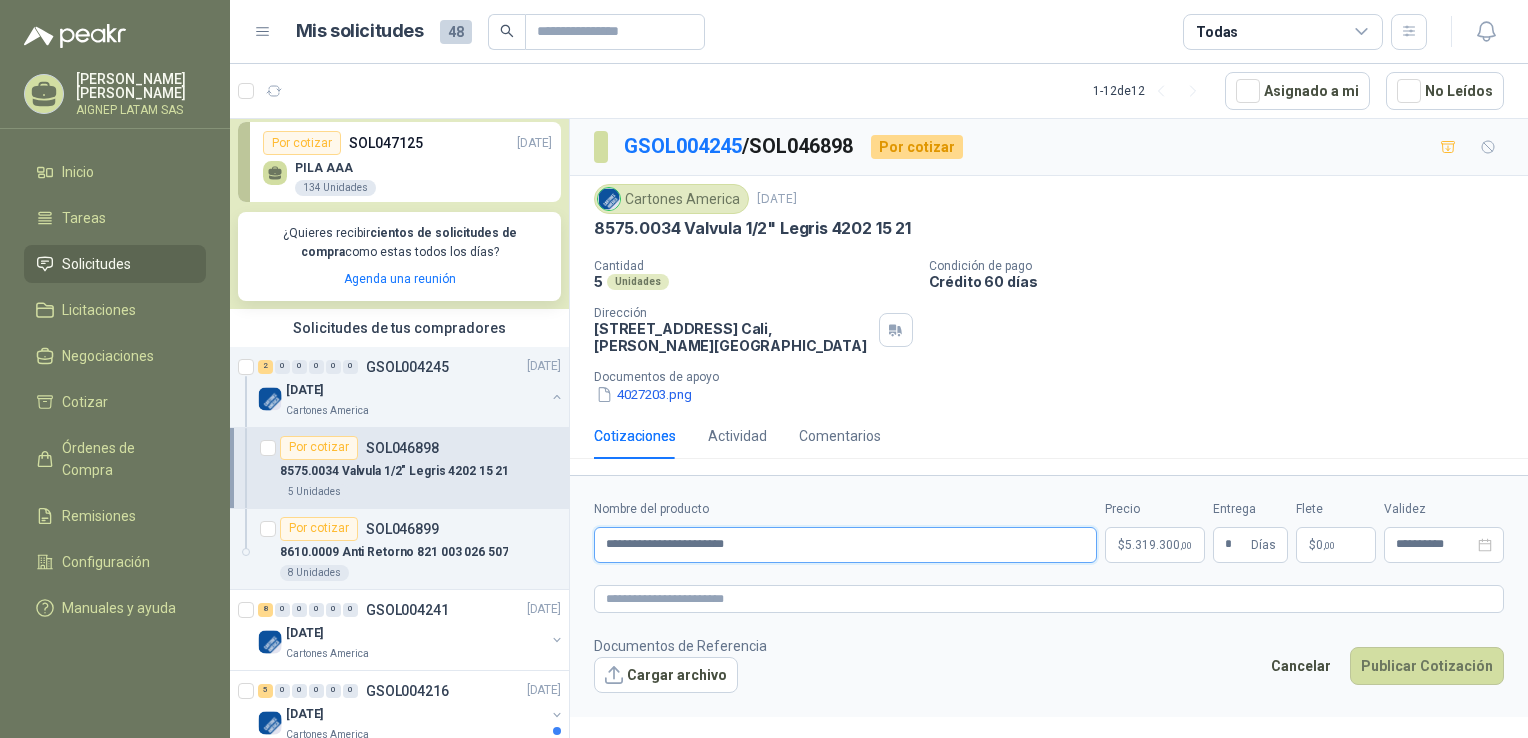 click on "**********" at bounding box center [845, 545] 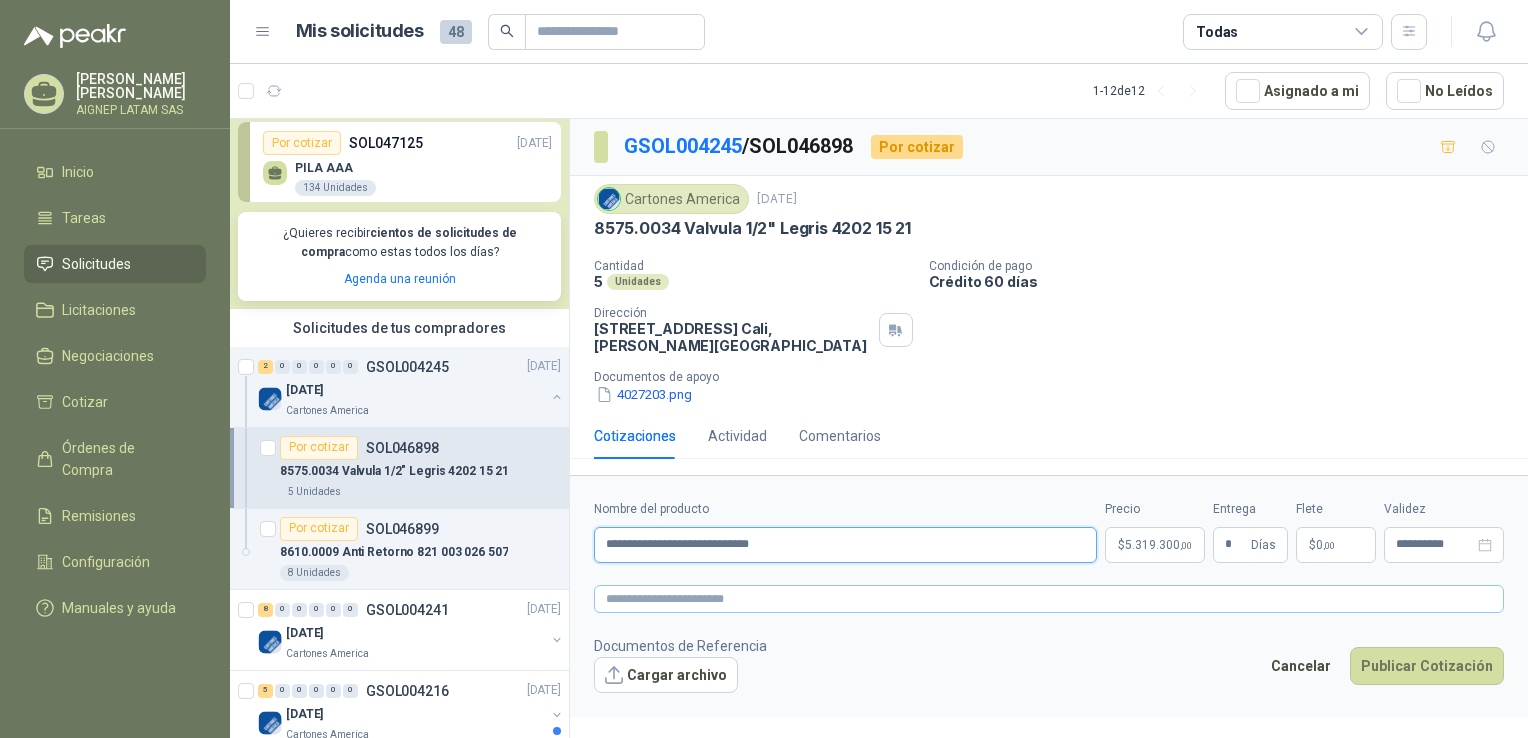 type on "**********" 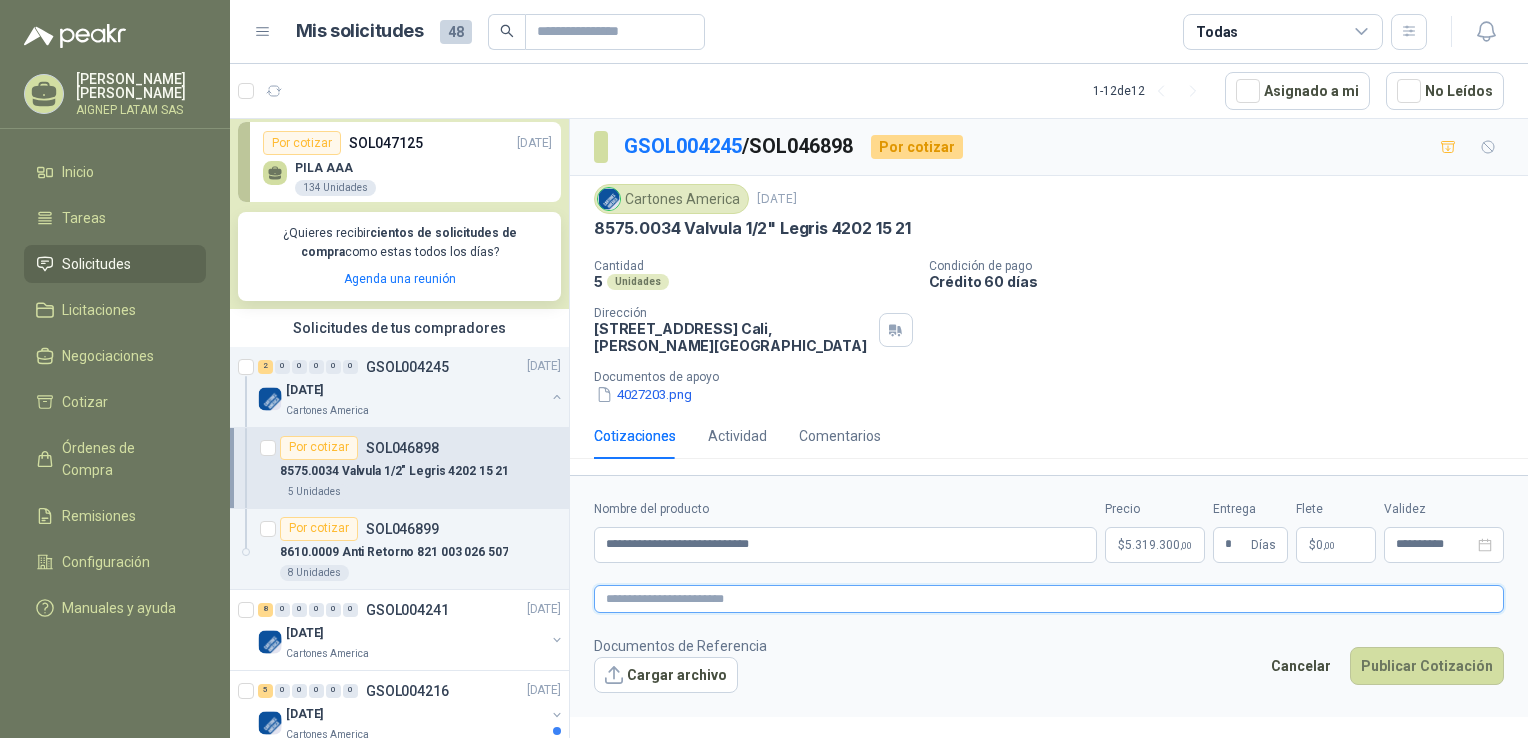 click at bounding box center [1049, 599] 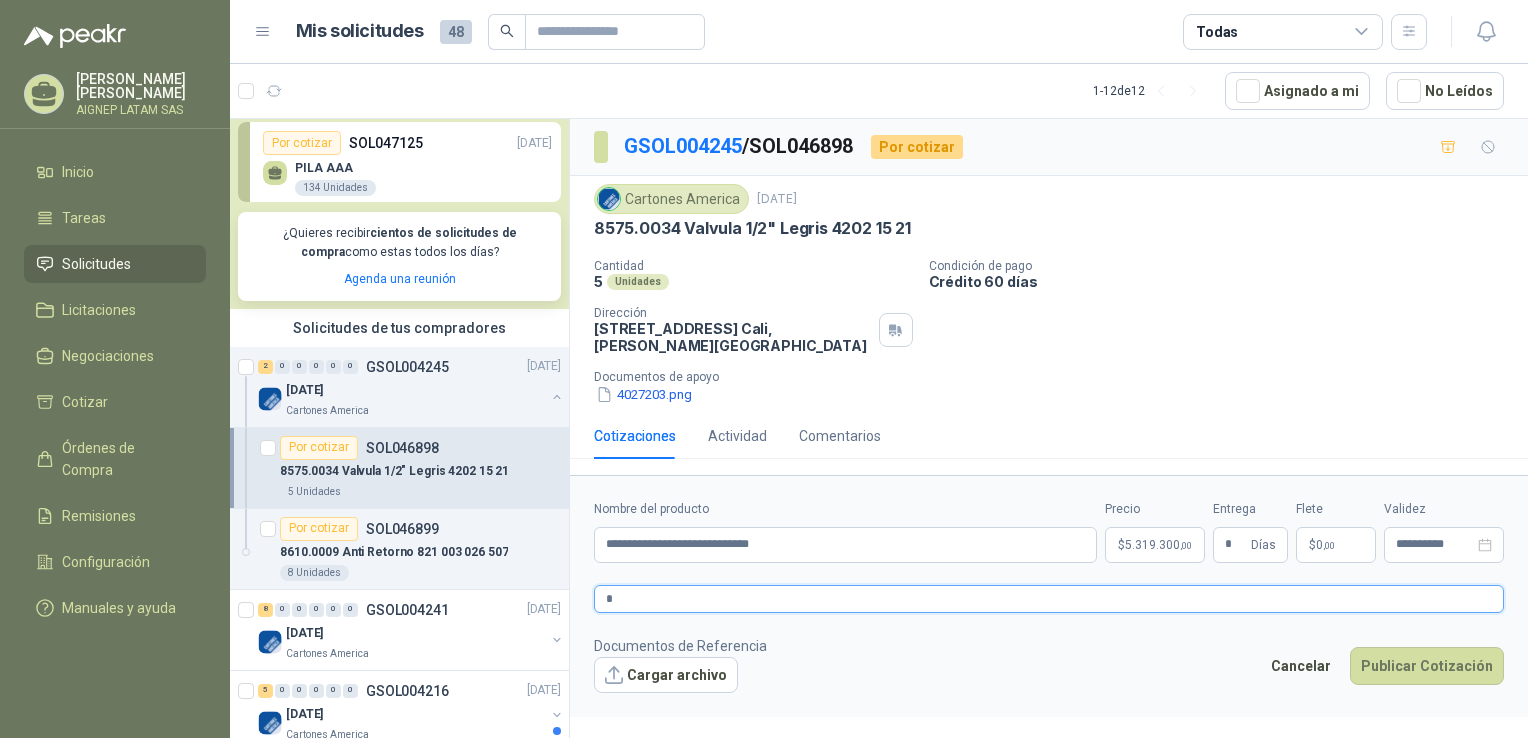 type 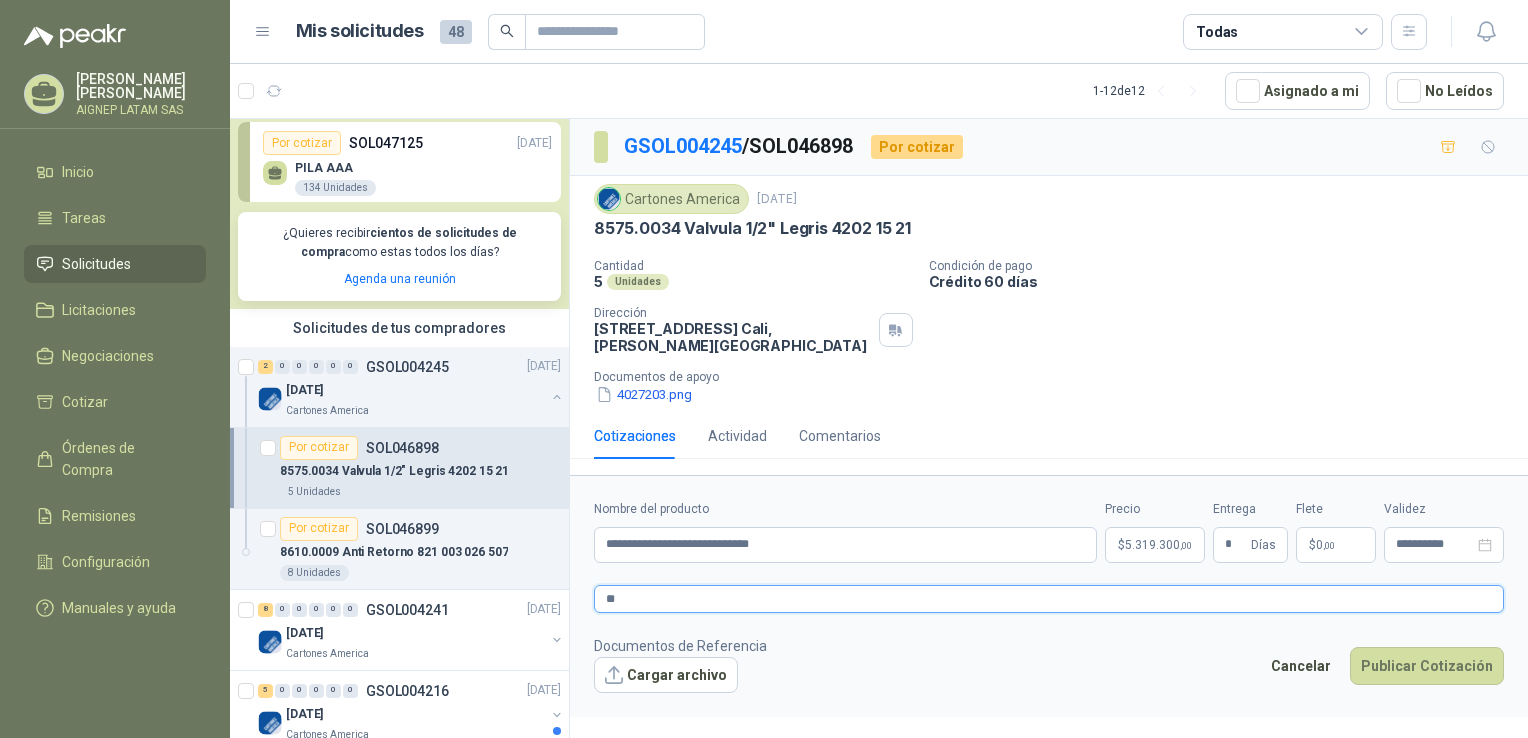 type 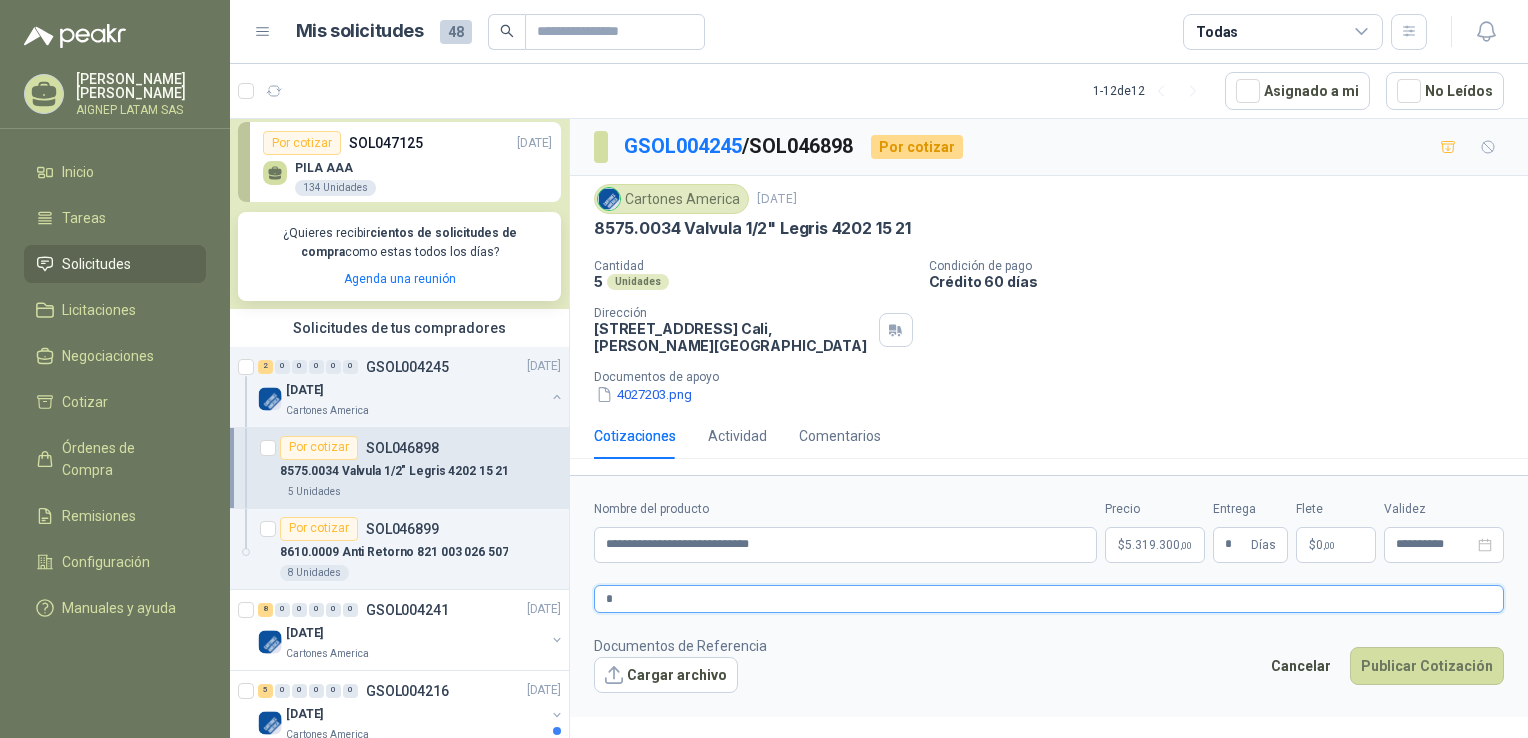type 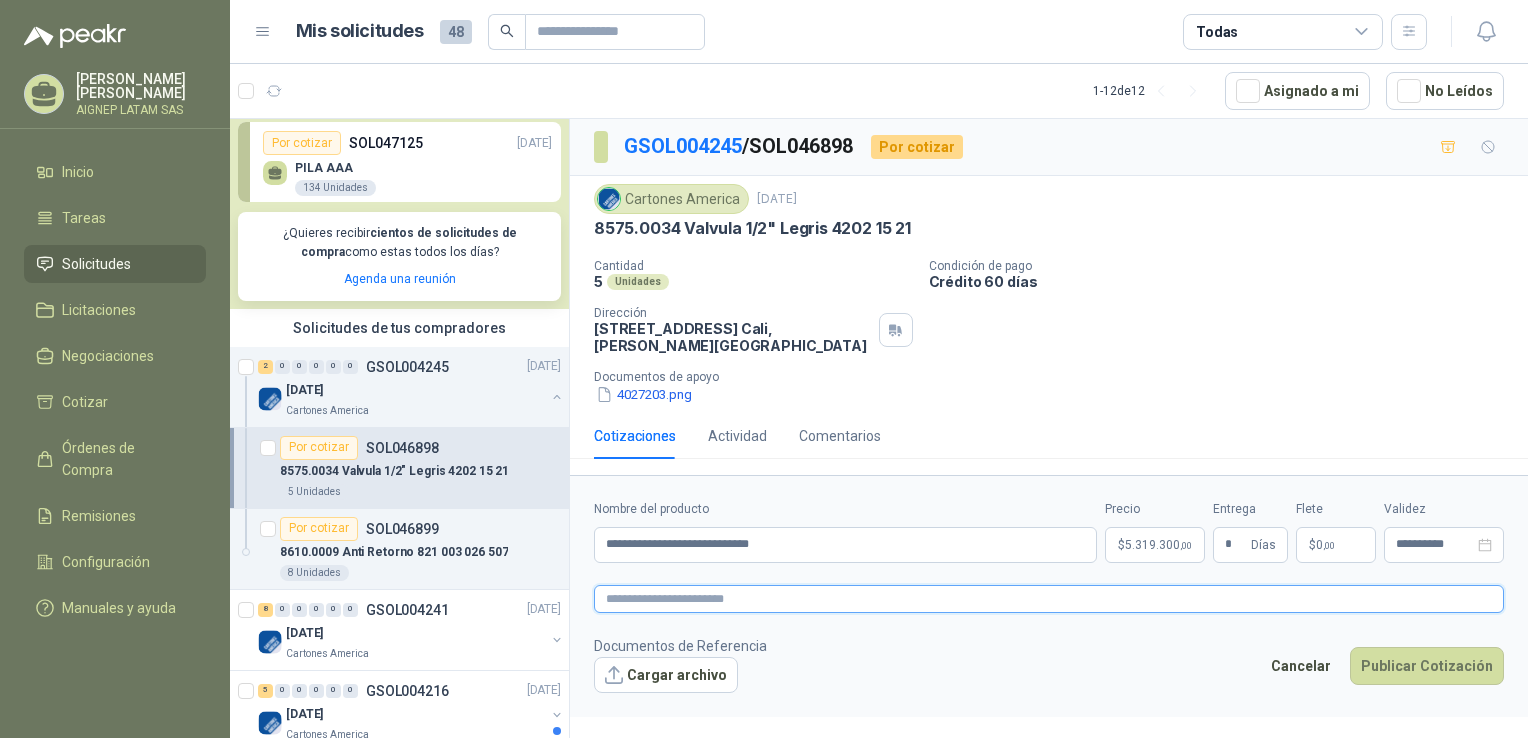 type 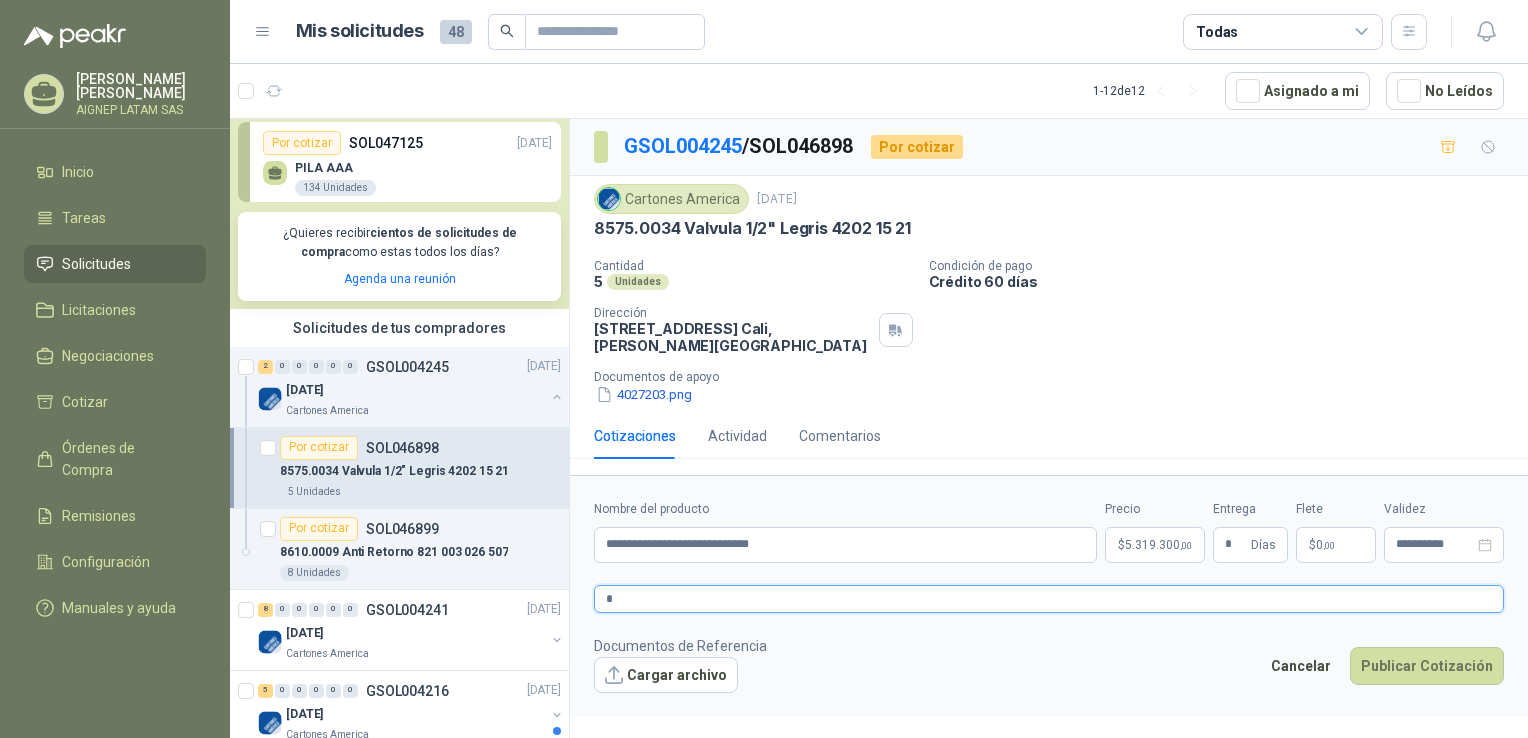 type 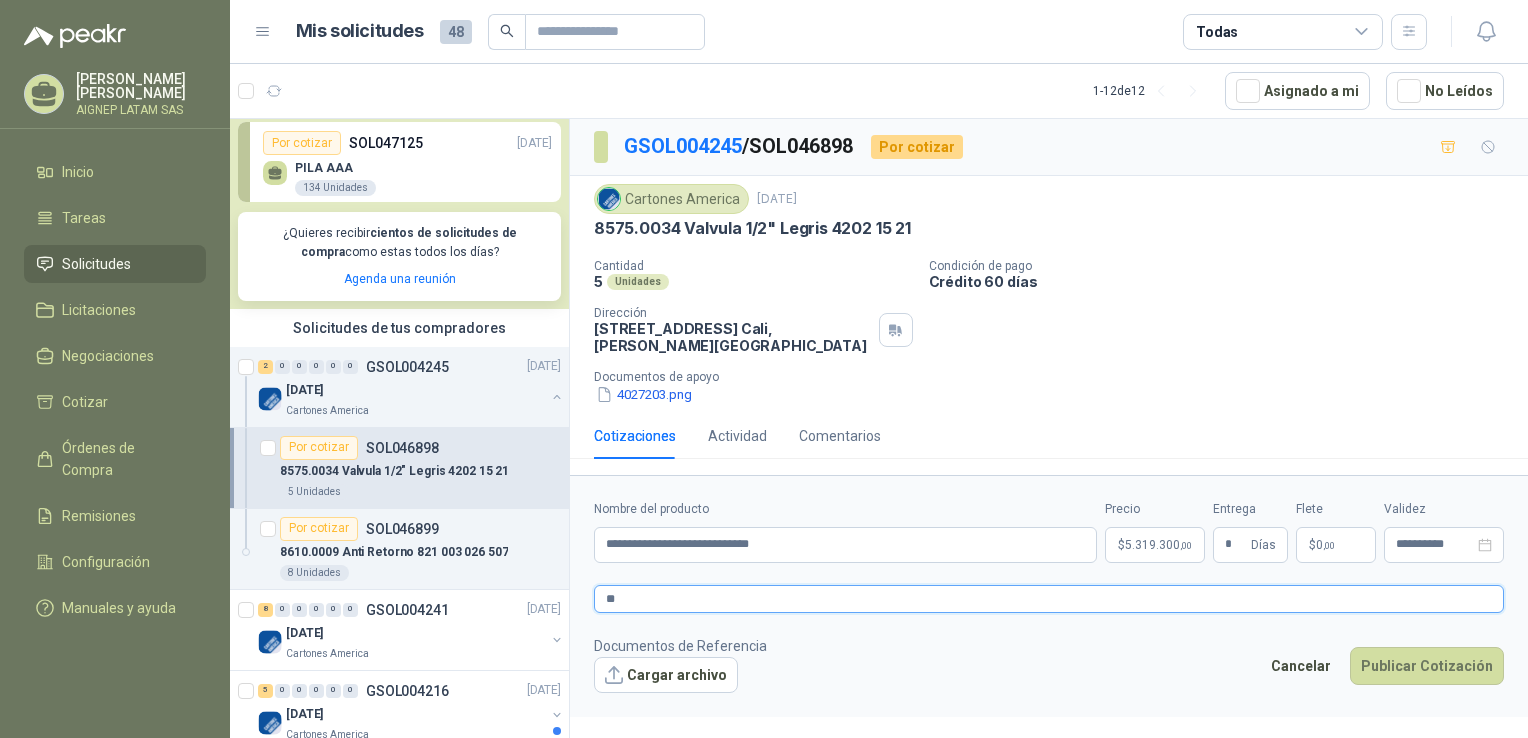 type 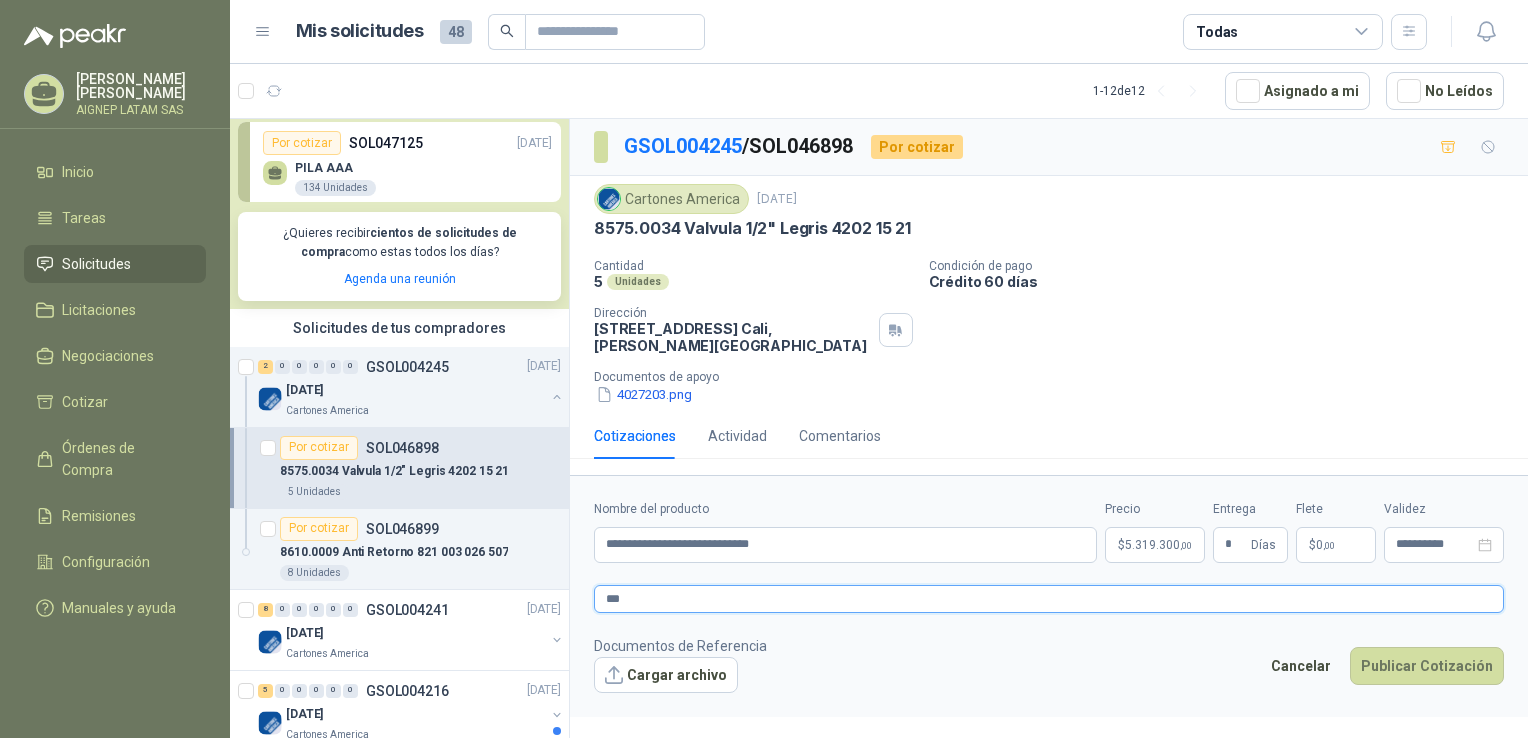 type 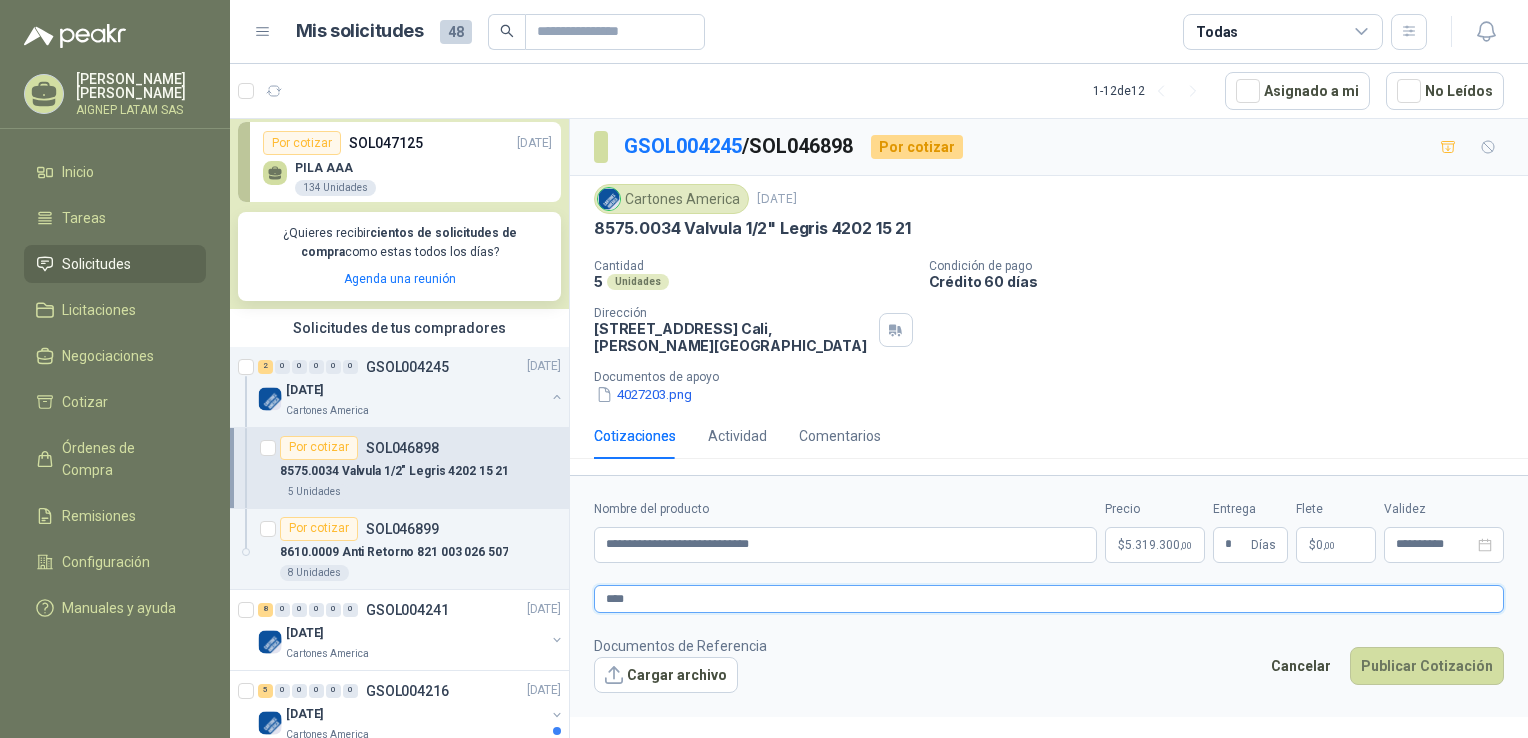 type 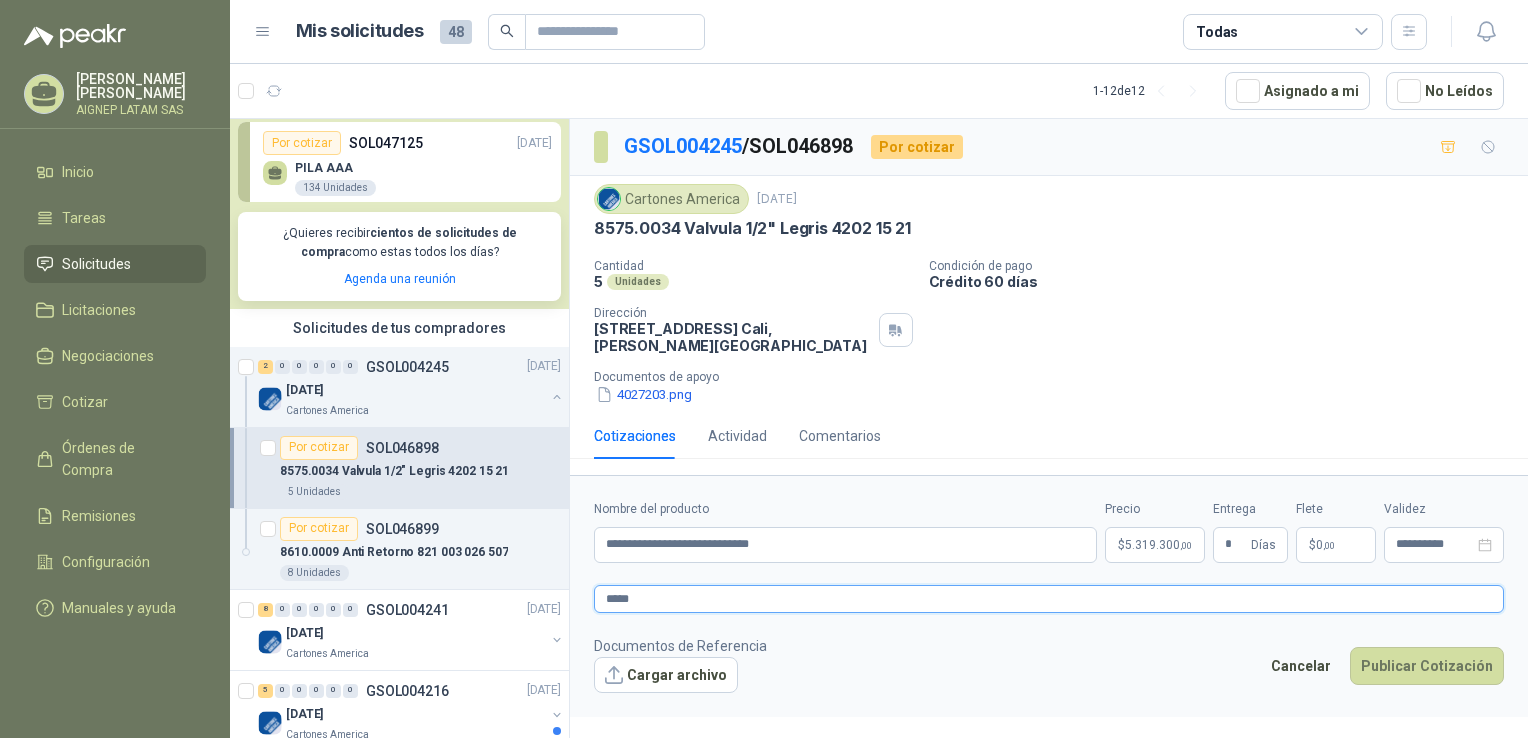 type 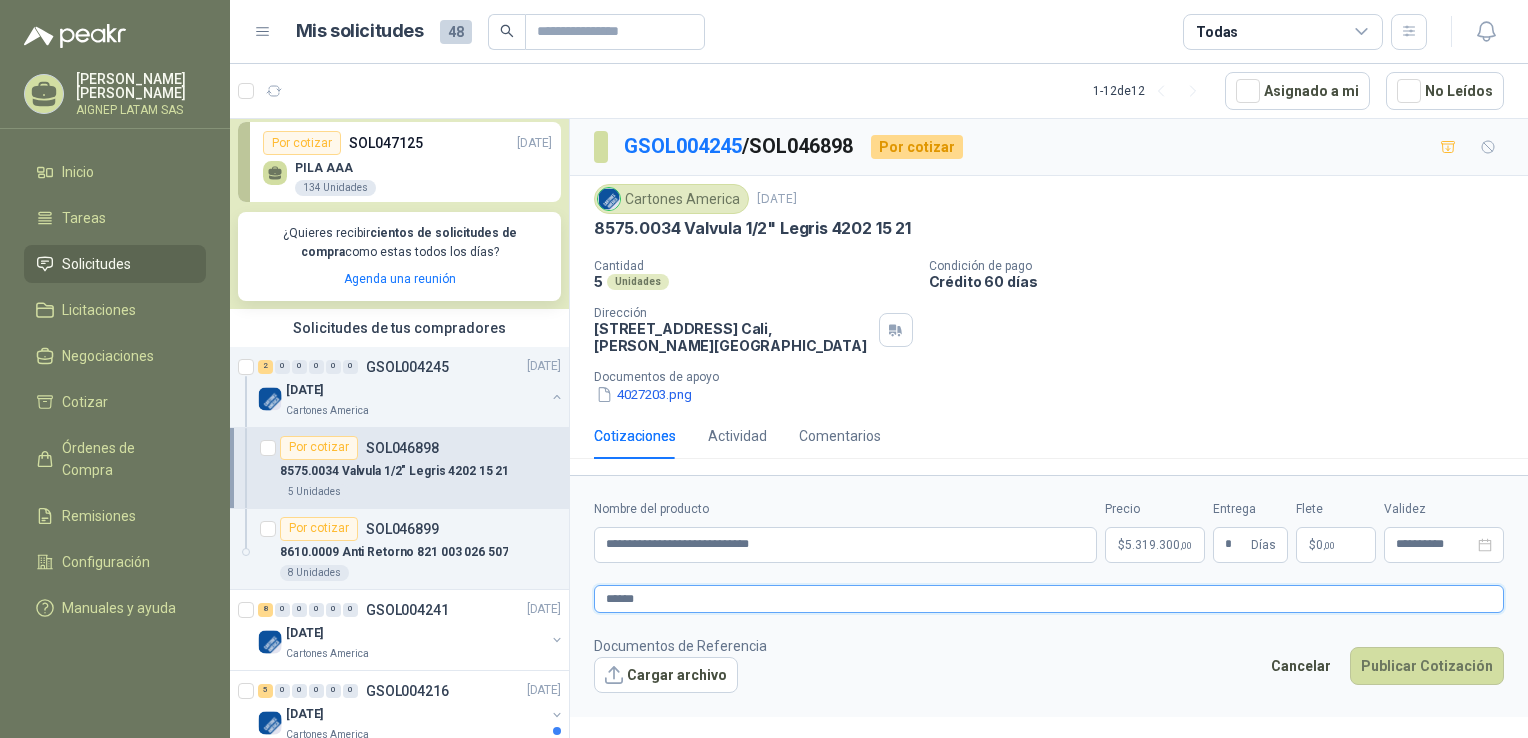 type 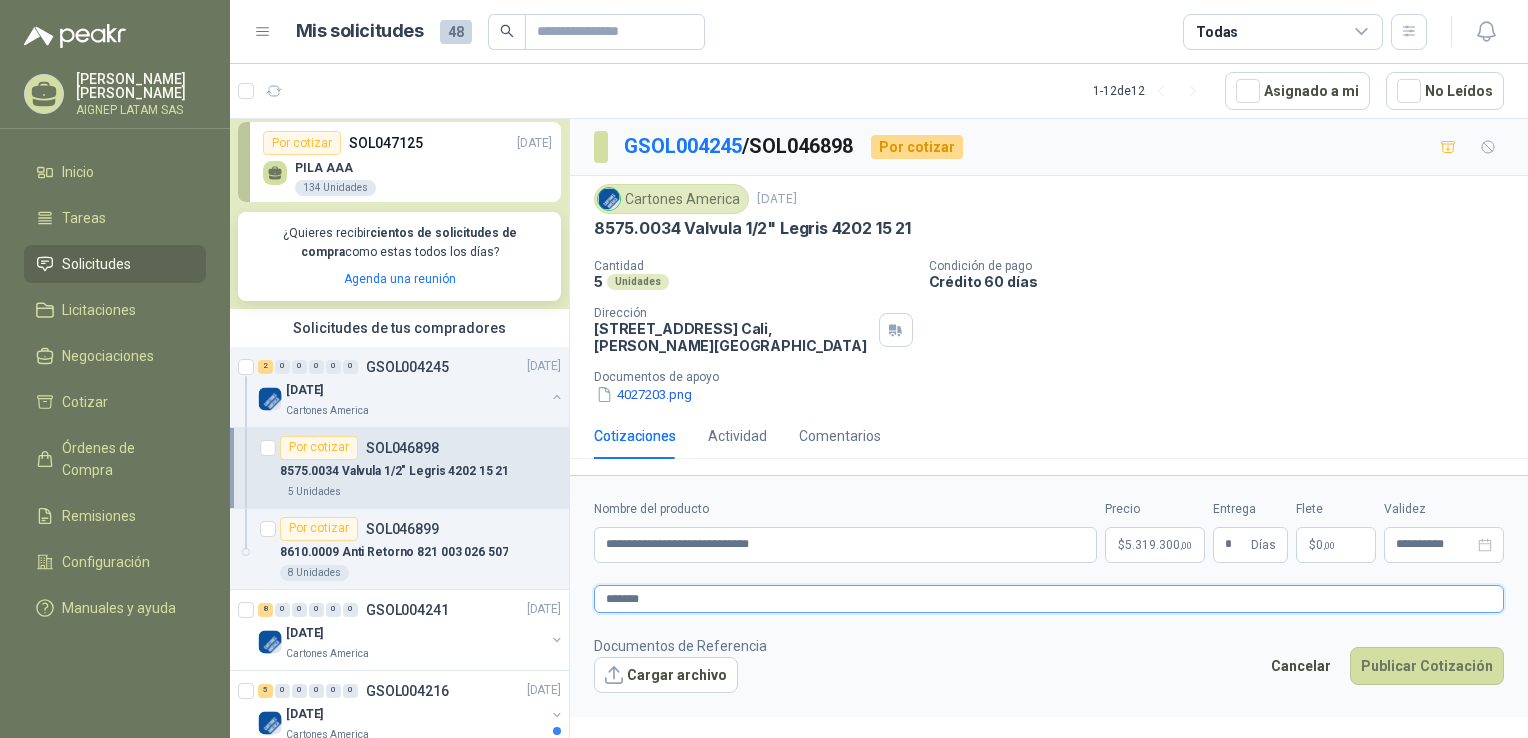 type 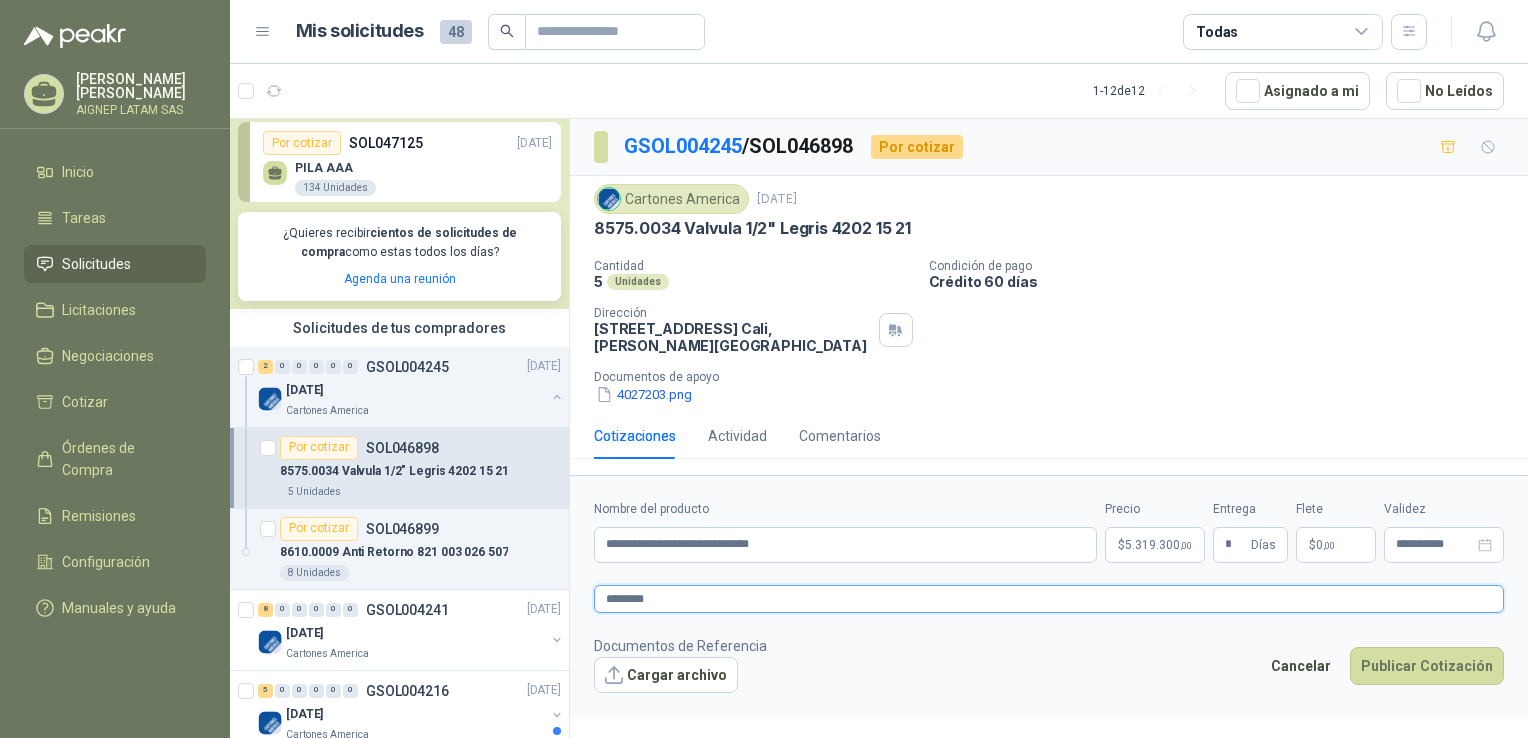 type 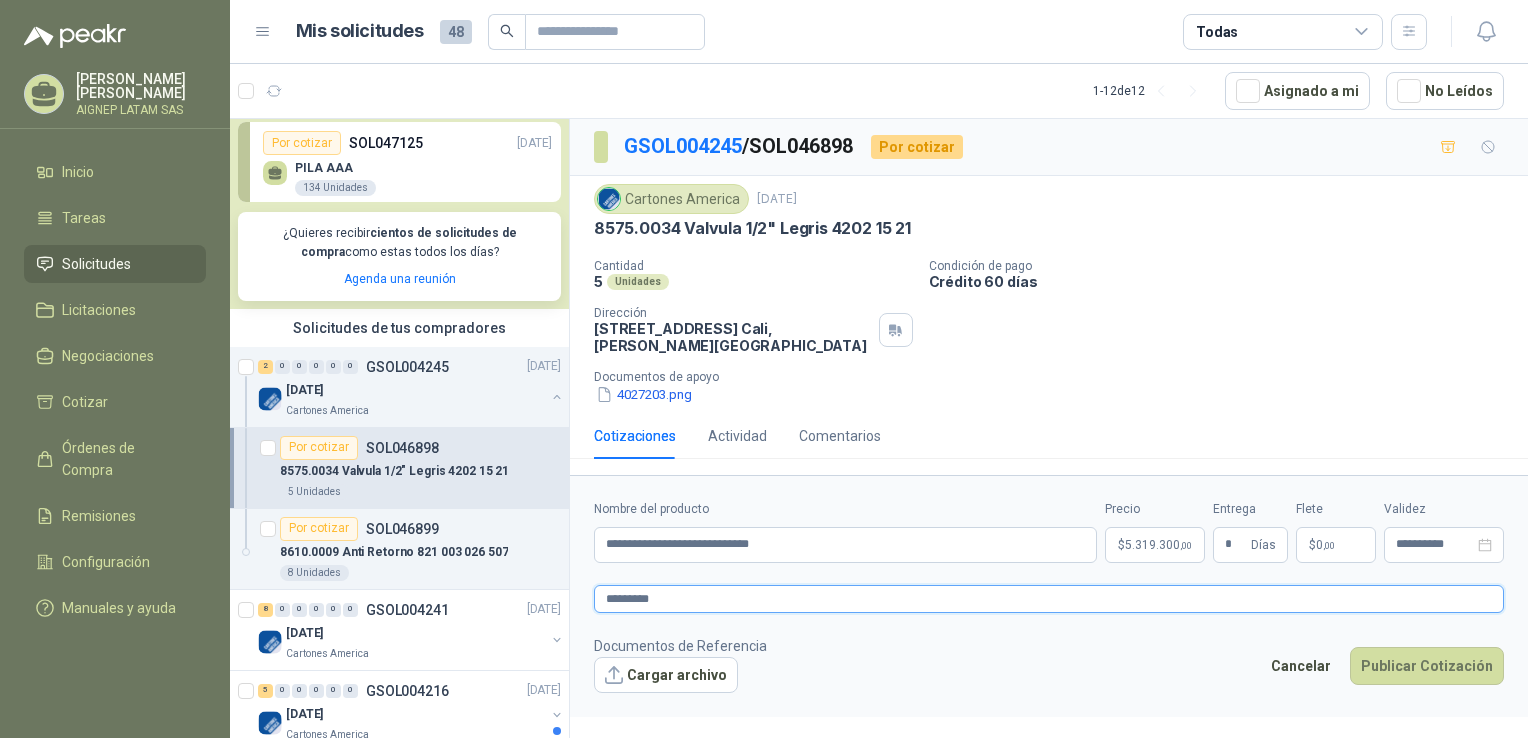 type 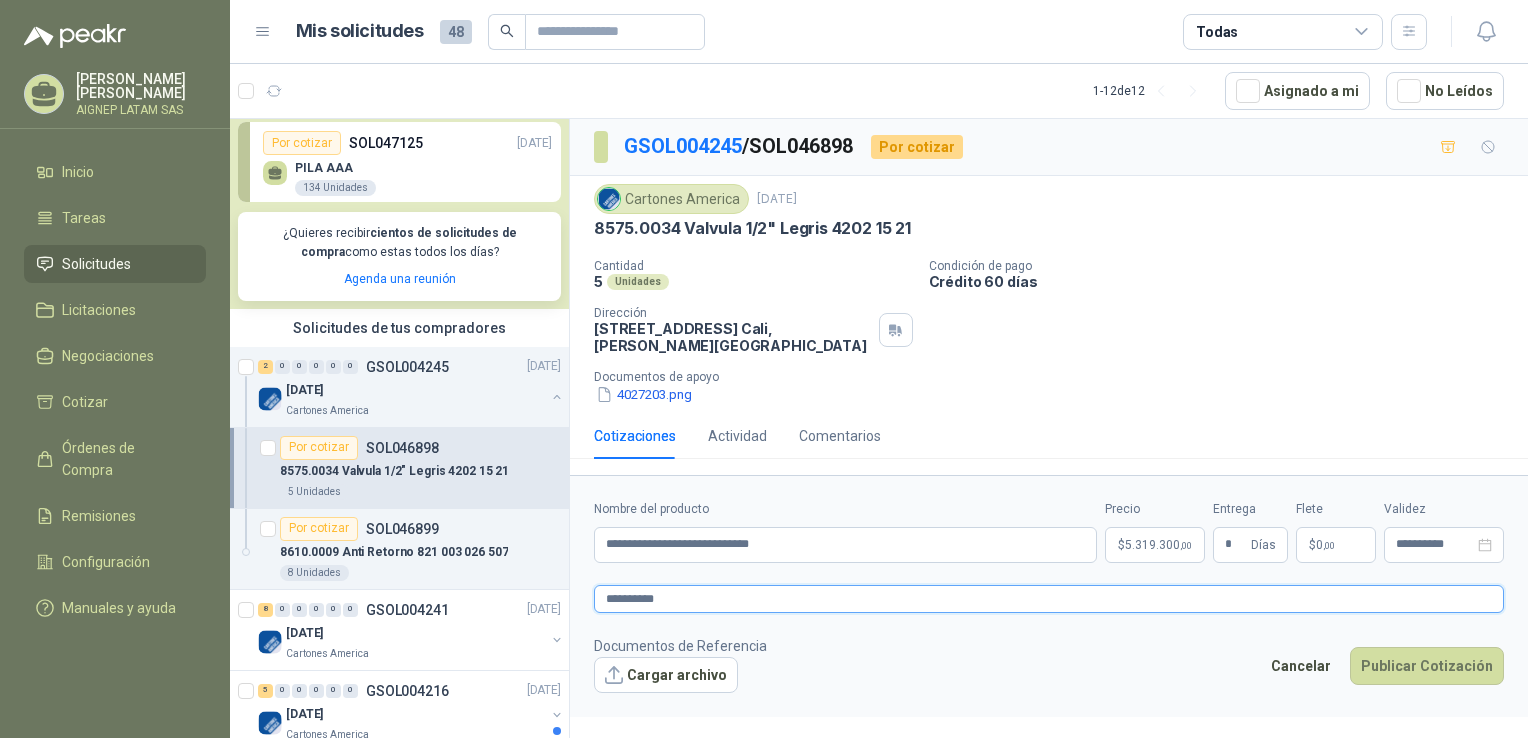 type 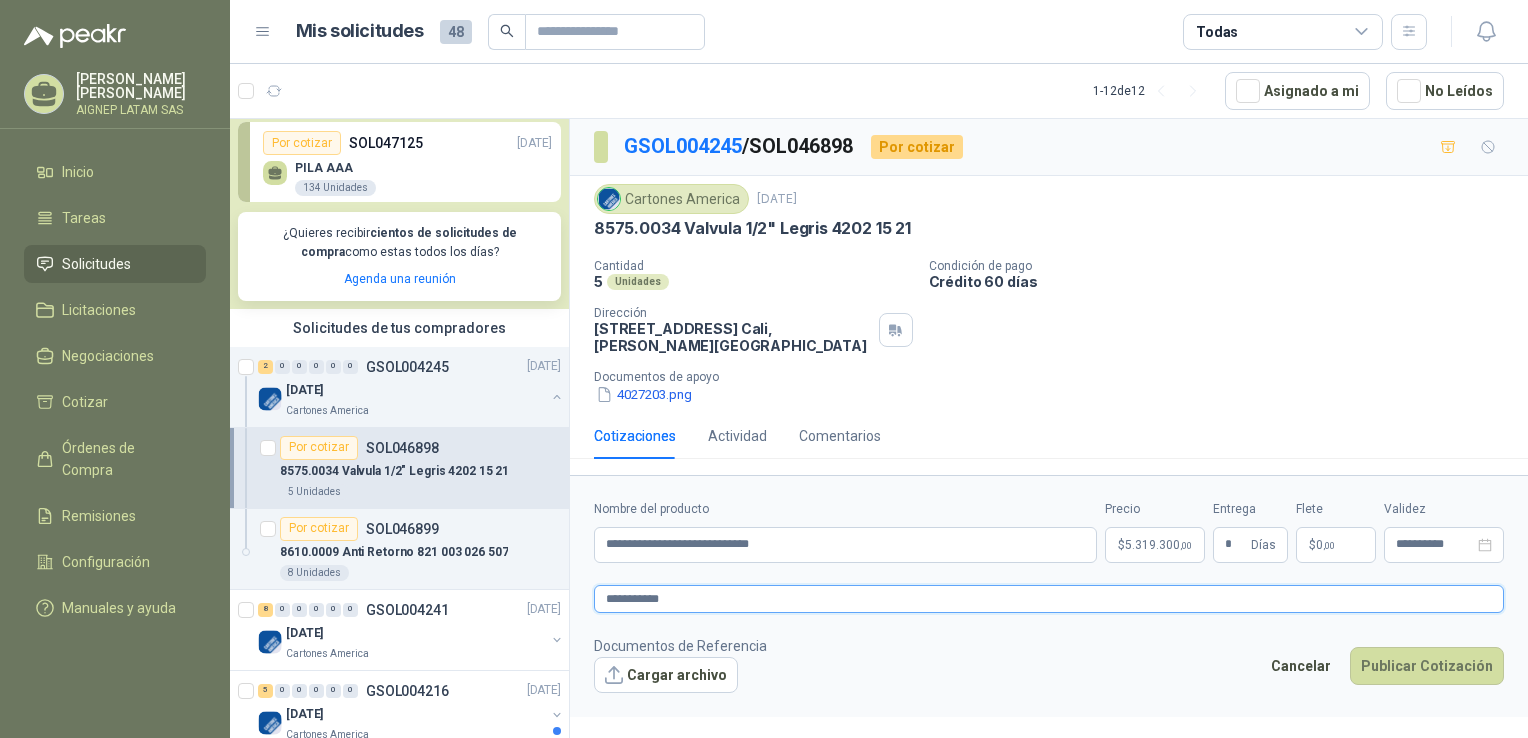 type 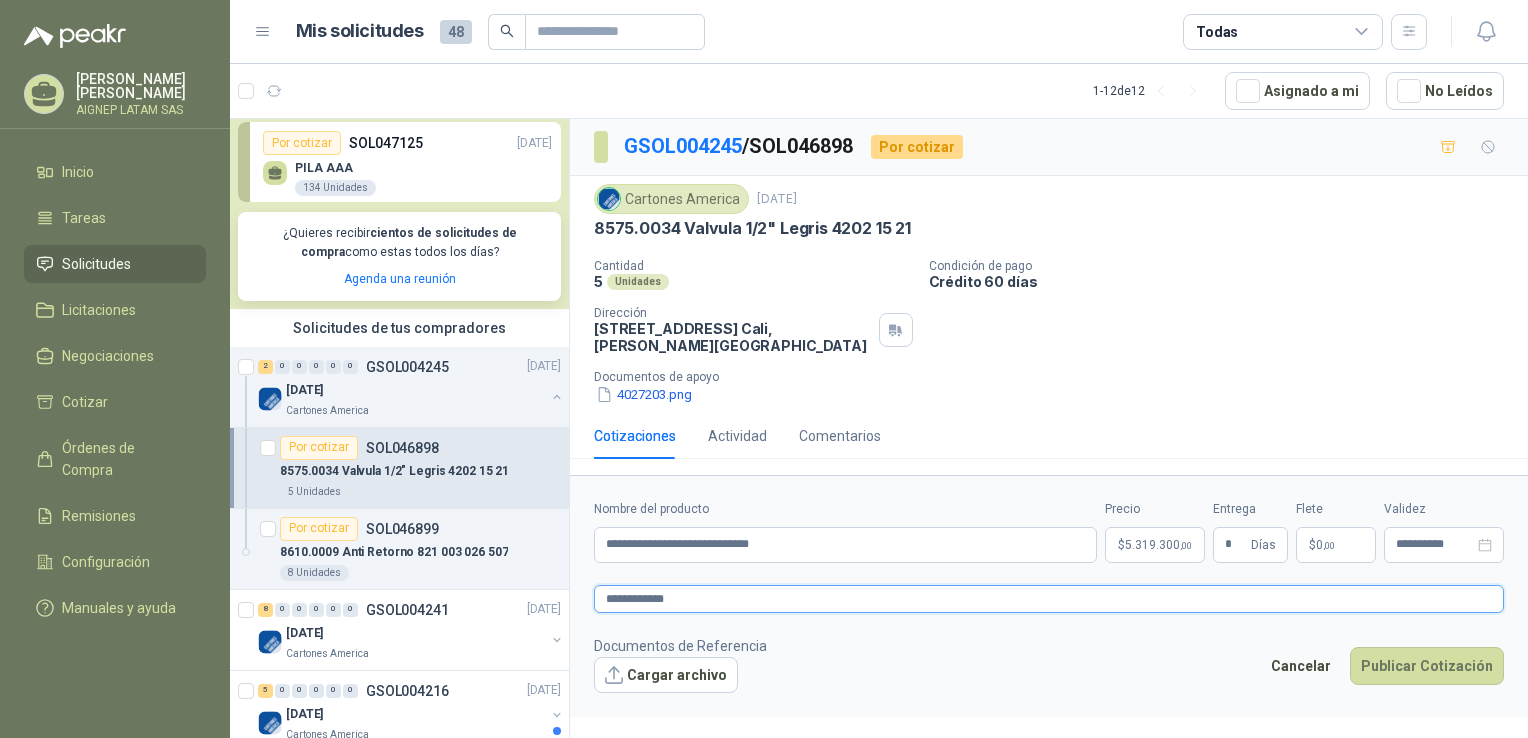 type 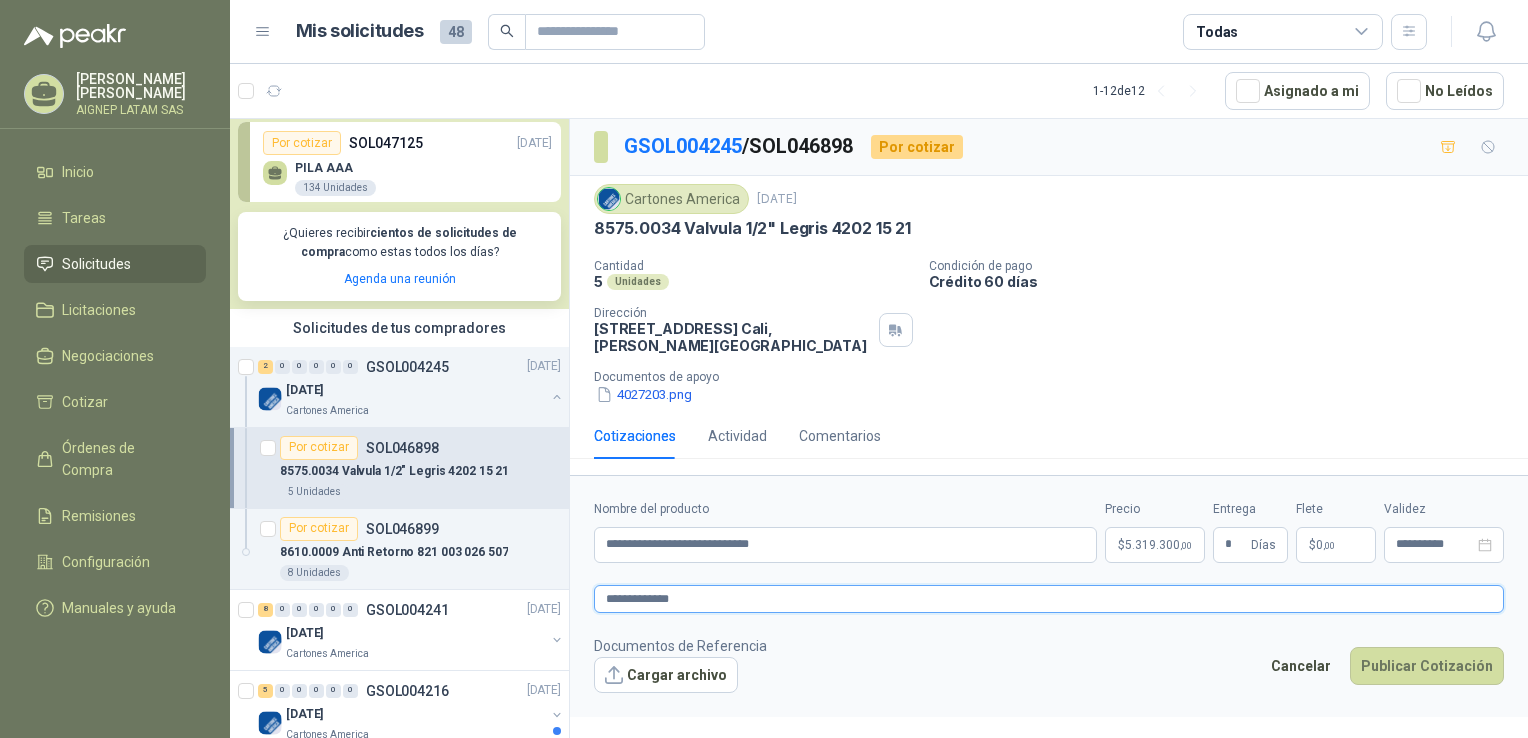 type 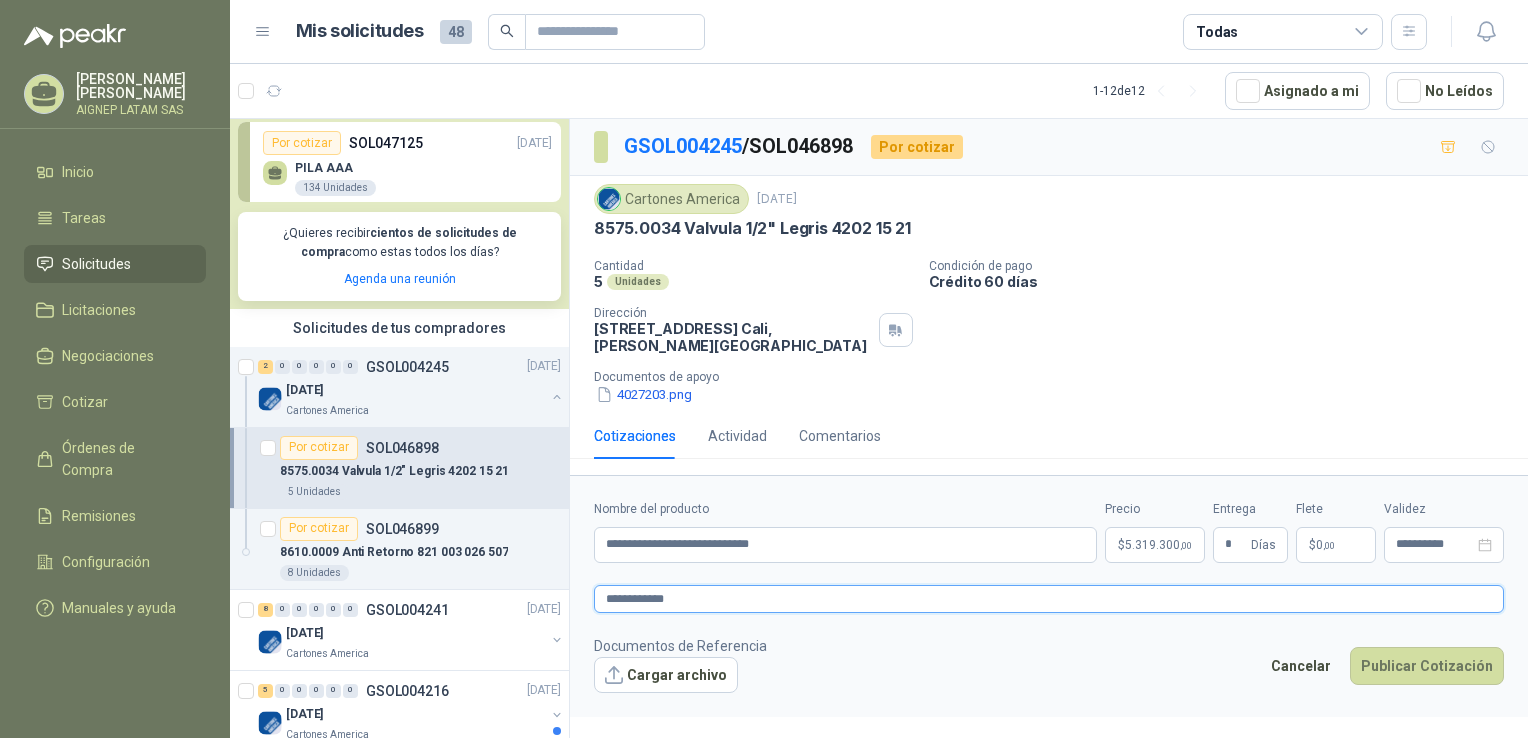type 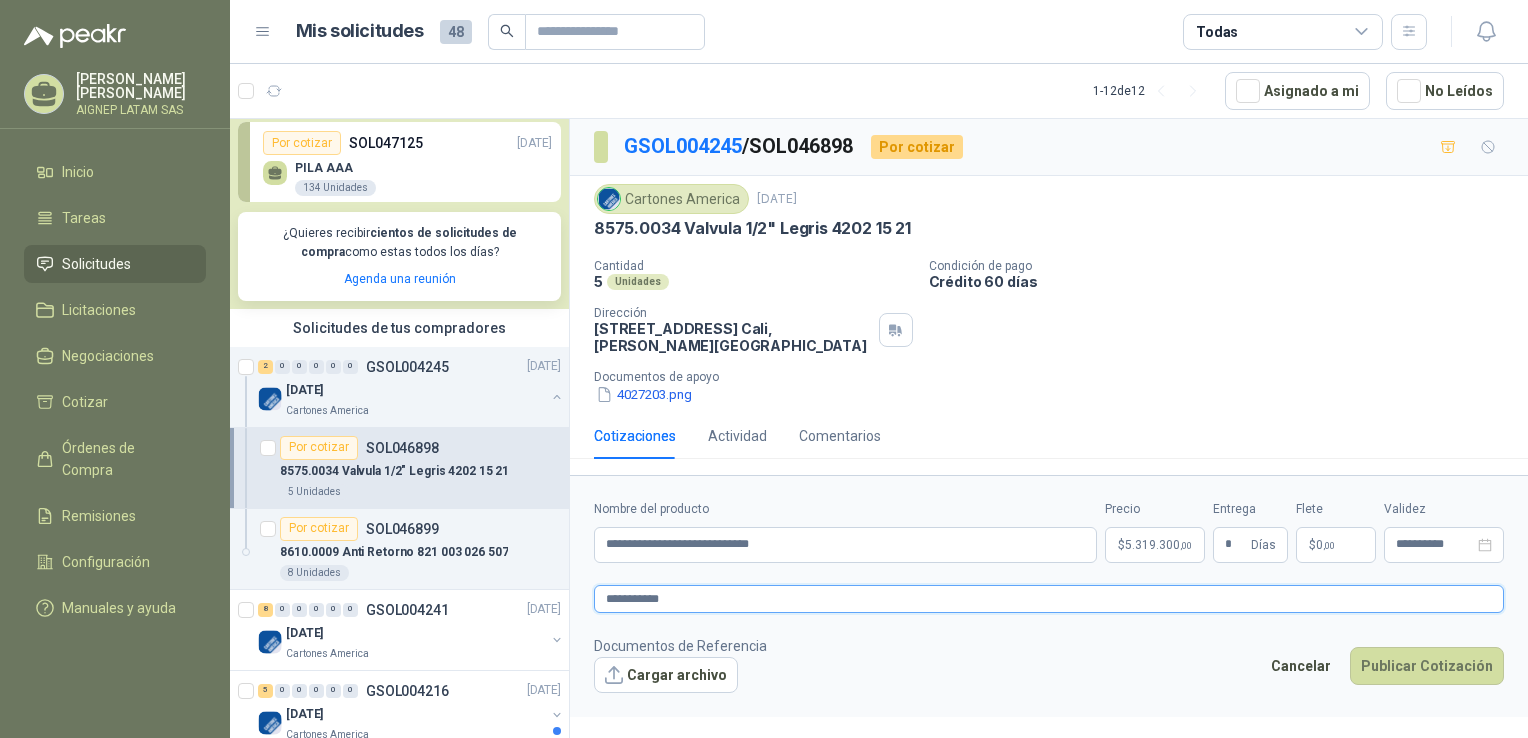type 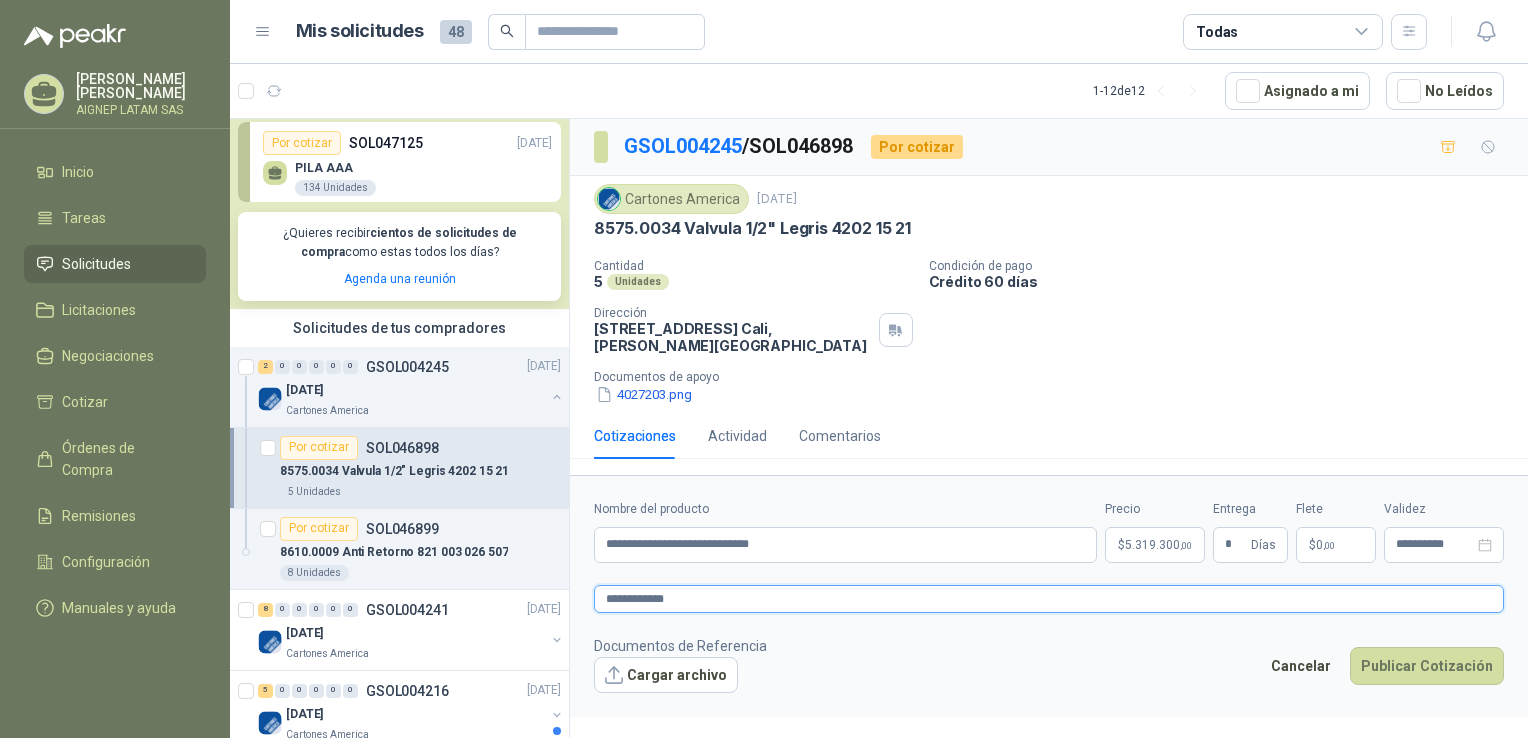 type 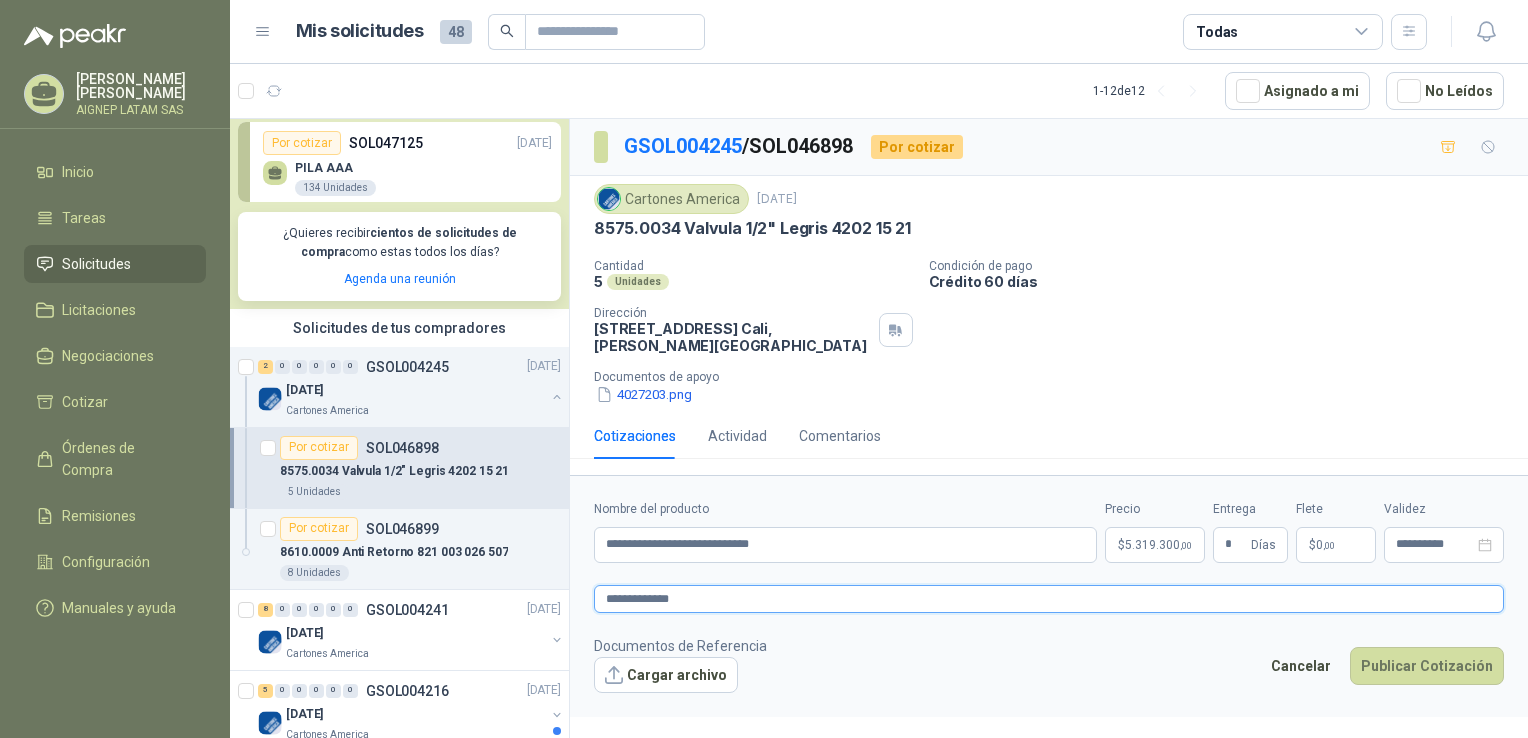 type 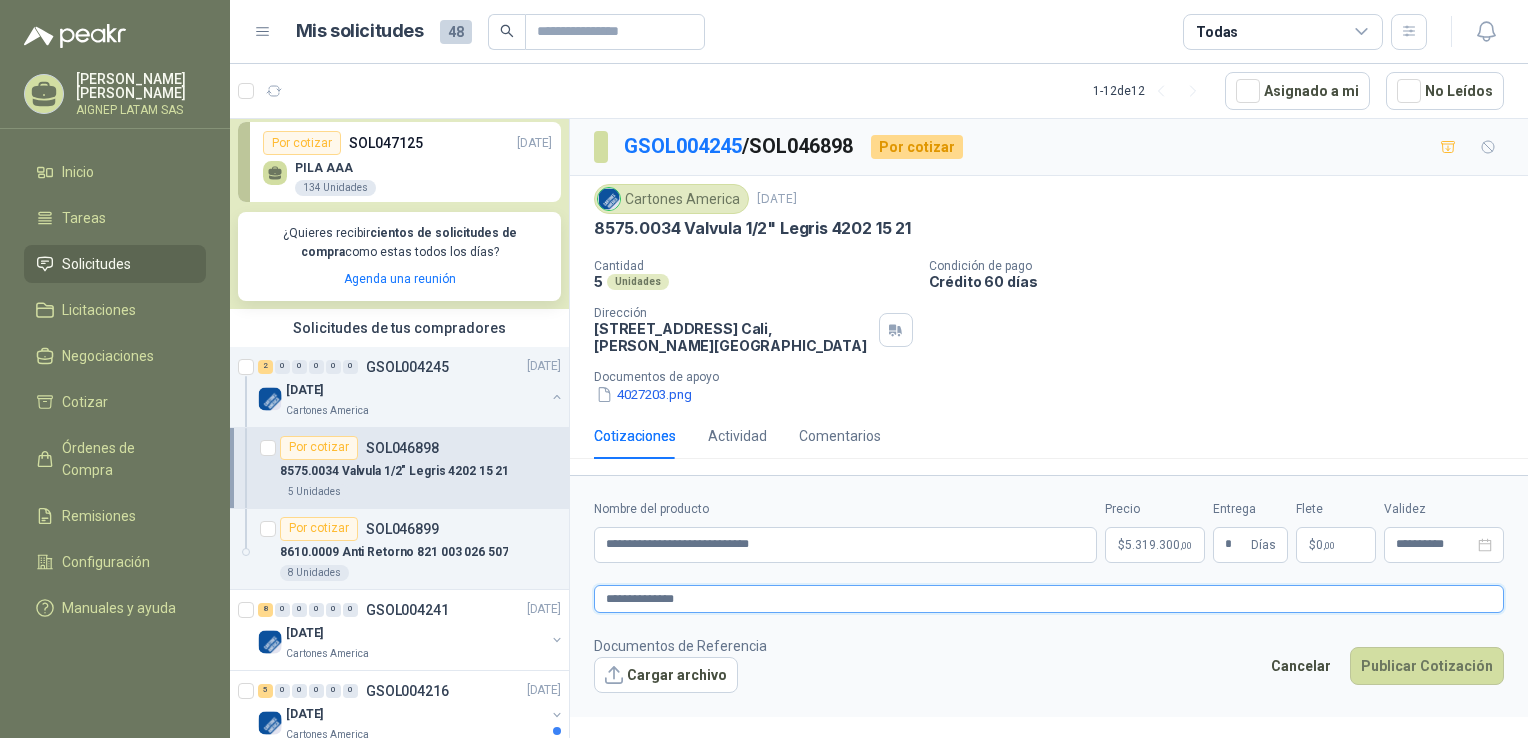 type 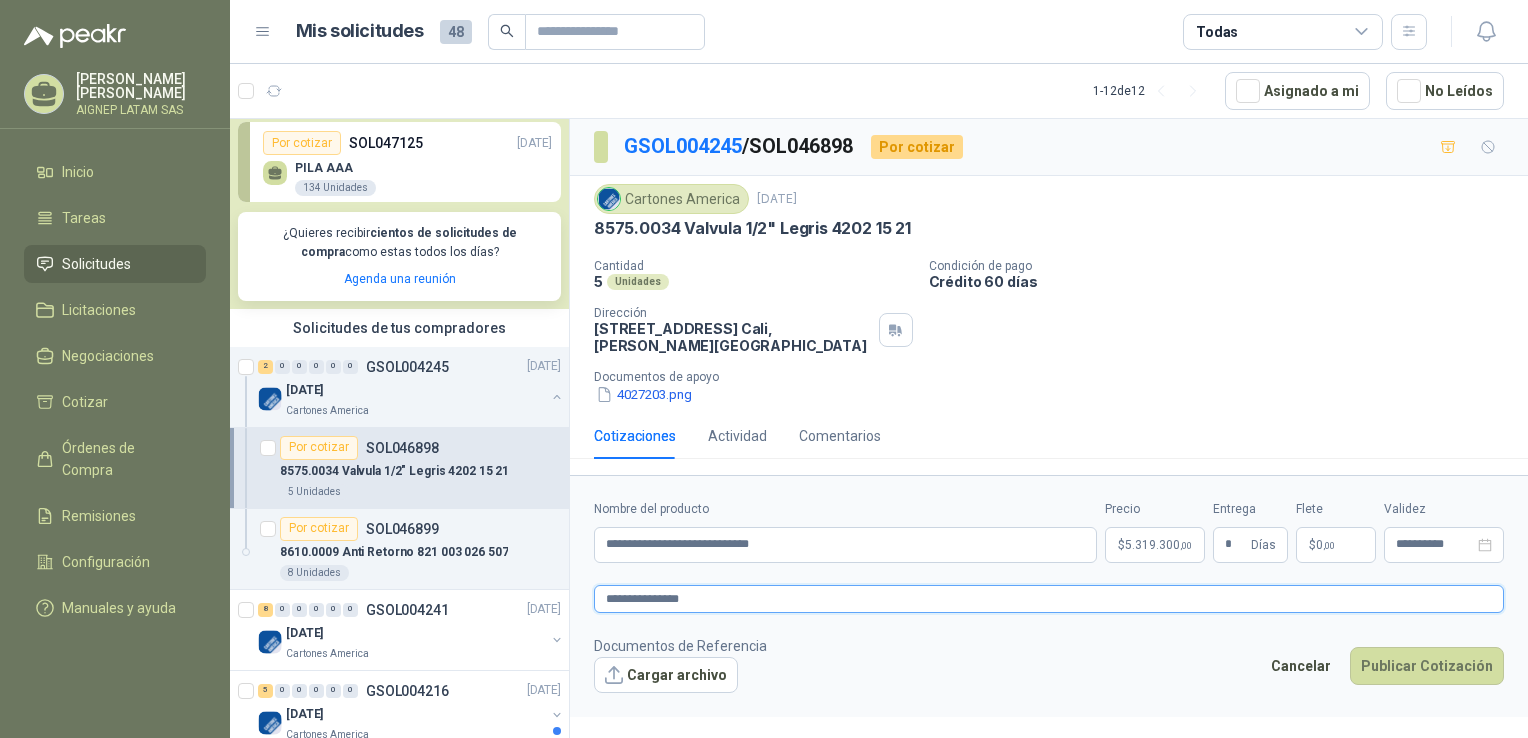 type 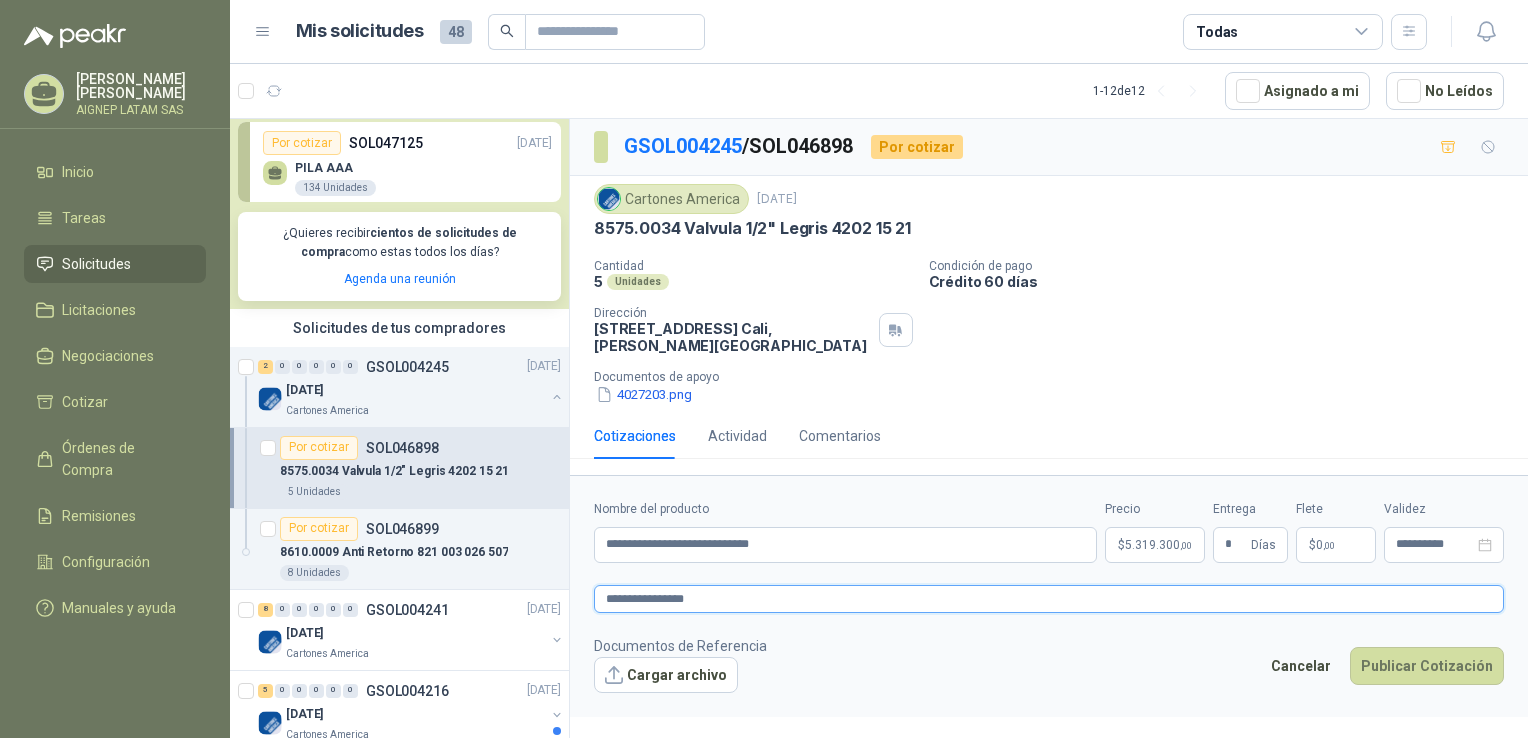 type 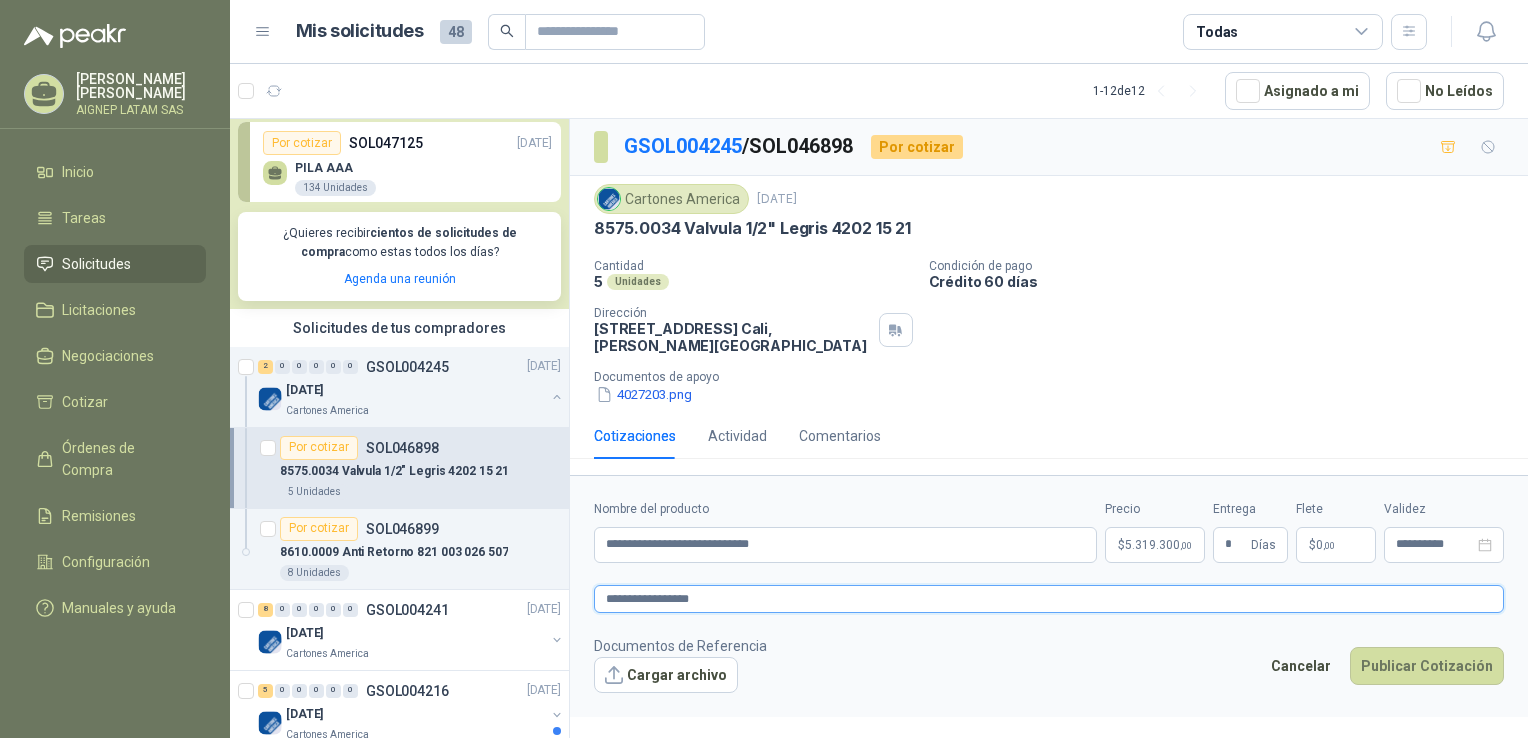 type 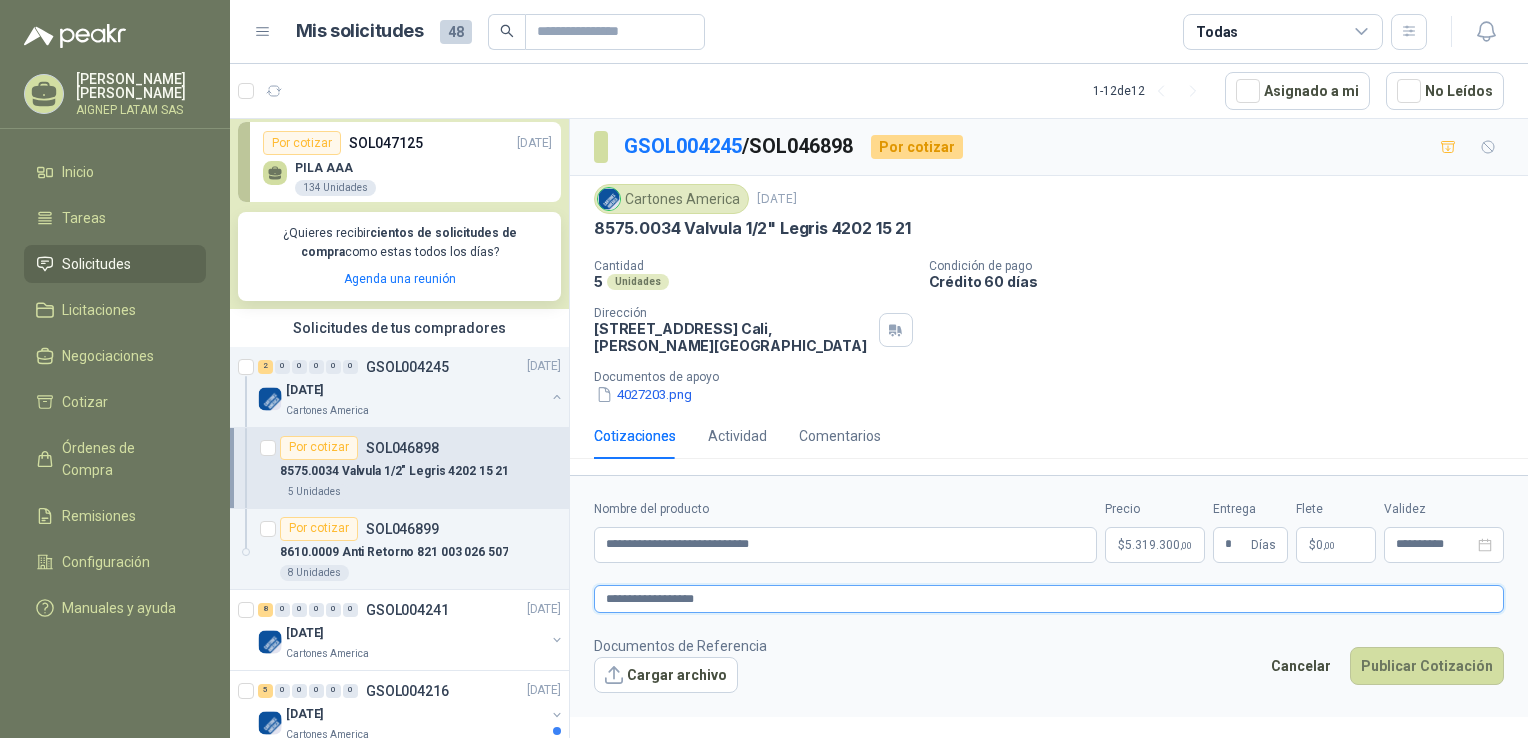 type 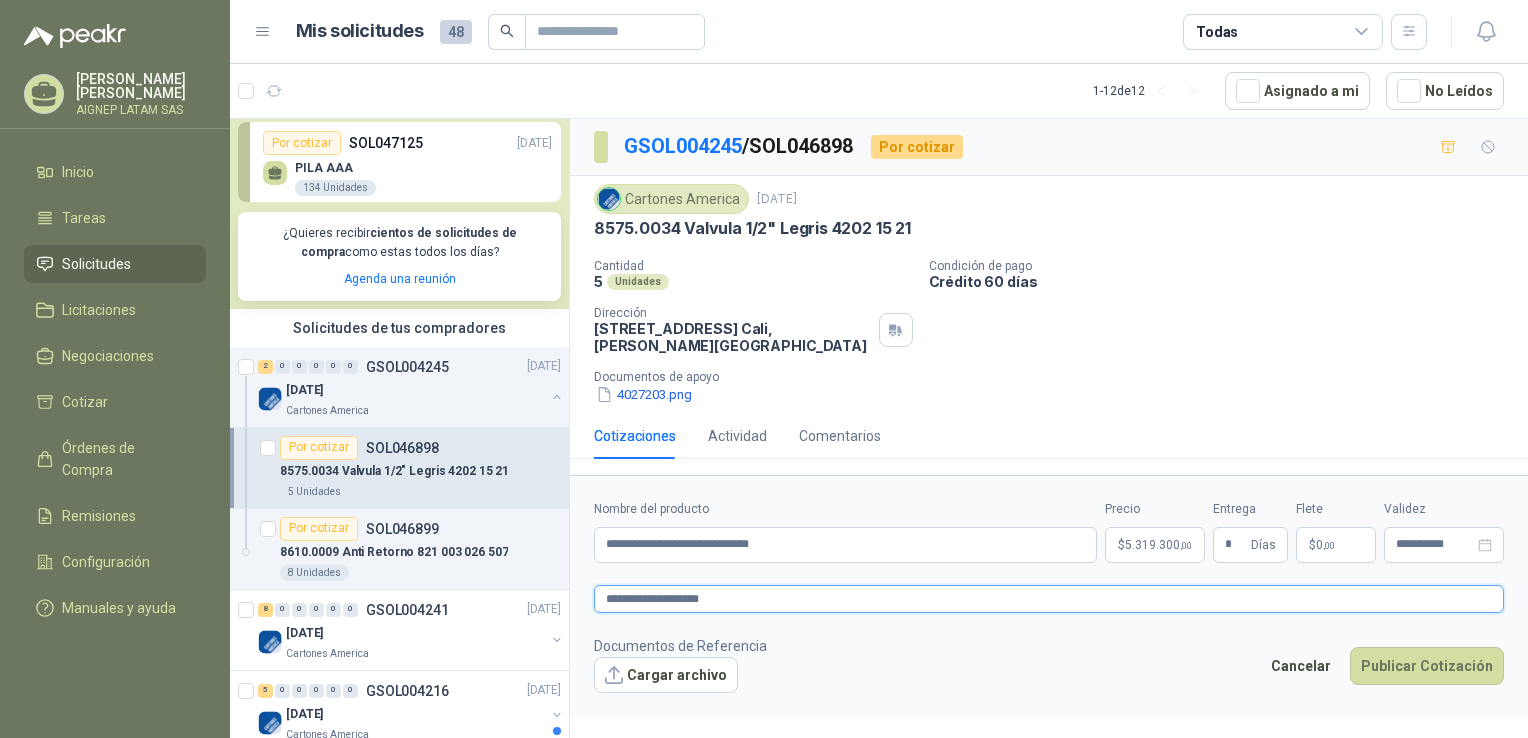 type 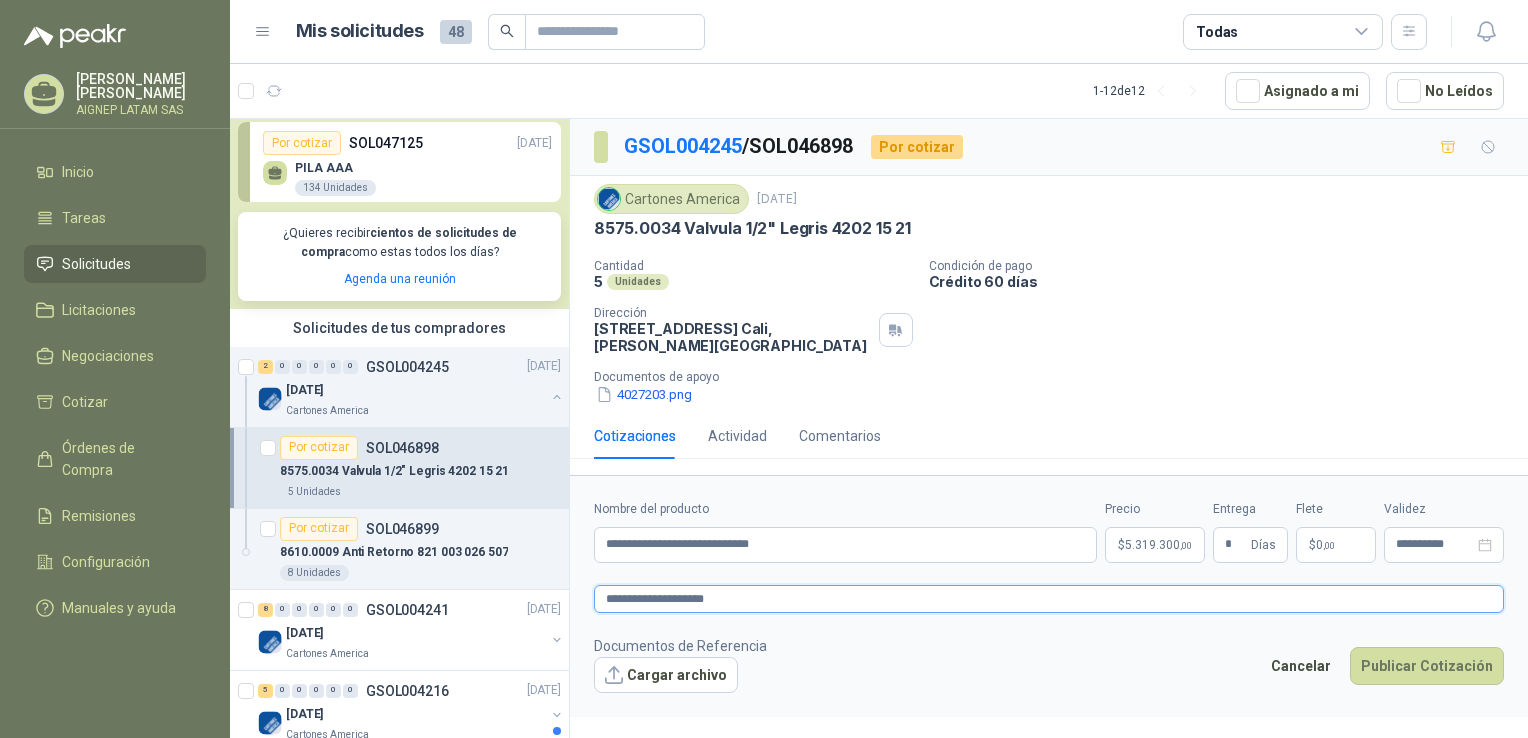 type 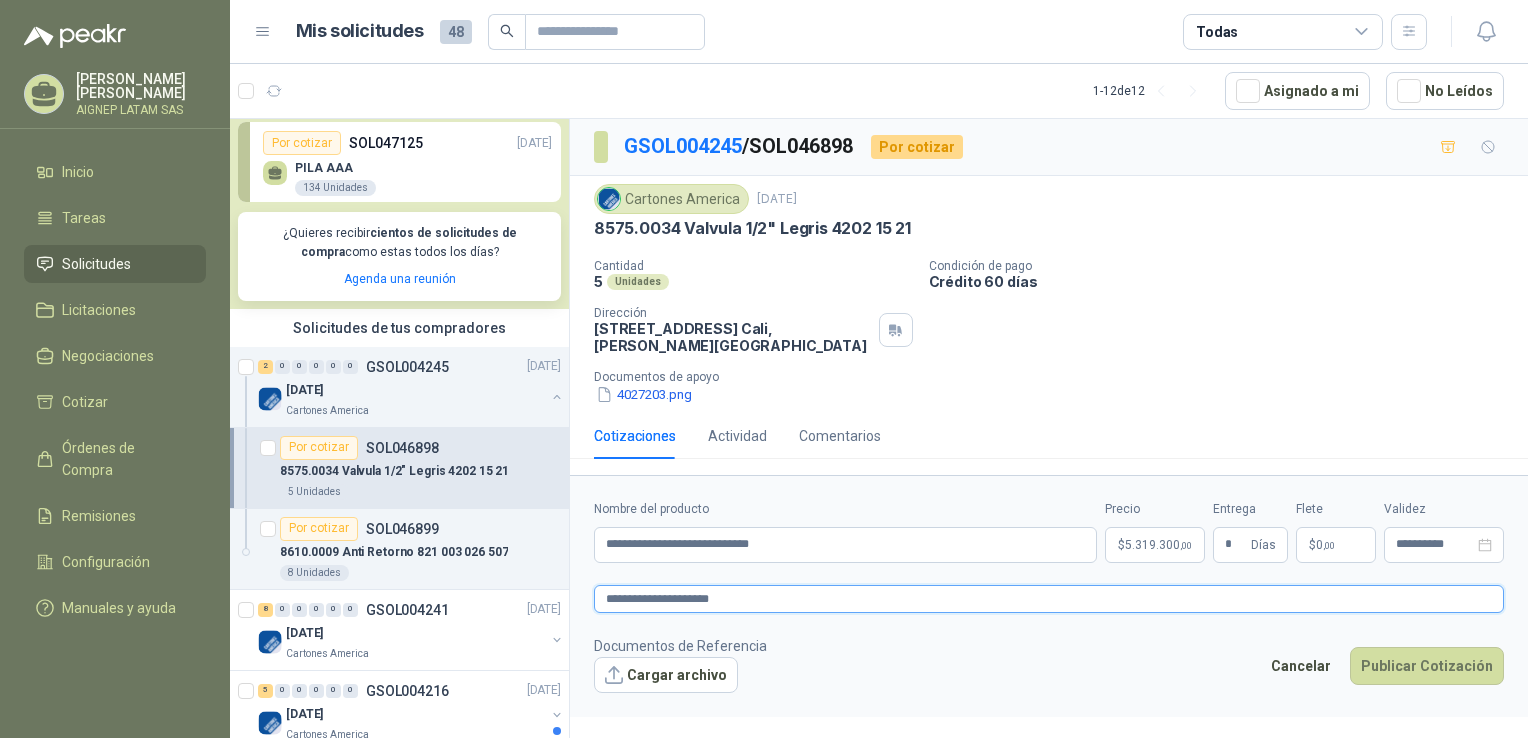 type 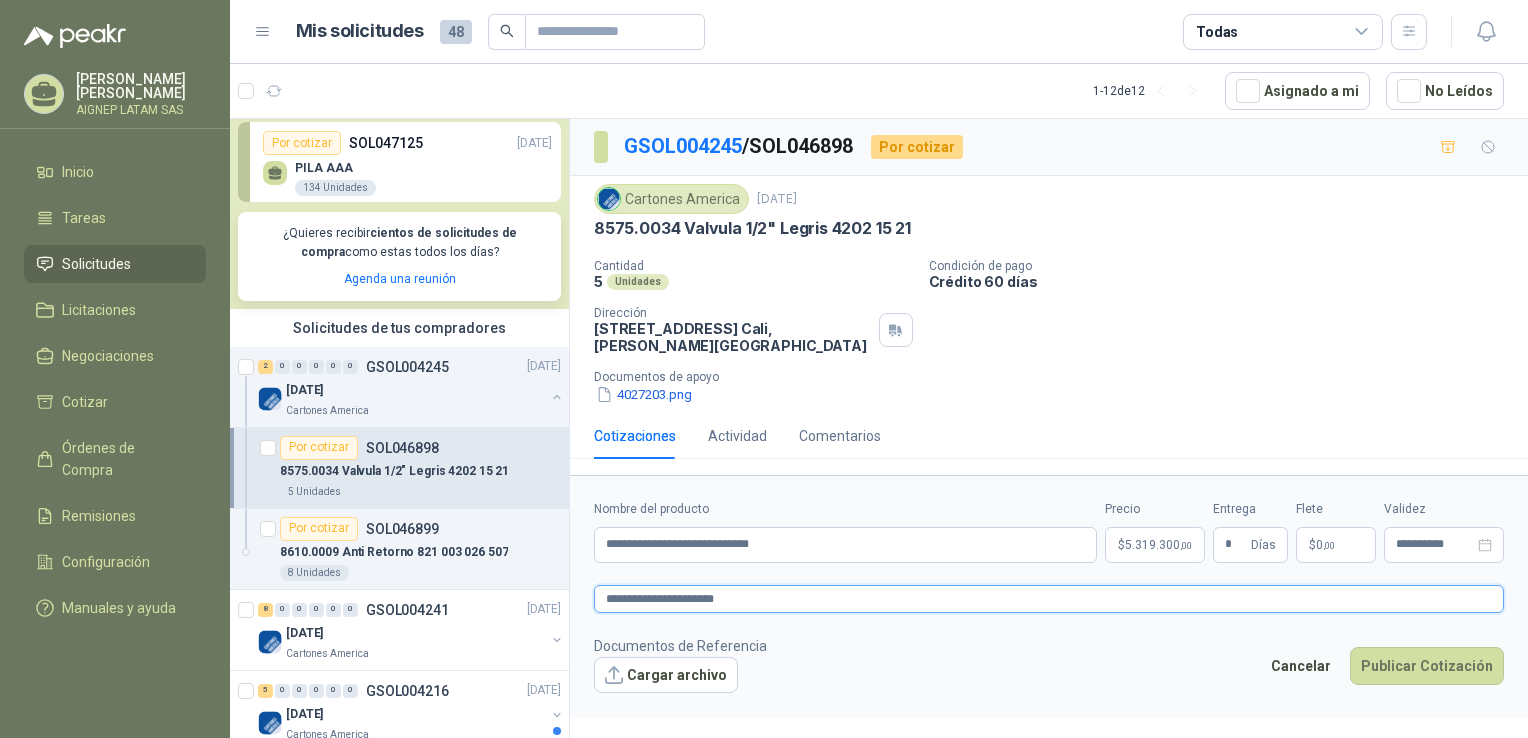 type 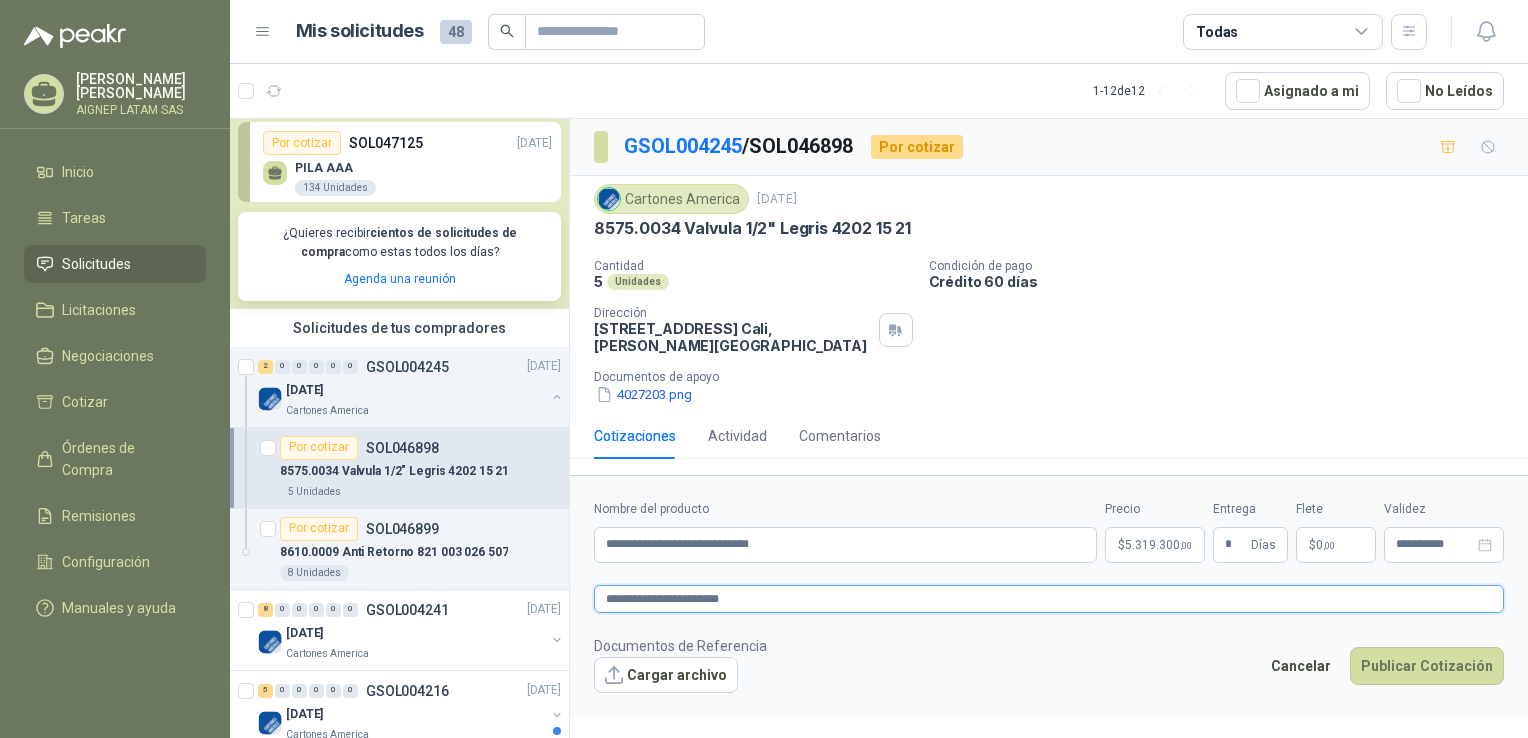 type 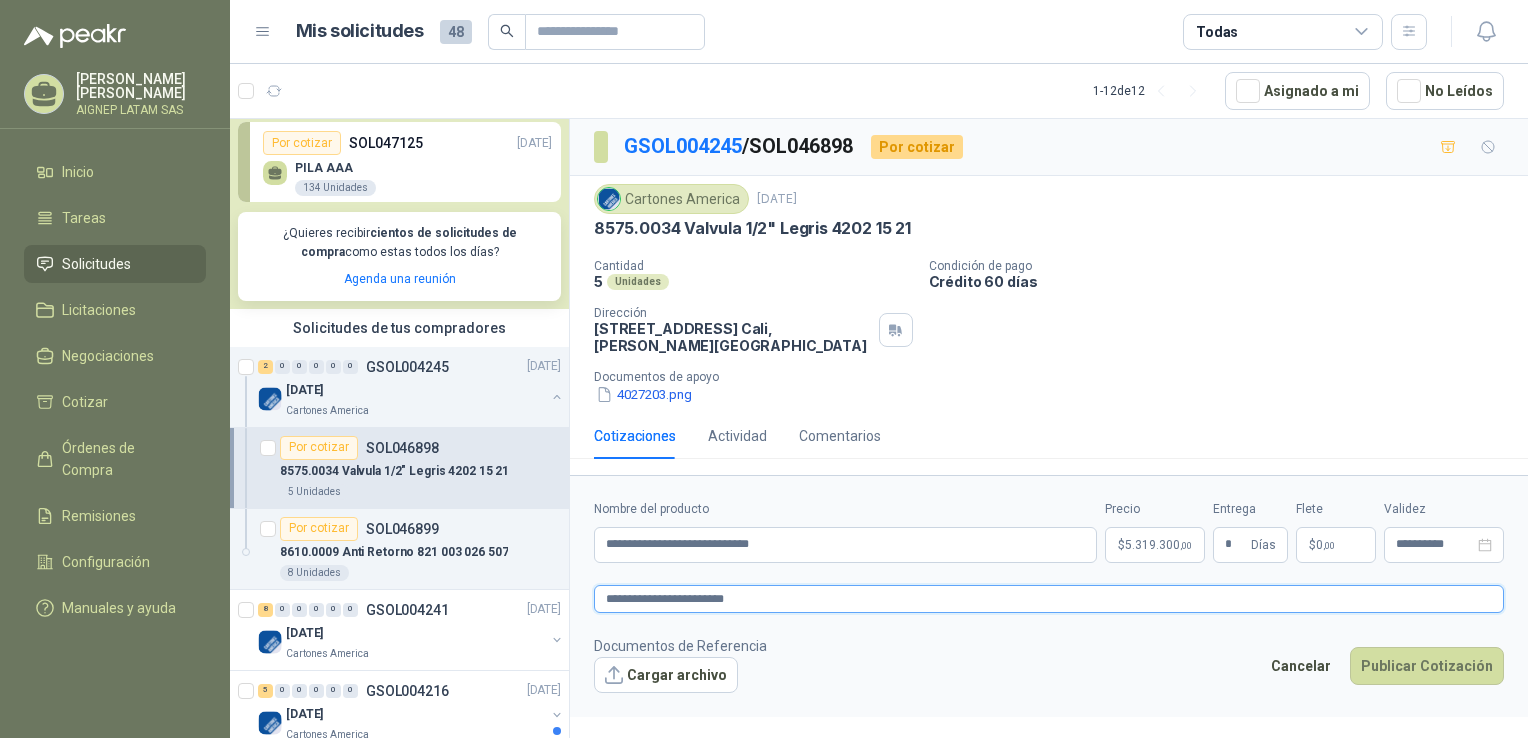 type 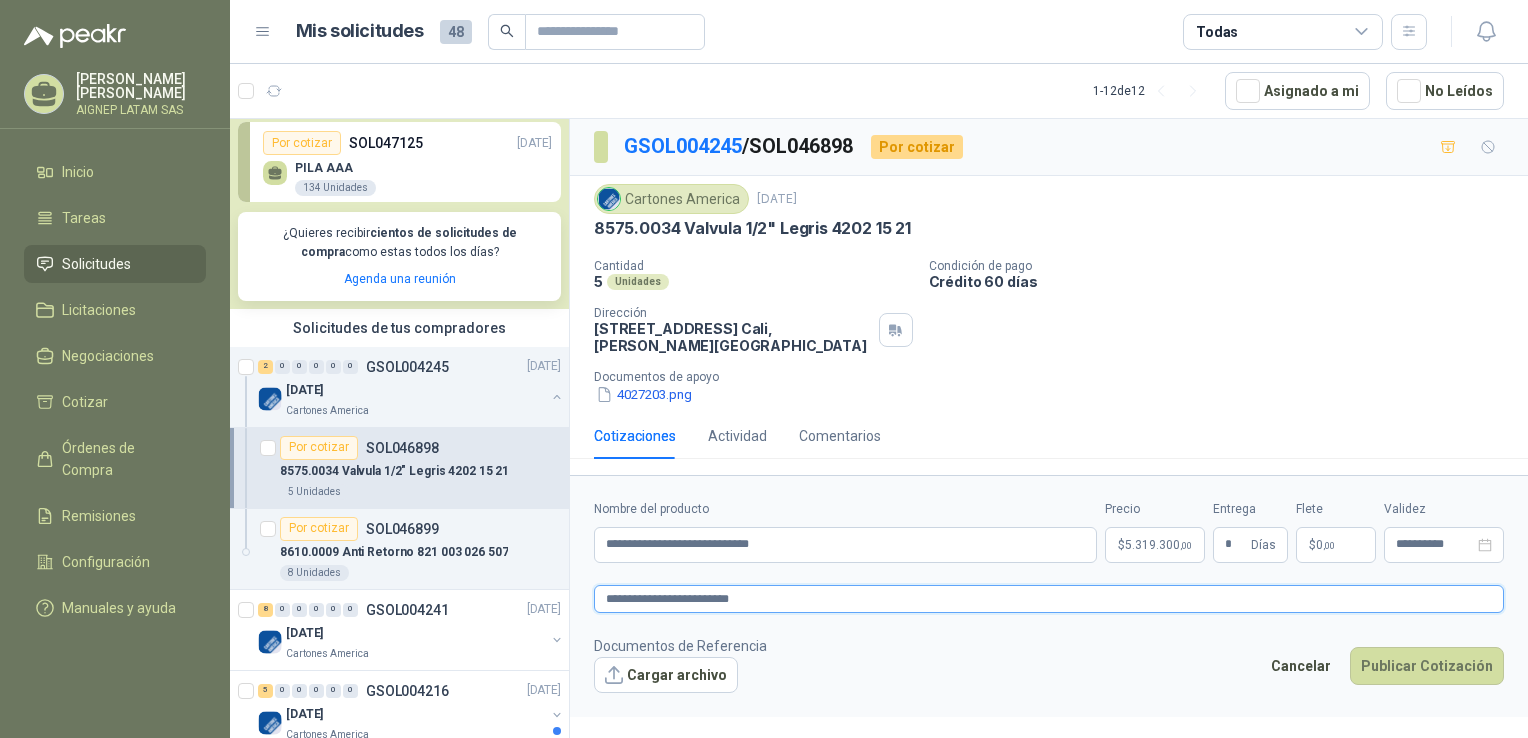 type 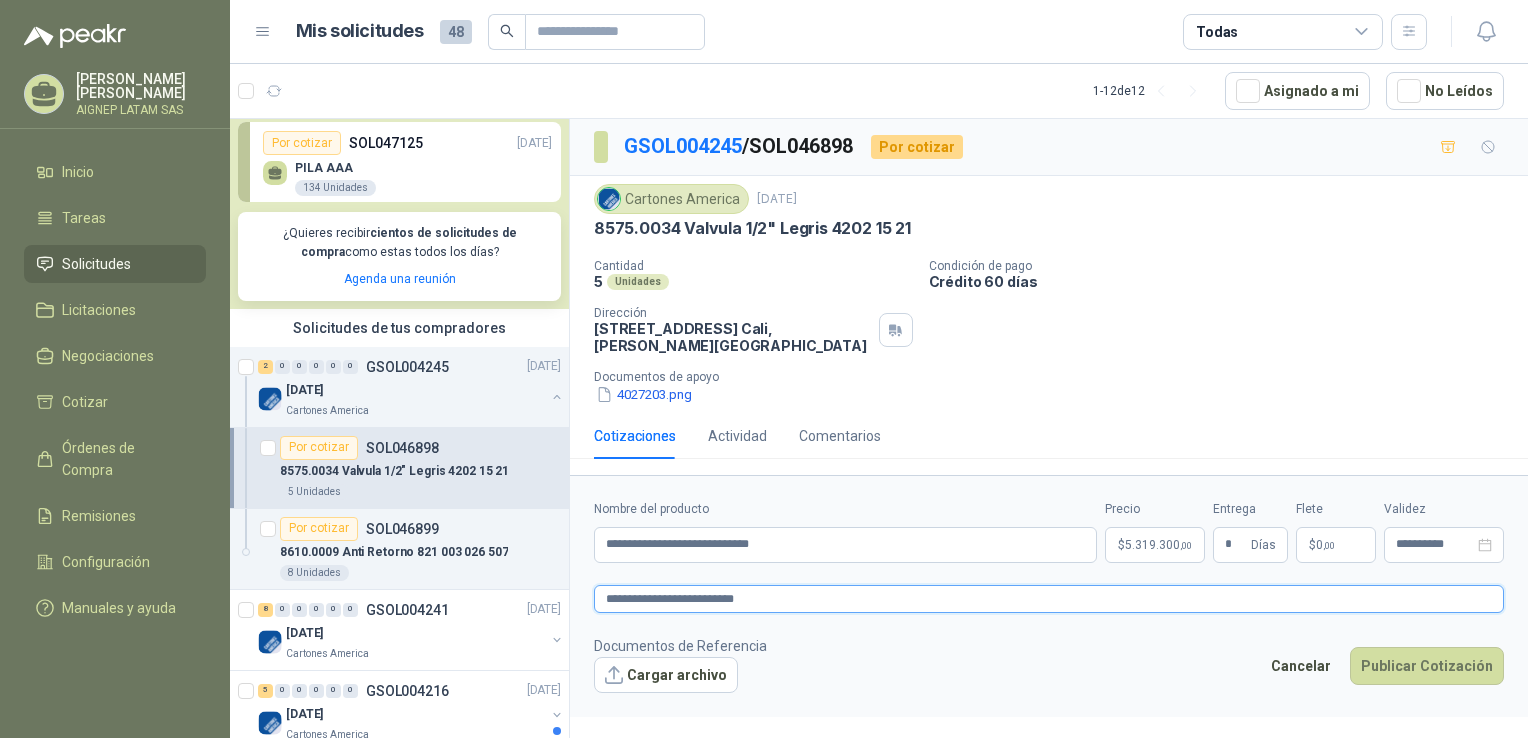 type 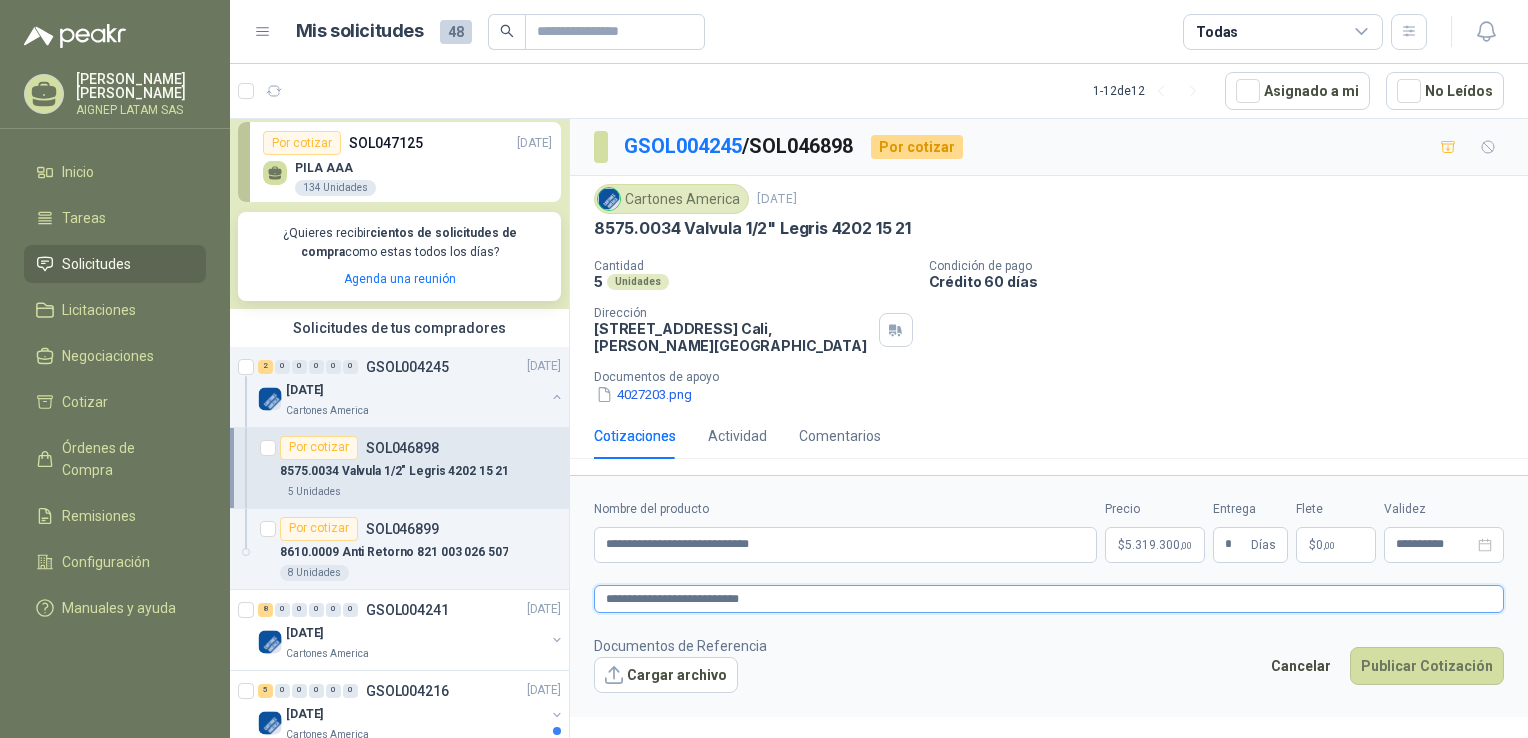 type 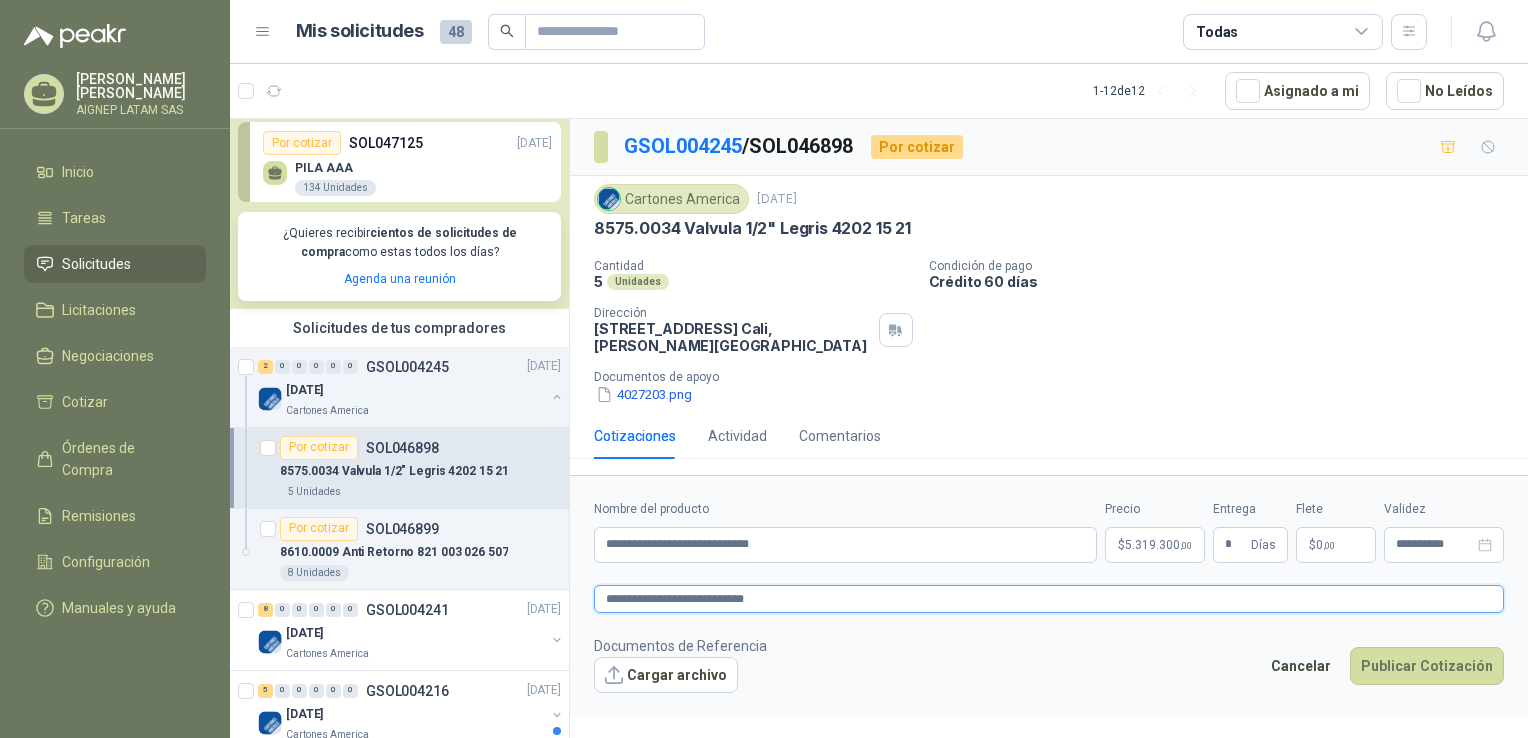 type 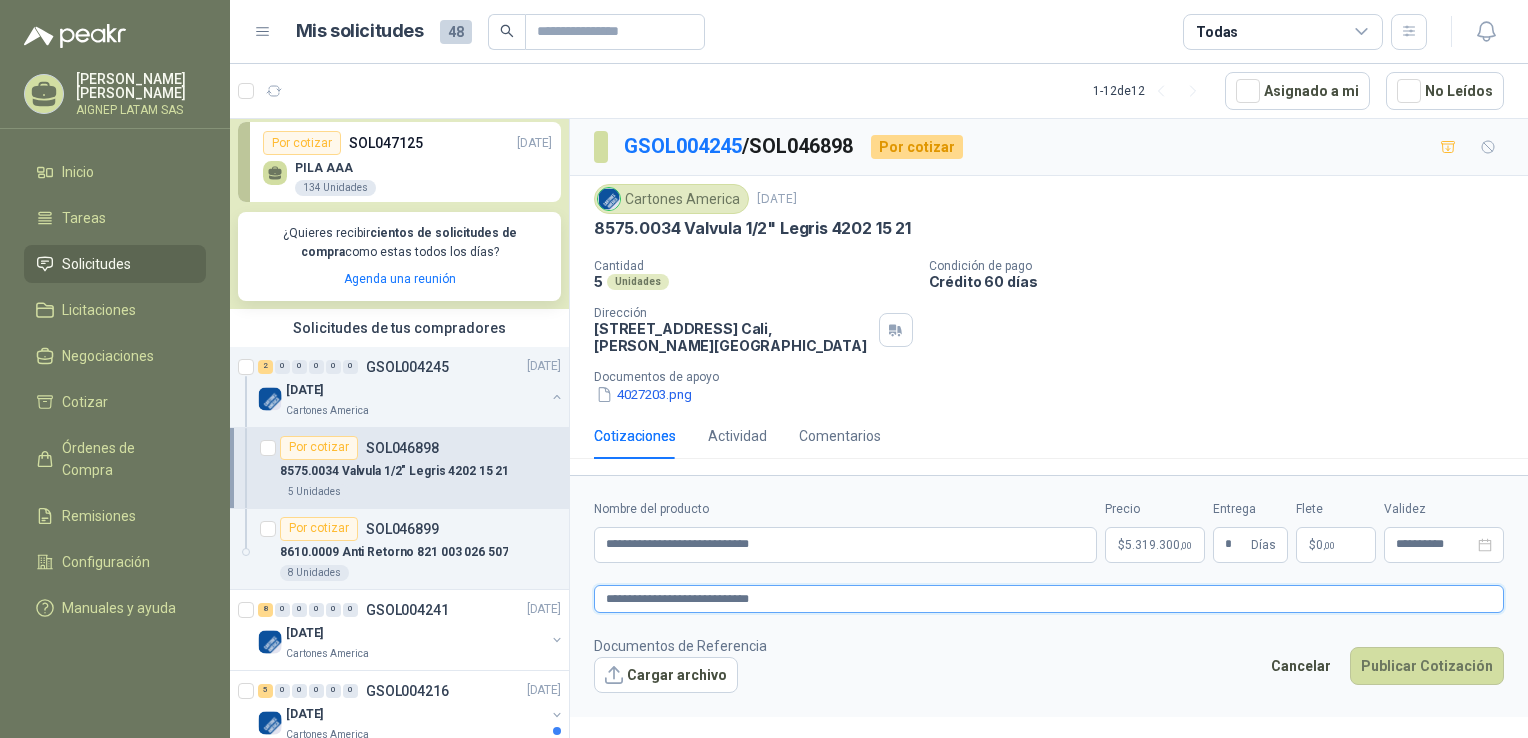 type 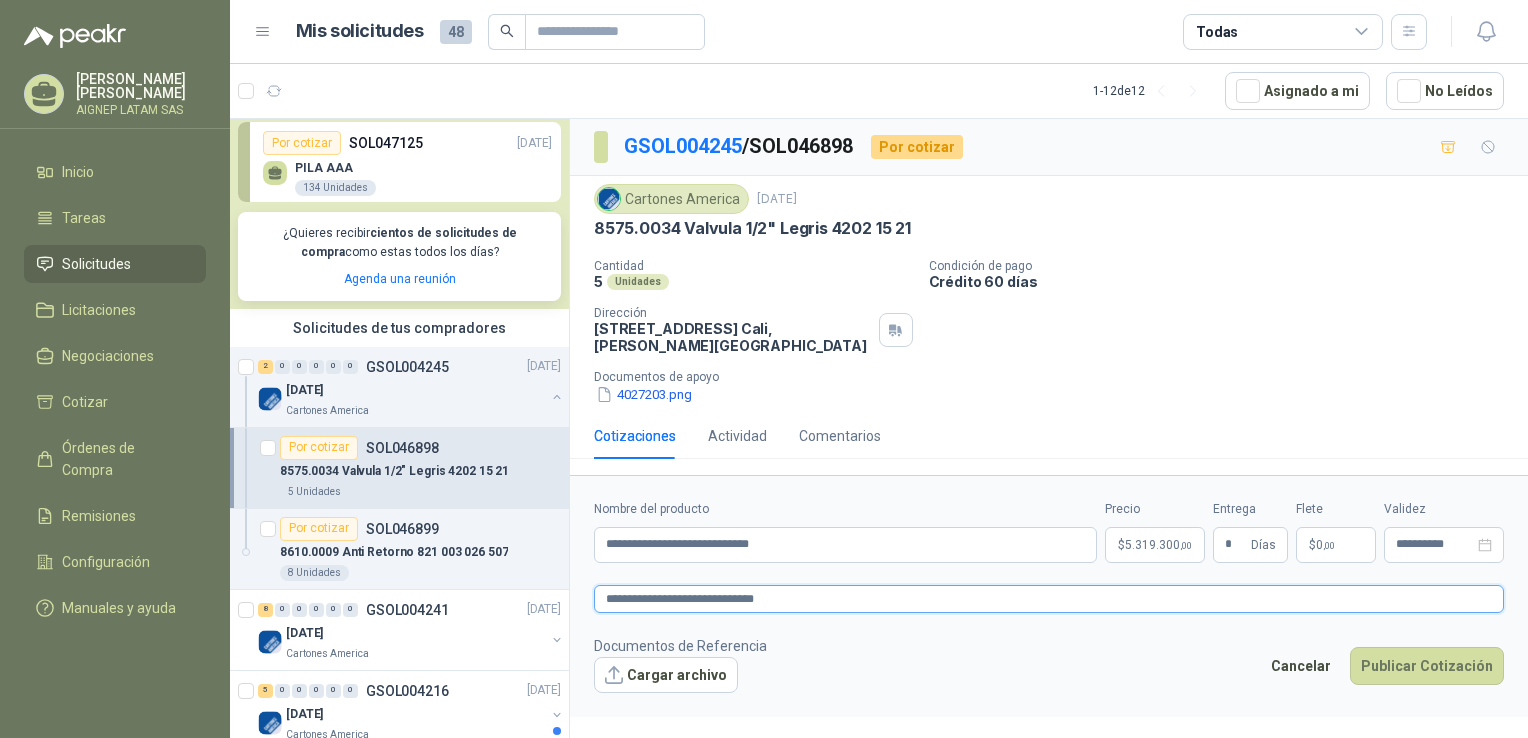 type 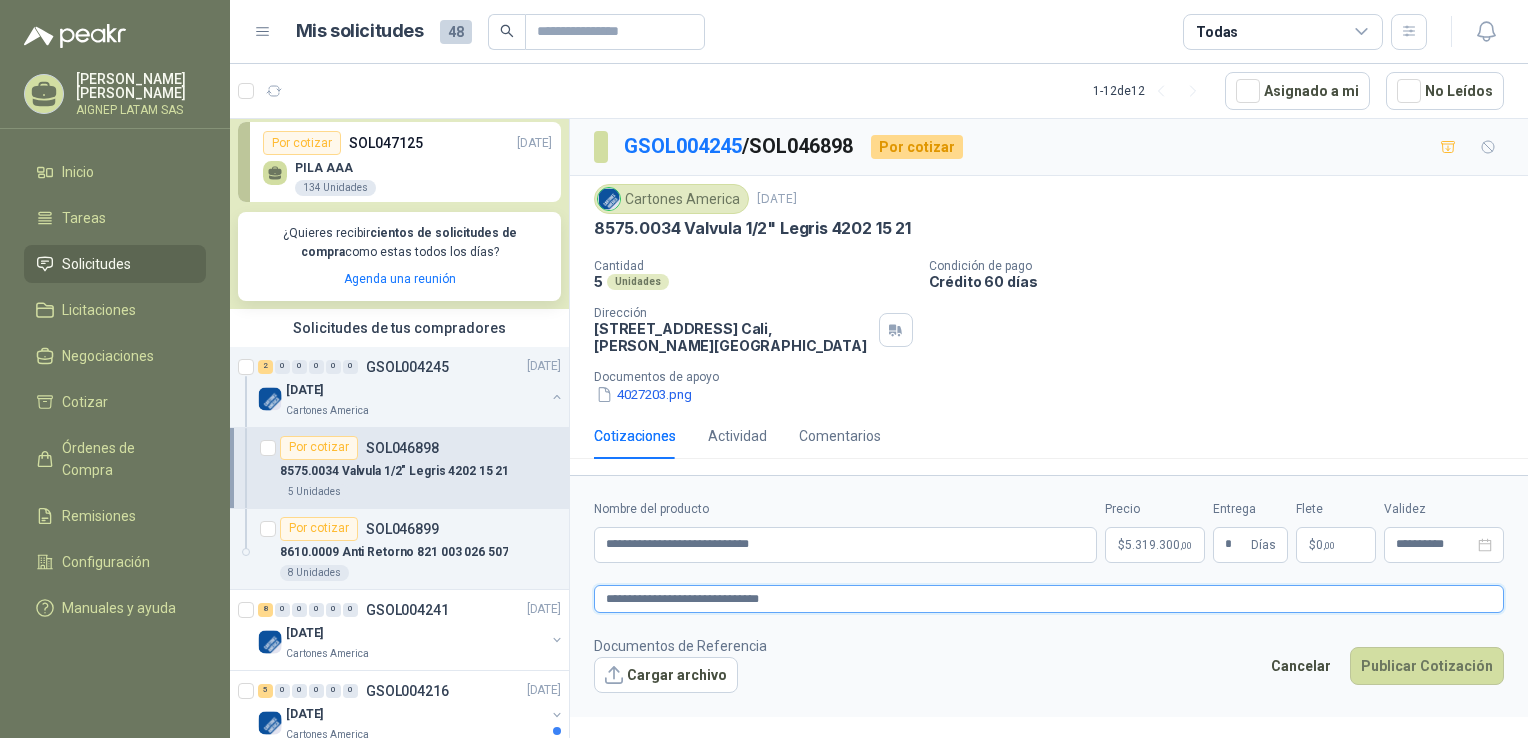 type 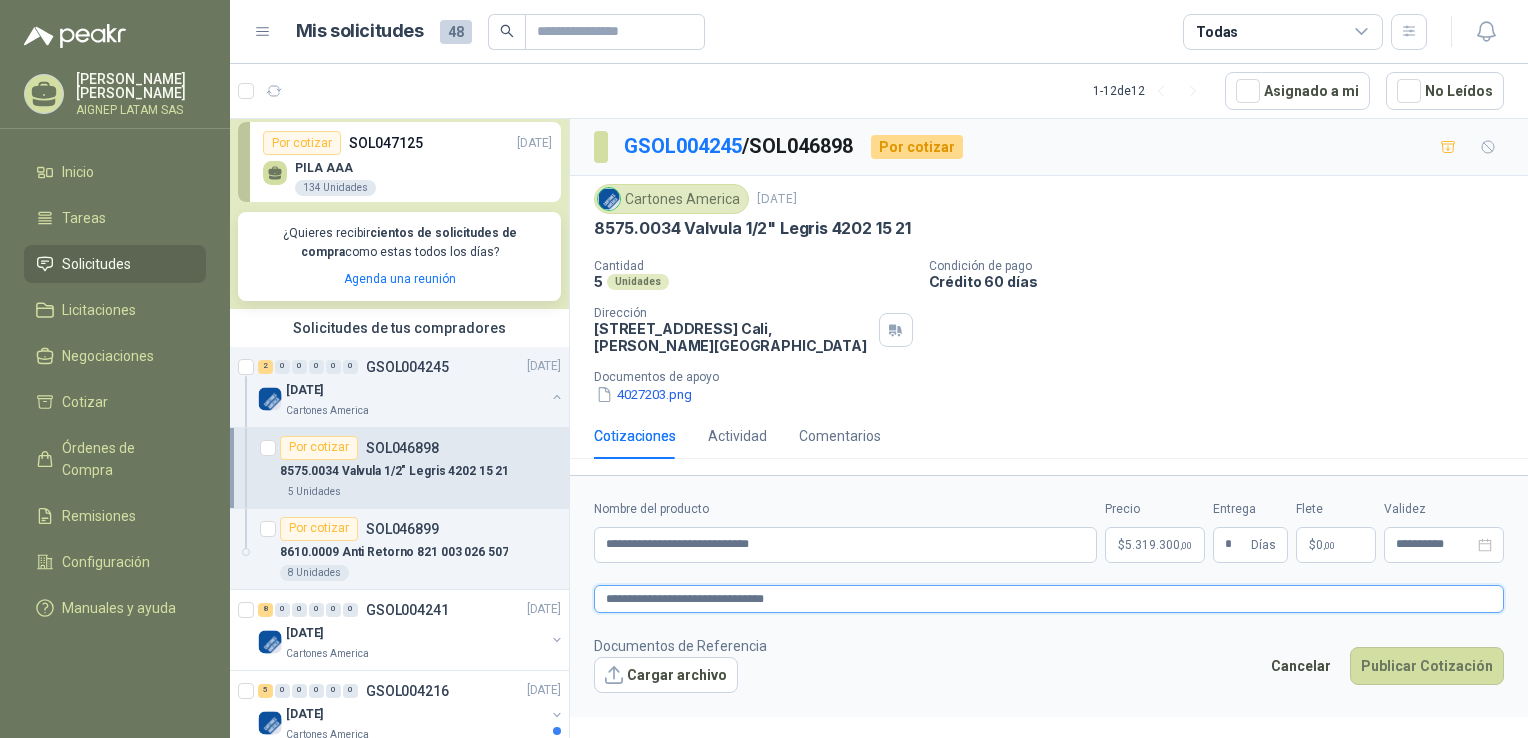 type 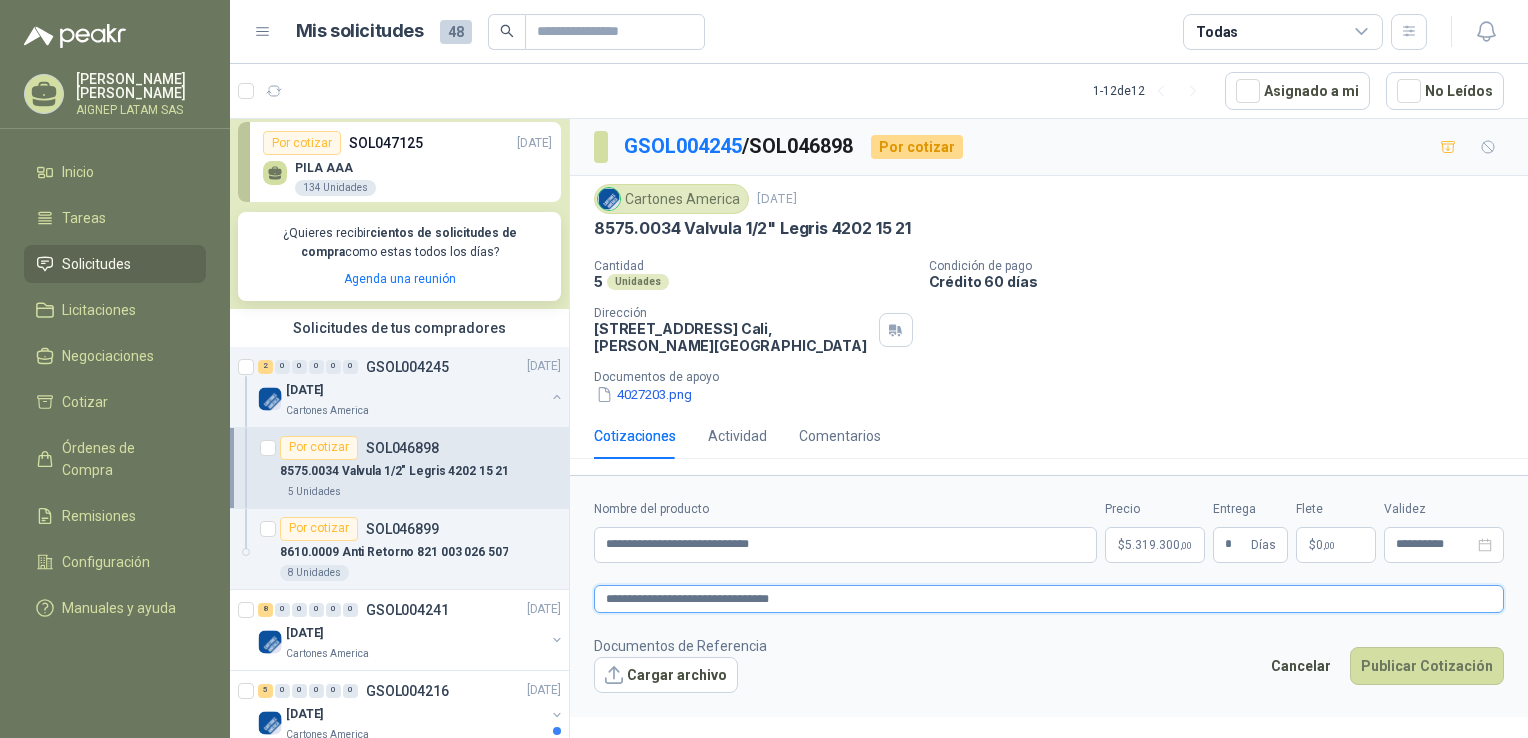 type 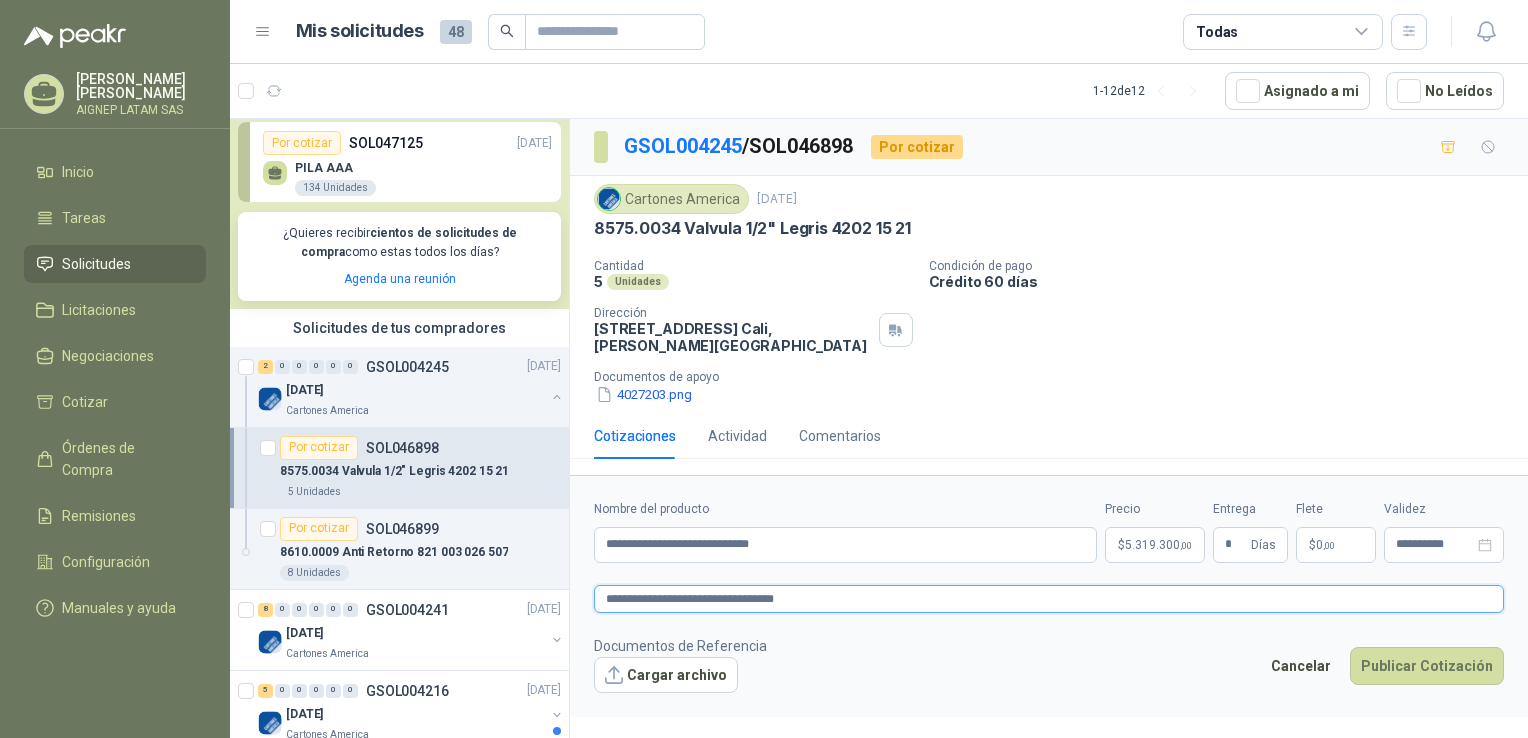type 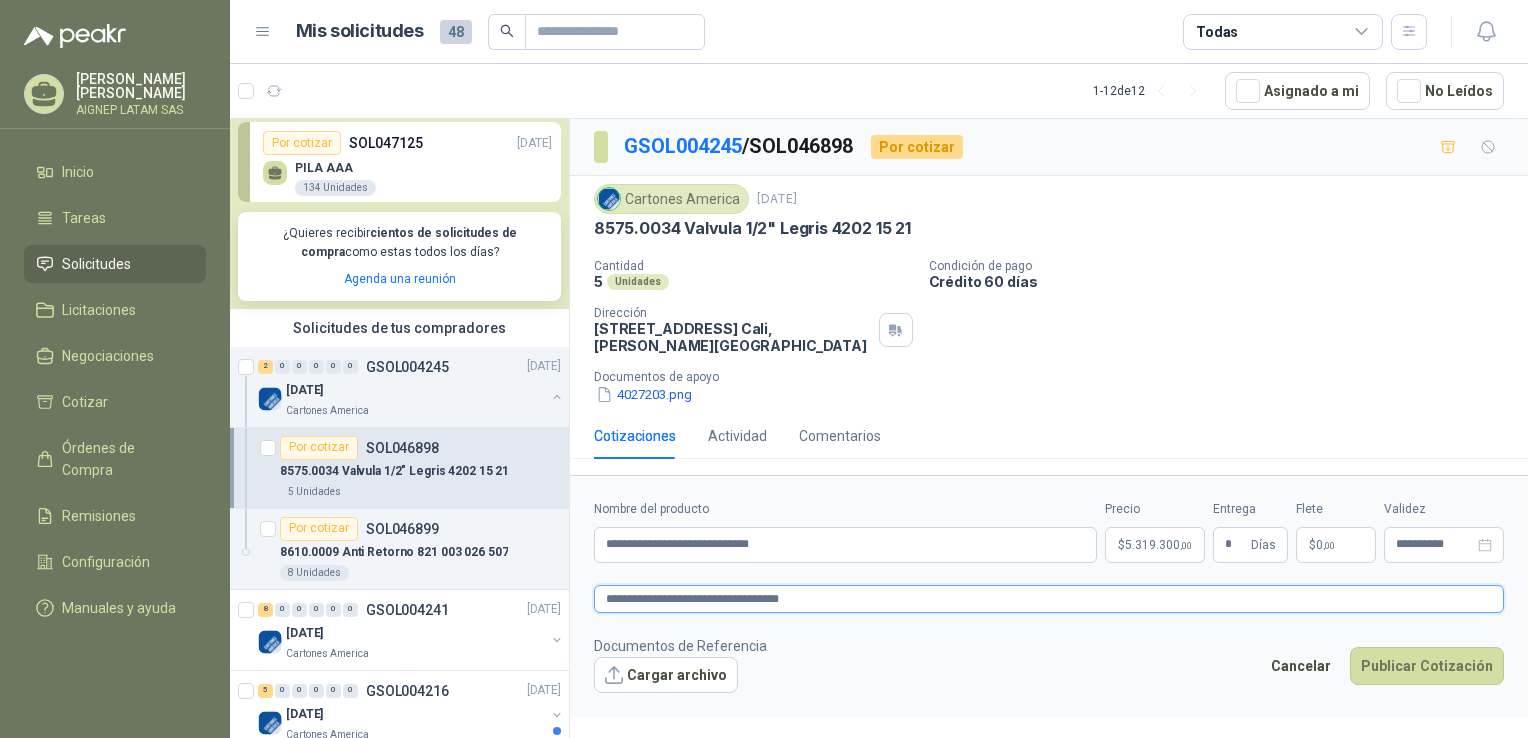 type 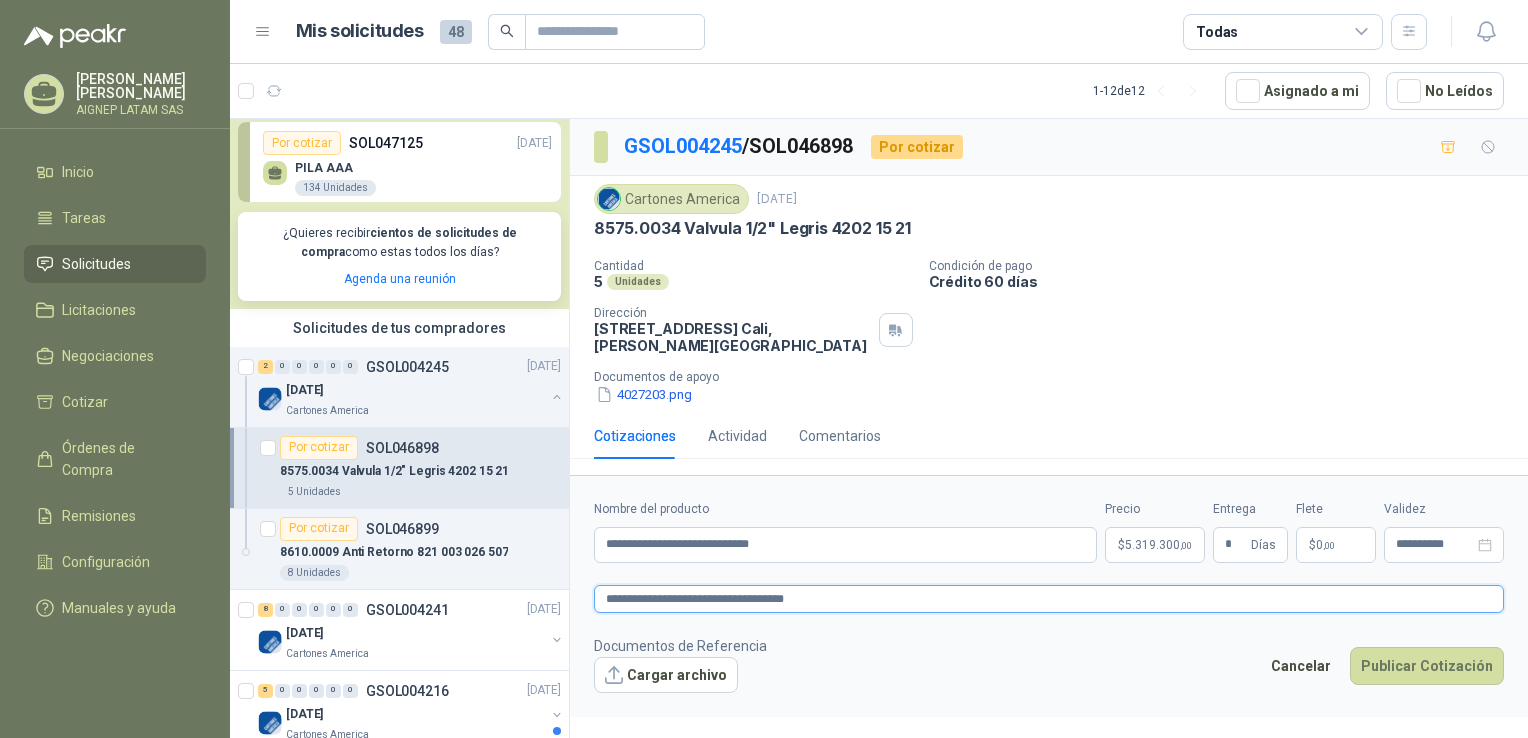 type 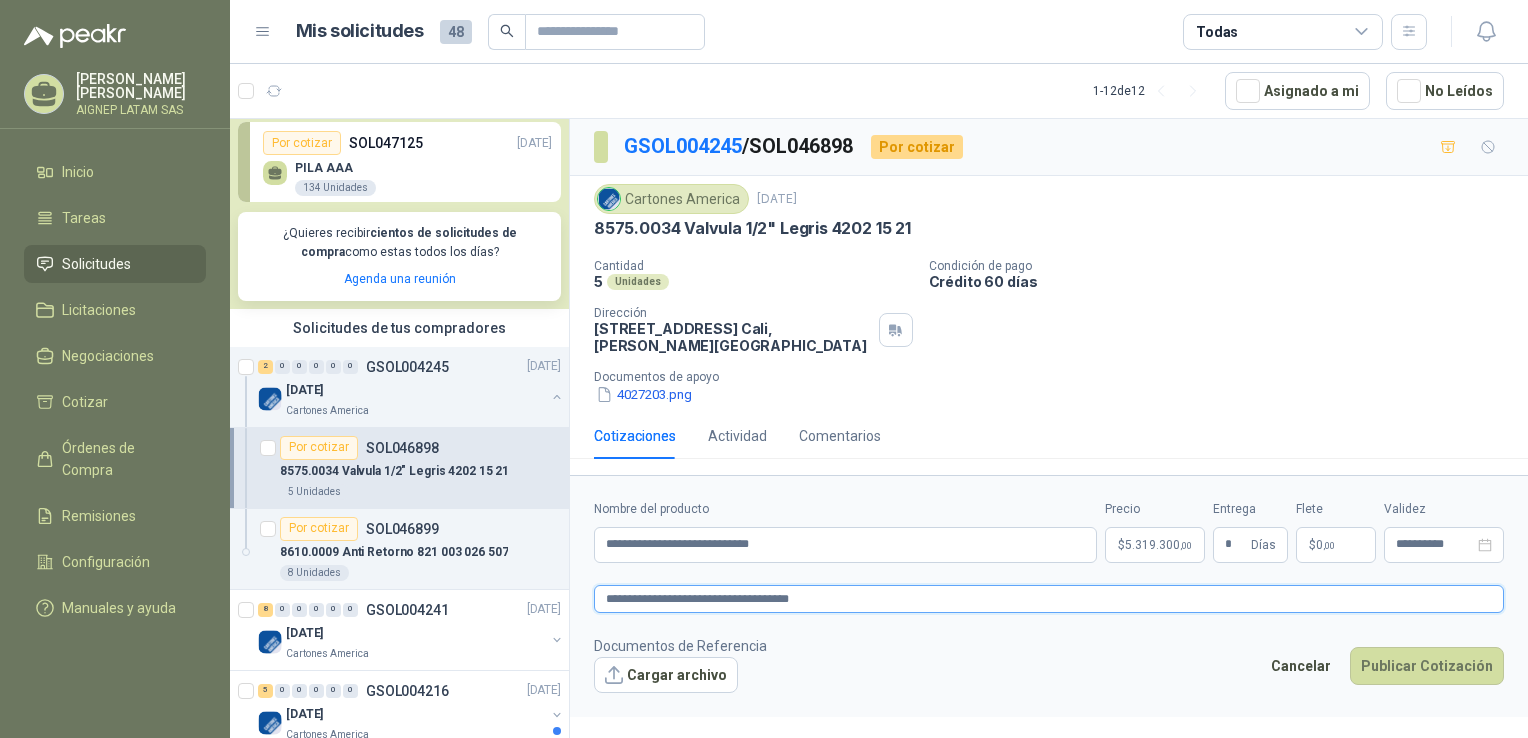 type 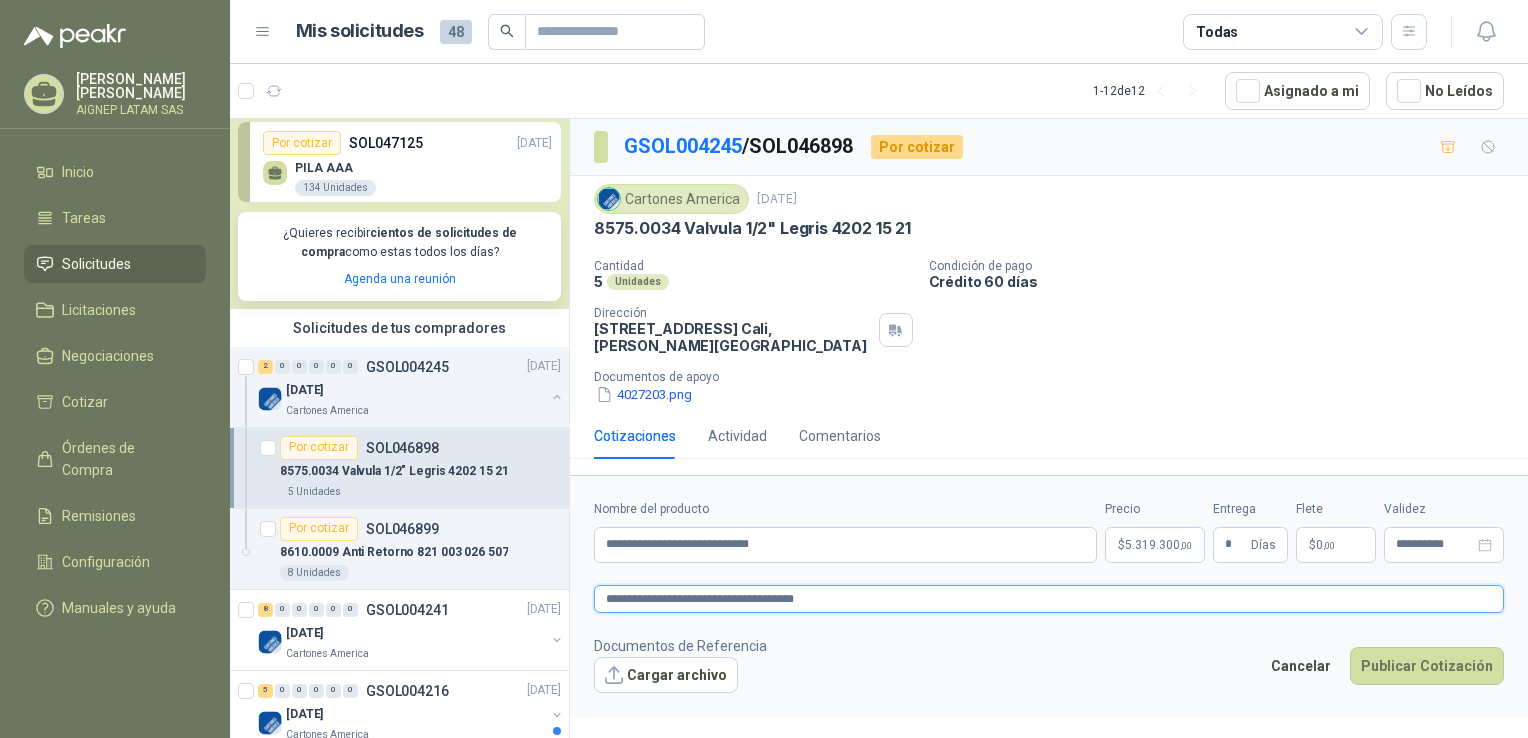 type 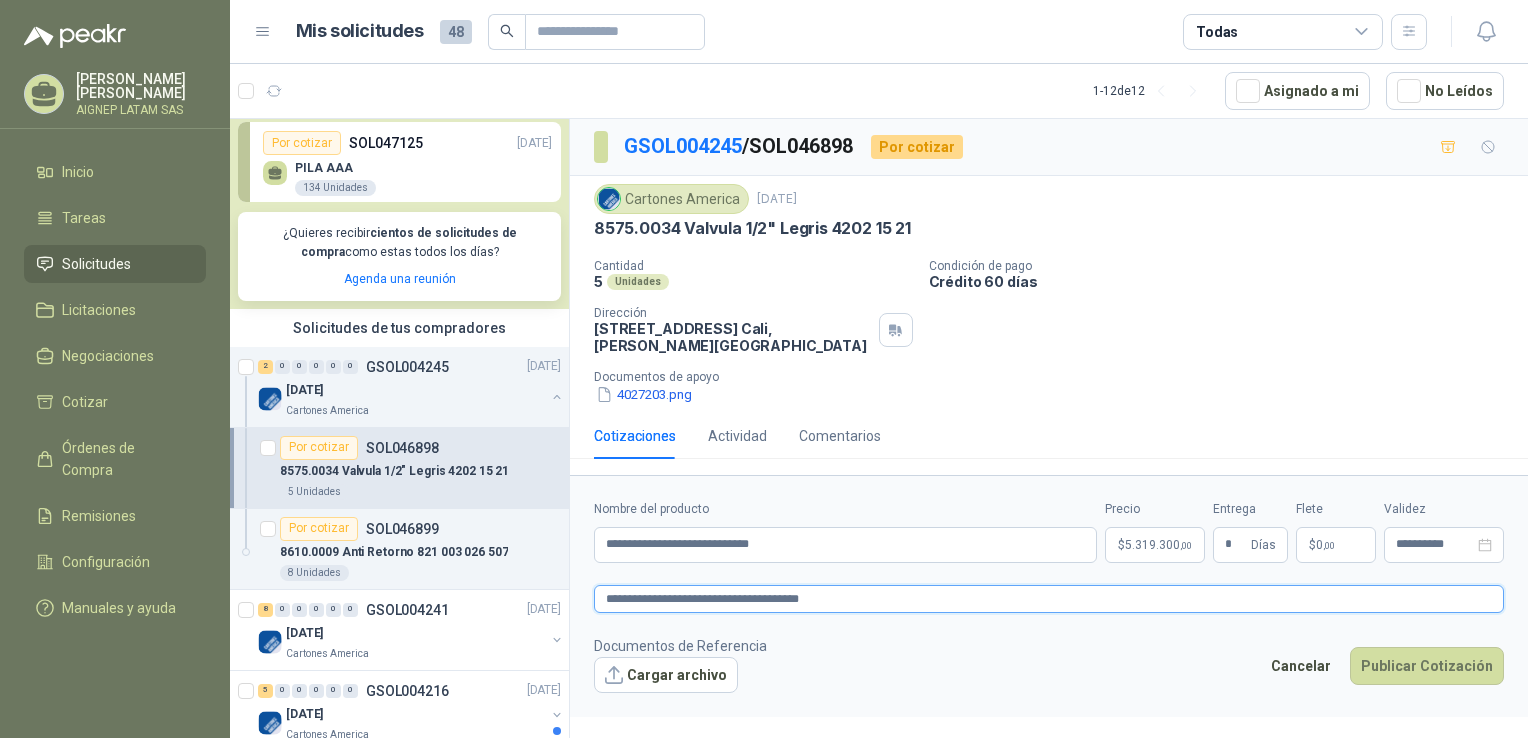 type 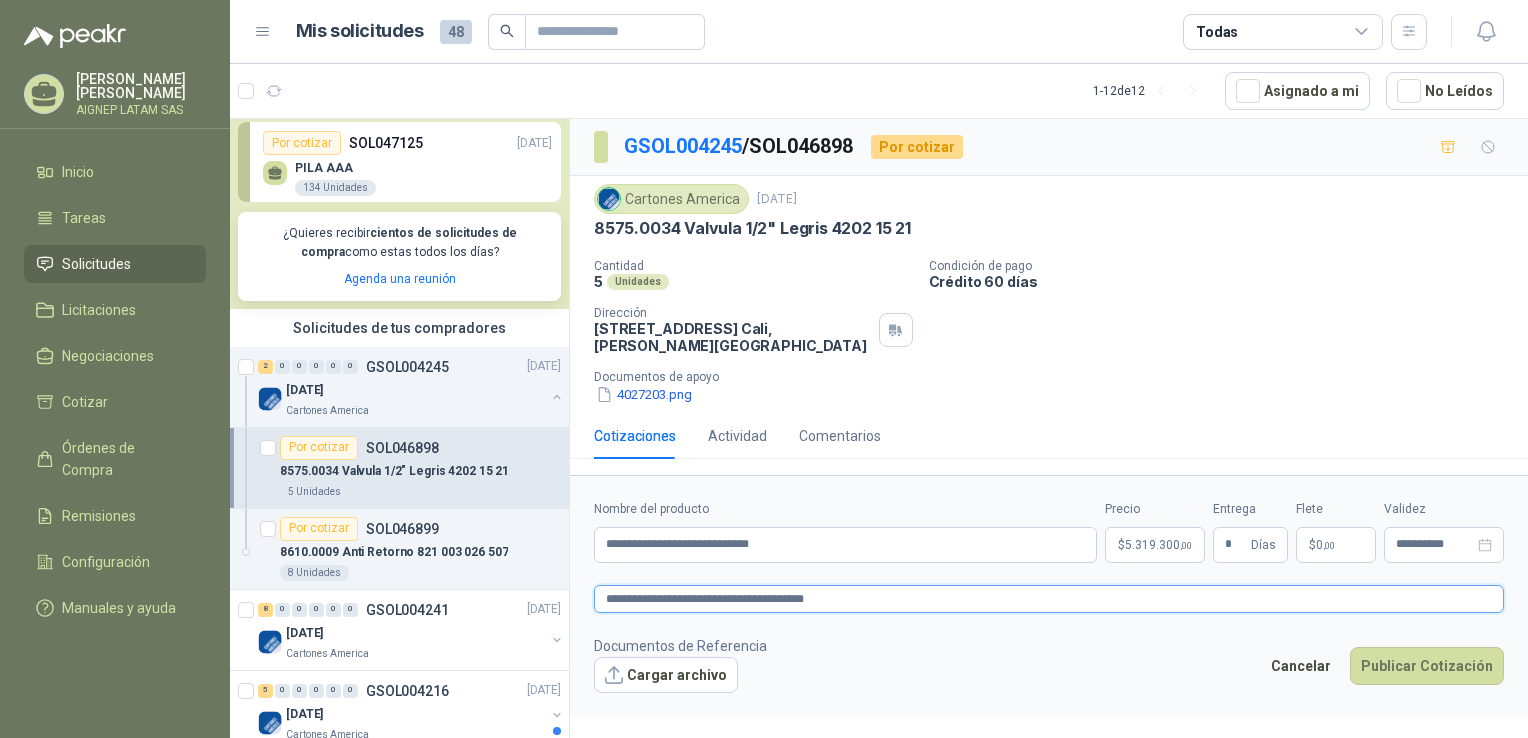 type 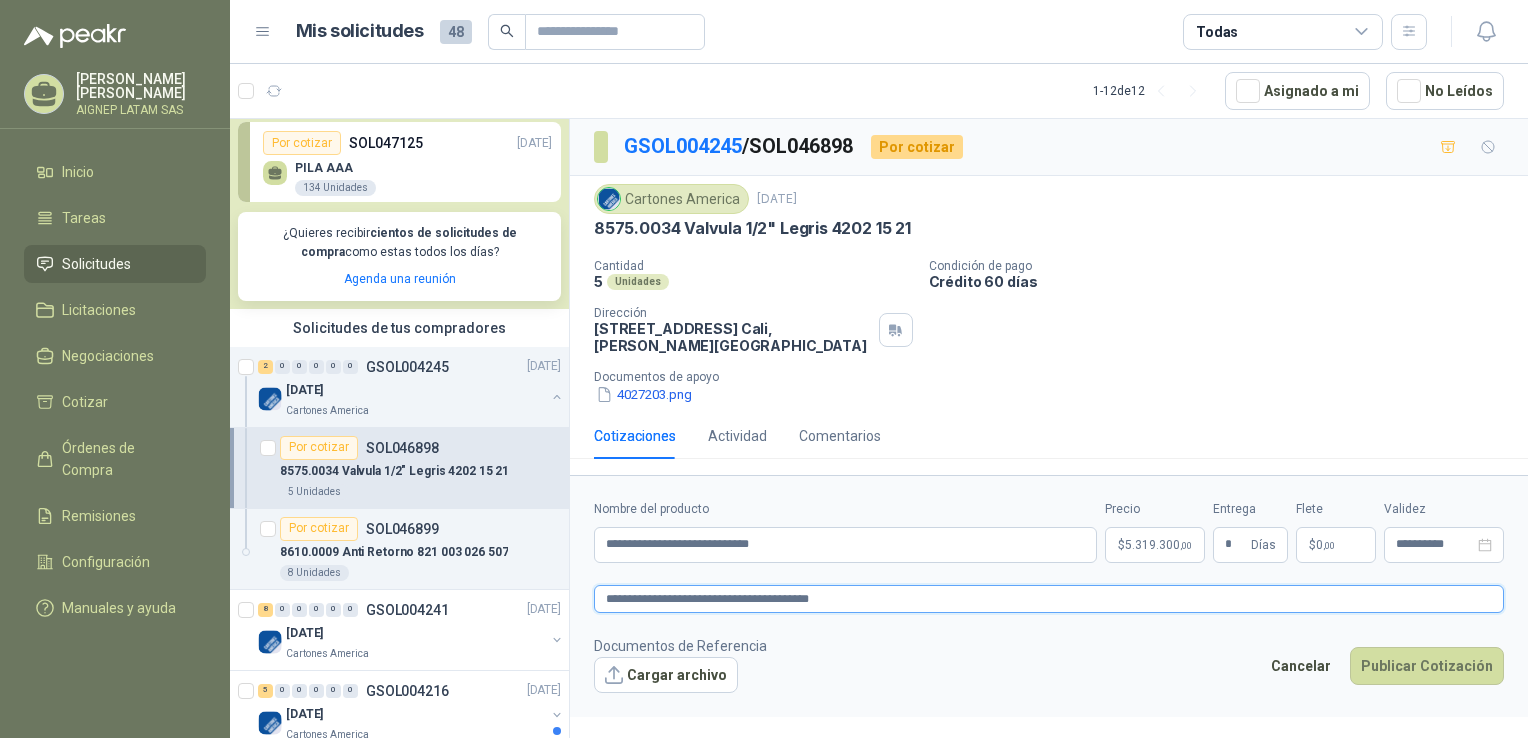 type 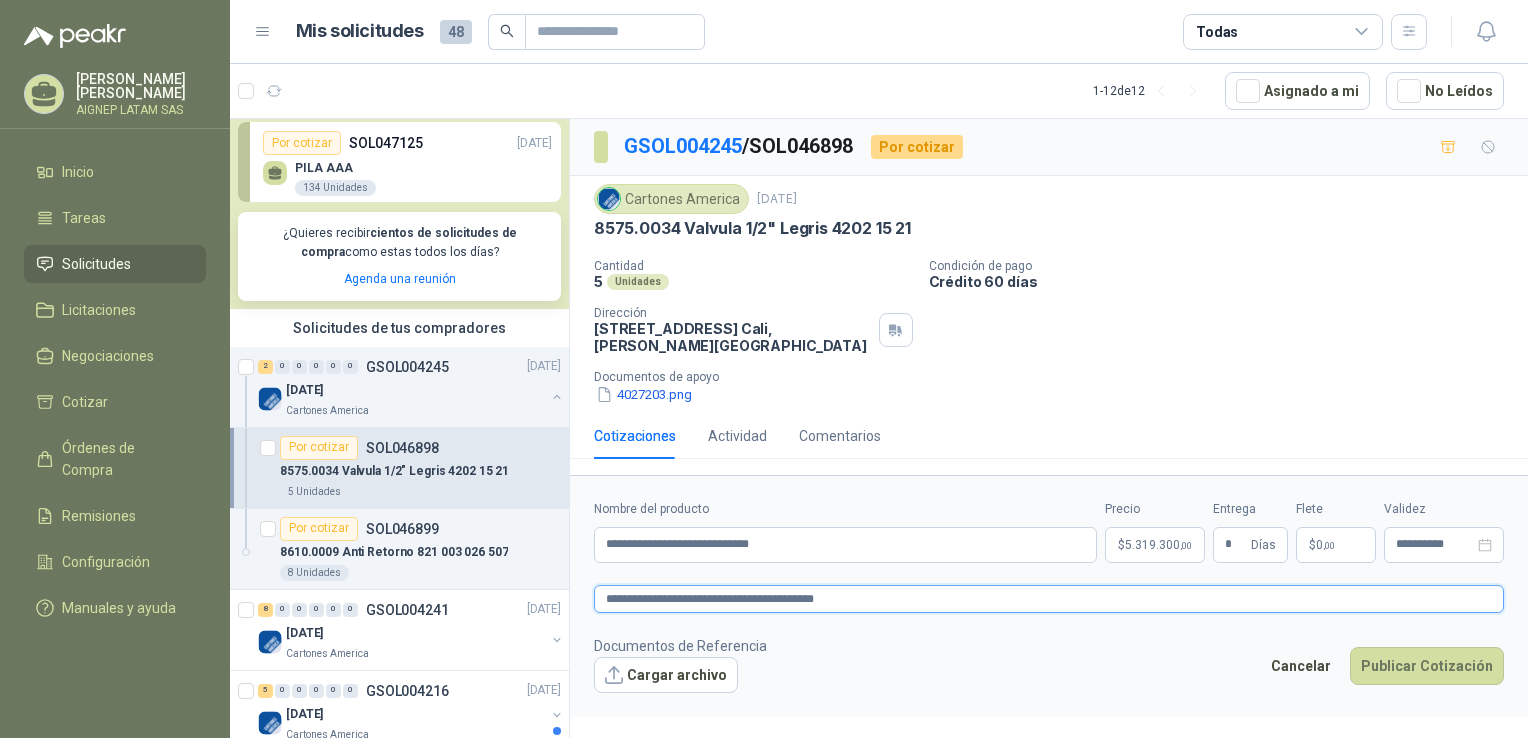type 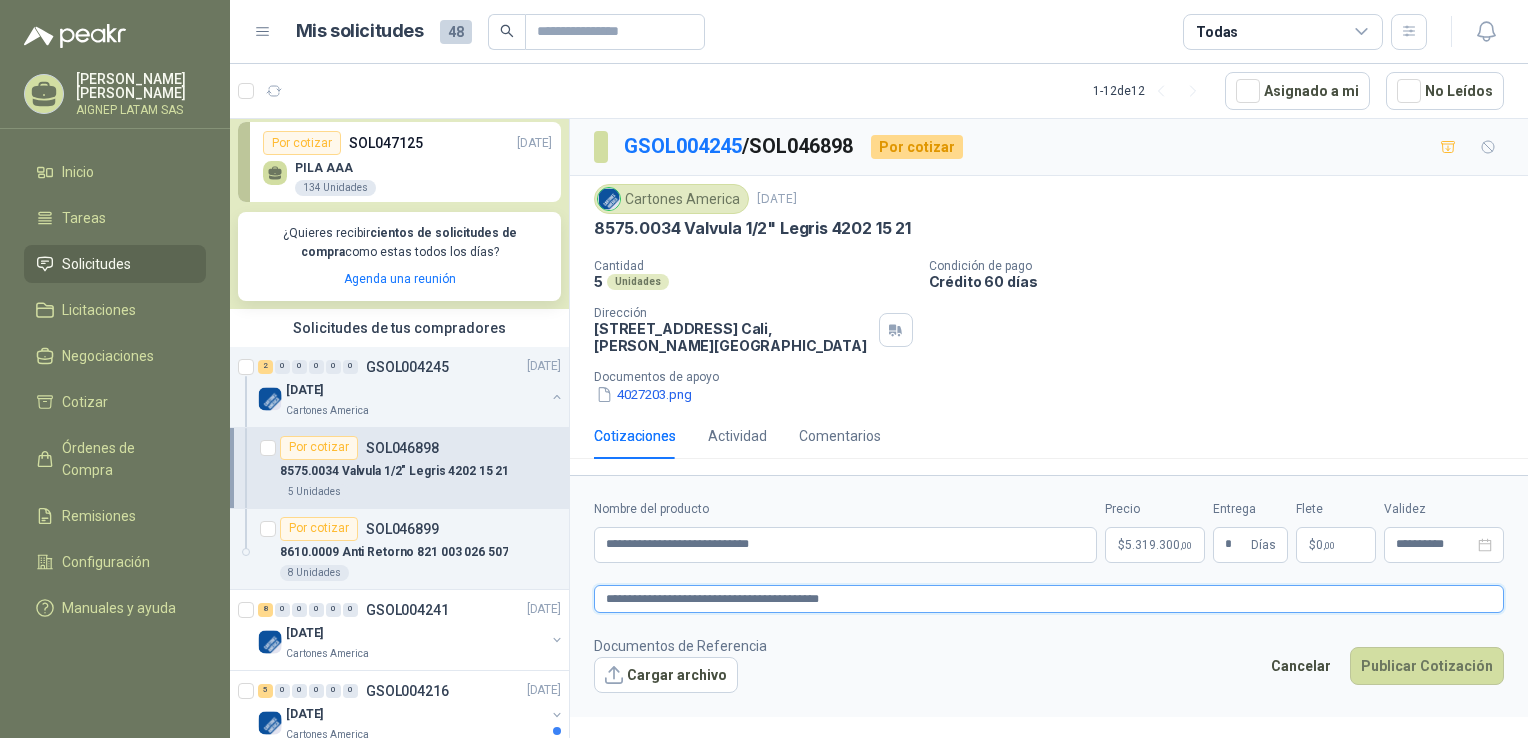 click on "**********" at bounding box center (1049, 599) 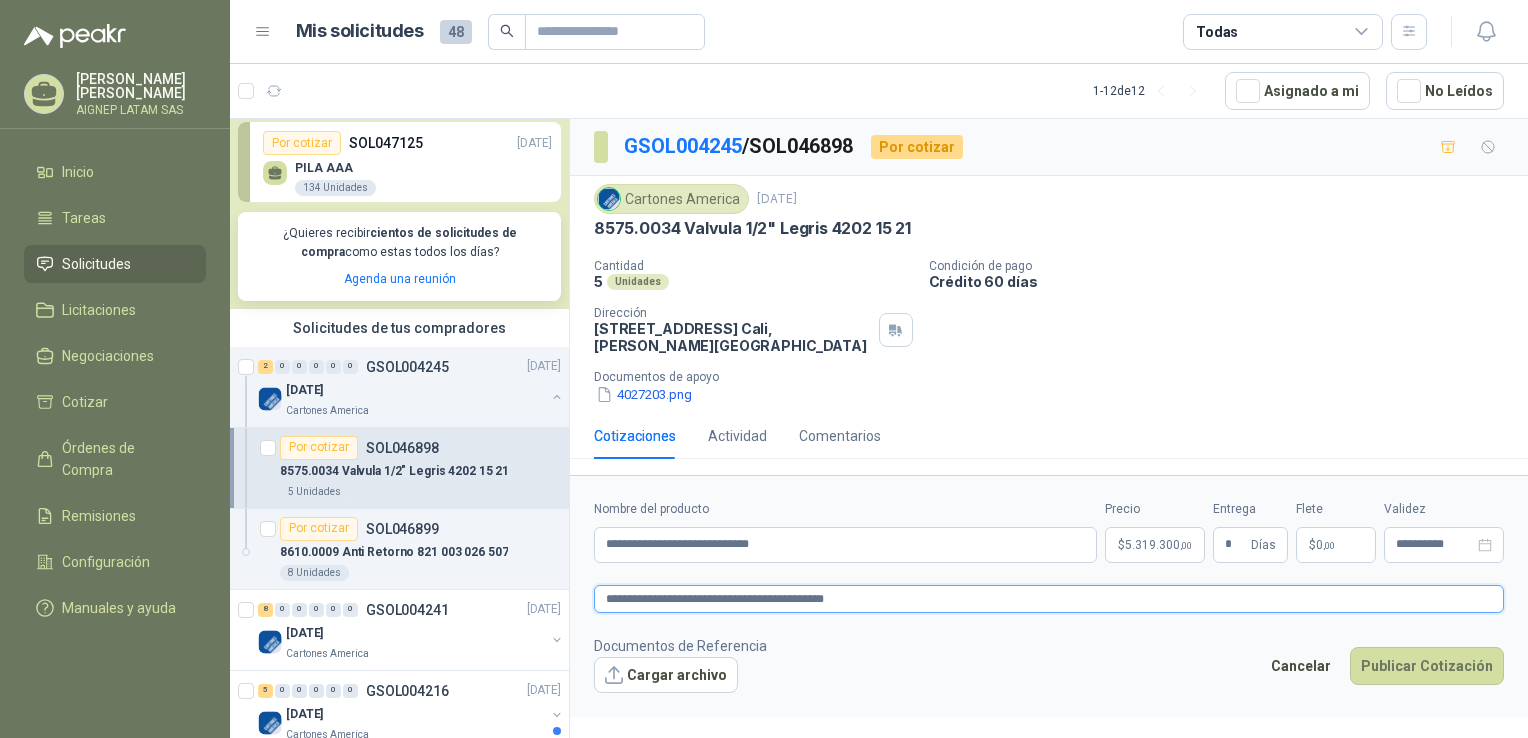 click on "**********" at bounding box center [1049, 599] 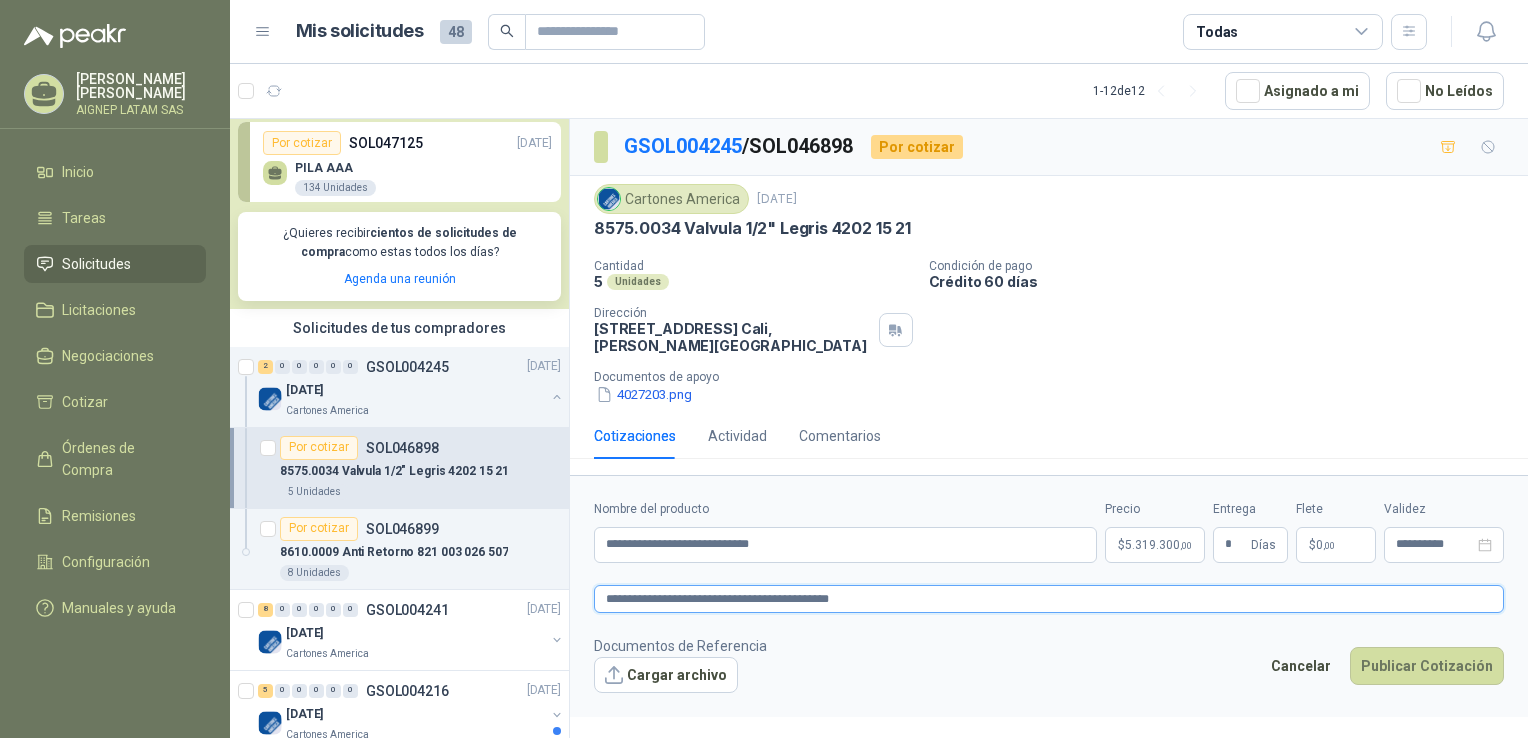 type 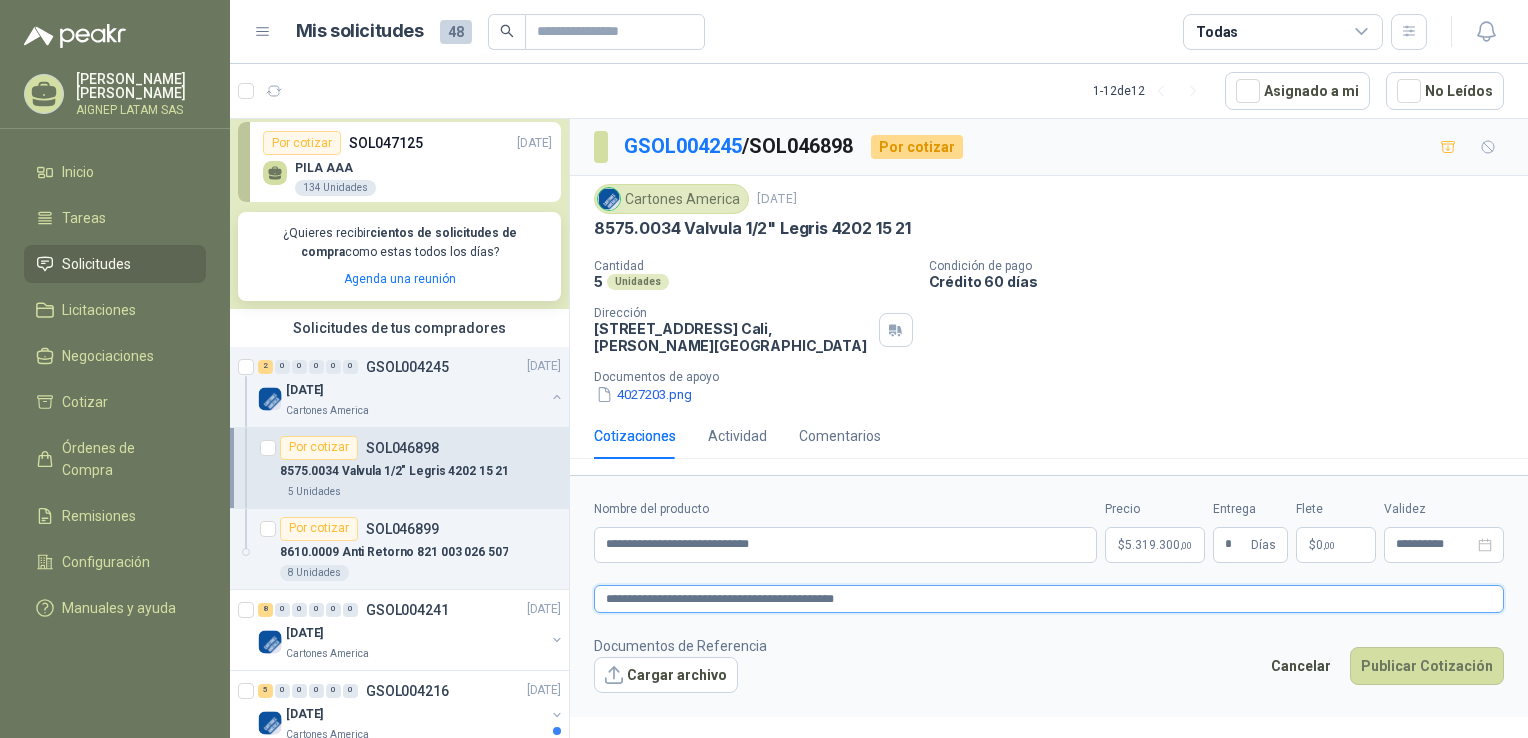 type on "**********" 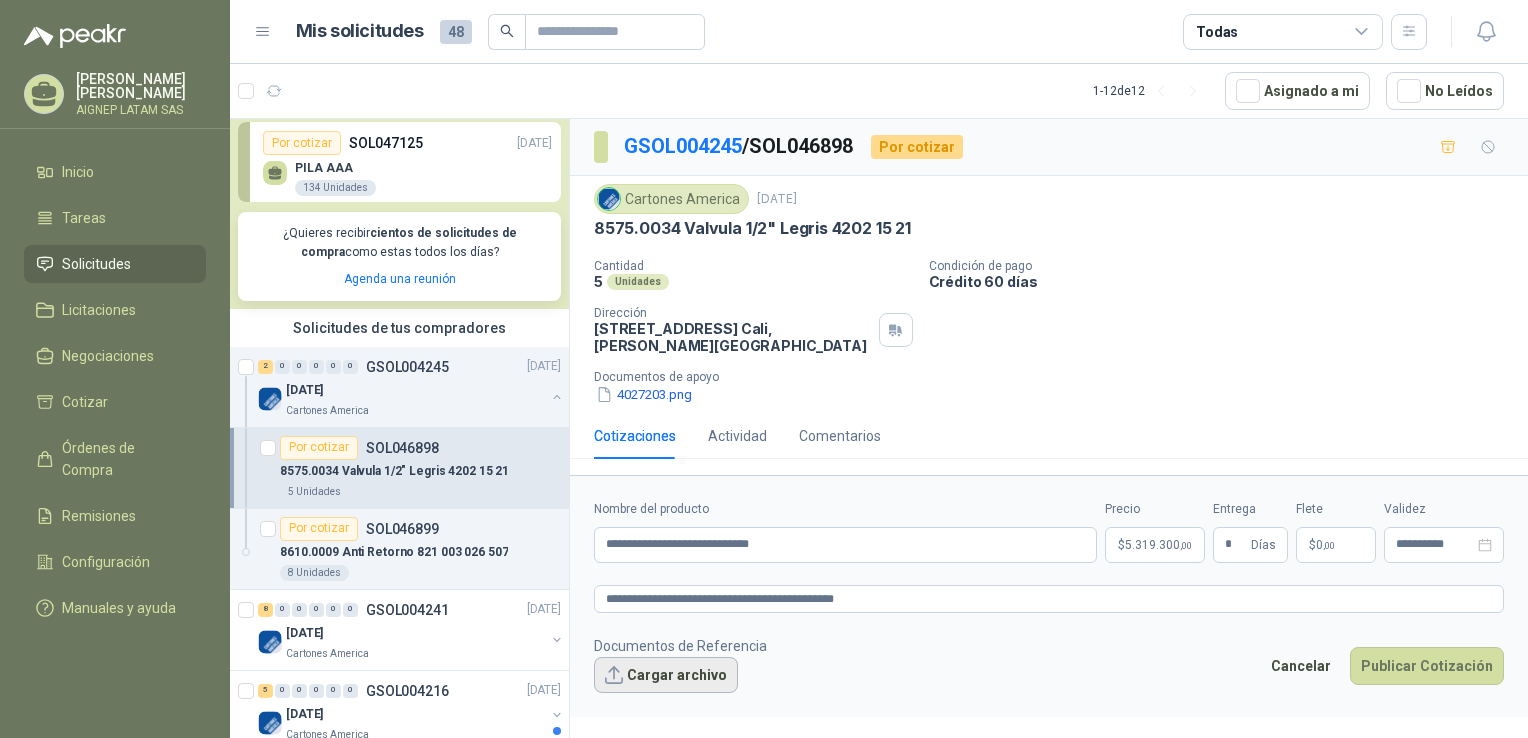 click on "Cargar archivo" at bounding box center [666, 675] 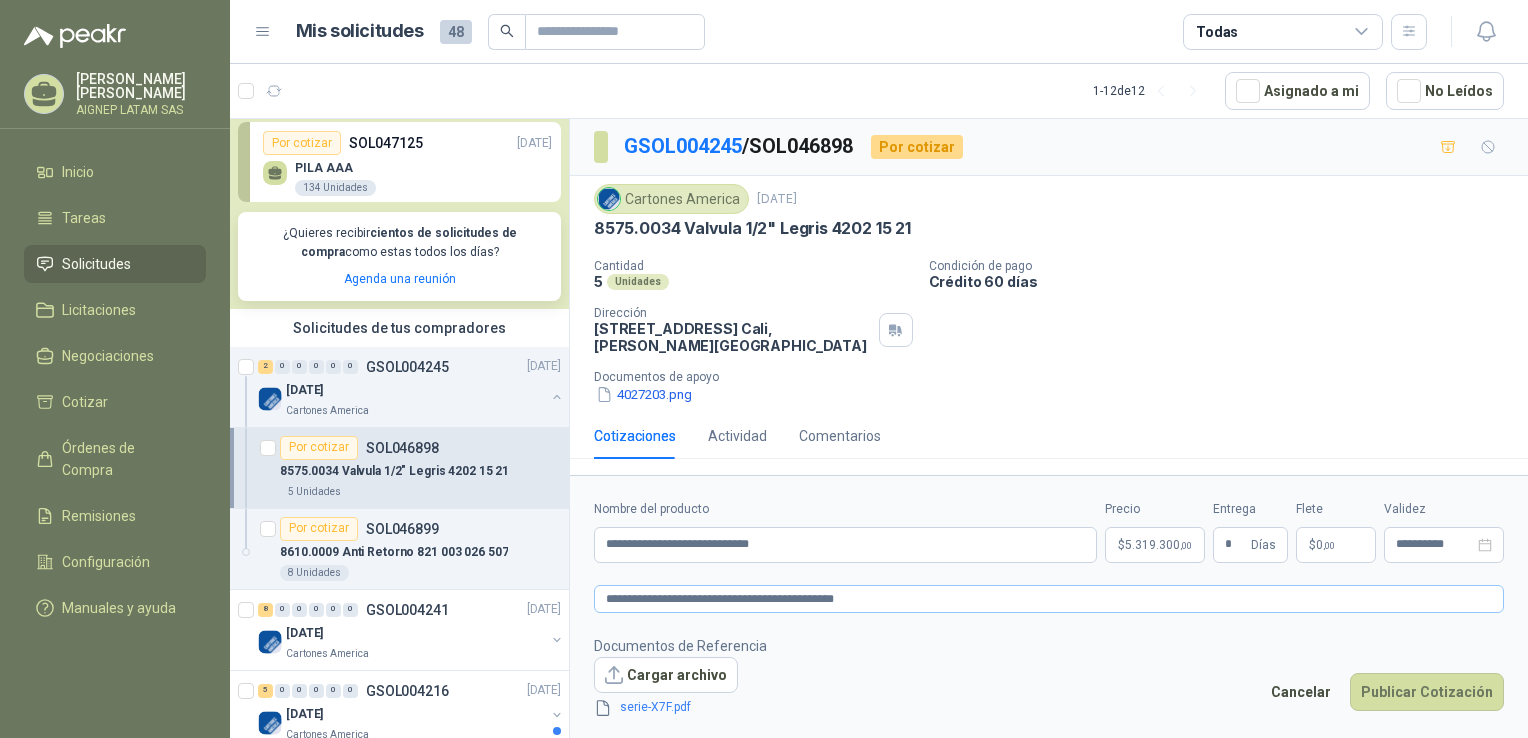 type 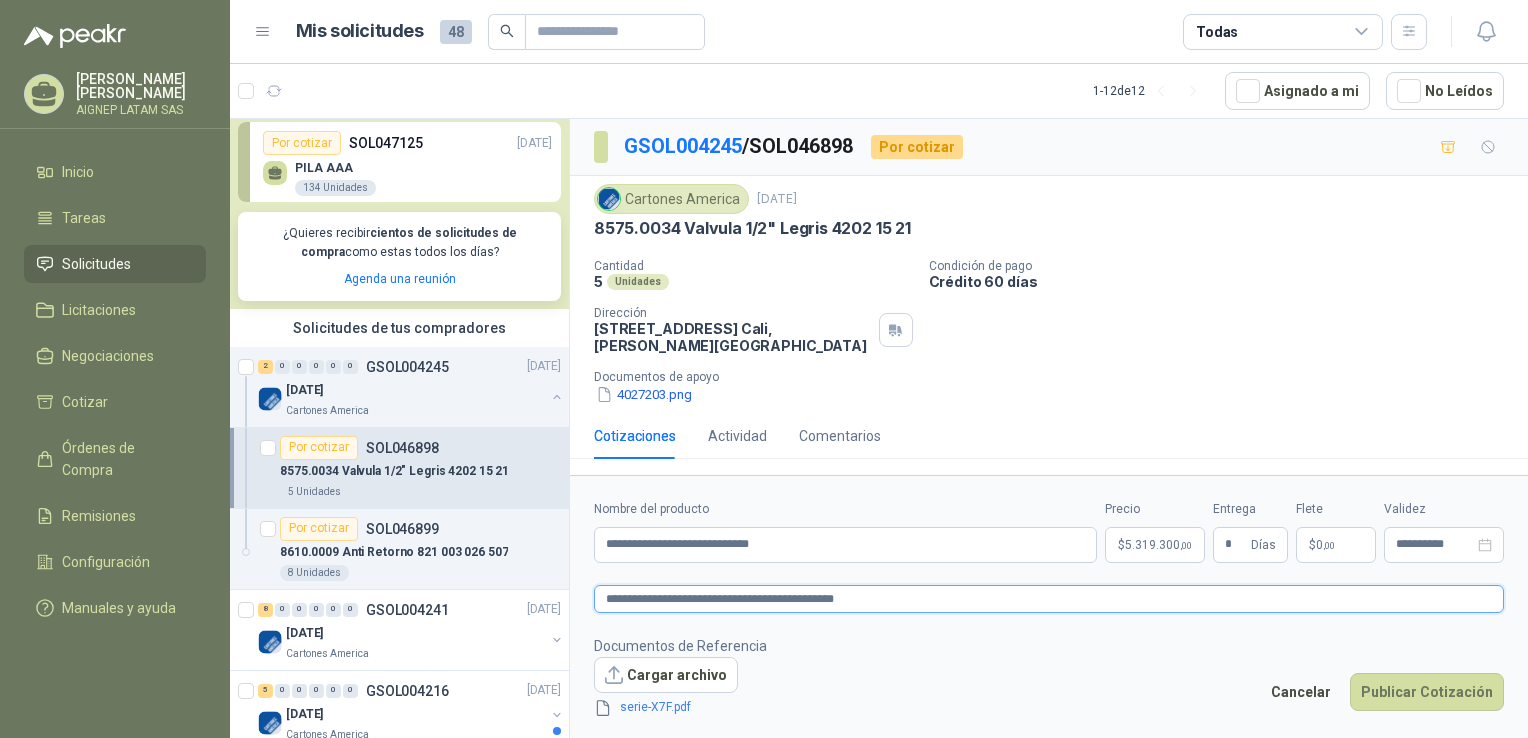click on "**********" at bounding box center [1049, 599] 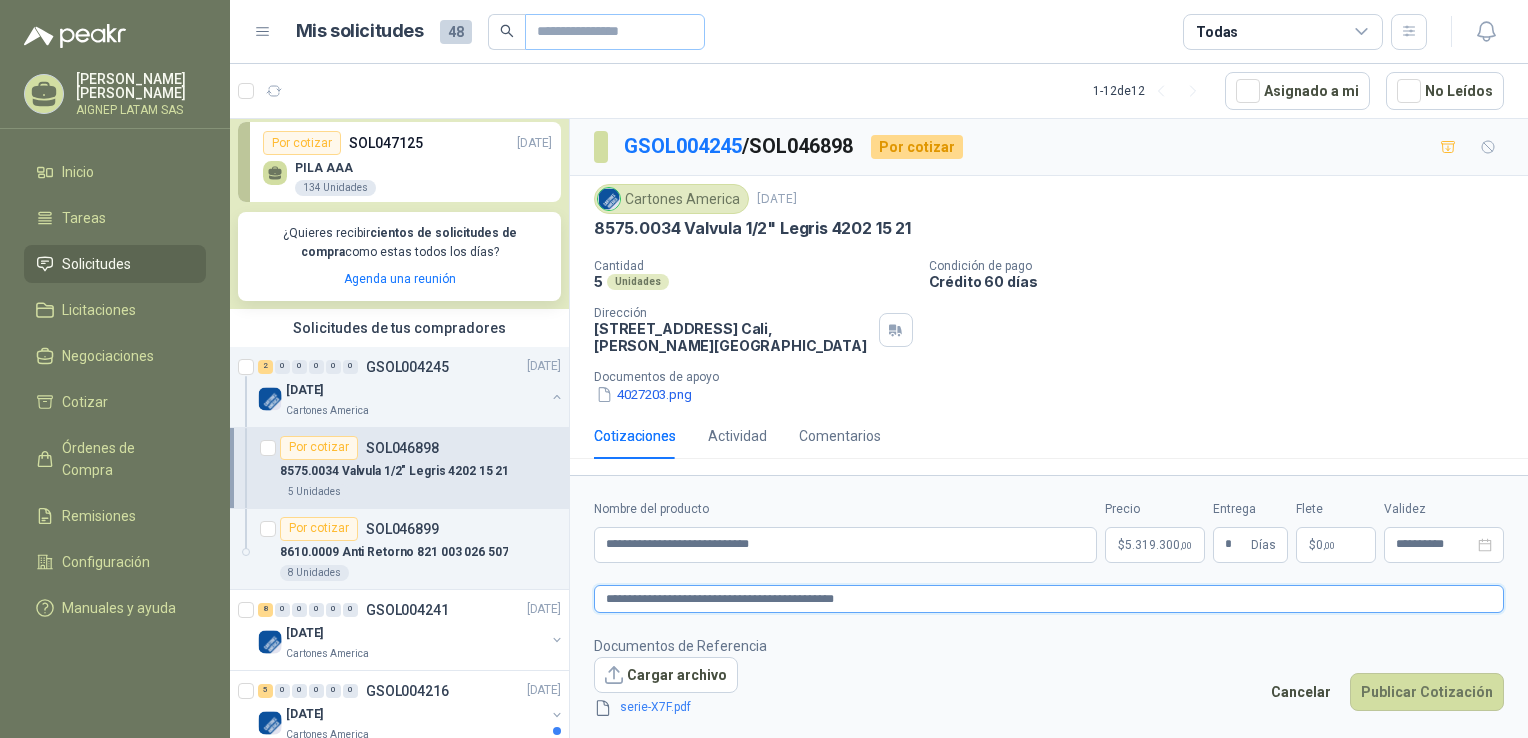 type on "**********" 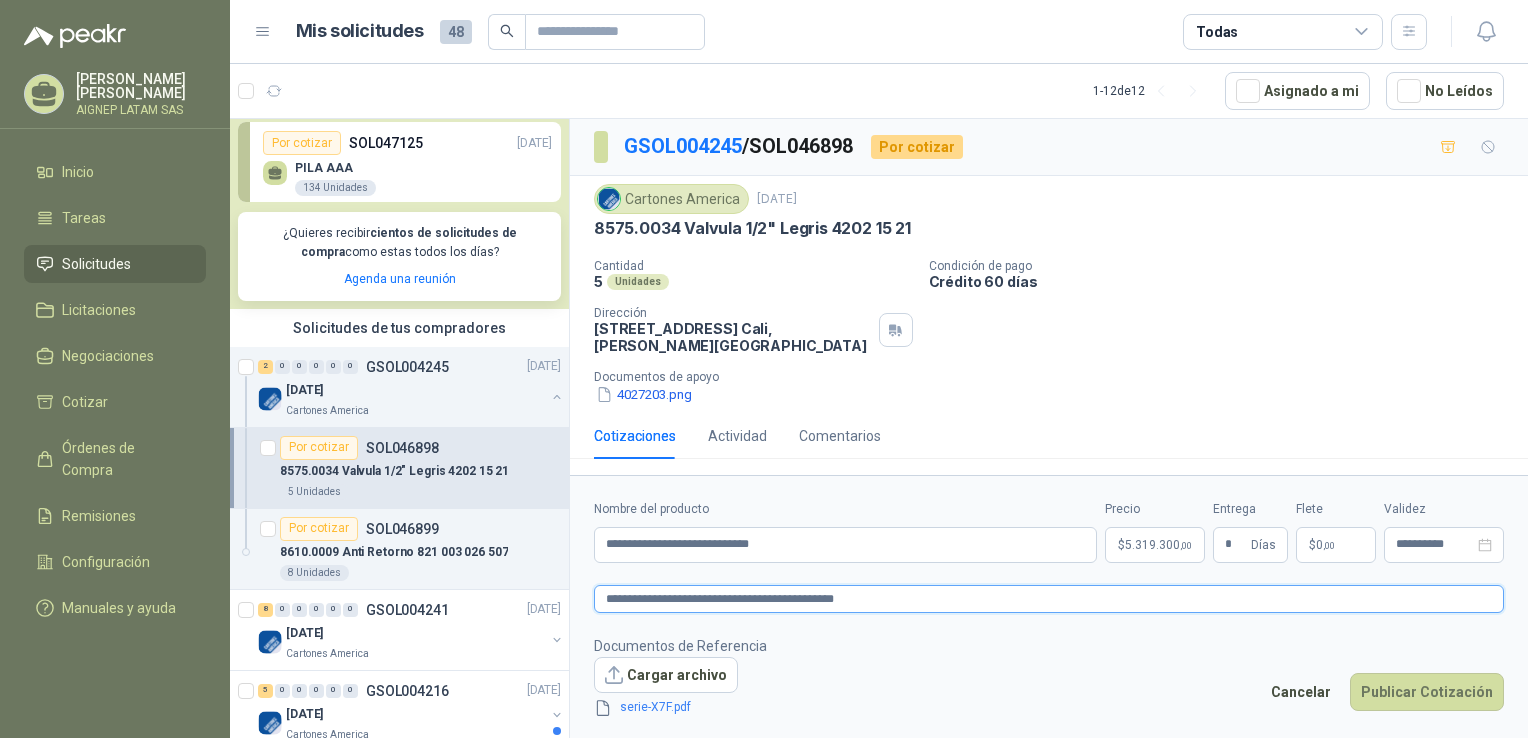 type 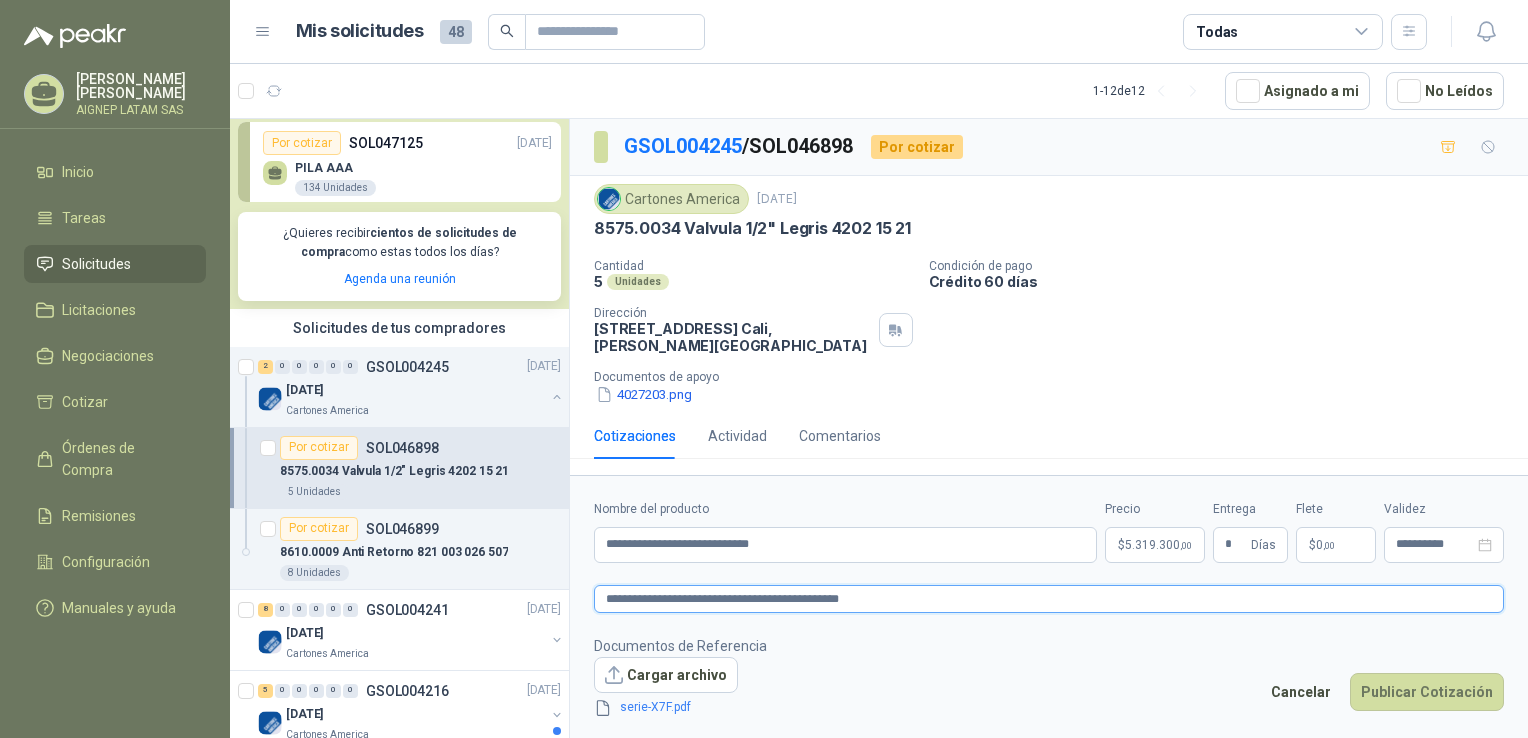 type 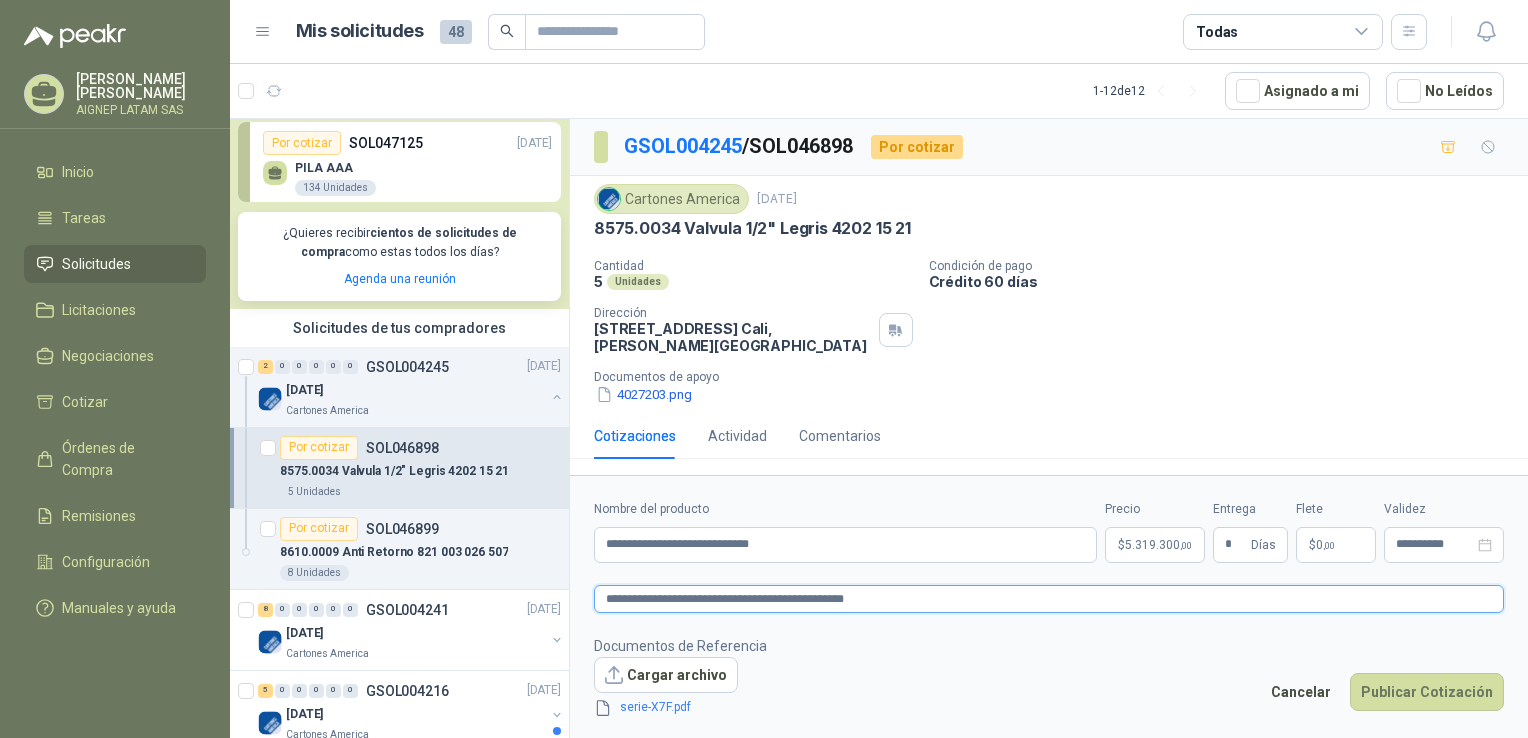 type 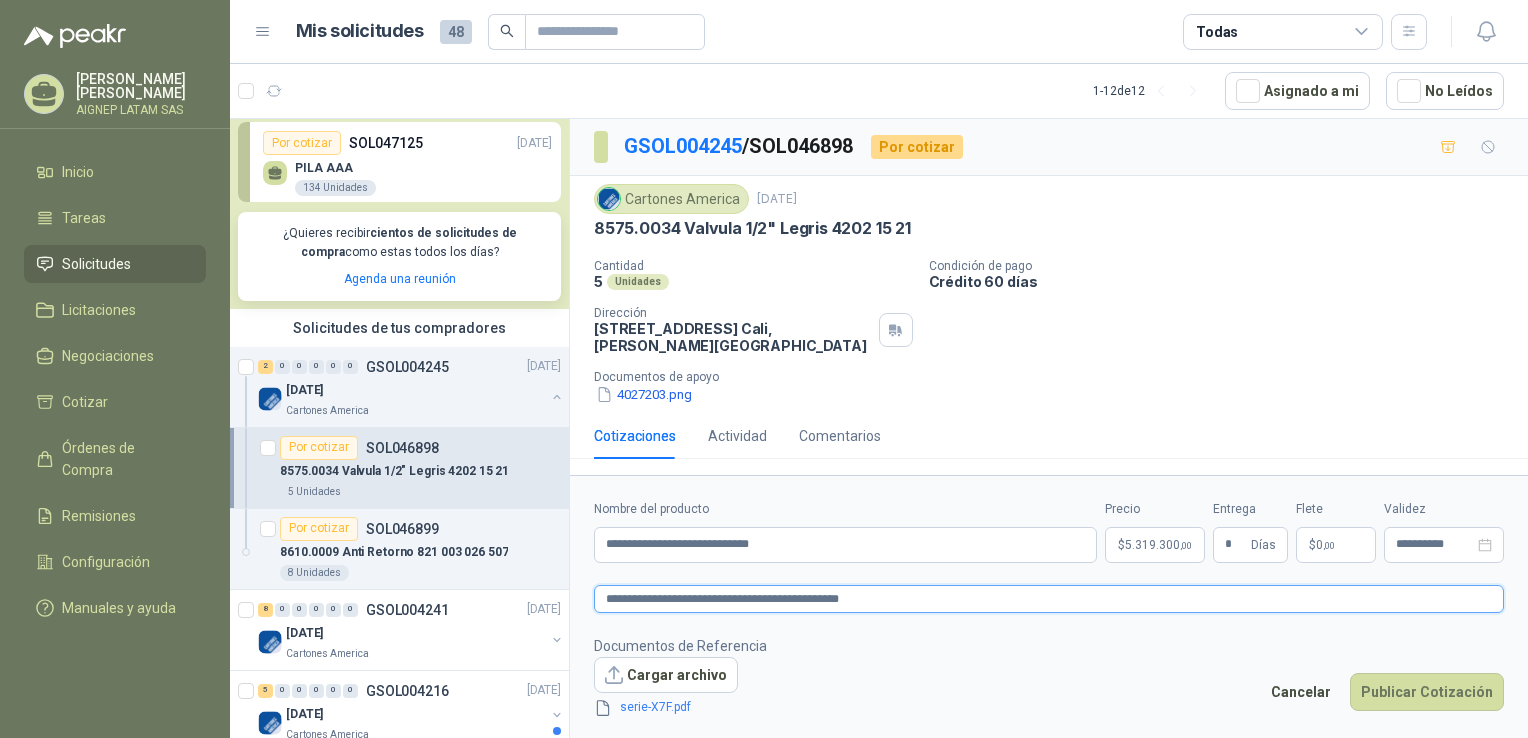type 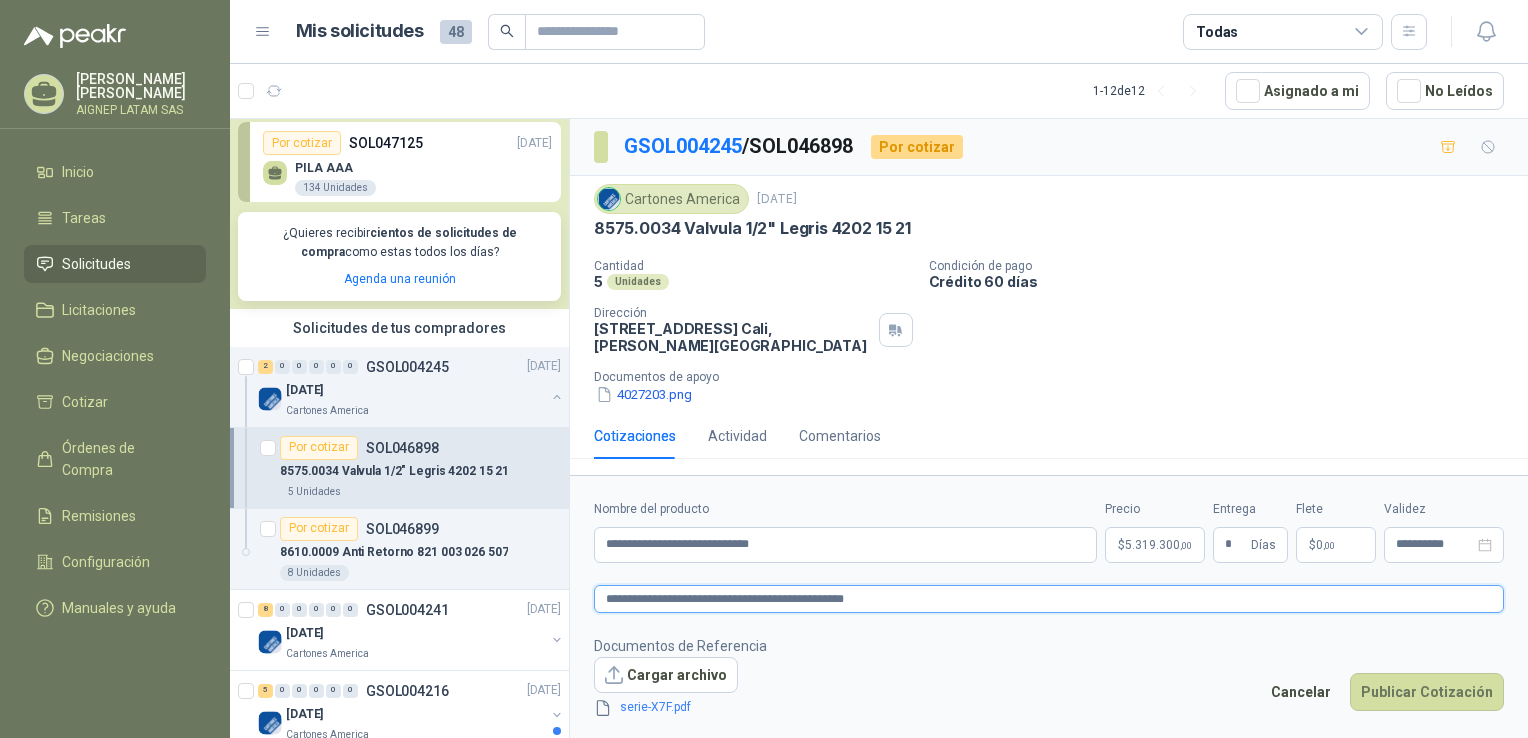 type 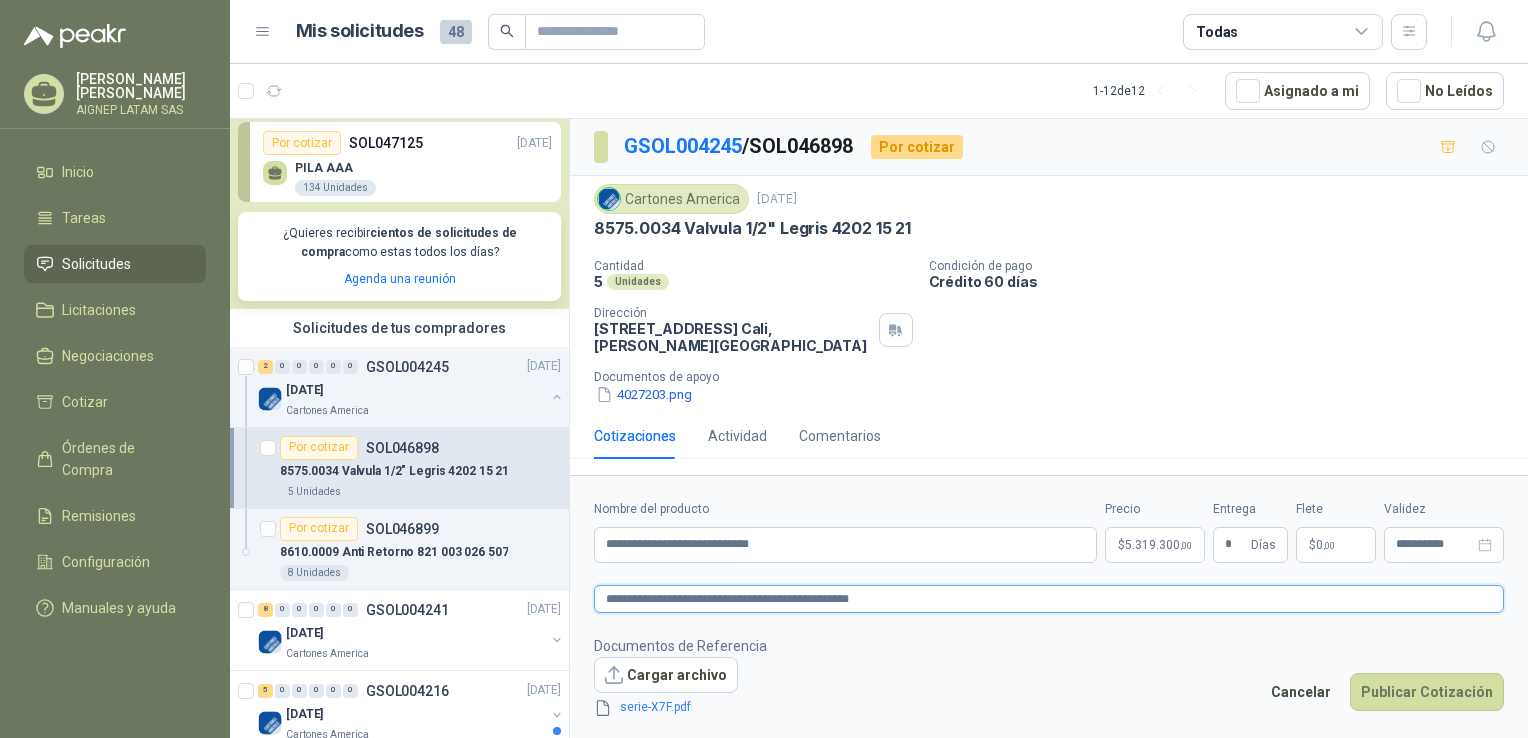 type 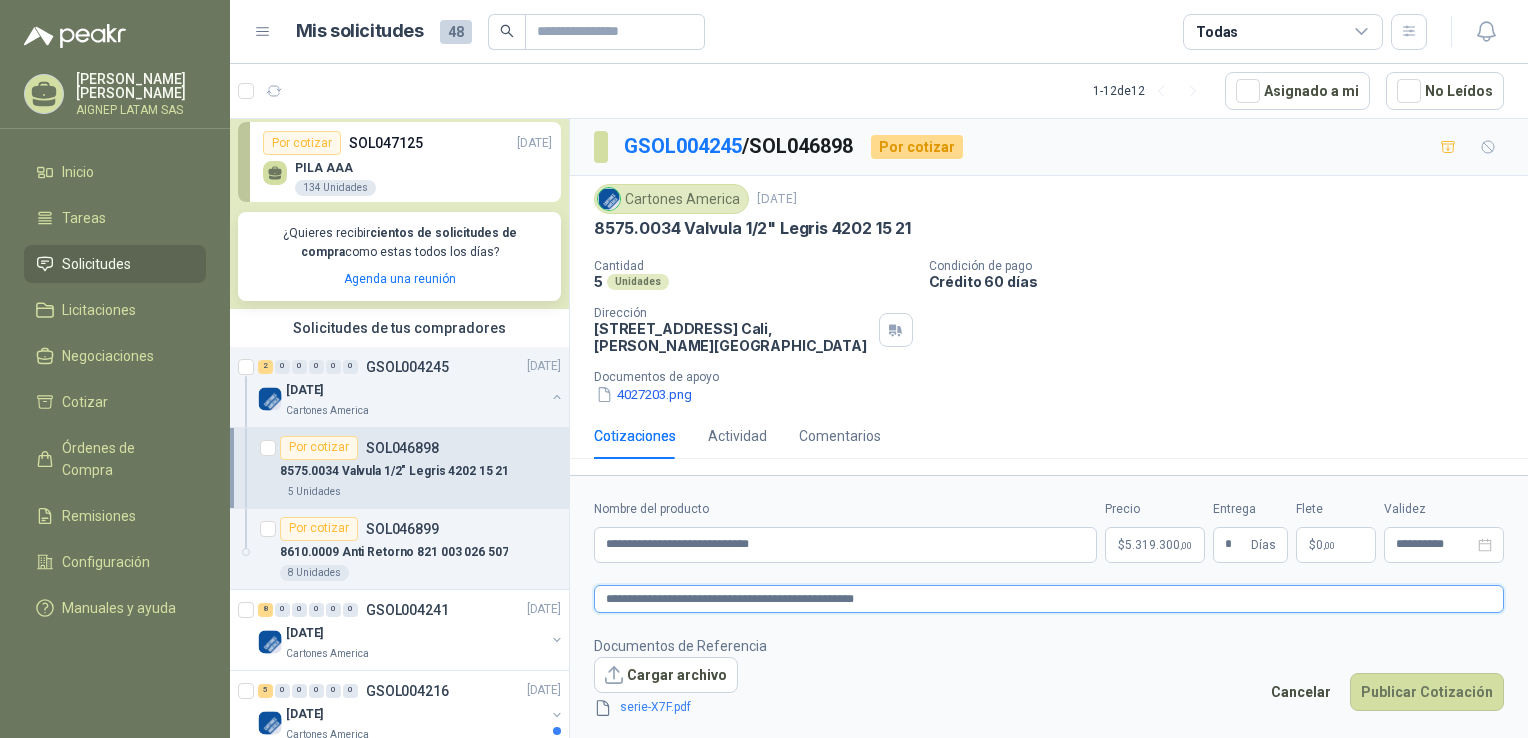 type 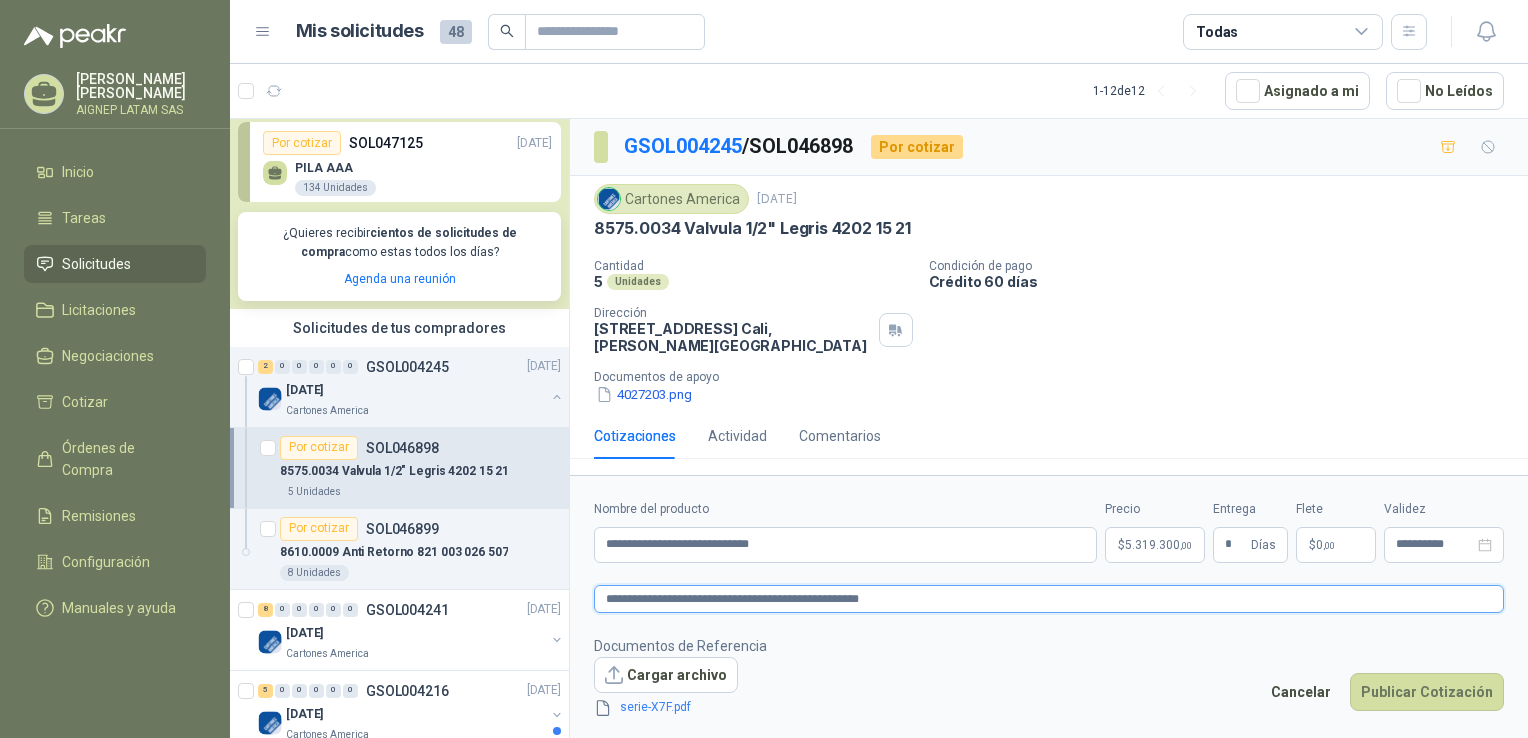 type 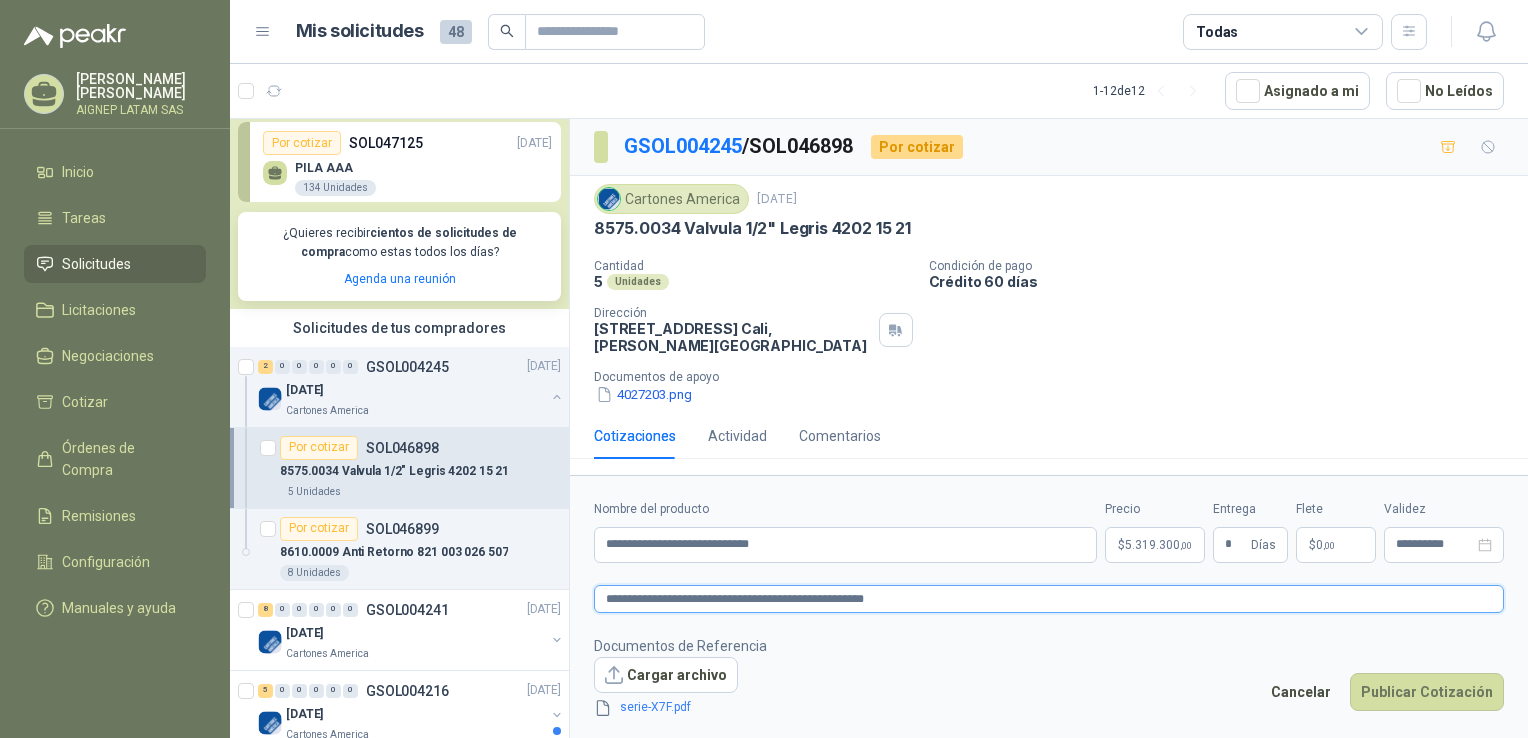 type 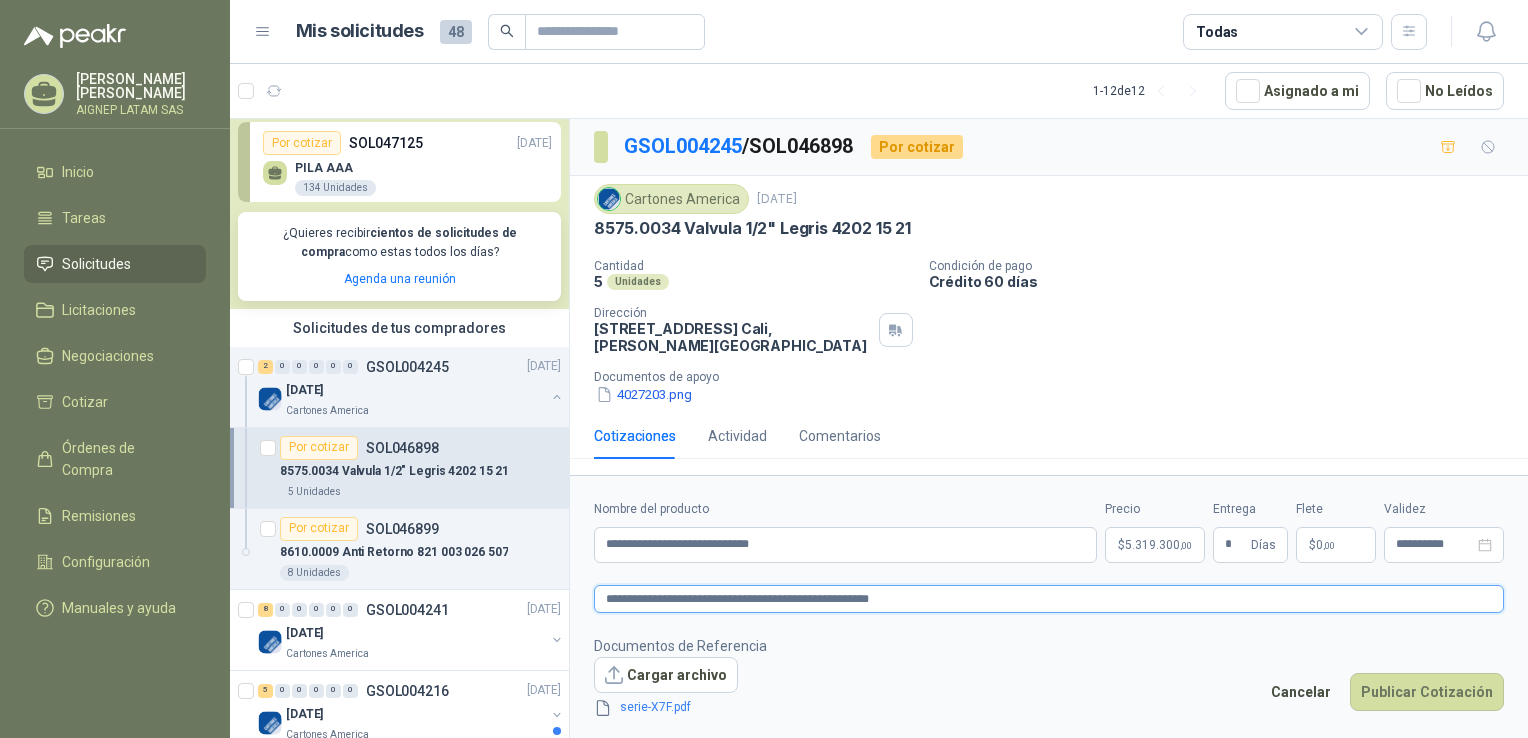 type 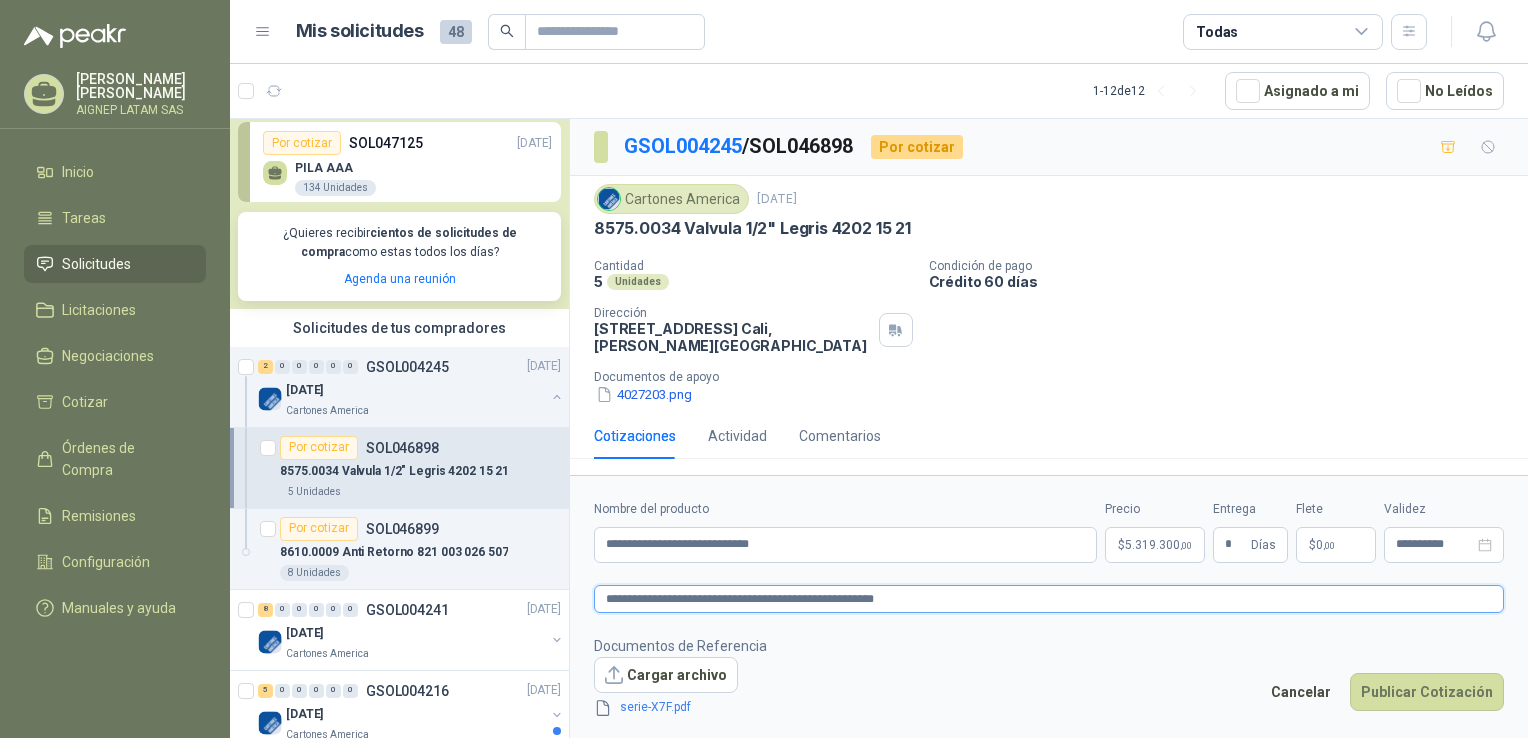 type 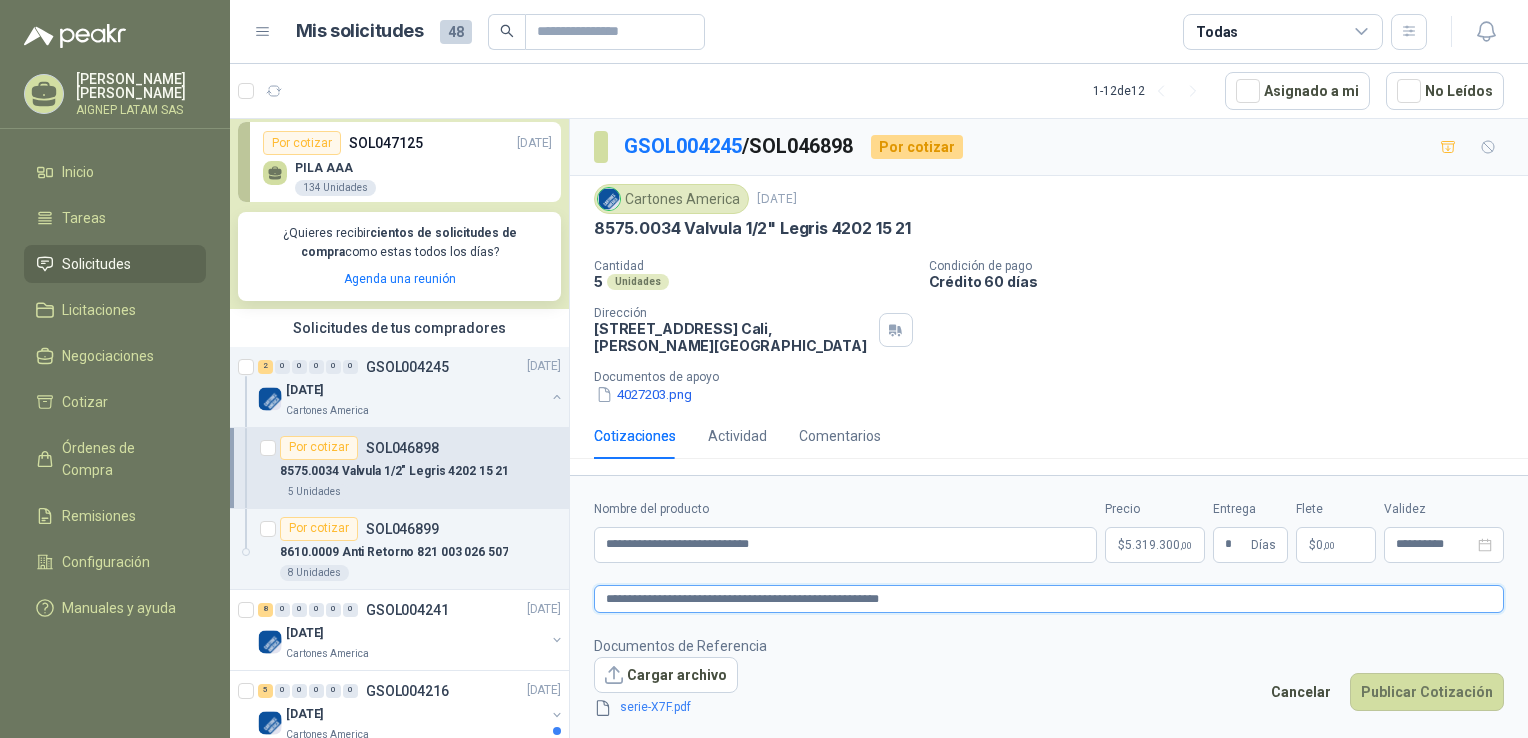 type 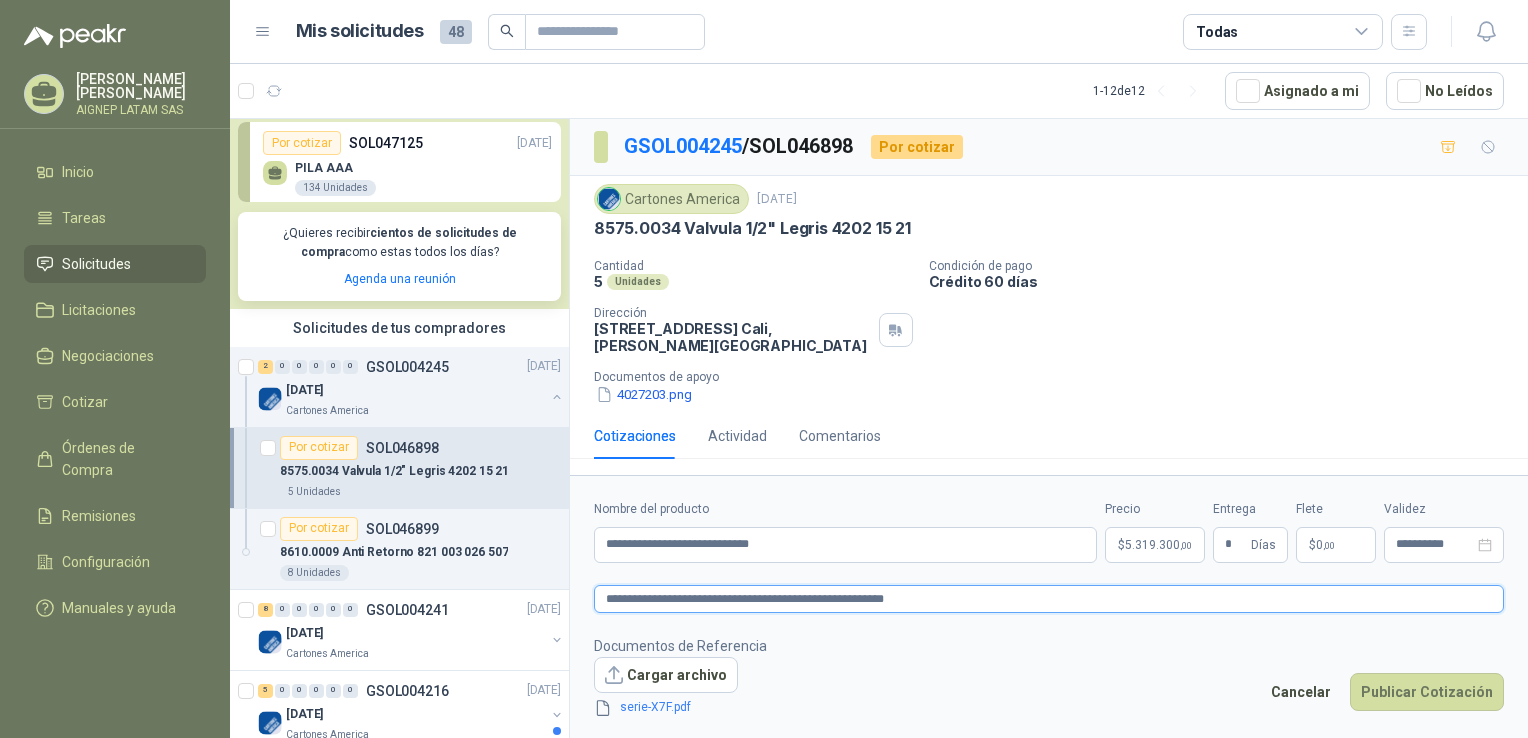 type 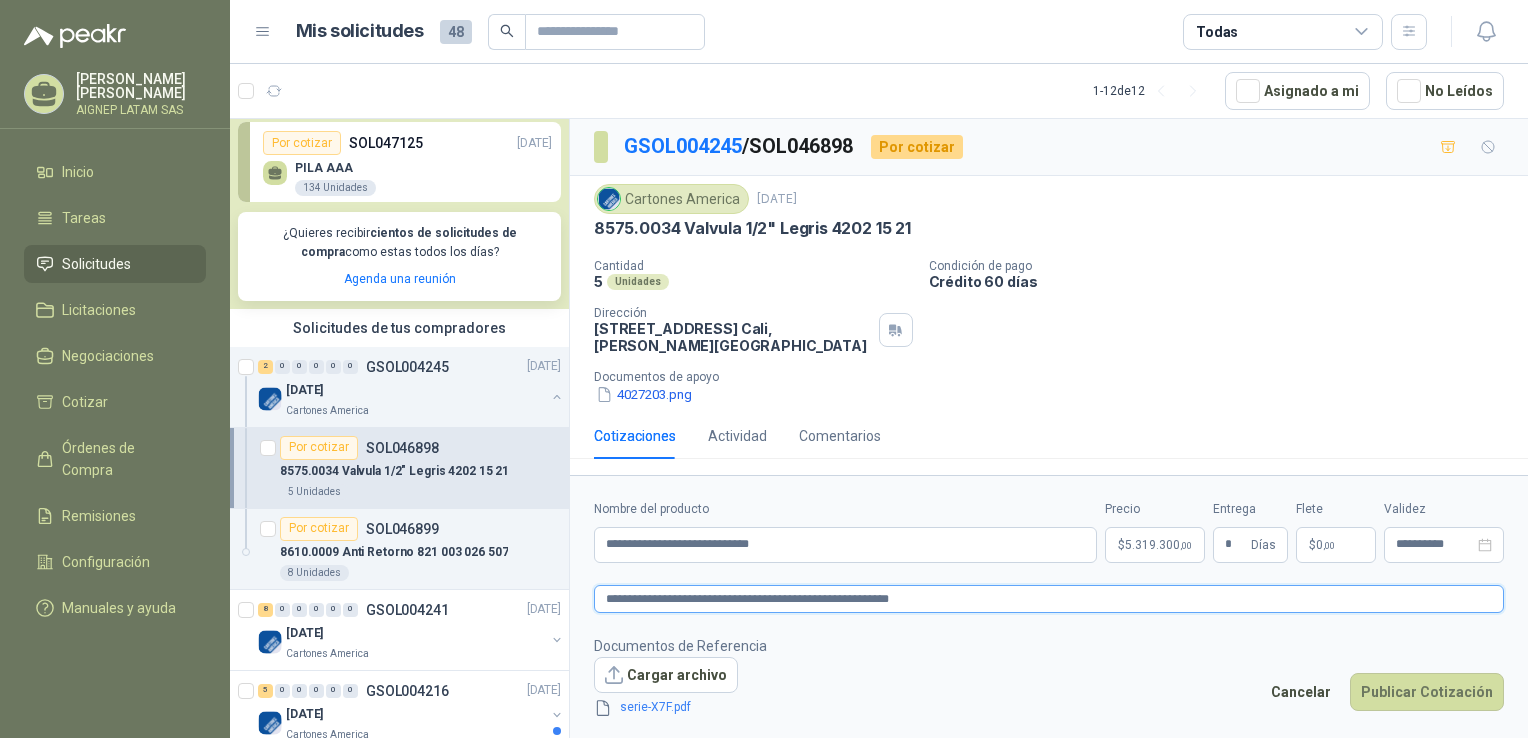 type 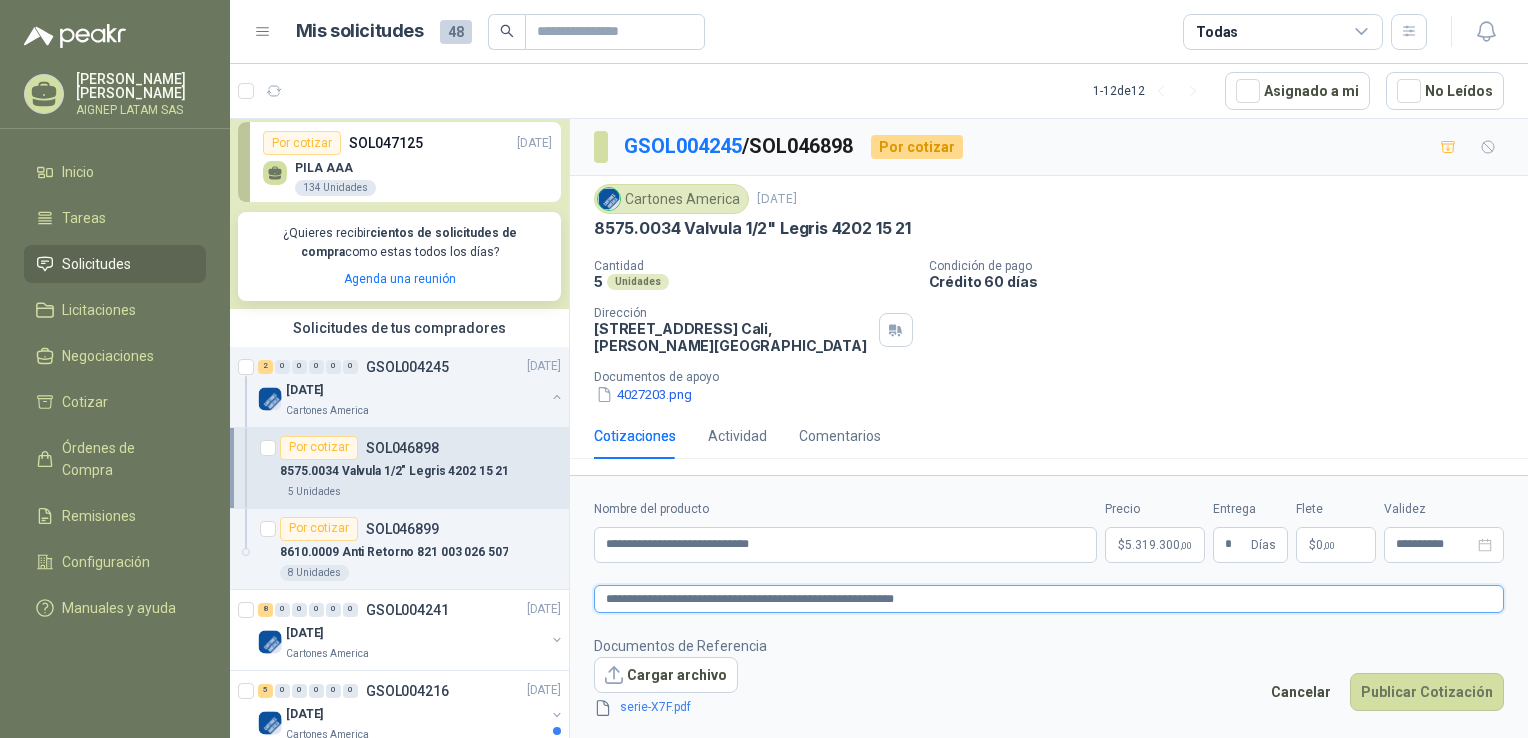 type 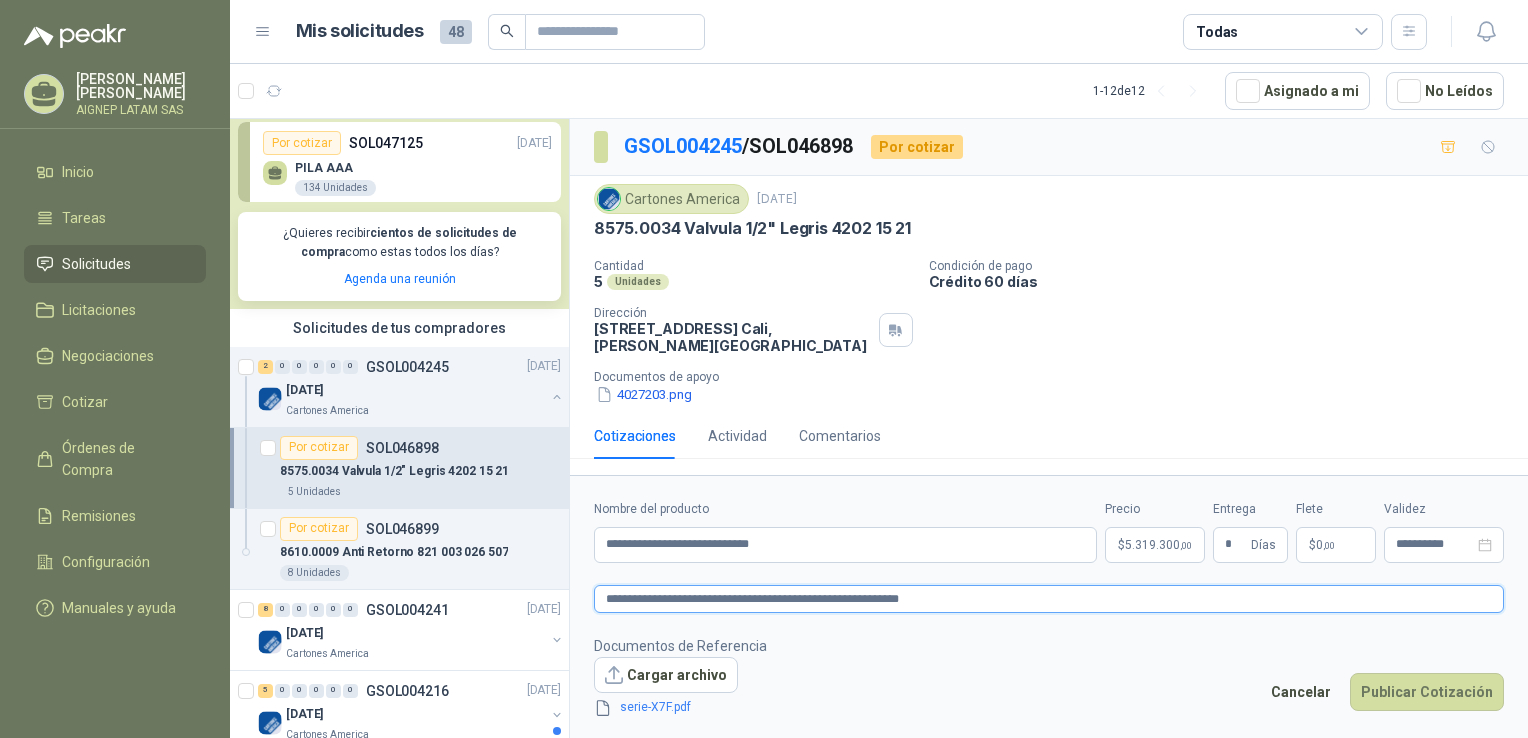 type 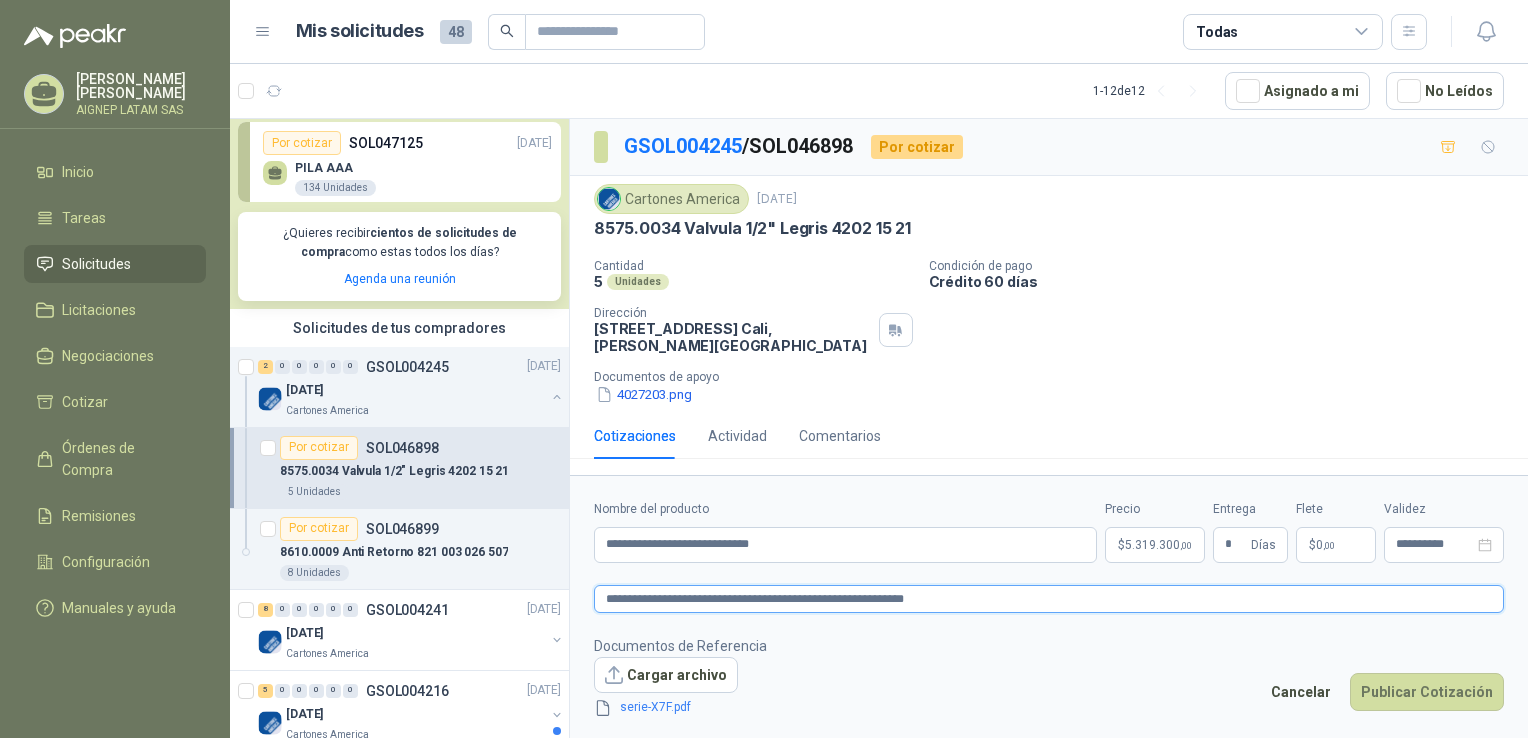 type 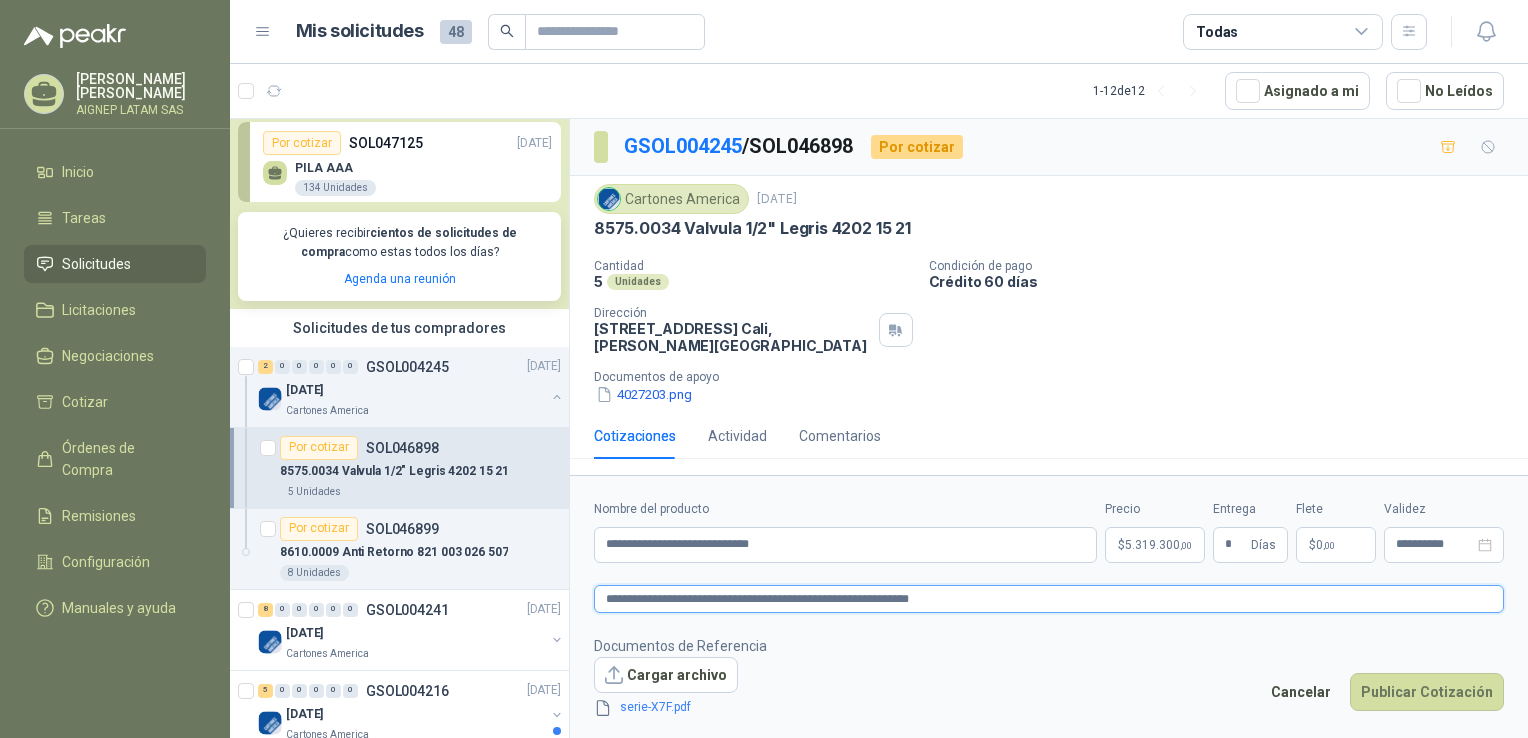 type 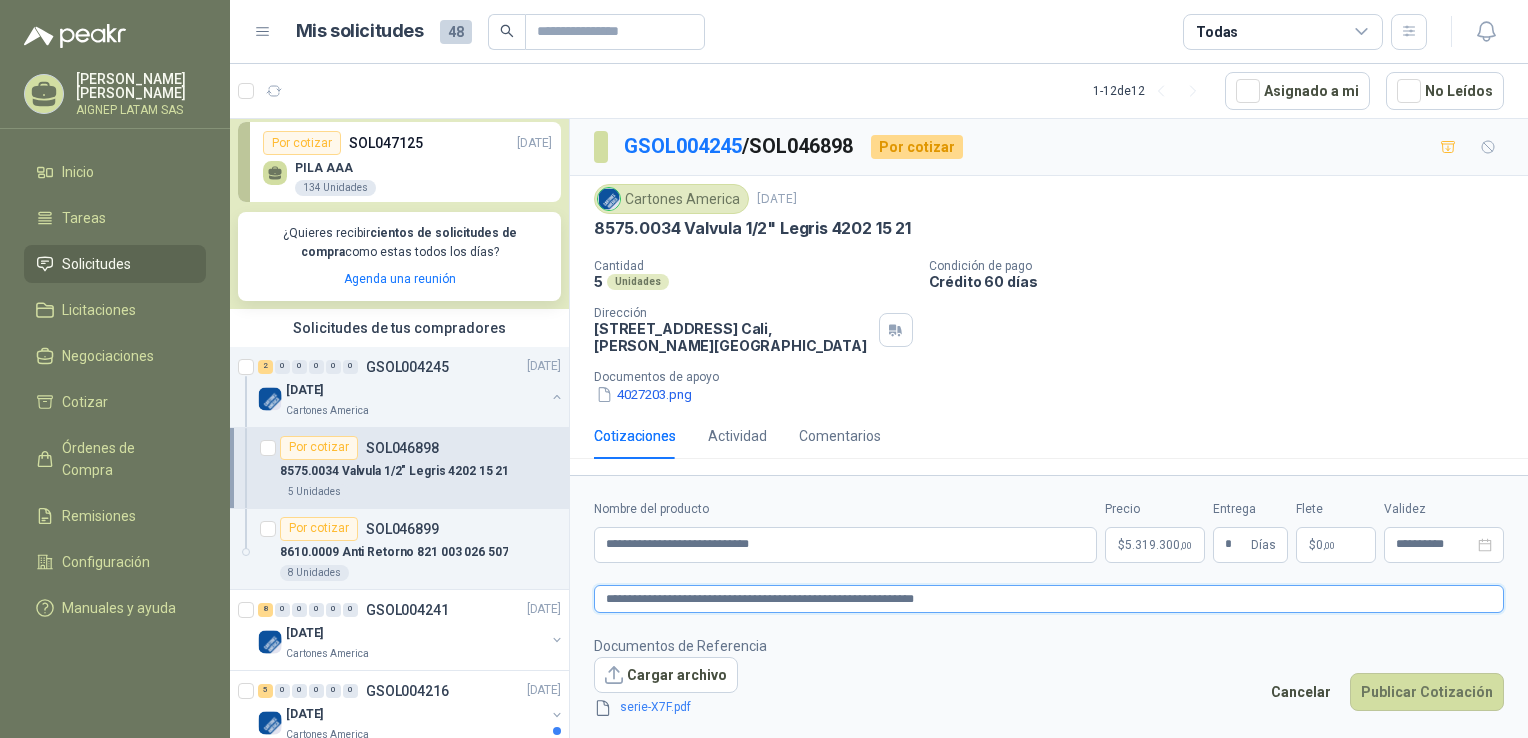 type 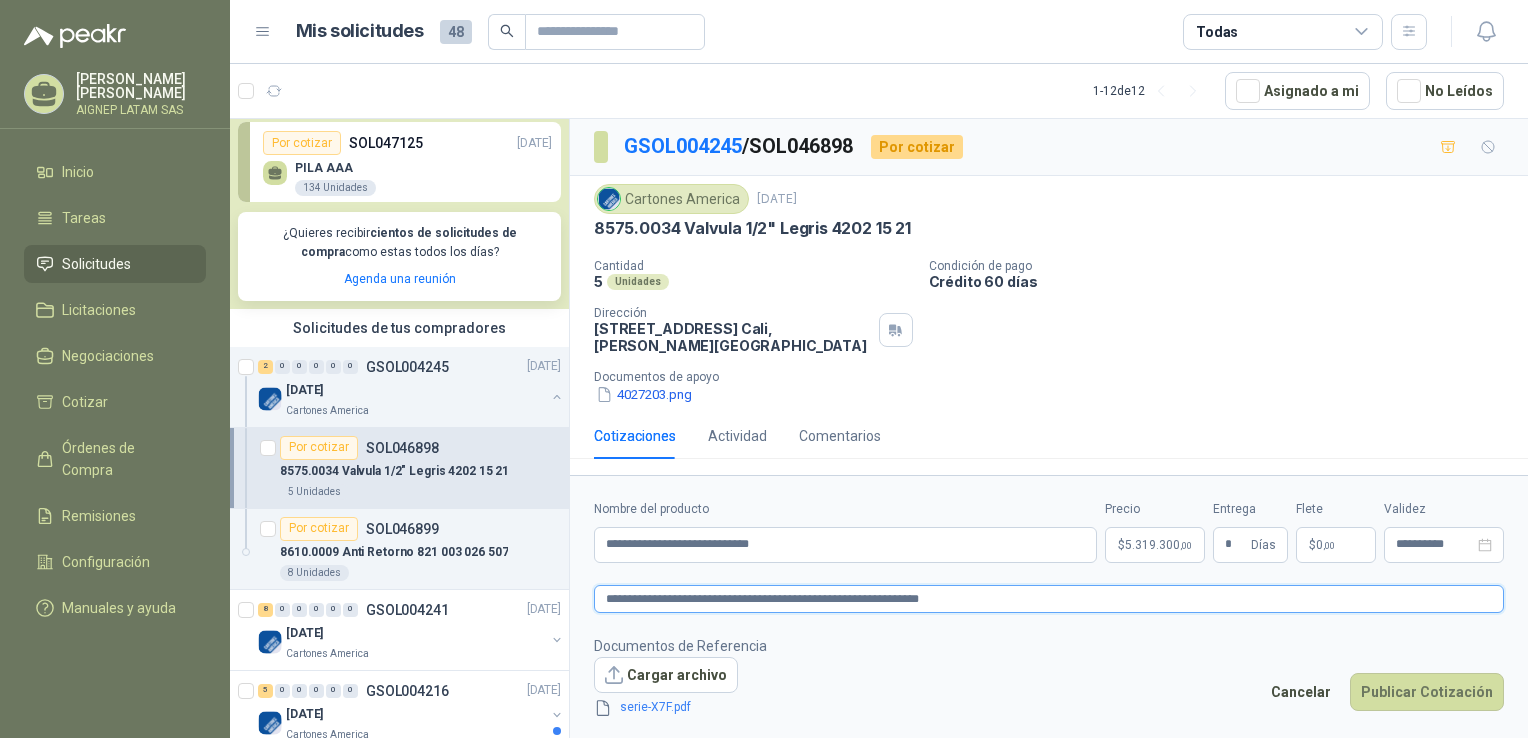 type 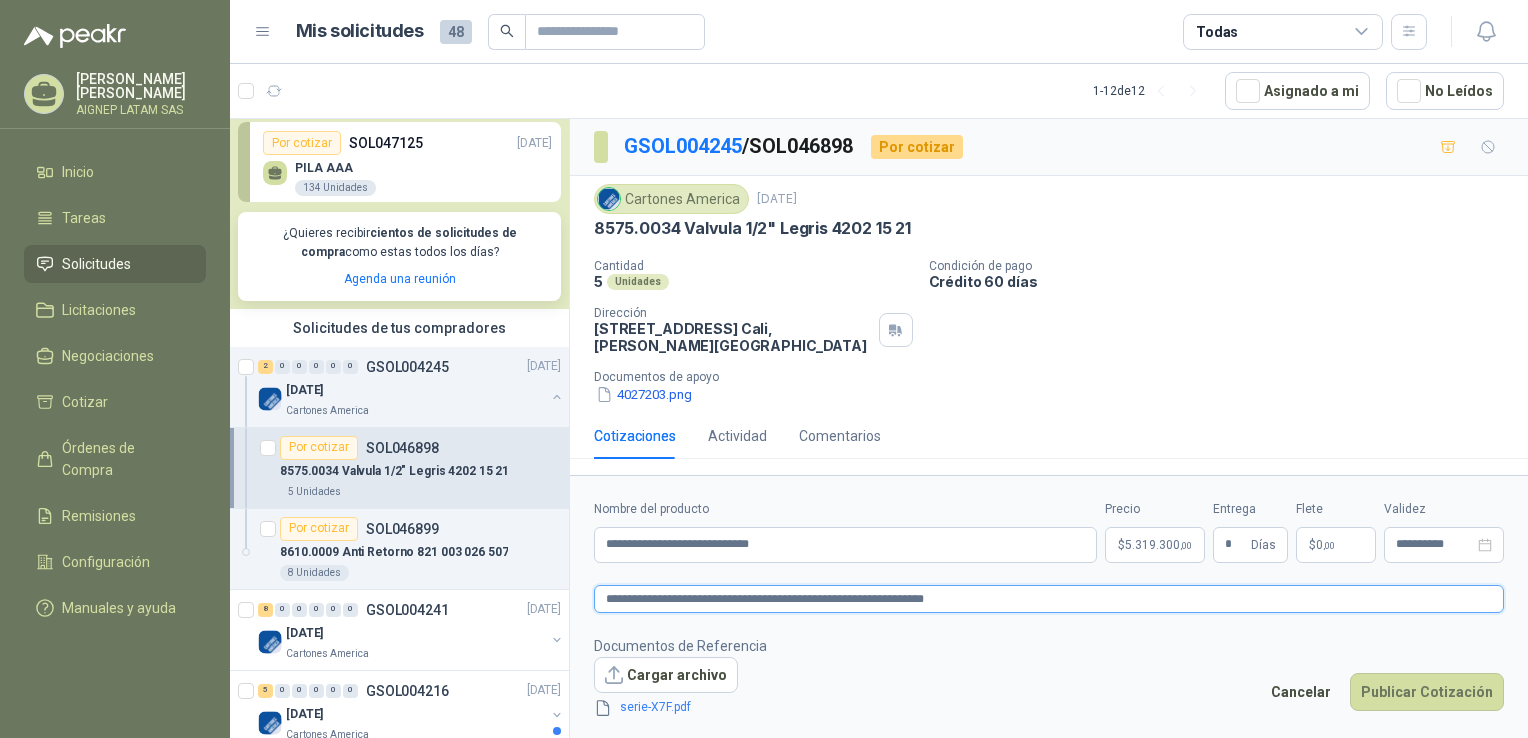 type 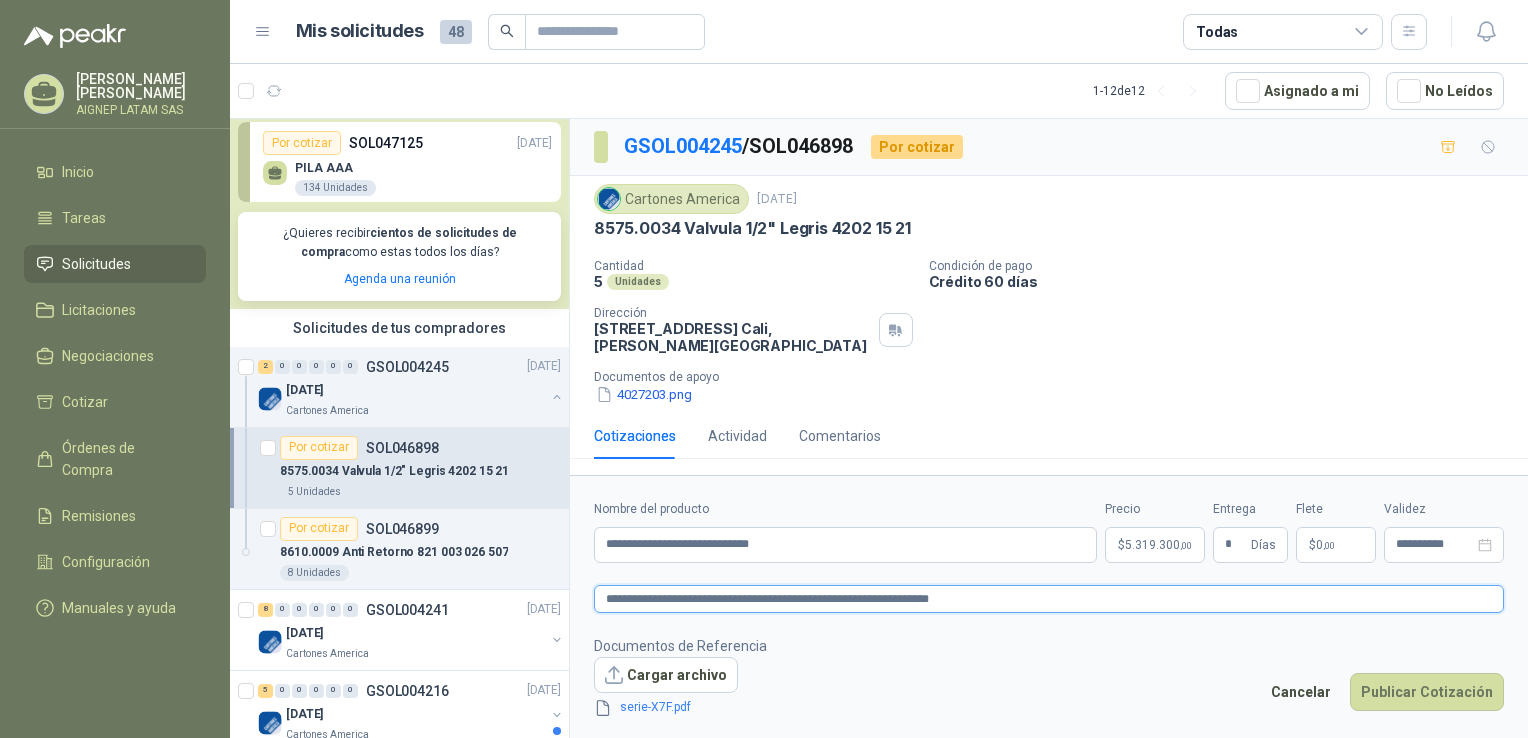 type 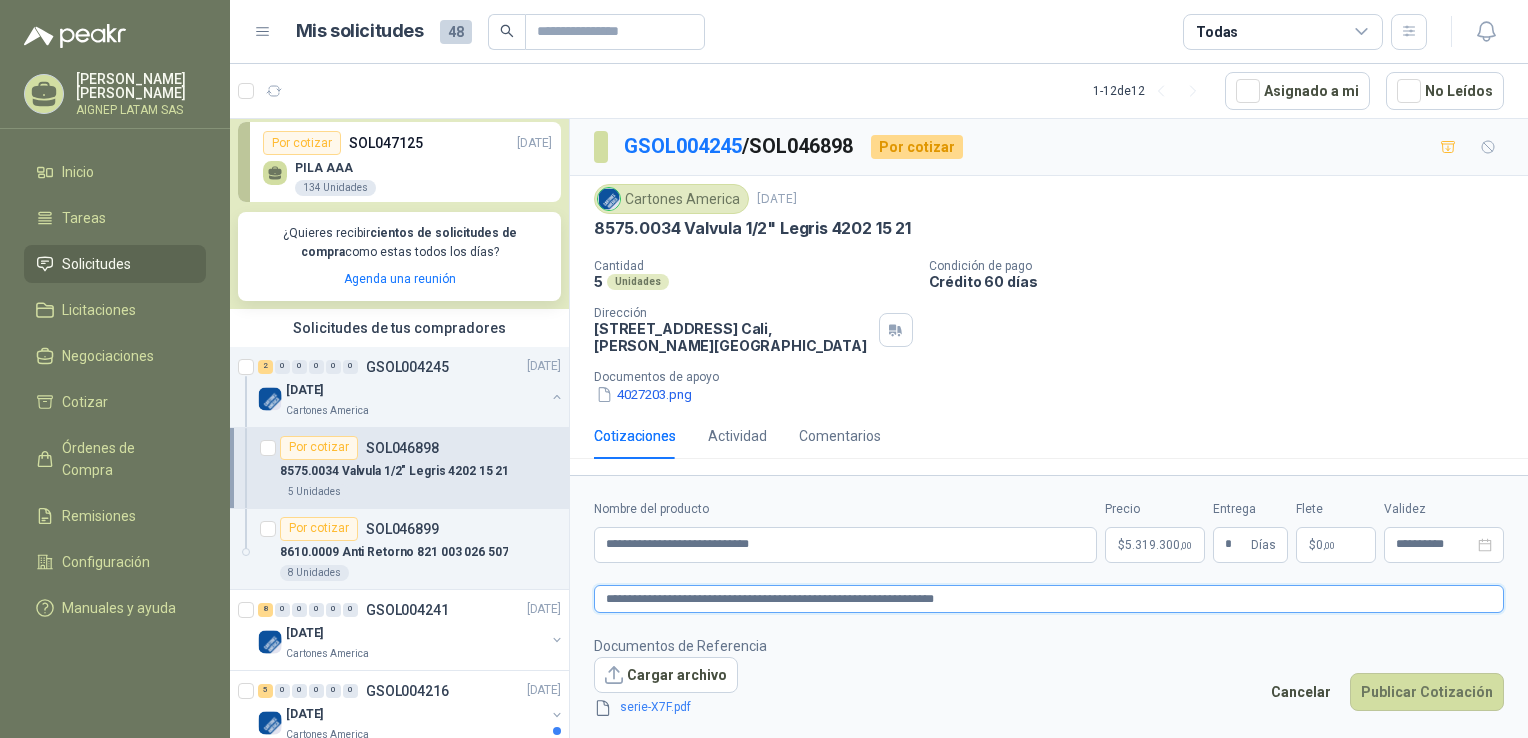 type 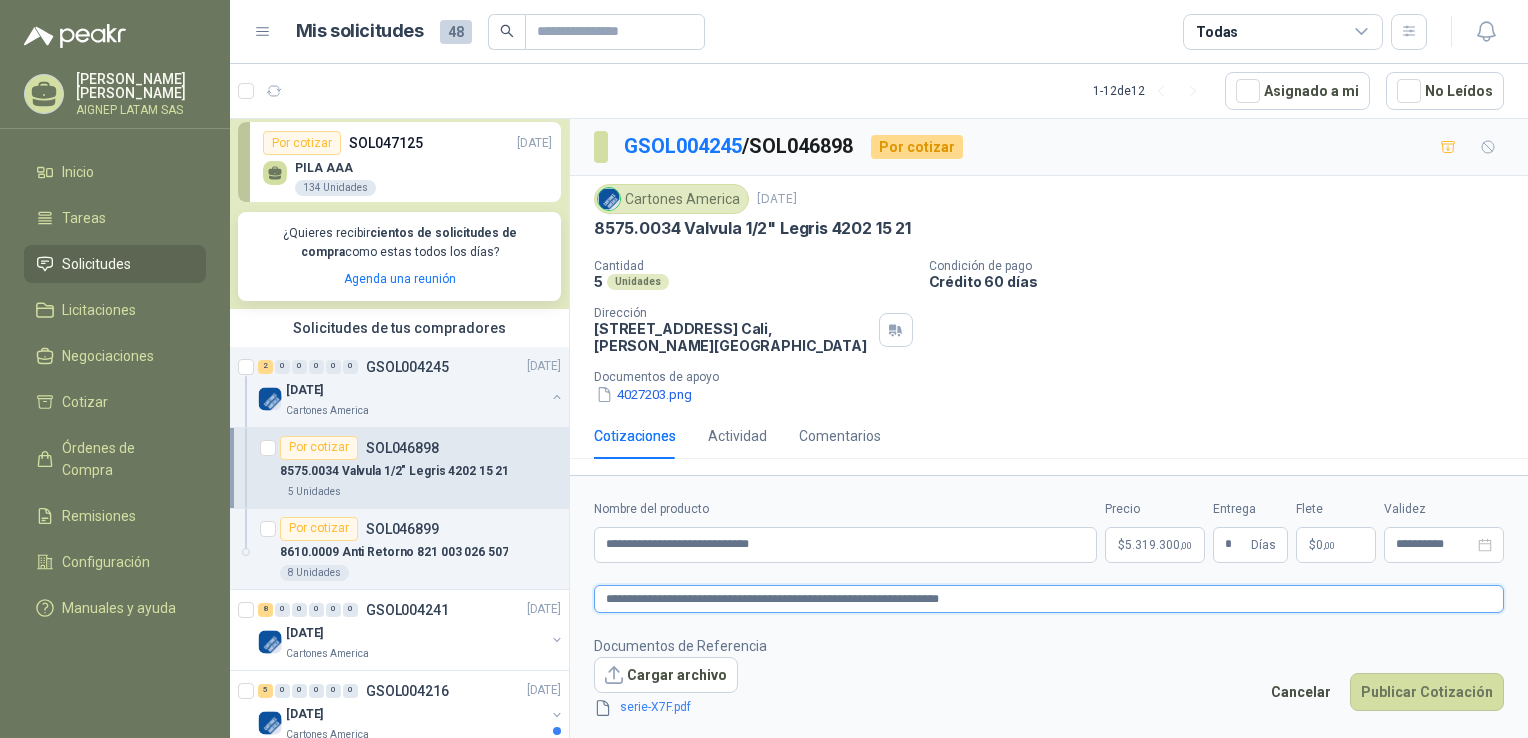 type 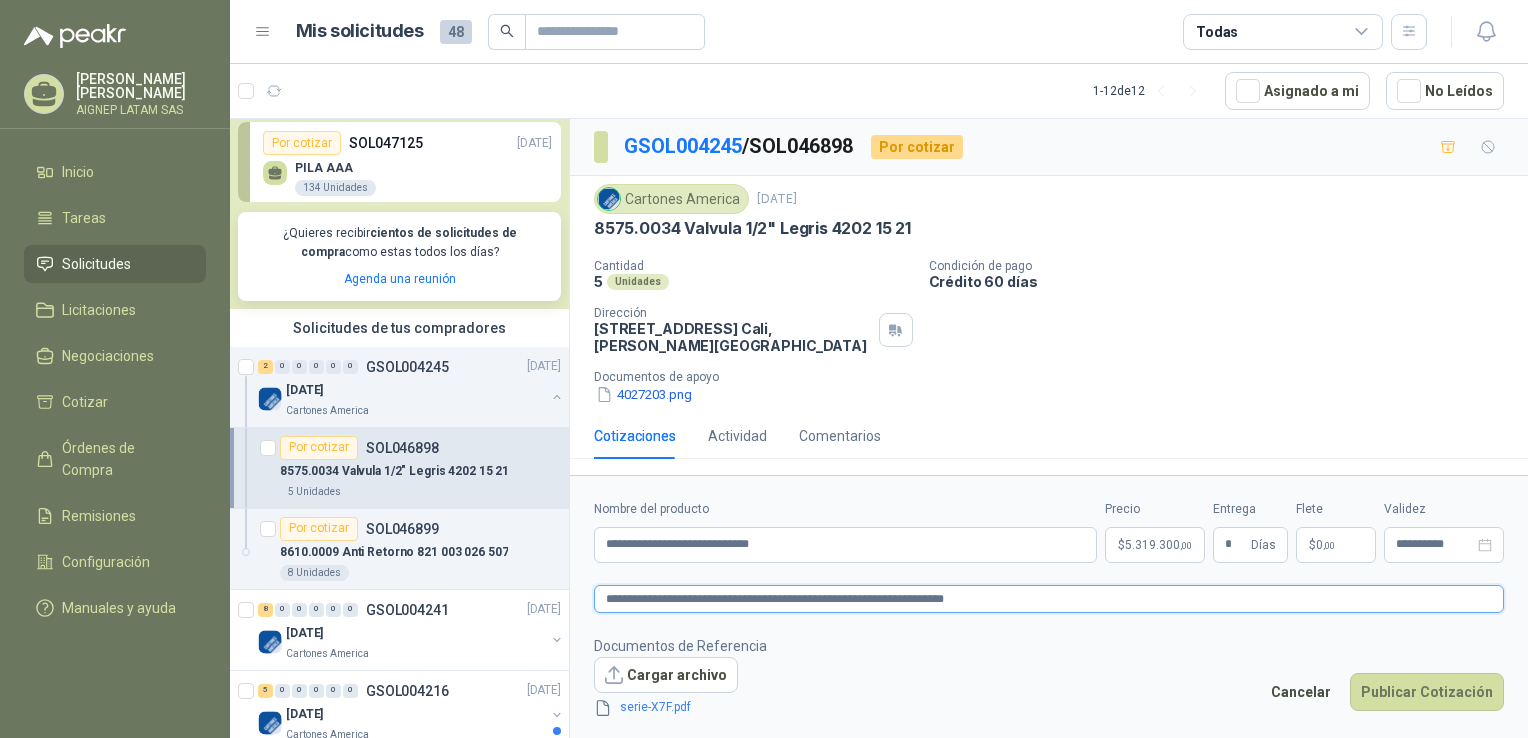 type 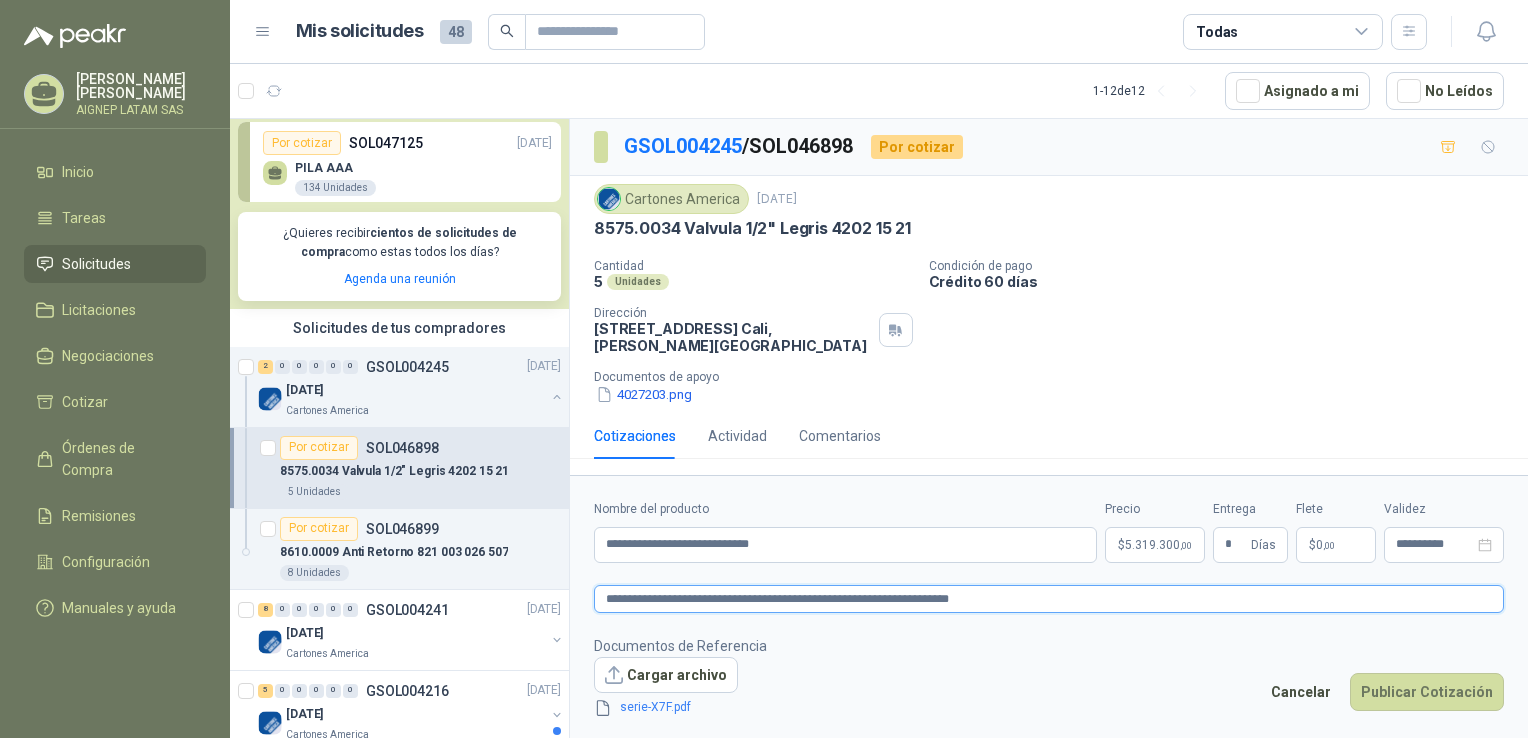 type on "**********" 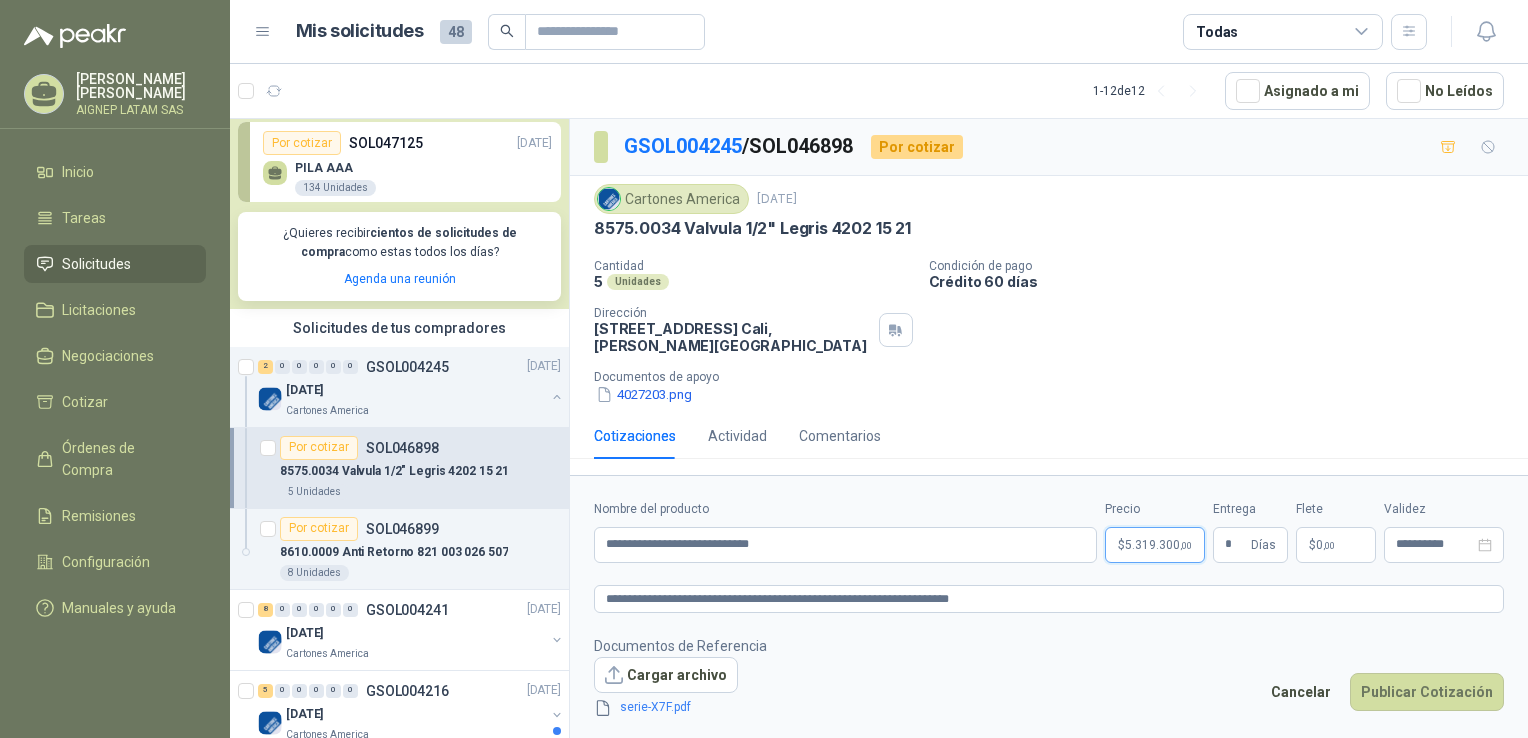 click on ",00" at bounding box center [1186, 545] 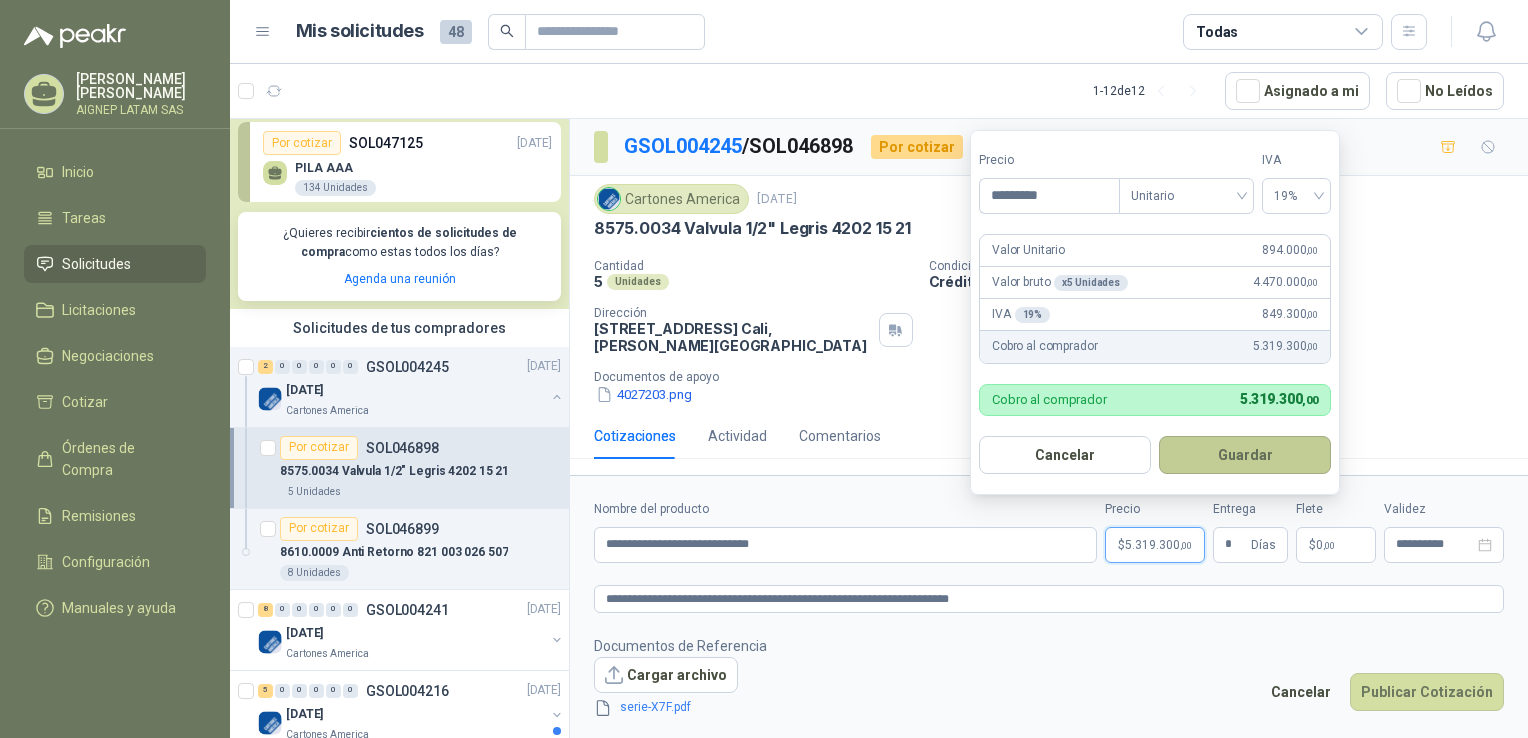 click on "Guardar" at bounding box center (1245, 455) 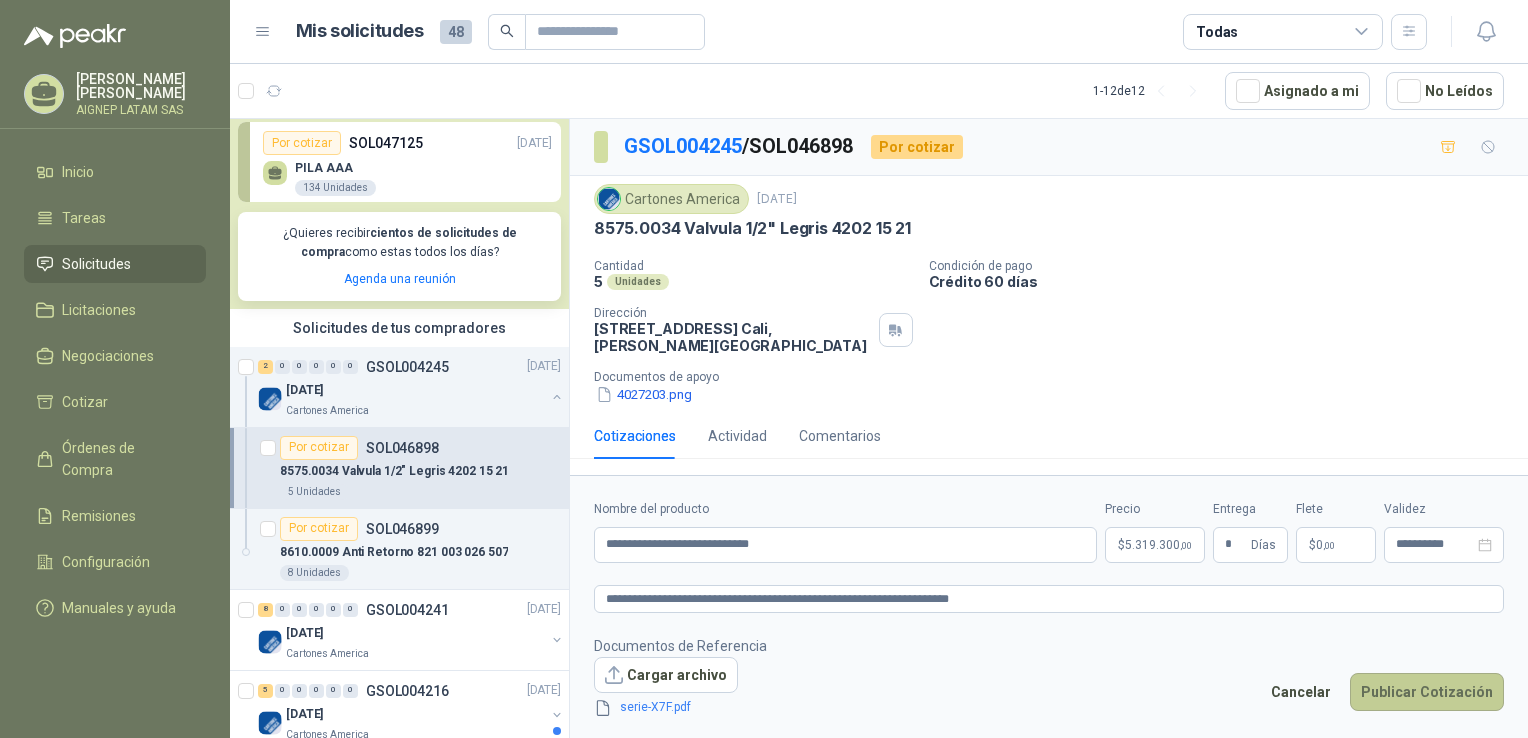 click on "Publicar Cotización" at bounding box center [1427, 692] 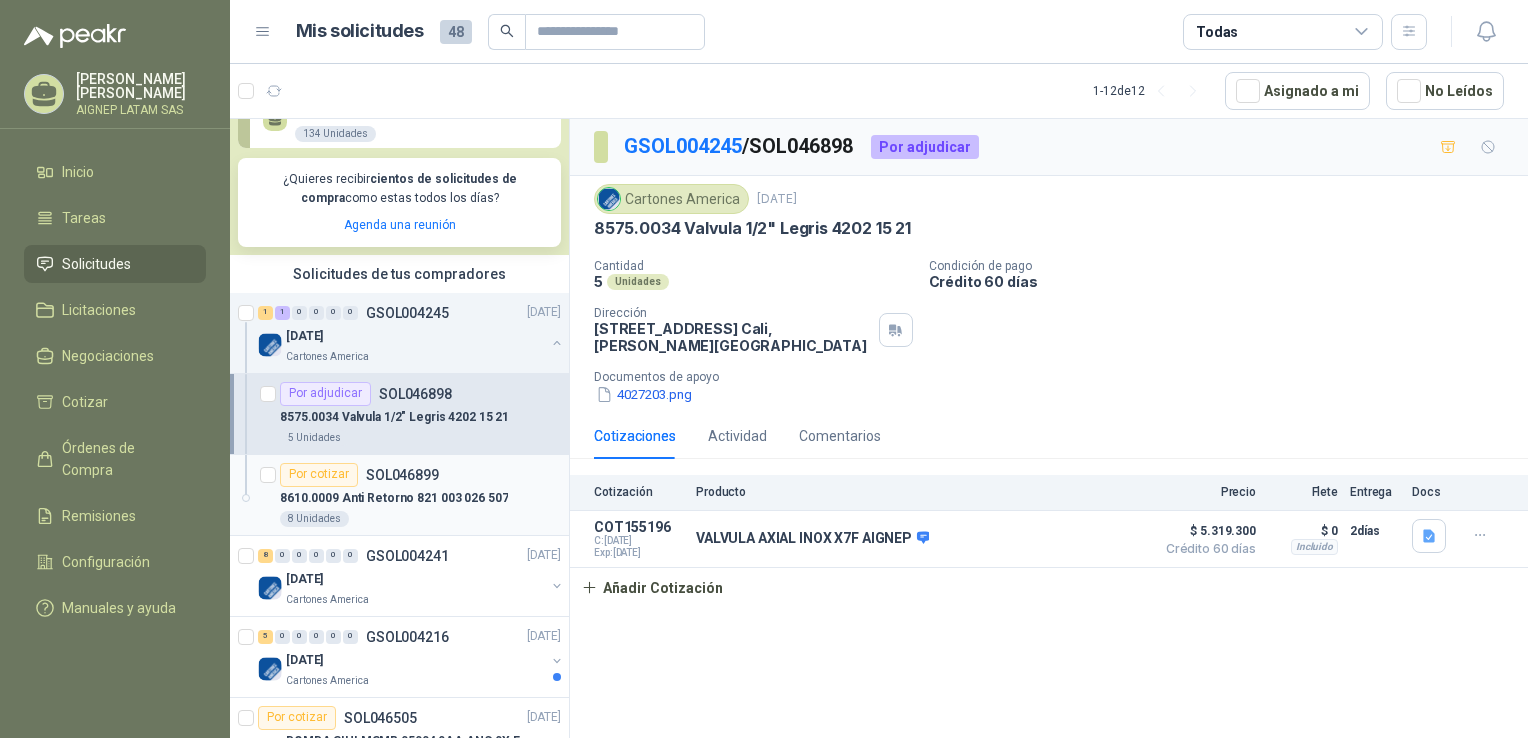 scroll, scrollTop: 400, scrollLeft: 0, axis: vertical 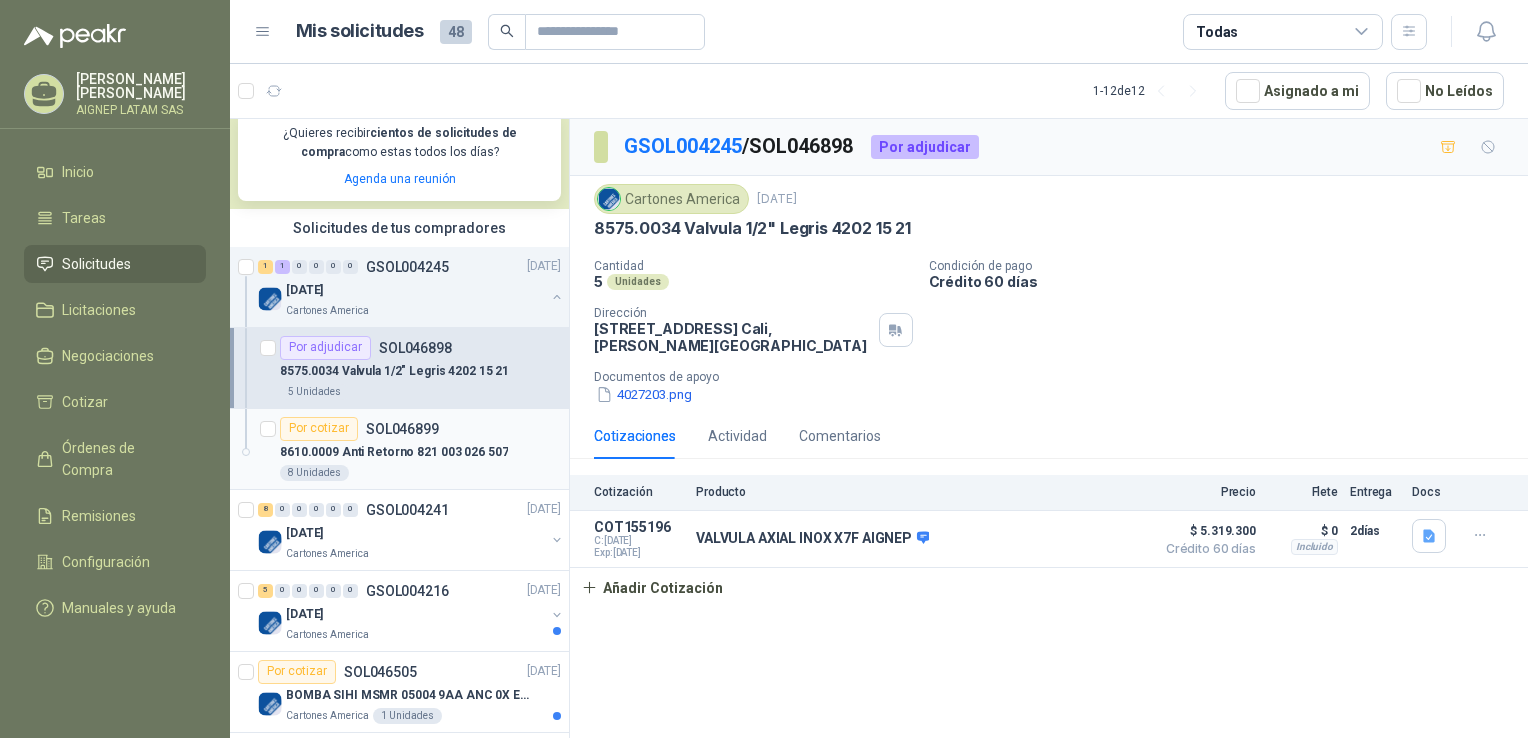 click on "Por cotizar" at bounding box center (319, 429) 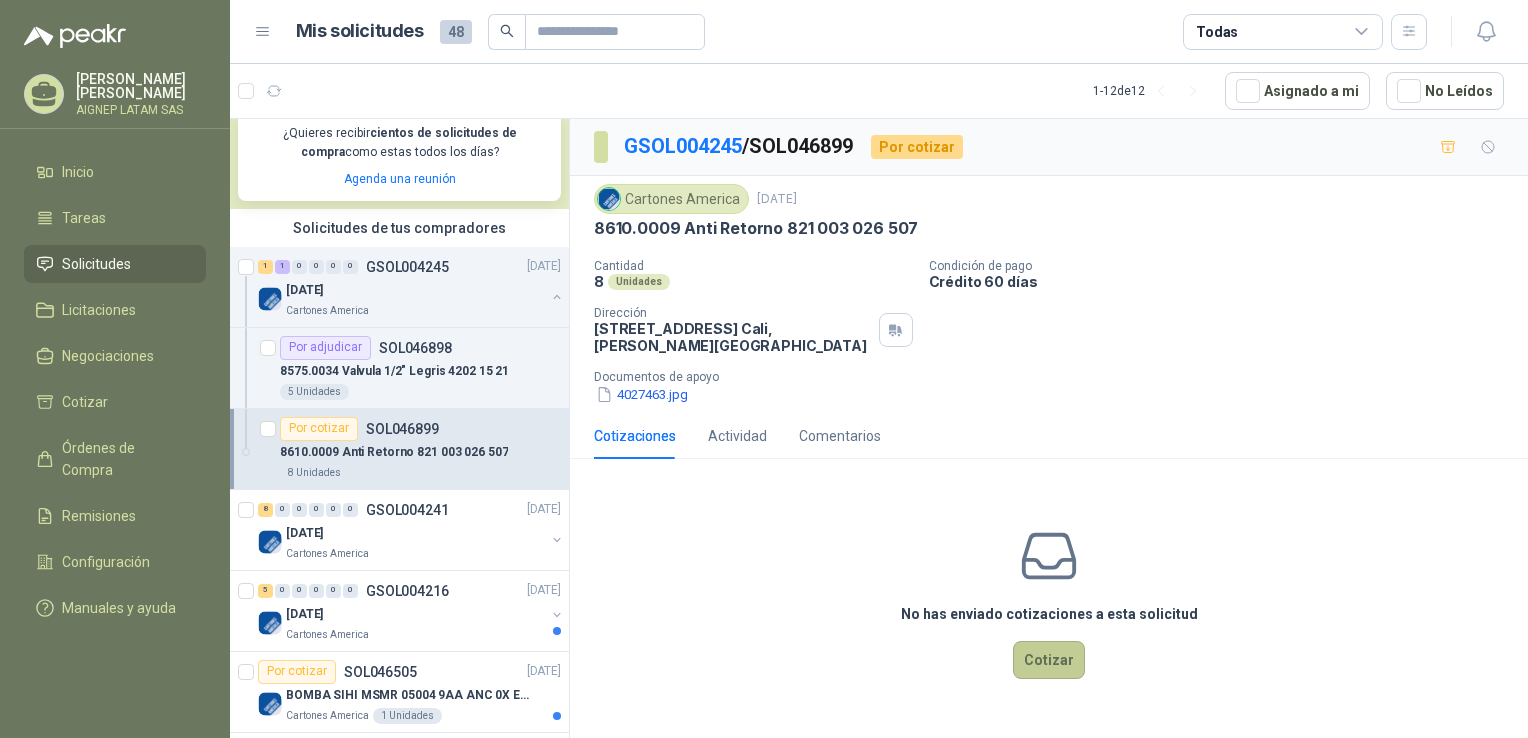 click on "Cotizar" at bounding box center (1049, 660) 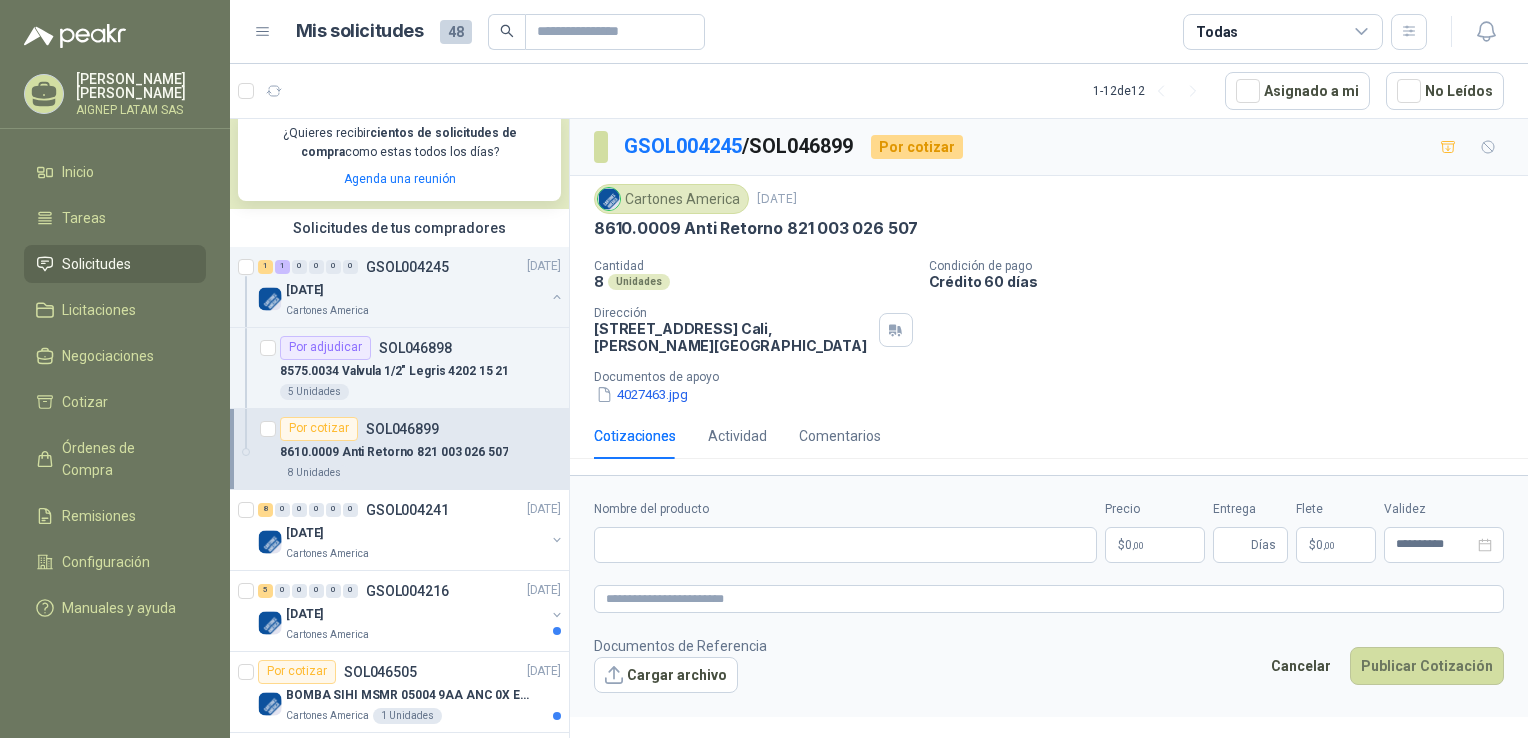 type 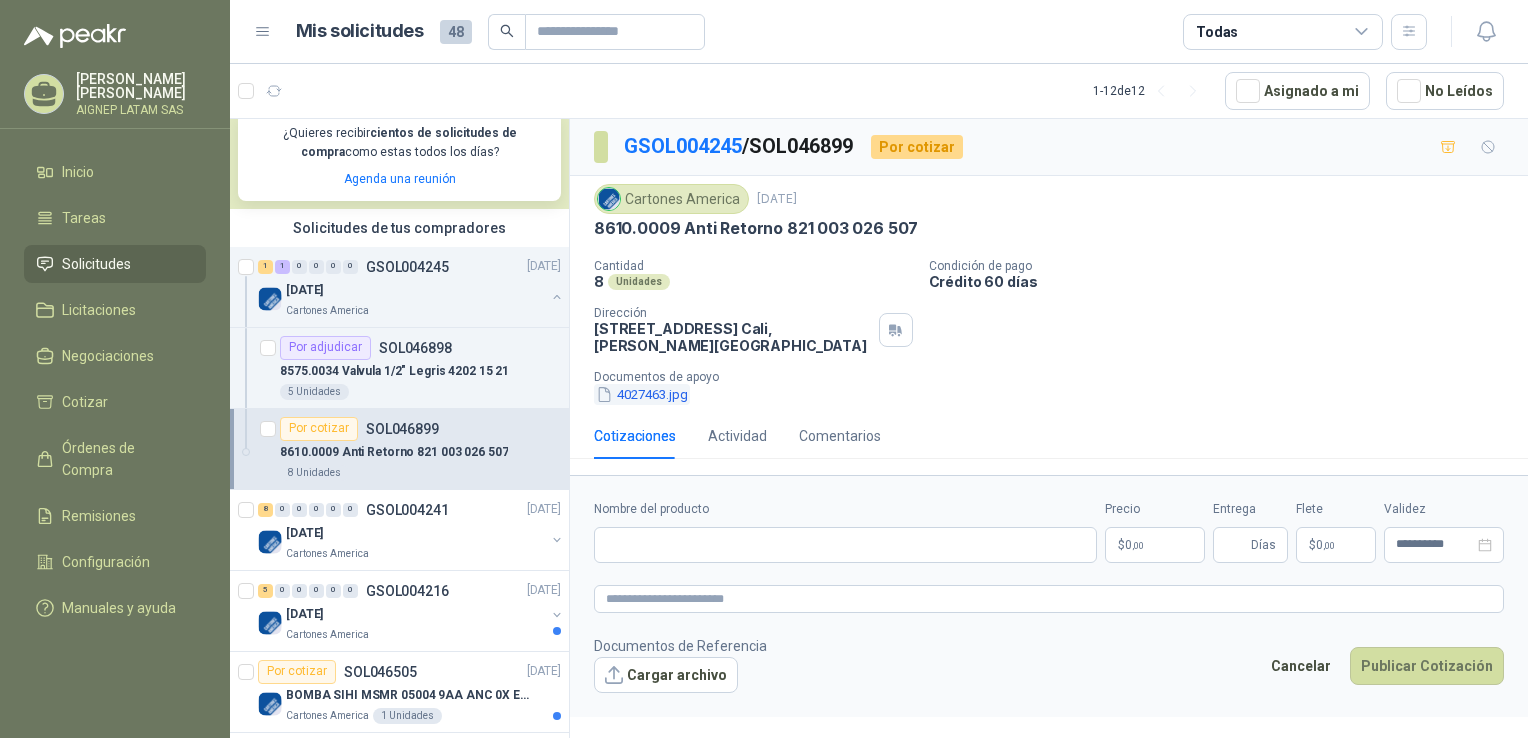 click on "4027463.jpg" at bounding box center [642, 394] 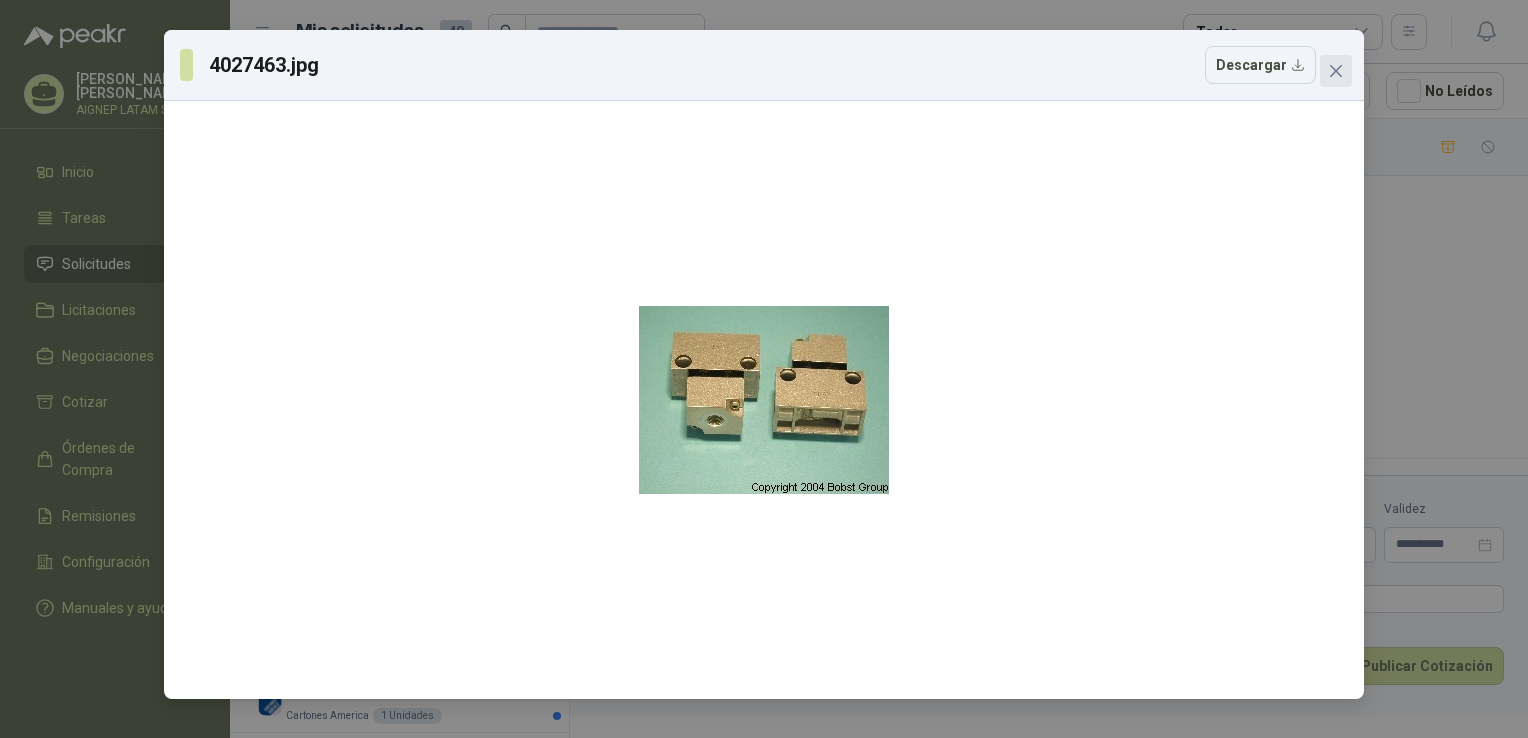 click 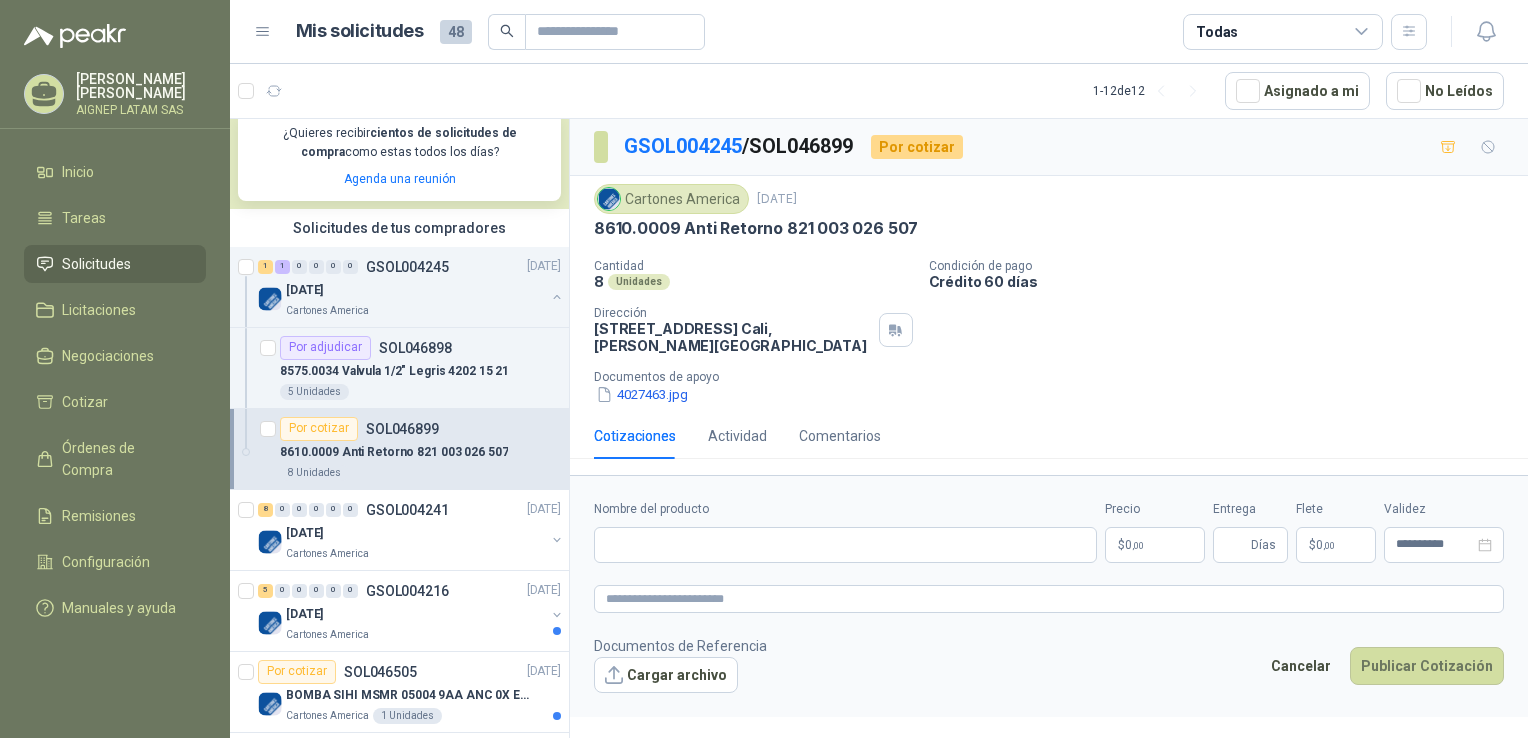 type 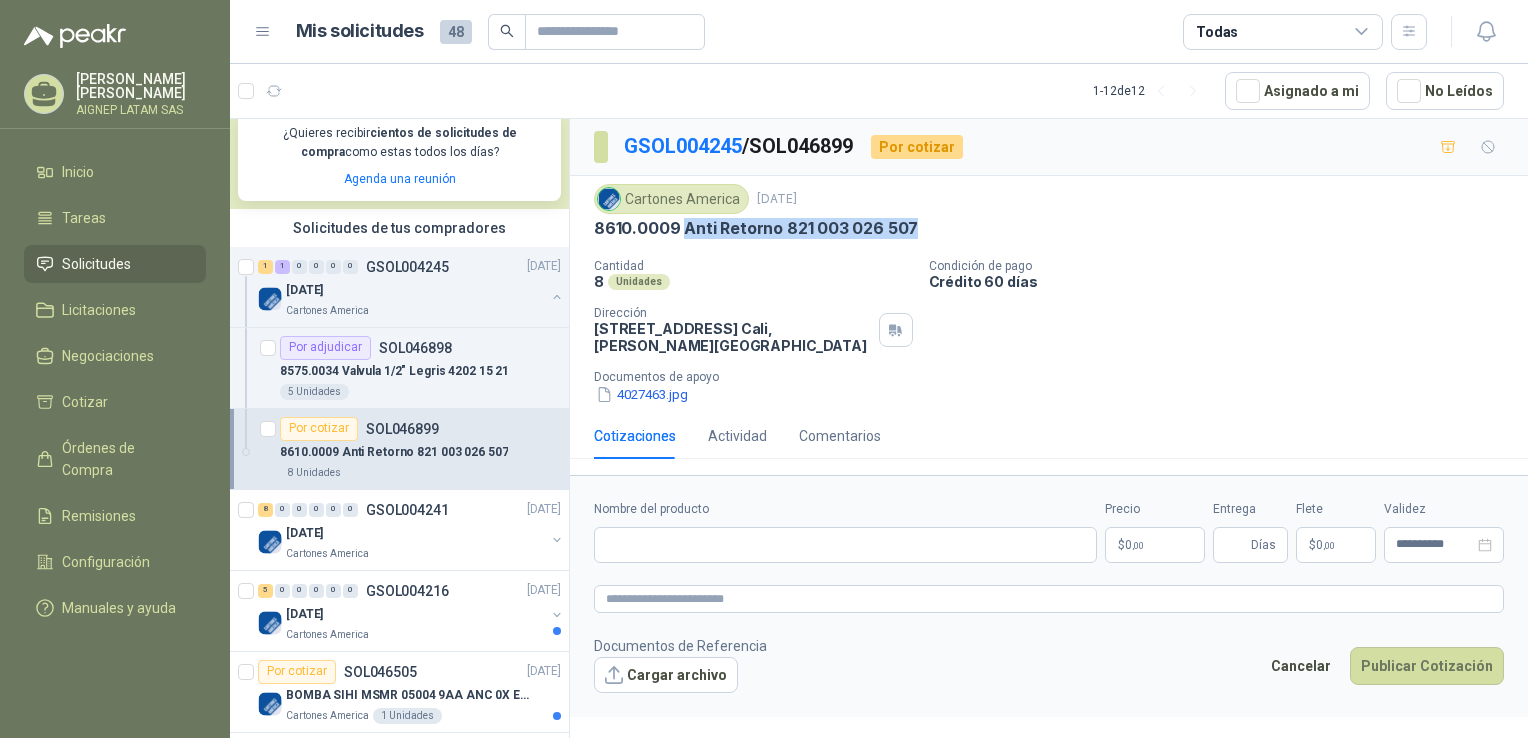 drag, startPoint x: 929, startPoint y: 230, endPoint x: 680, endPoint y: 241, distance: 249.24286 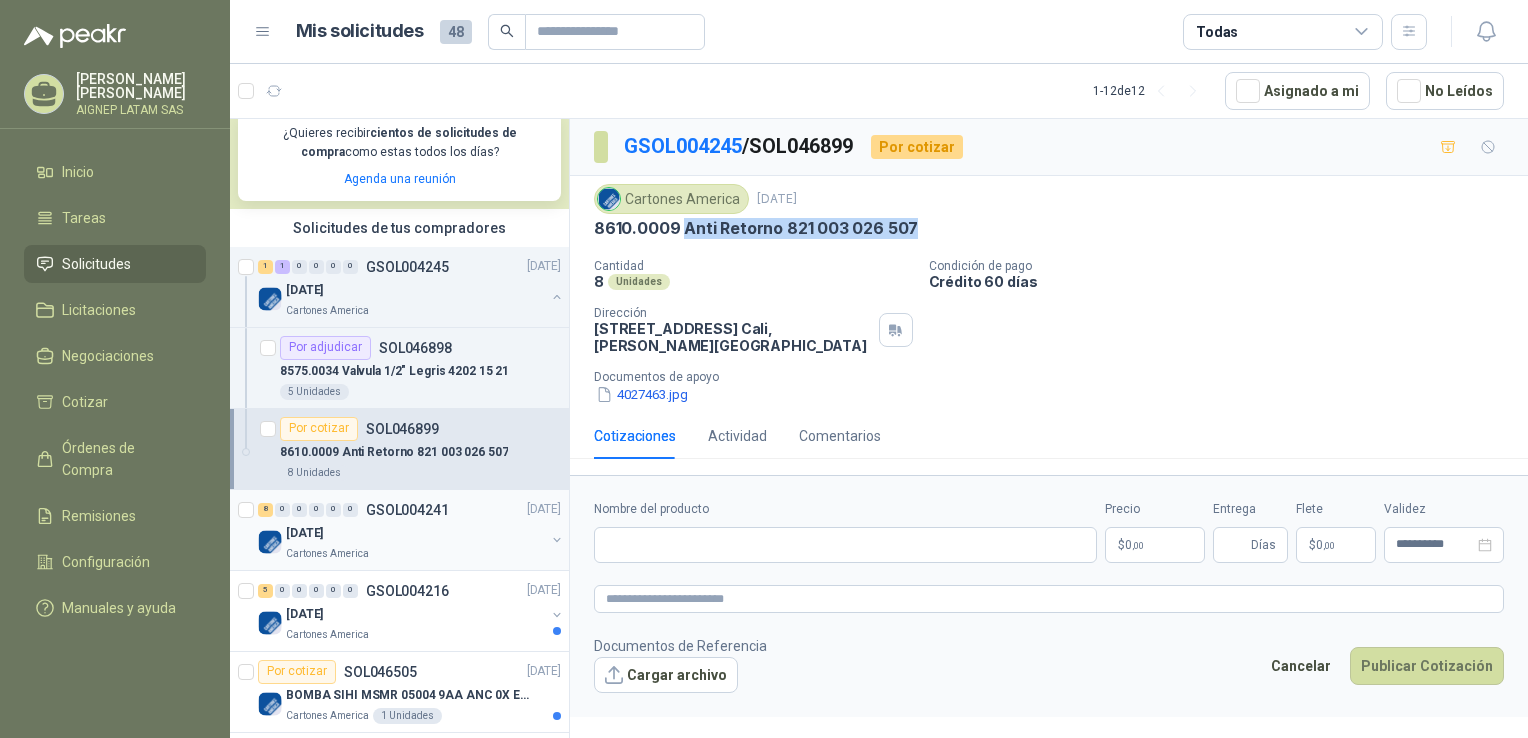 scroll, scrollTop: 500, scrollLeft: 0, axis: vertical 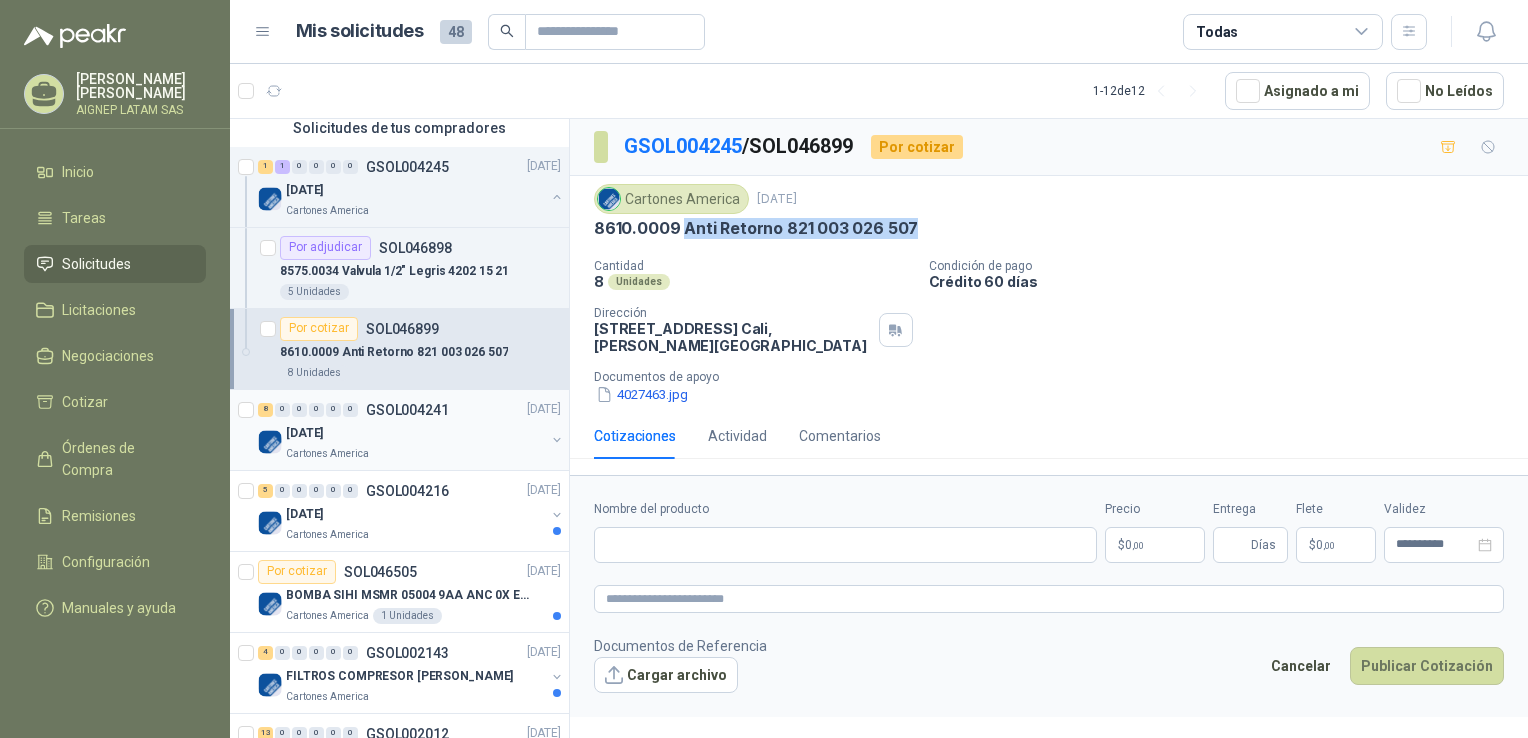 click on "8   0   0   0   0   0   GSOL004241 [DATE]" at bounding box center (411, 410) 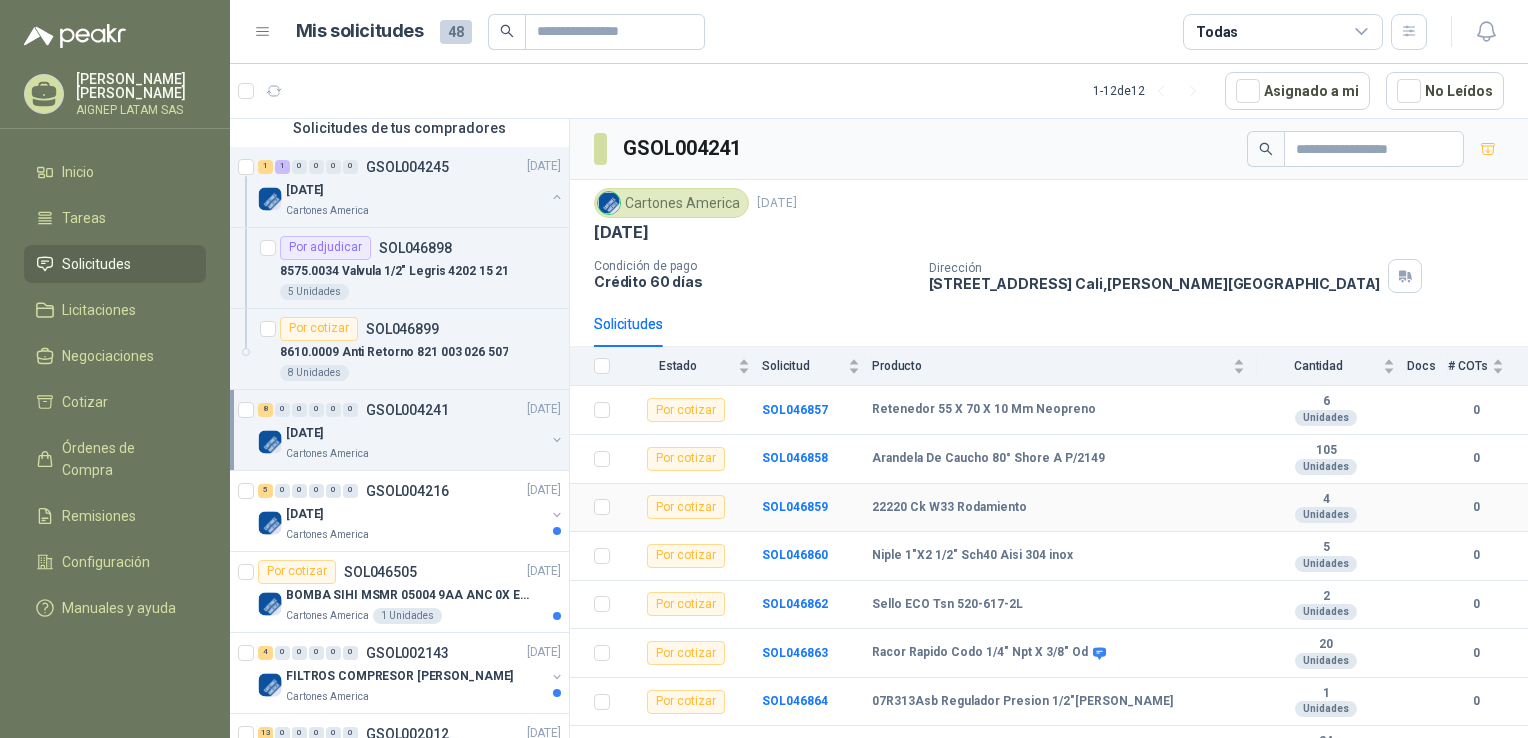 scroll, scrollTop: 28, scrollLeft: 0, axis: vertical 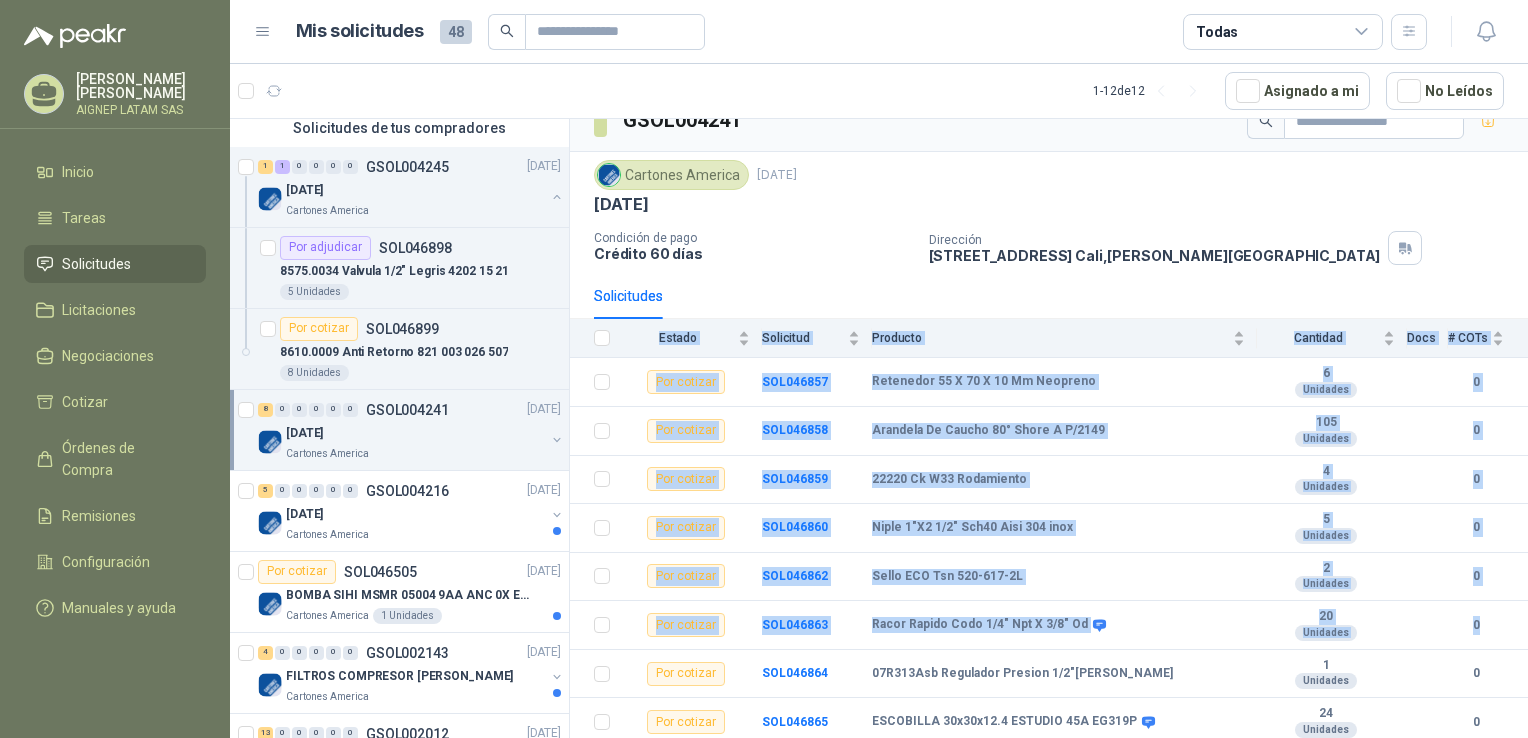 drag, startPoint x: 1509, startPoint y: 637, endPoint x: 1517, endPoint y: 674, distance: 37.85499 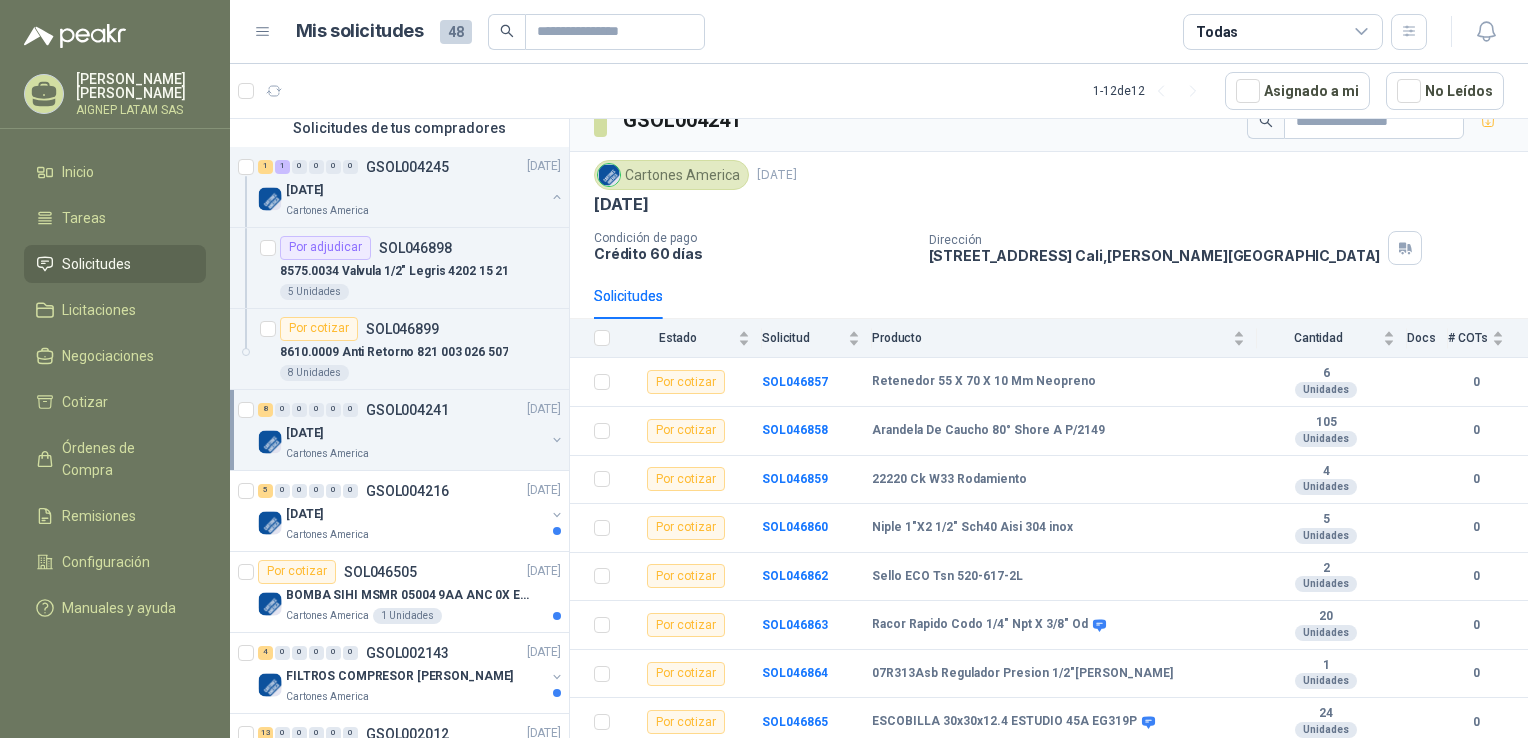 click on "Cartones America  [DATE]" at bounding box center [1049, 175] 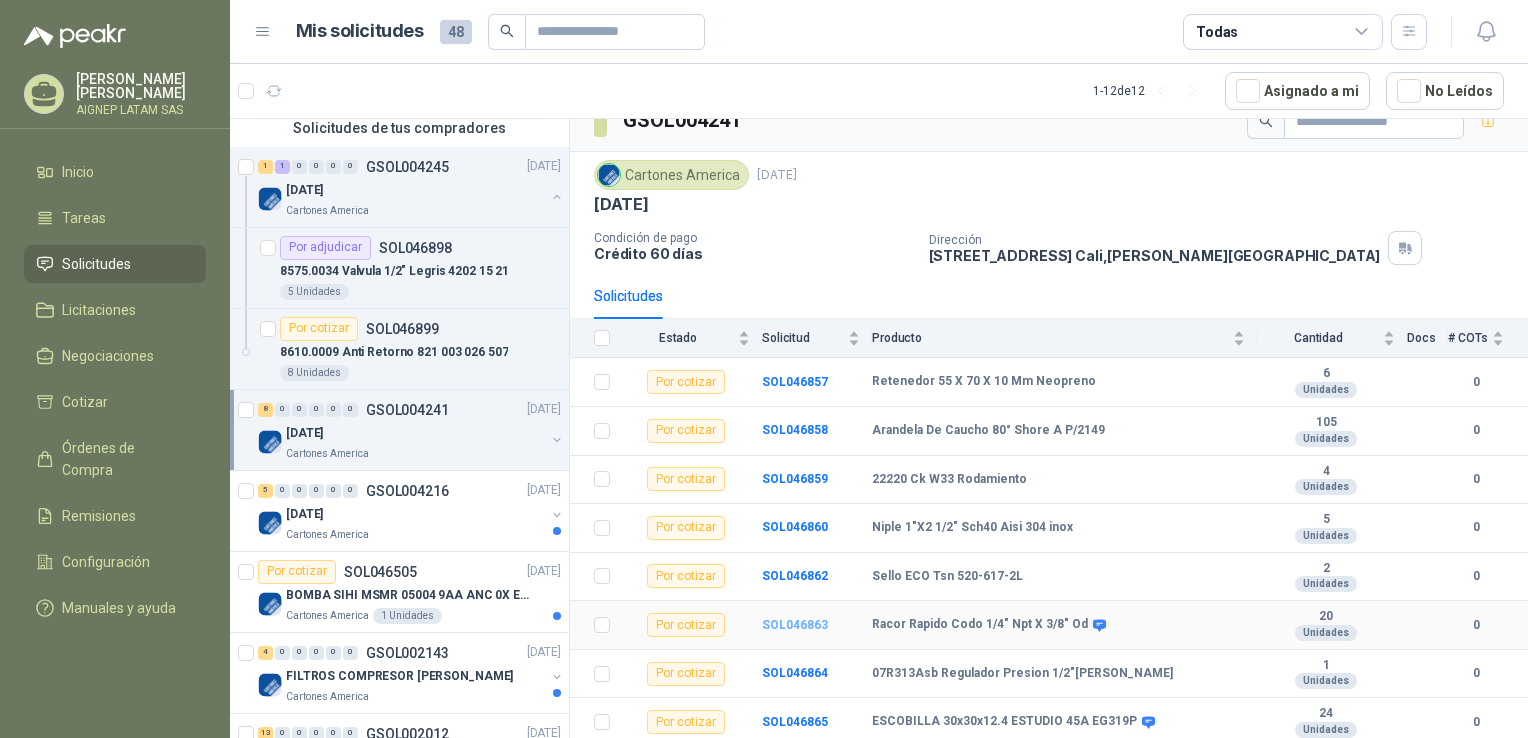 click on "SOL046863" at bounding box center [795, 625] 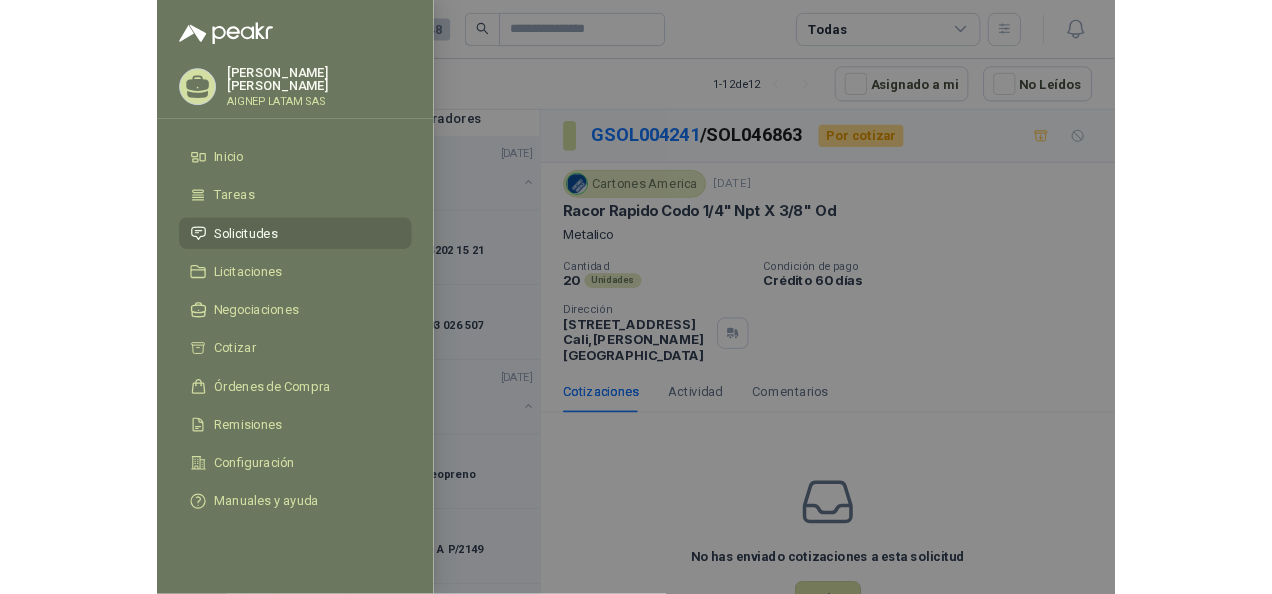 scroll, scrollTop: 500, scrollLeft: 0, axis: vertical 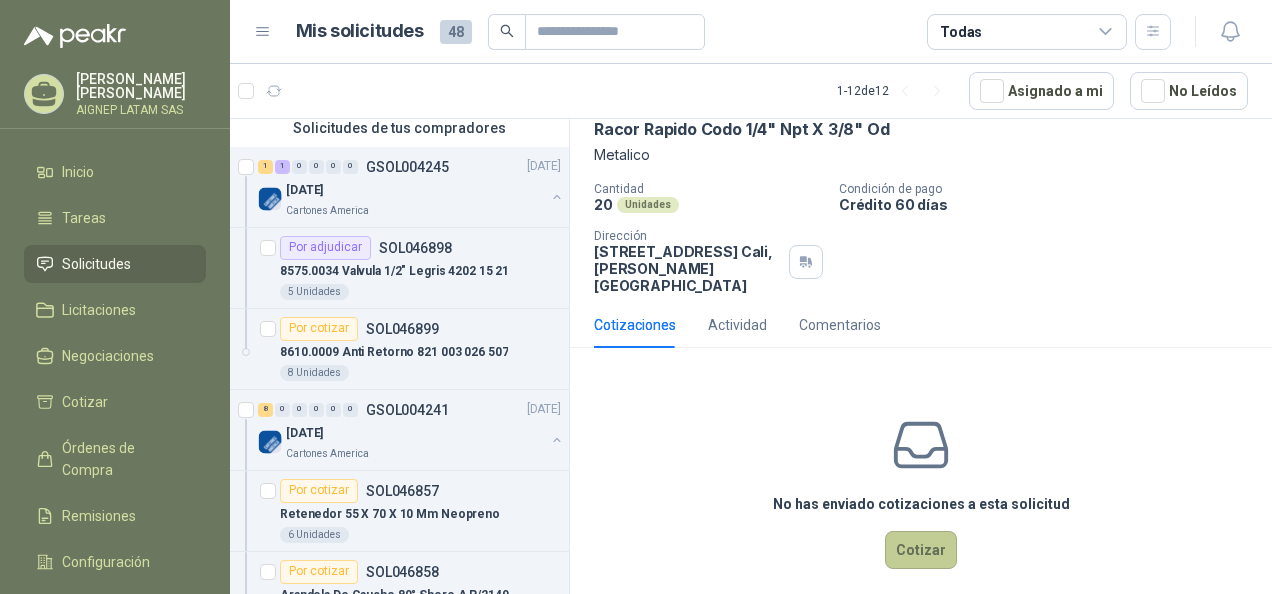click on "Cotizar" at bounding box center (921, 550) 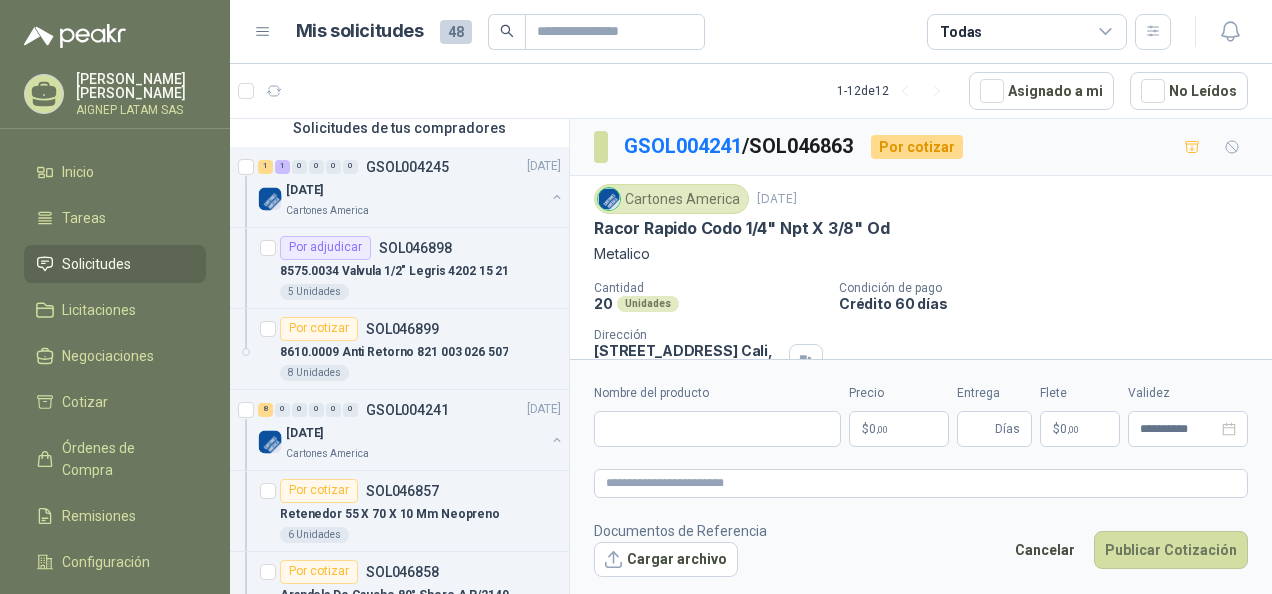 scroll, scrollTop: 85, scrollLeft: 0, axis: vertical 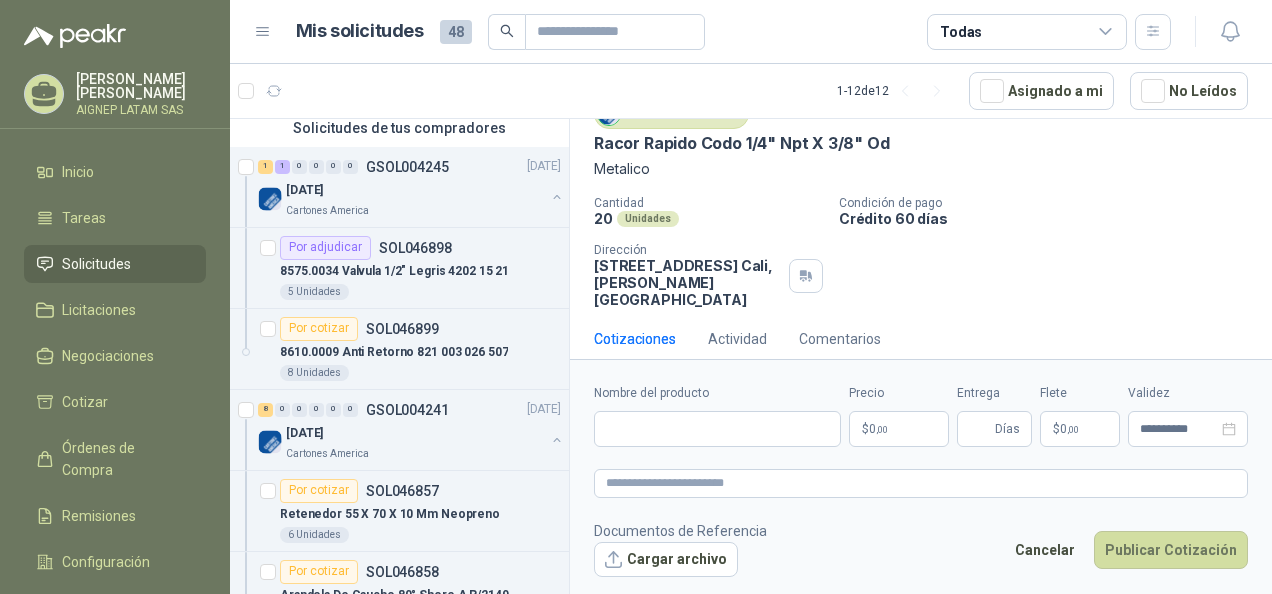 click on "Cantidad 20   Unidades Condición de pago Crédito 60 días Dirección [STREET_ADDRESS][PERSON_NAME]" at bounding box center (921, 252) 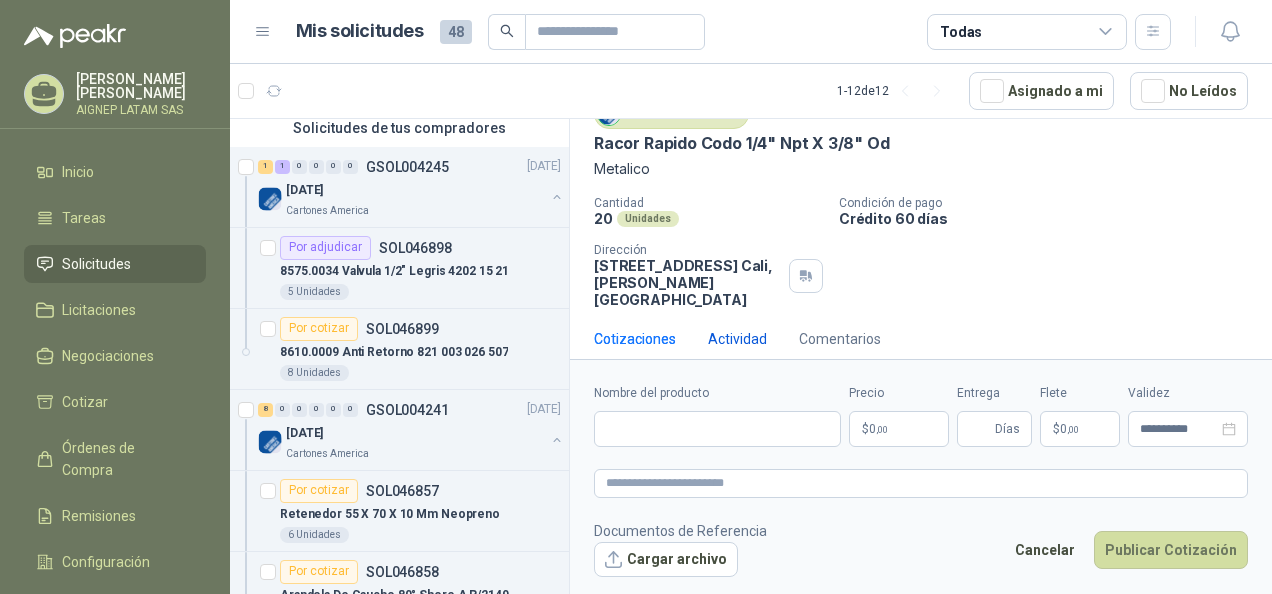 click on "Actividad" at bounding box center (737, 339) 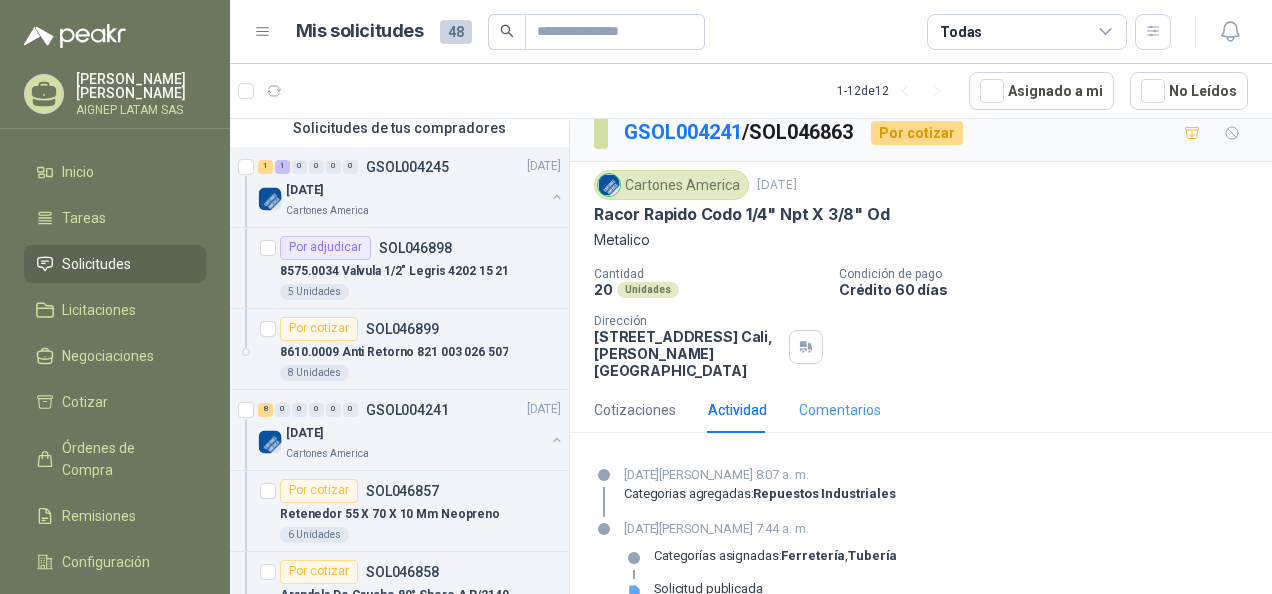 scroll, scrollTop: 0, scrollLeft: 0, axis: both 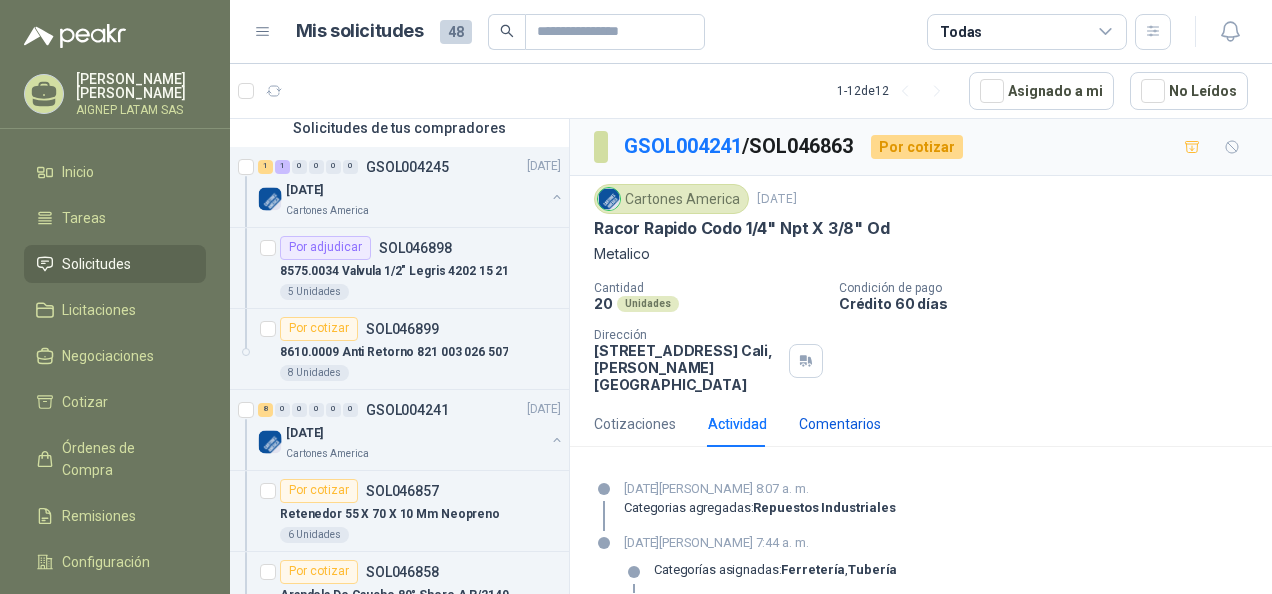 click on "Comentarios" at bounding box center [840, 424] 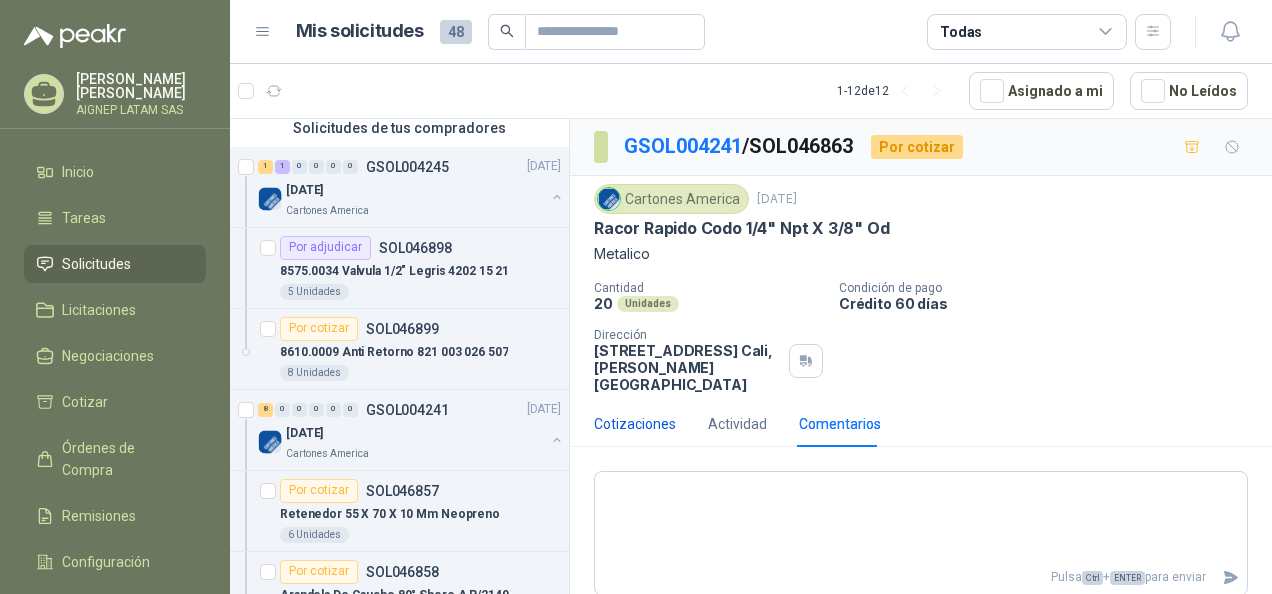 click on "Cotizaciones" at bounding box center (635, 424) 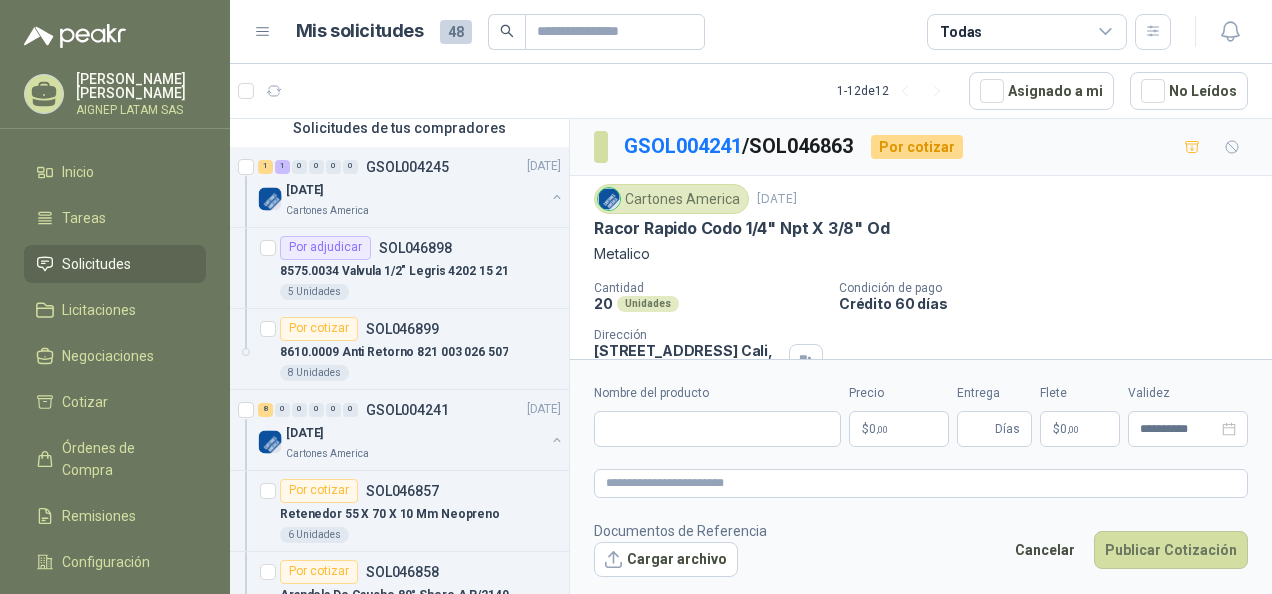 type 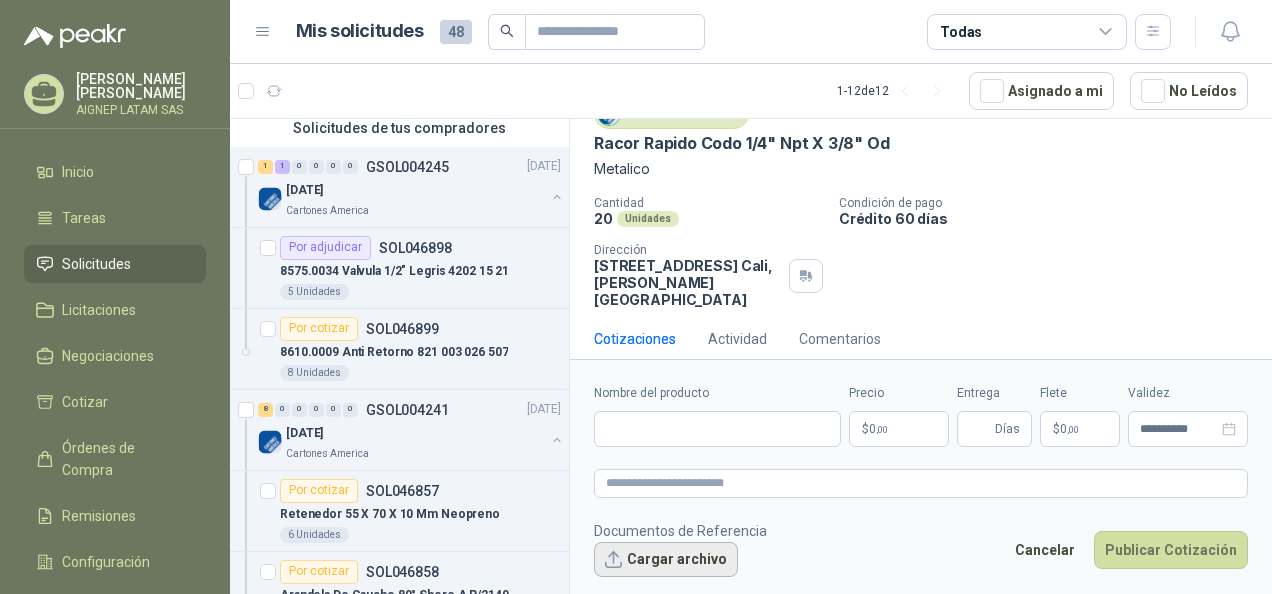 click on "Cargar archivo" at bounding box center (666, 560) 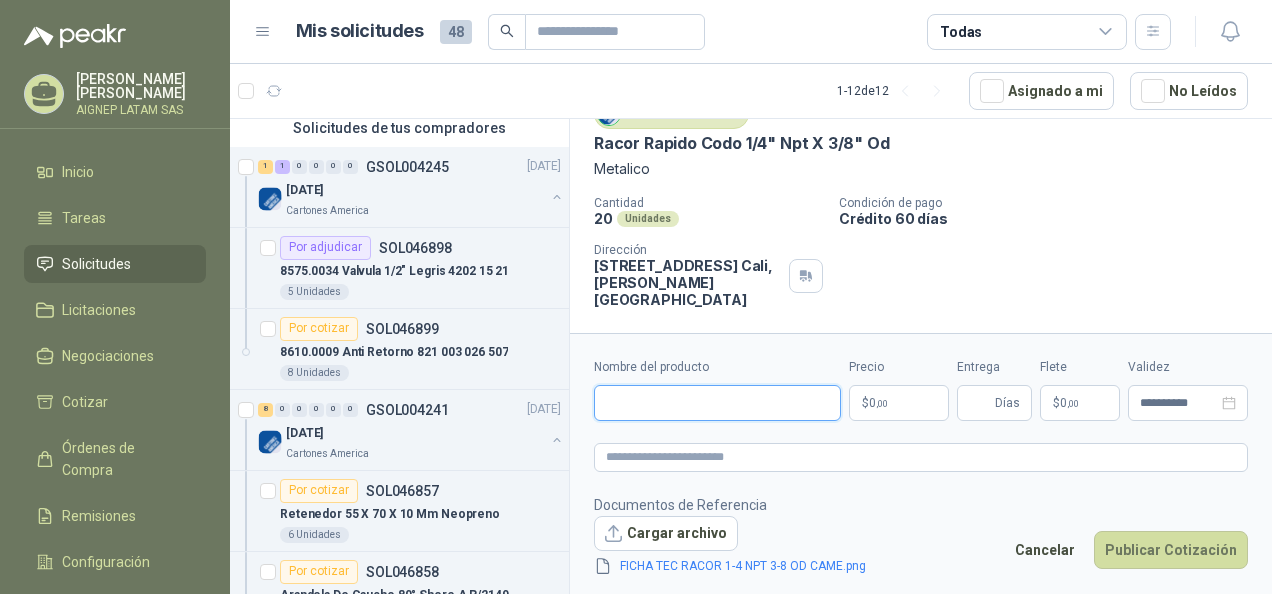 click on "Nombre del producto" at bounding box center (717, 403) 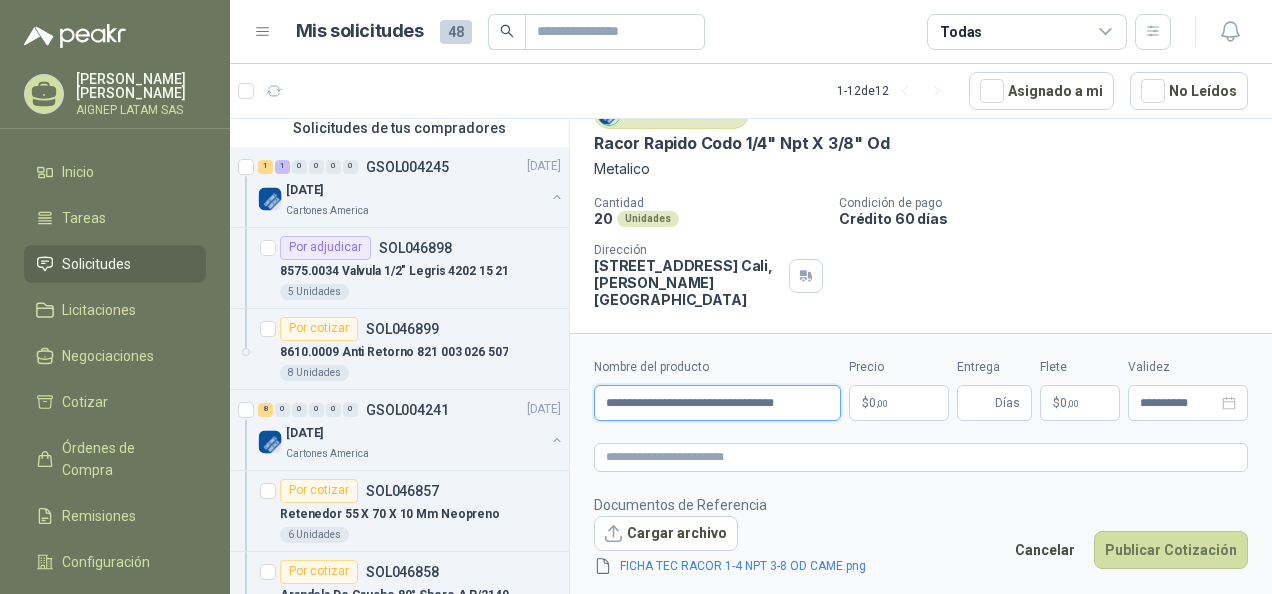 scroll, scrollTop: 0, scrollLeft: 0, axis: both 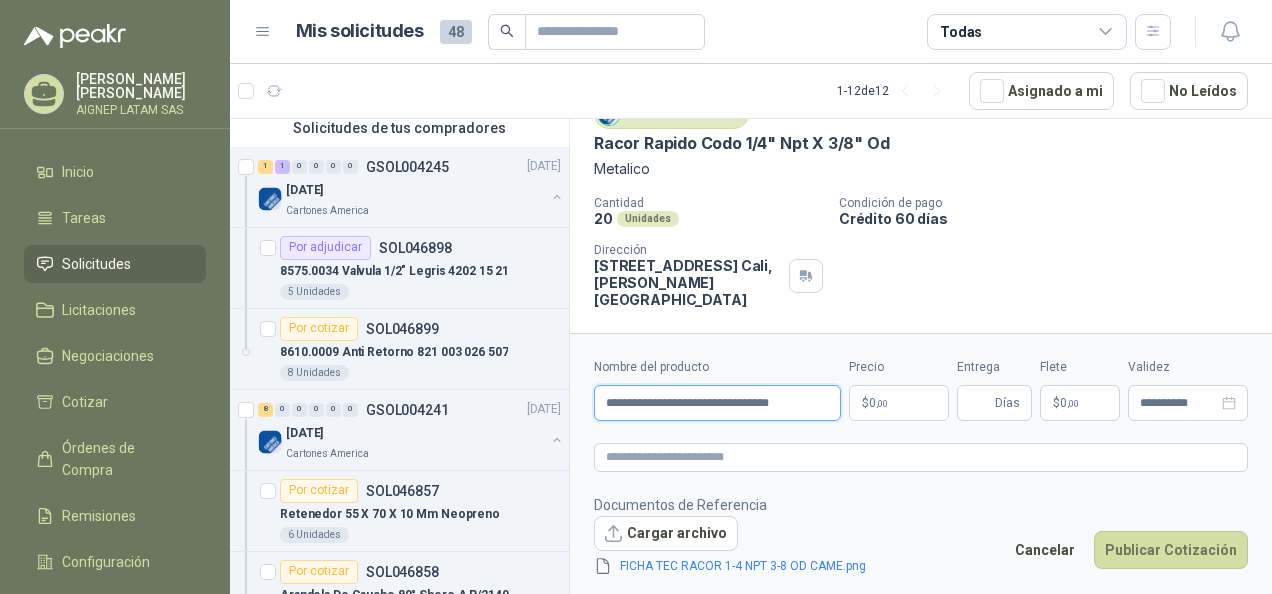 drag, startPoint x: 821, startPoint y: 400, endPoint x: 580, endPoint y: 403, distance: 241.01868 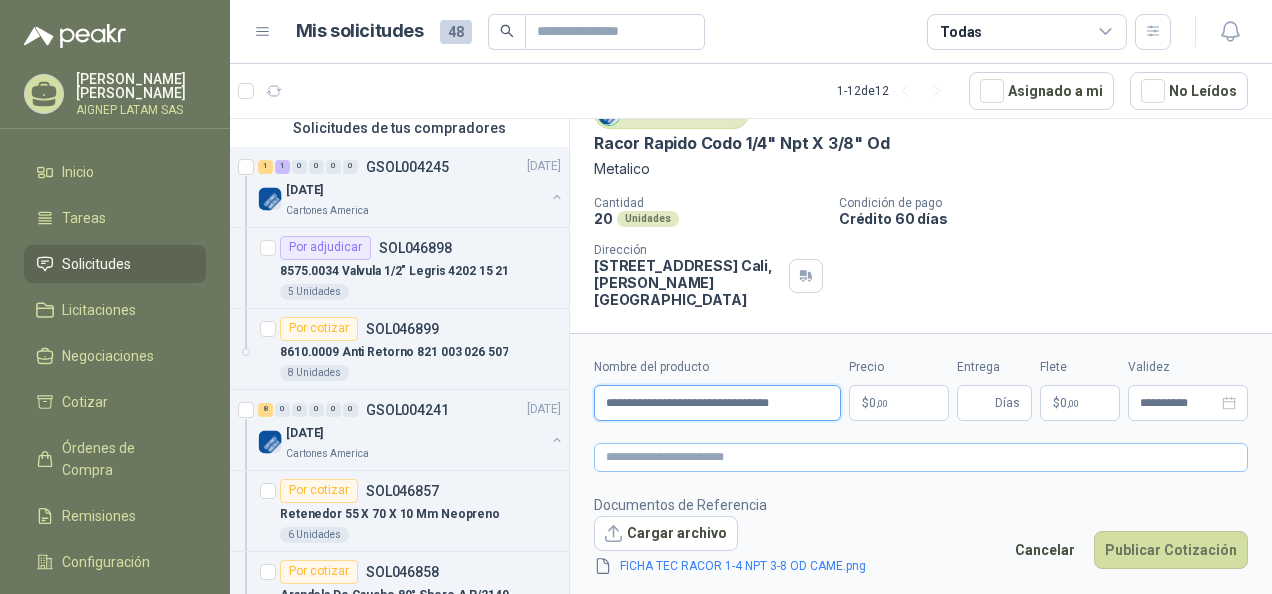 type on "**********" 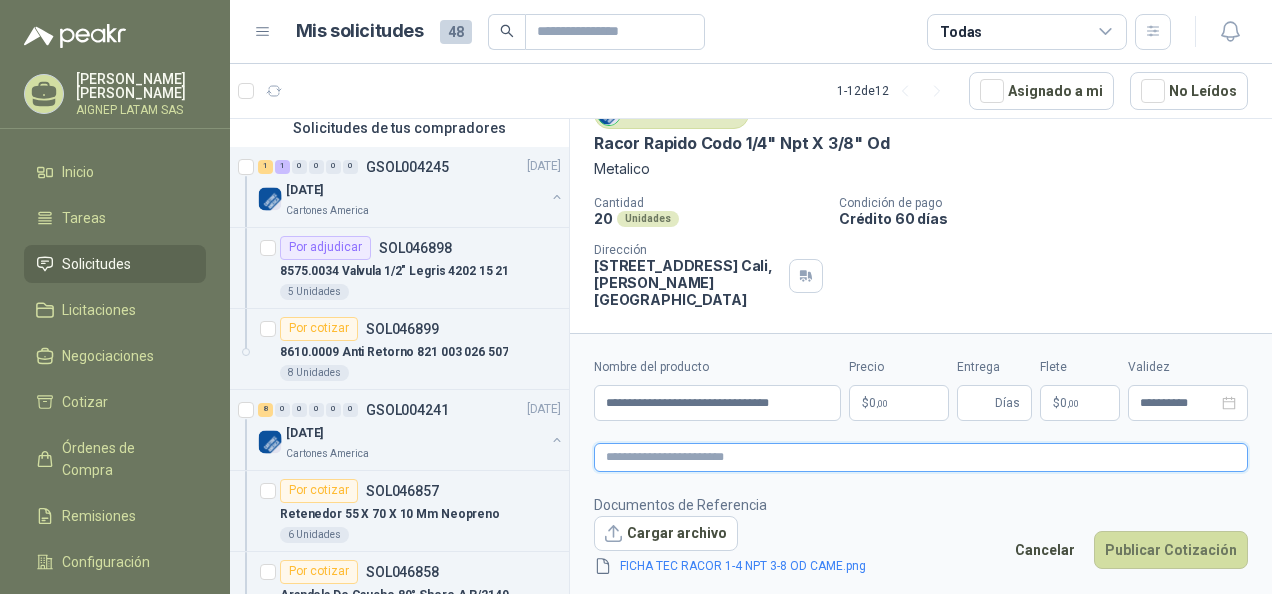 click at bounding box center [921, 457] 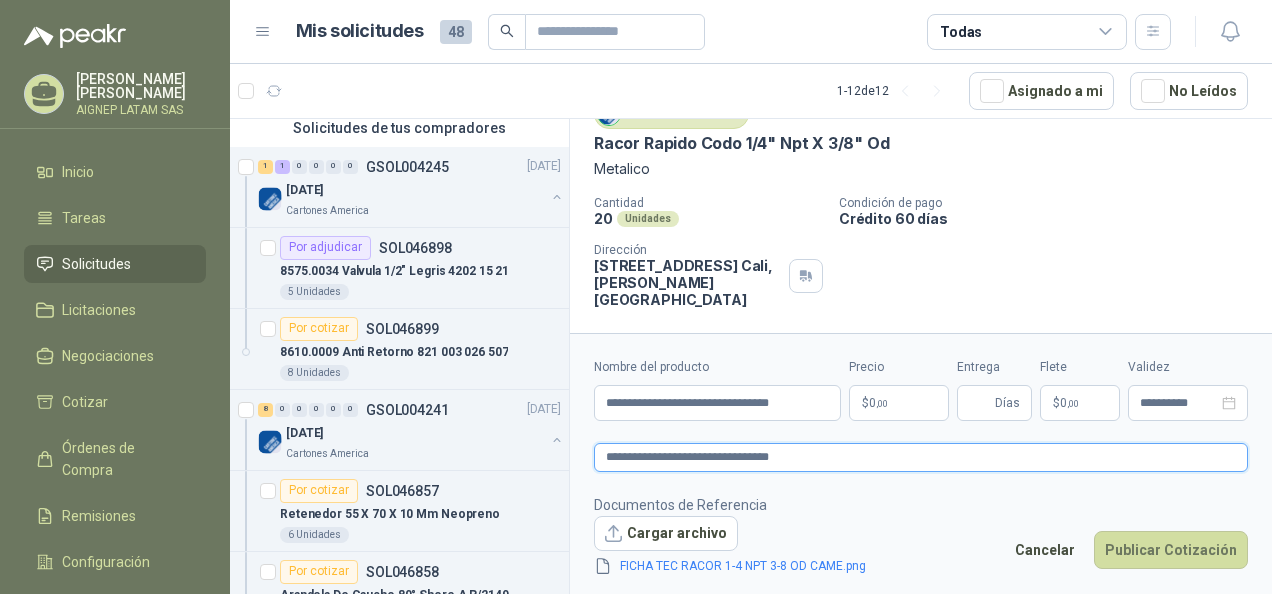 type 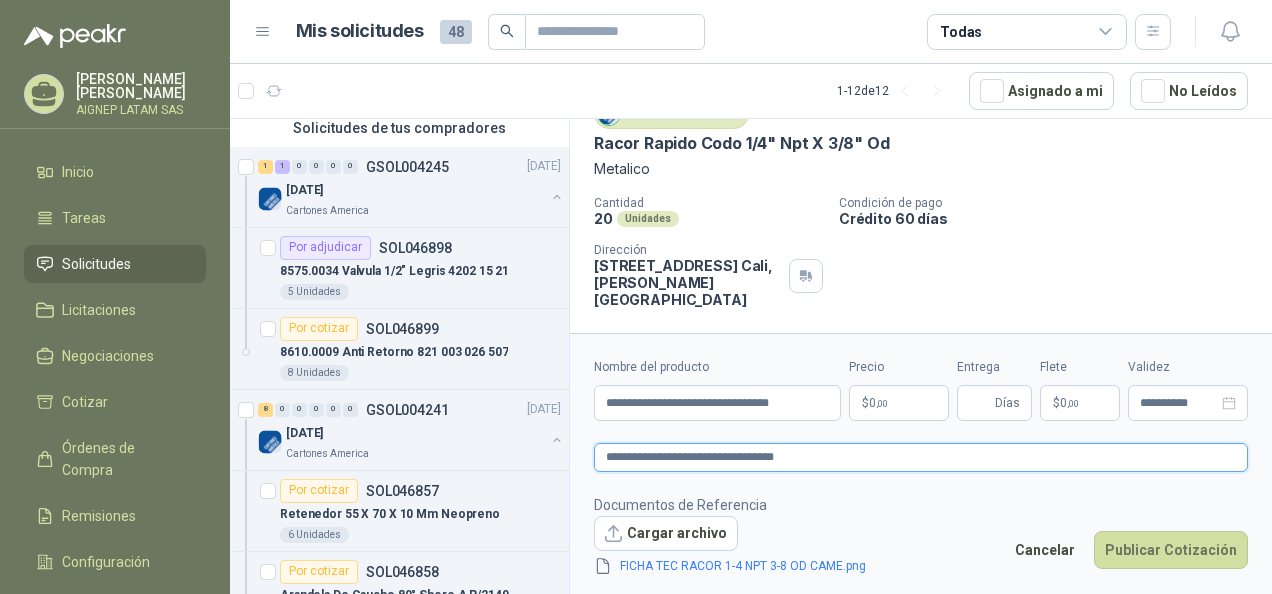 type 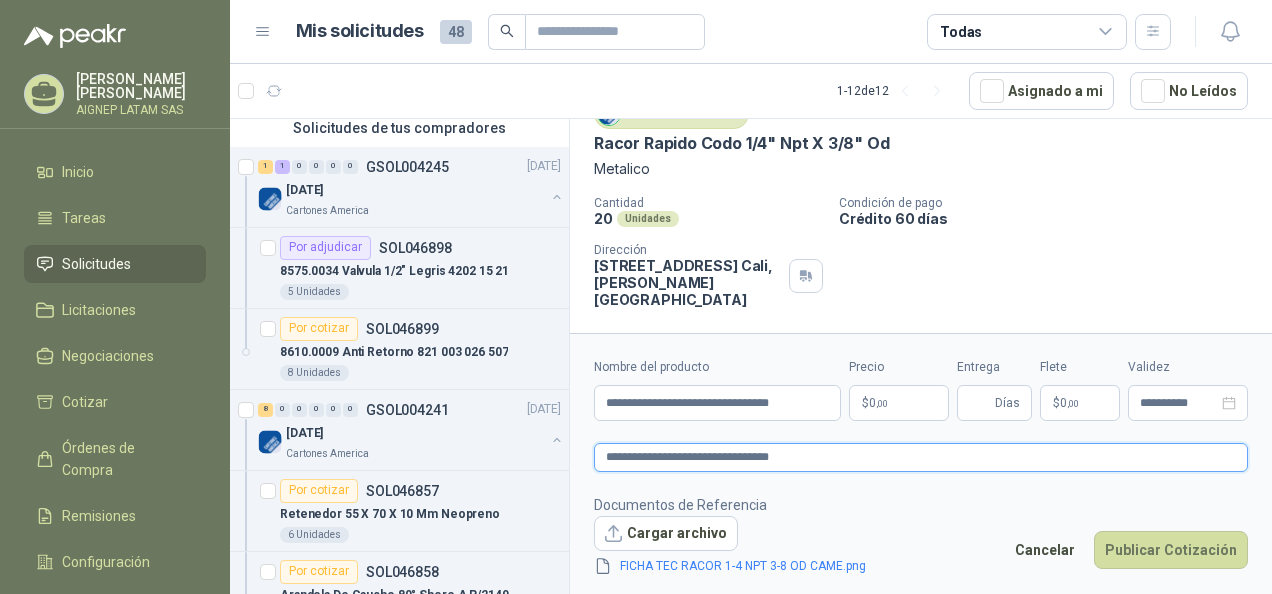 type 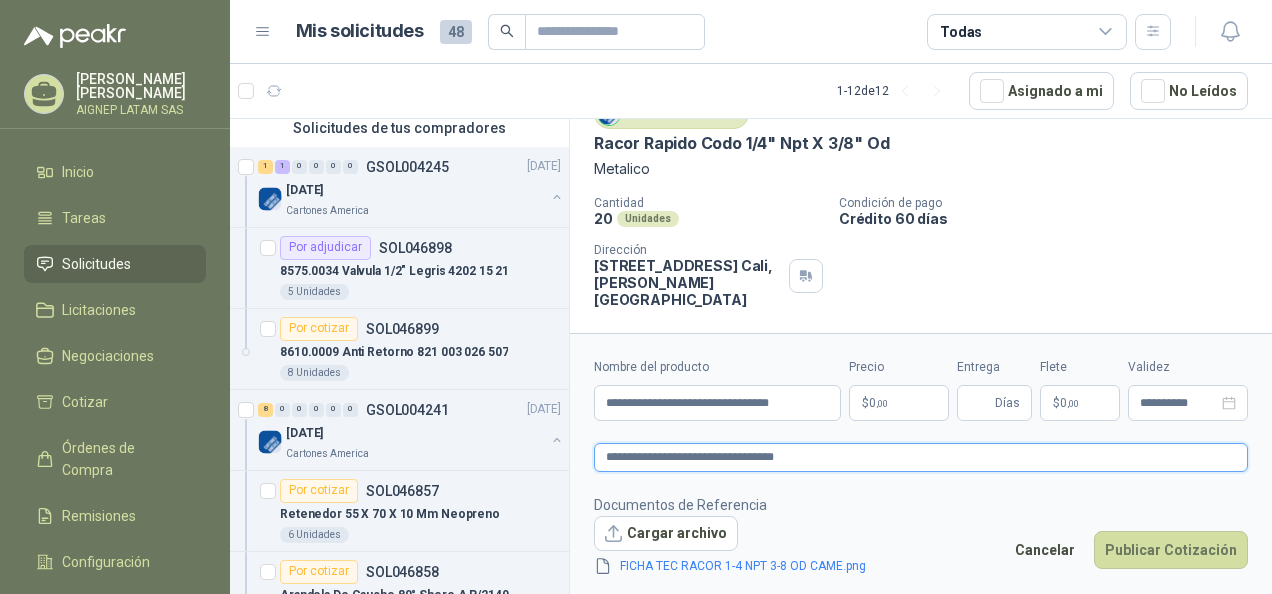 type 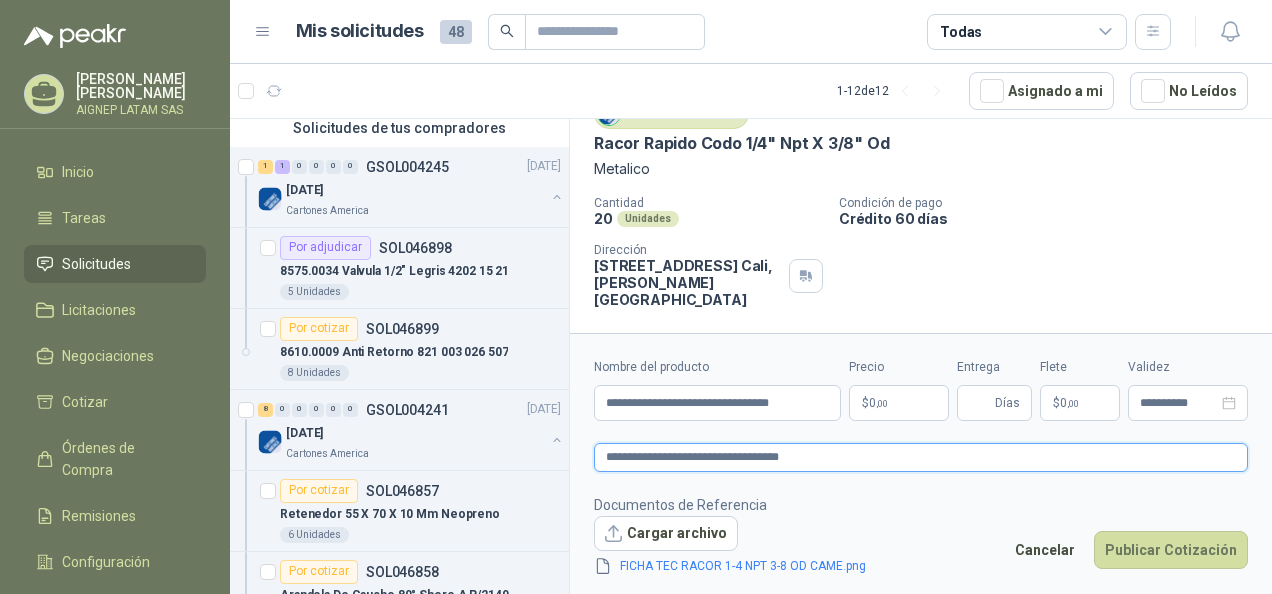 type 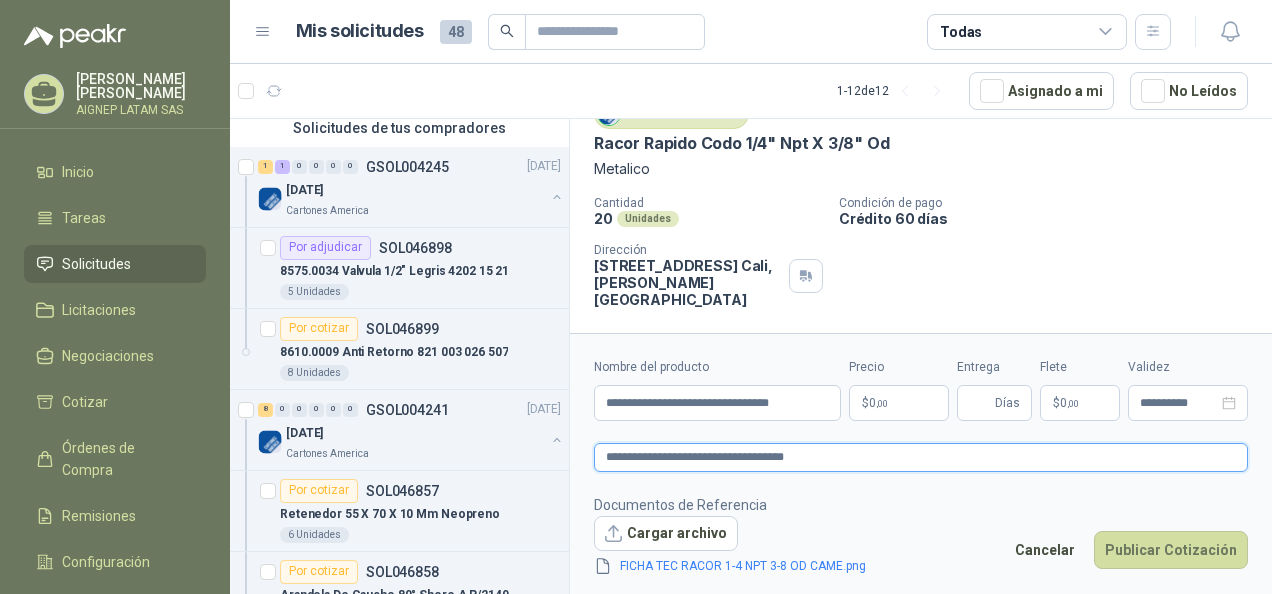 type 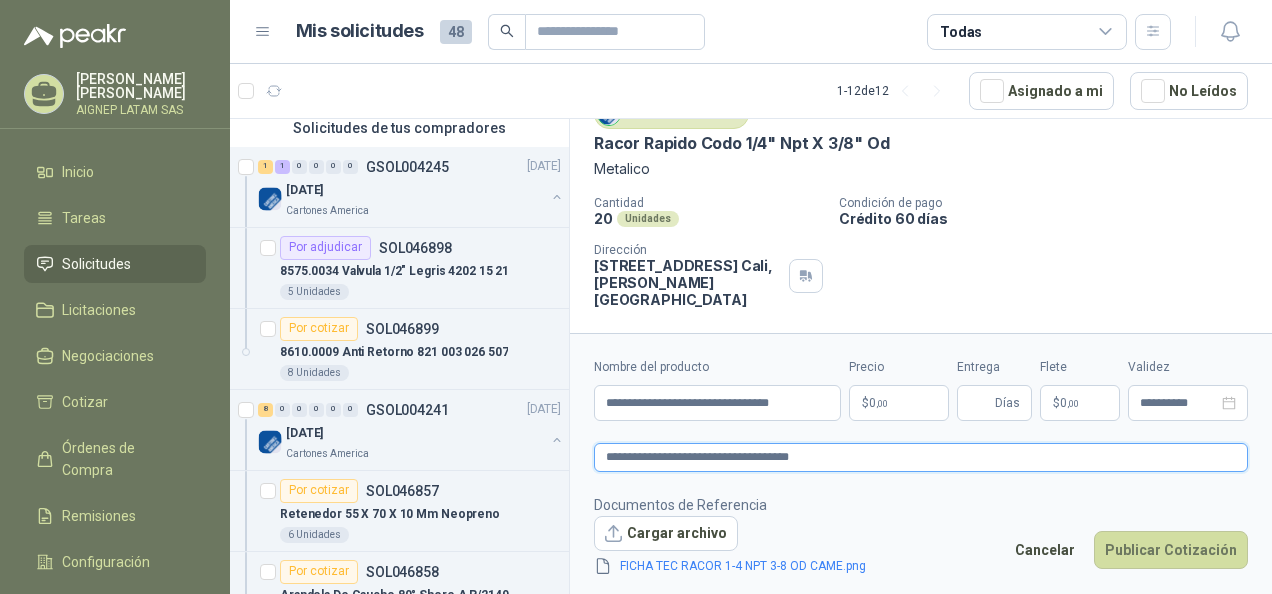 type 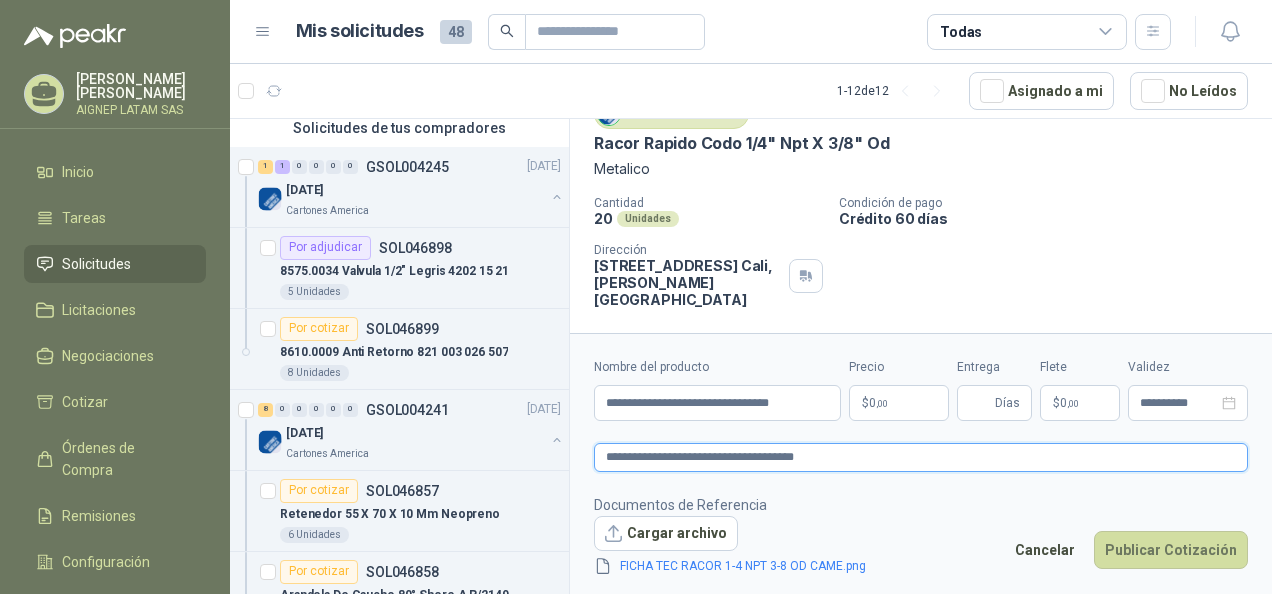 type 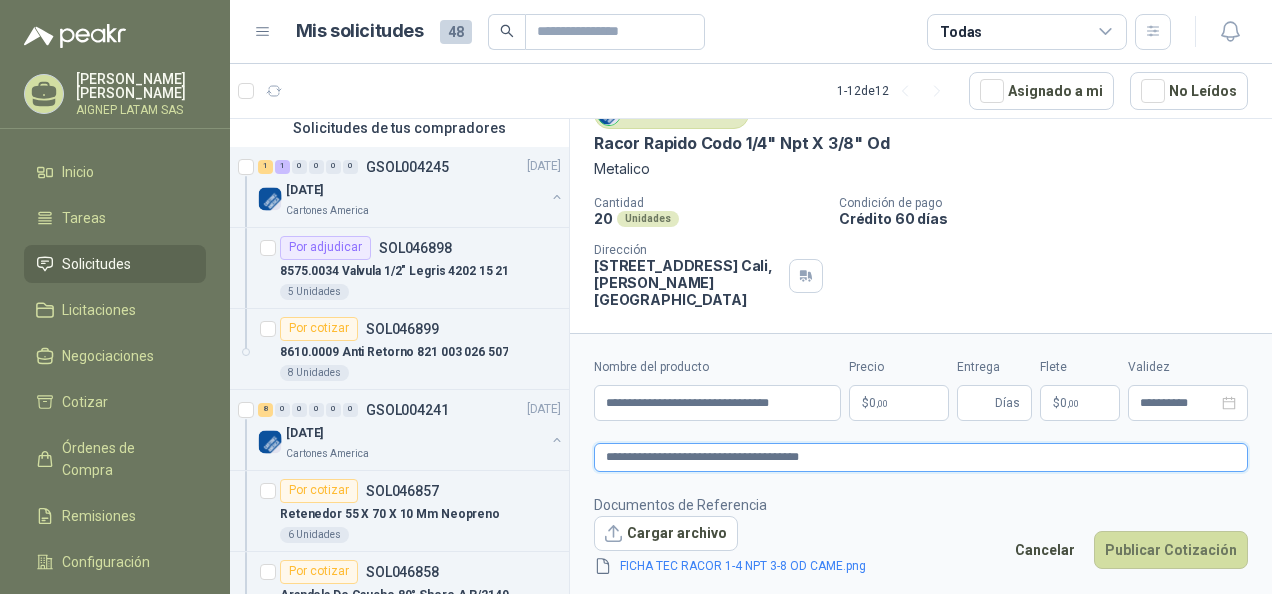 type 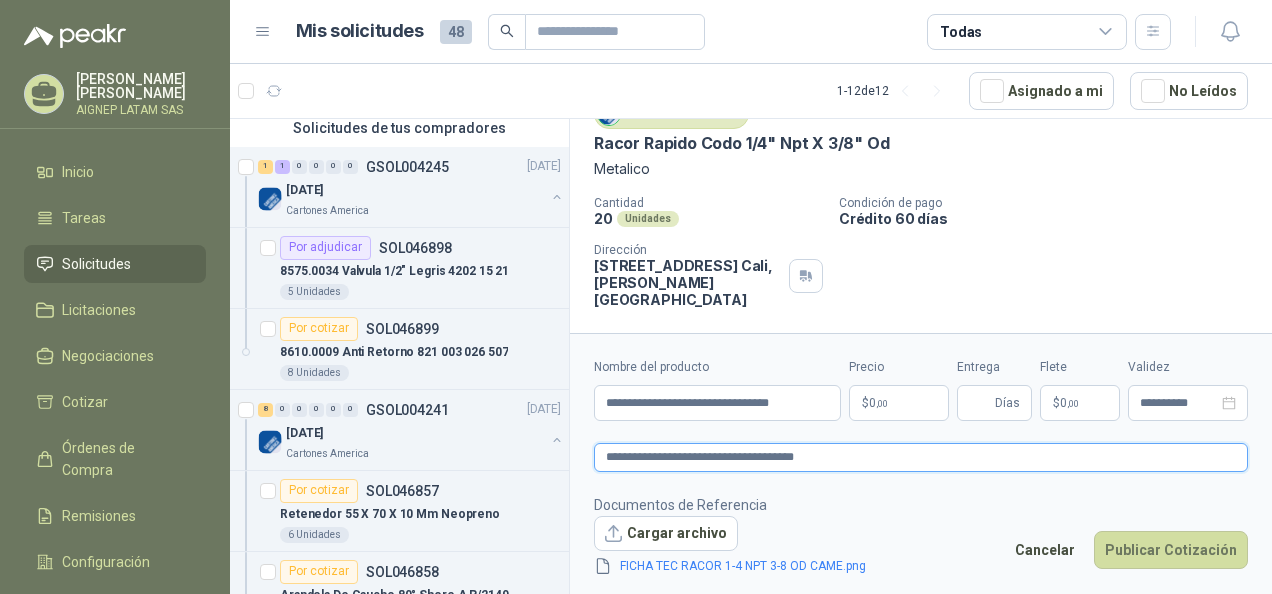 type 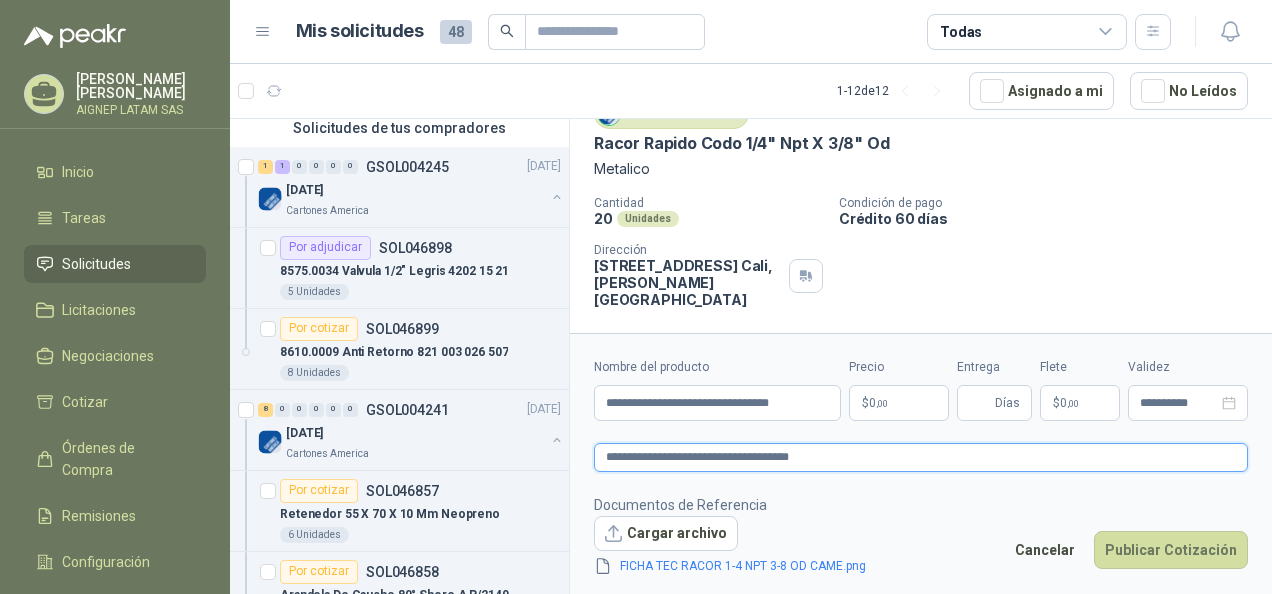 type 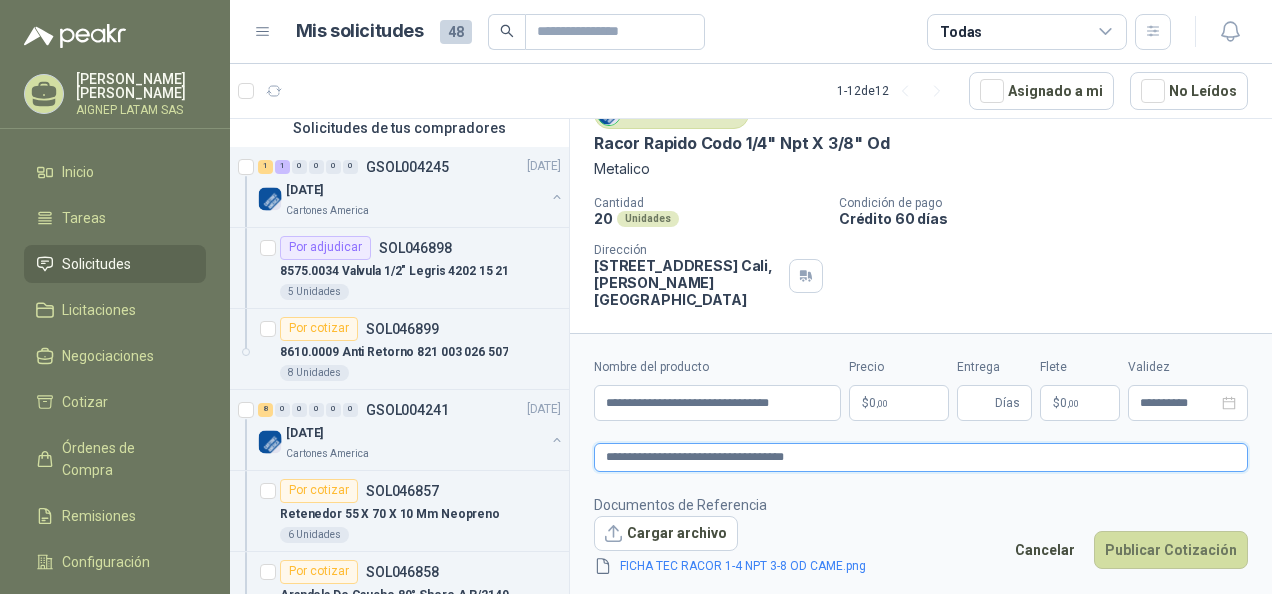 type 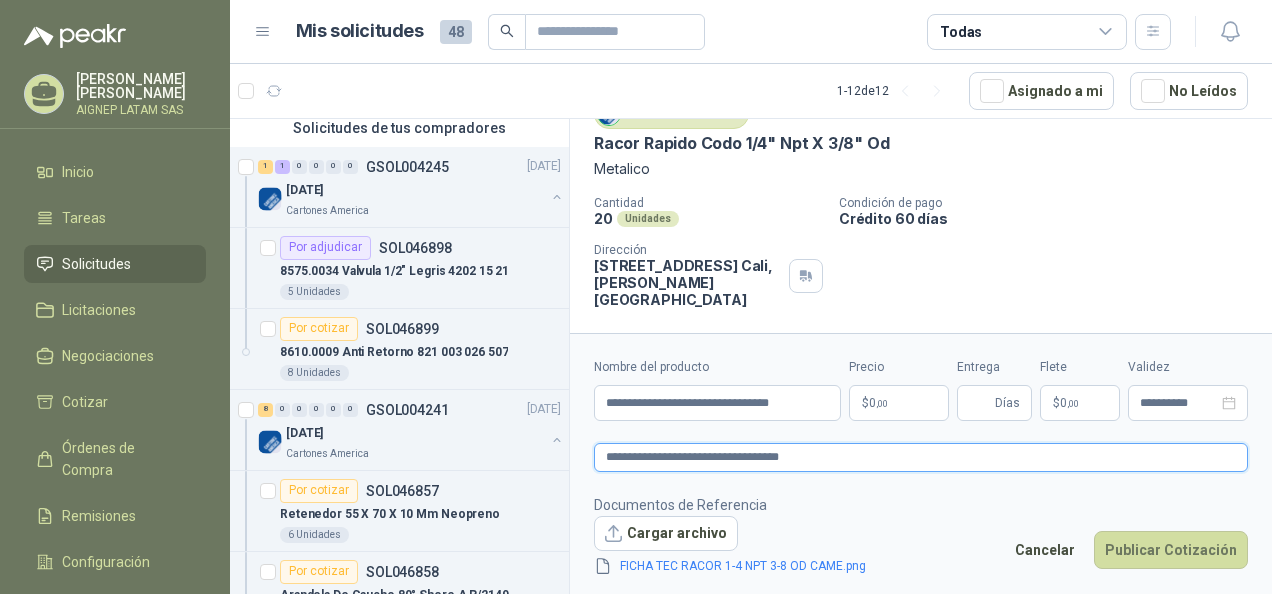 type 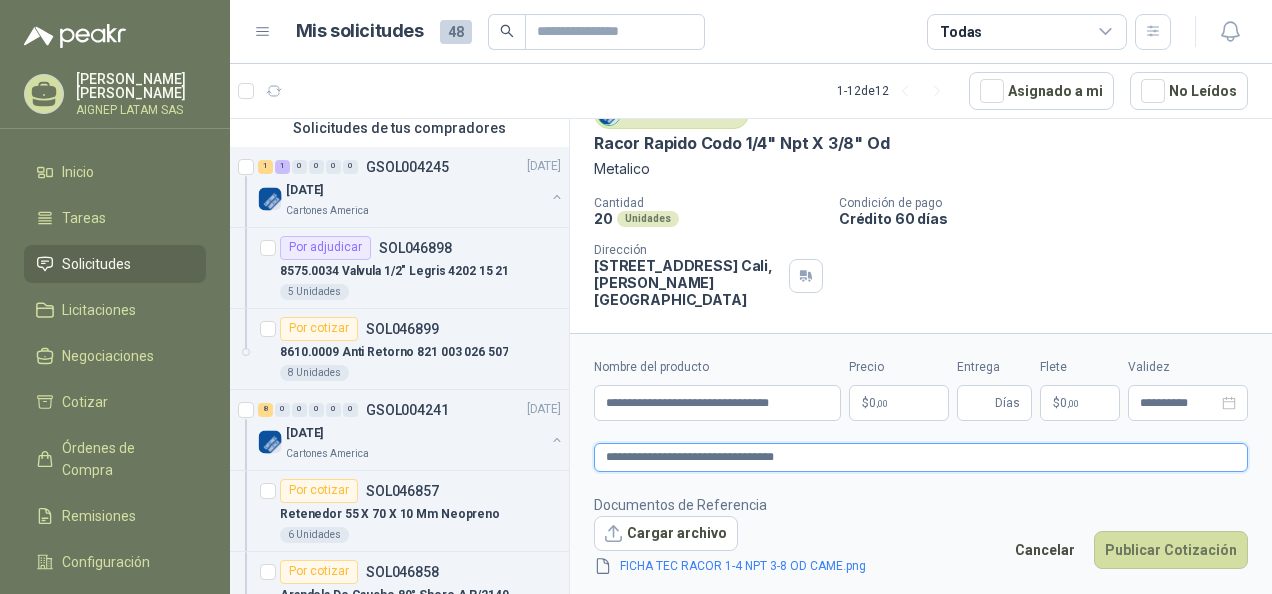 type 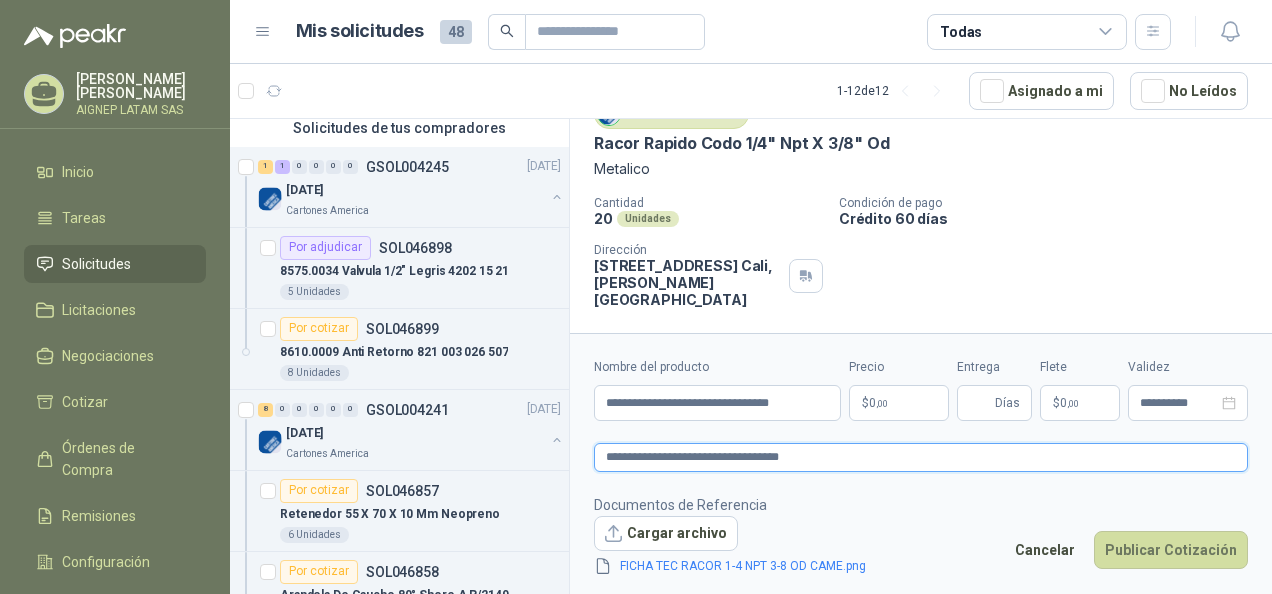 type 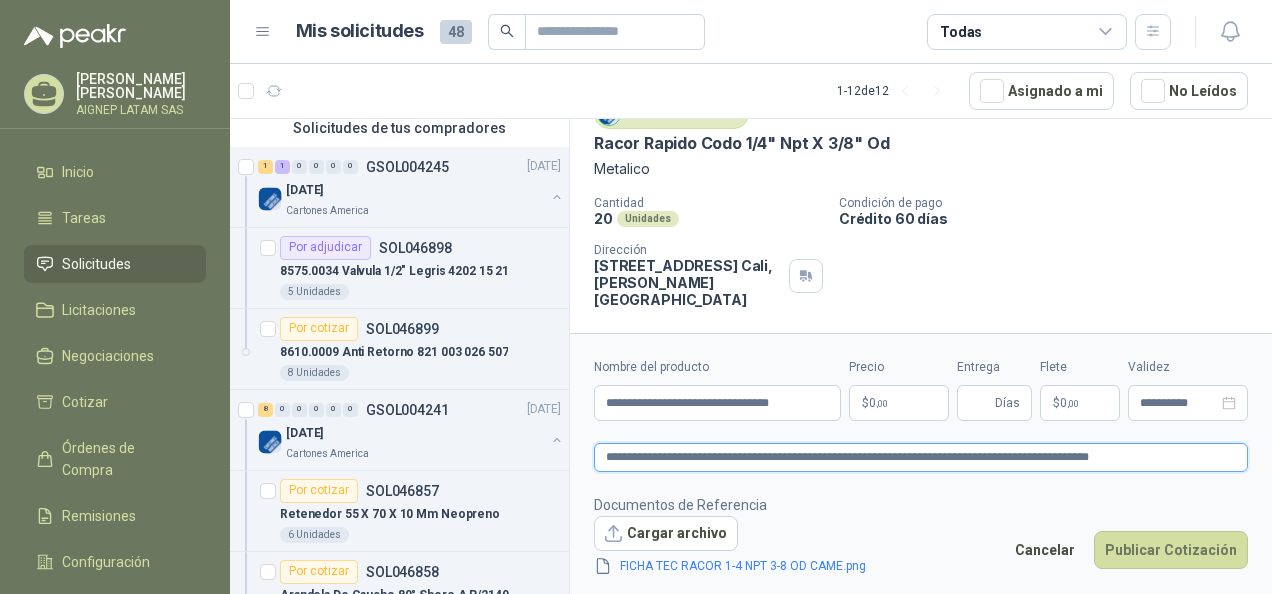 scroll, scrollTop: 111, scrollLeft: 0, axis: vertical 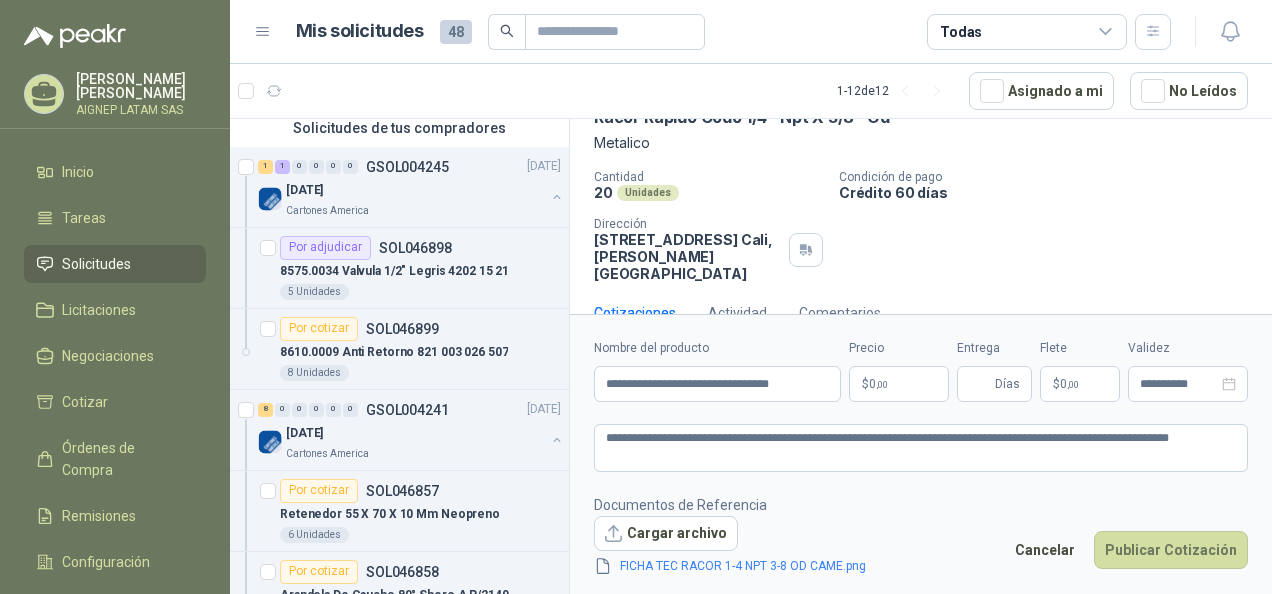 click on "$  0 ,00" at bounding box center (899, 384) 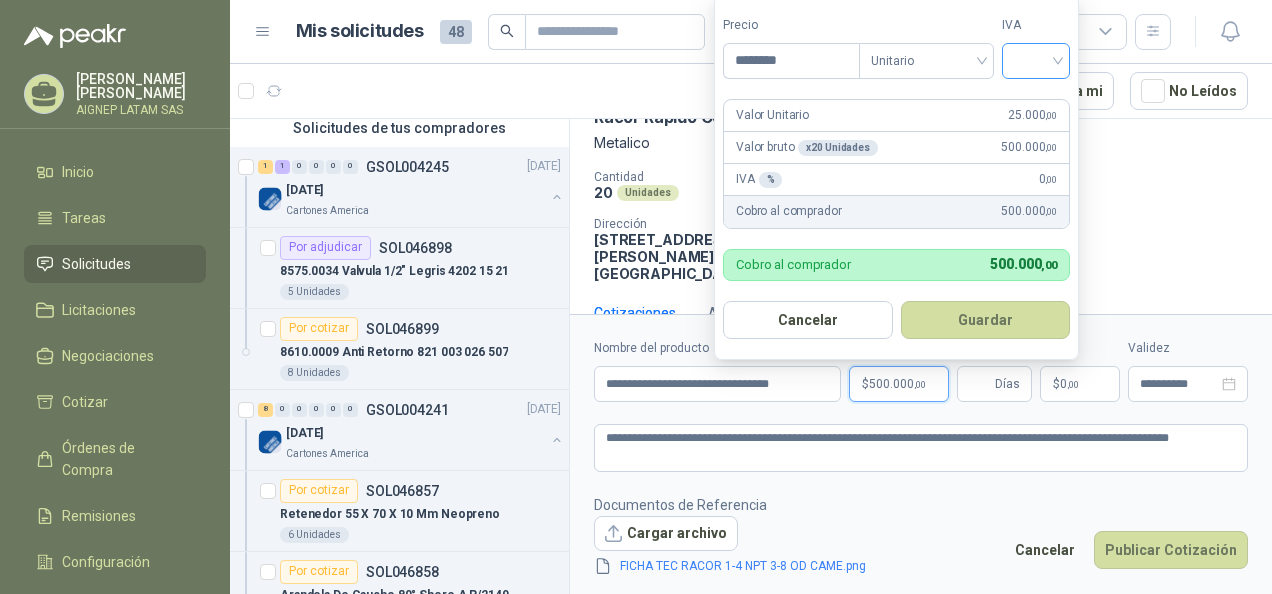 click at bounding box center [1036, 59] 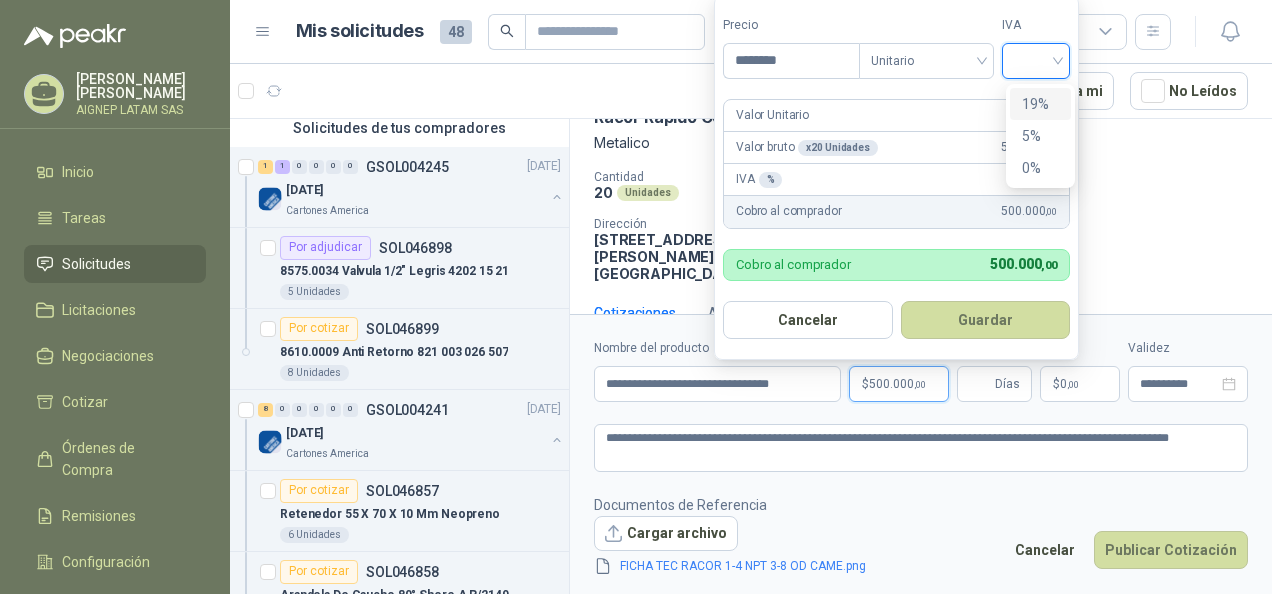 click on "19%" at bounding box center (1040, 104) 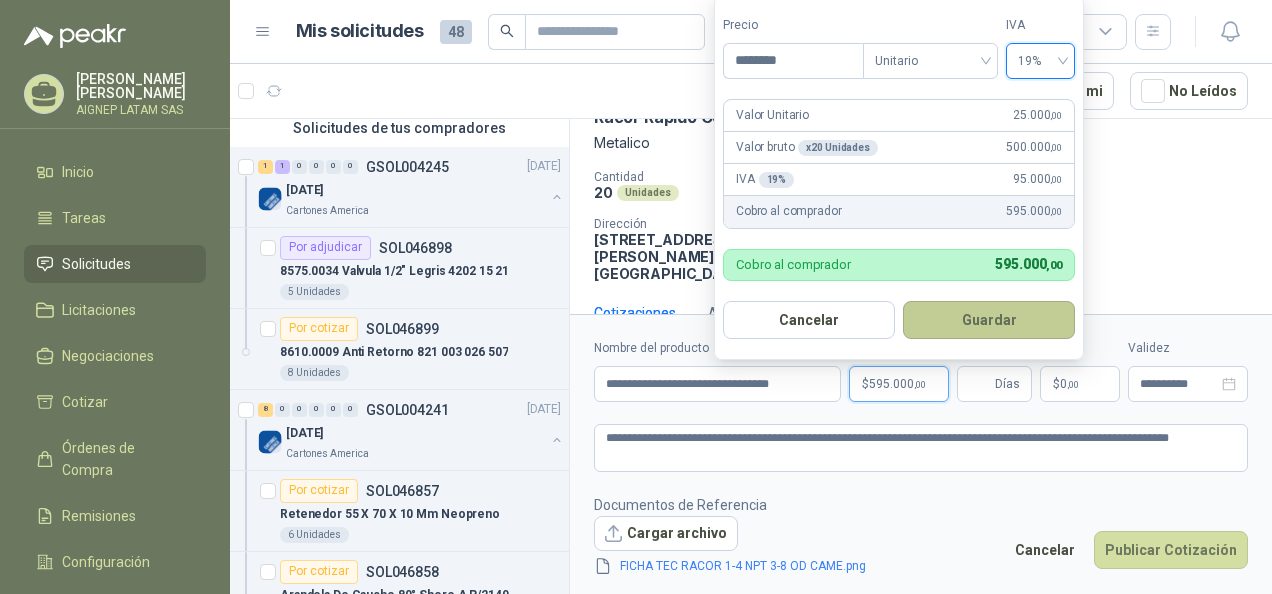 click on "Guardar" at bounding box center (989, 320) 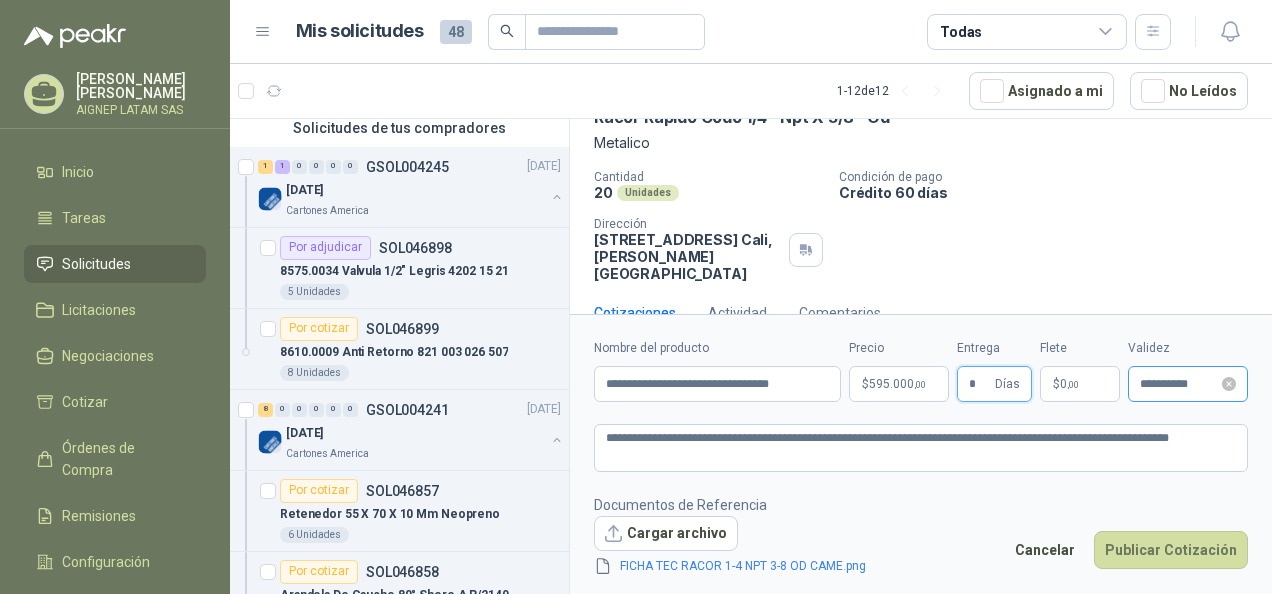 click on "**********" at bounding box center (1188, 384) 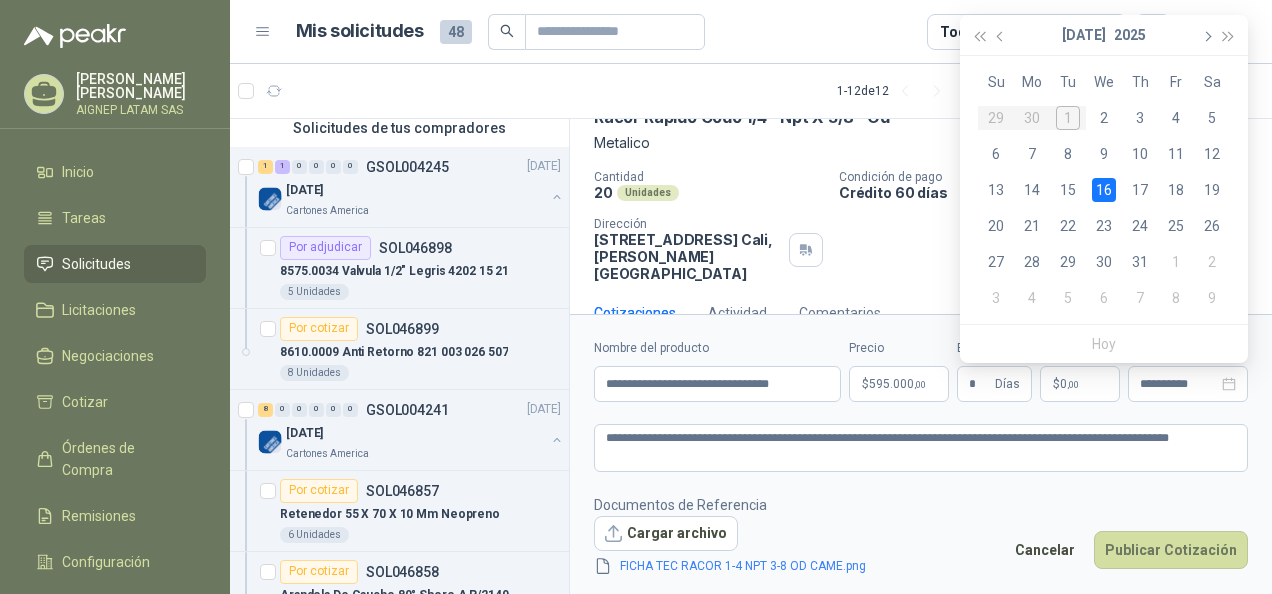 click at bounding box center (1206, 35) 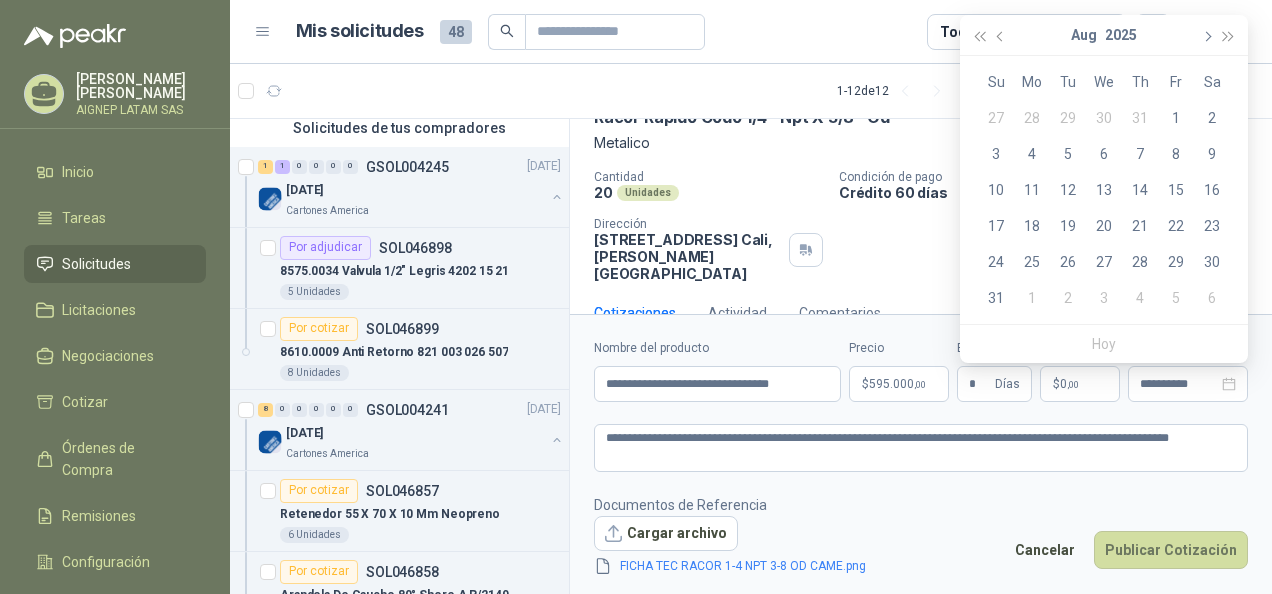 click at bounding box center [1206, 35] 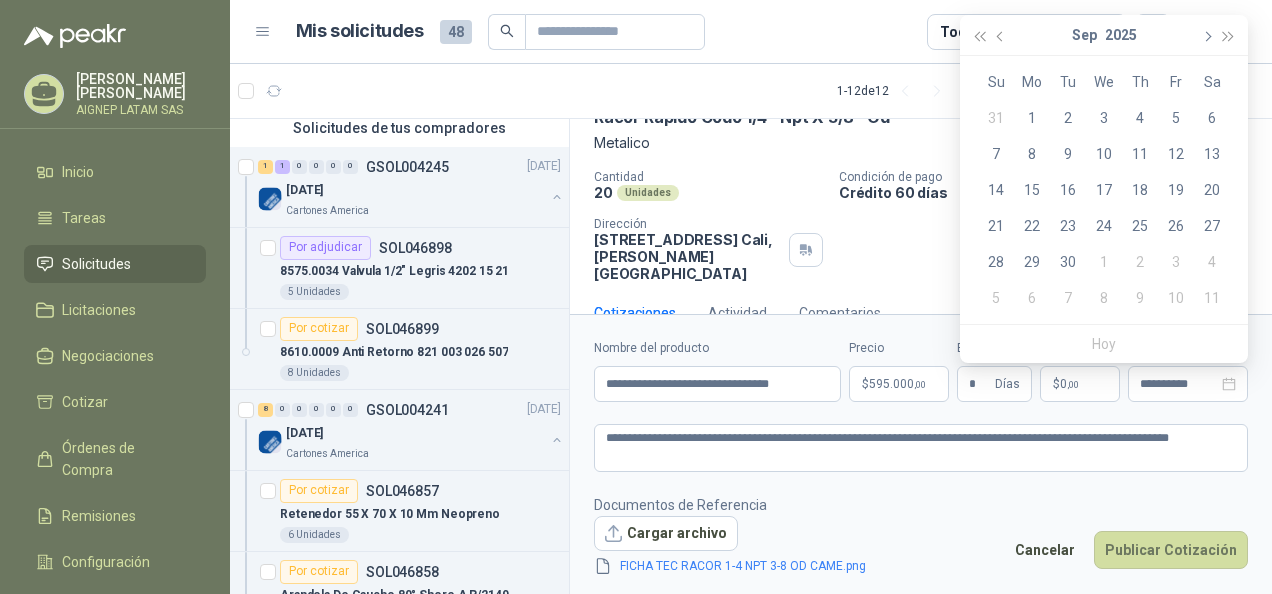 click at bounding box center [1206, 35] 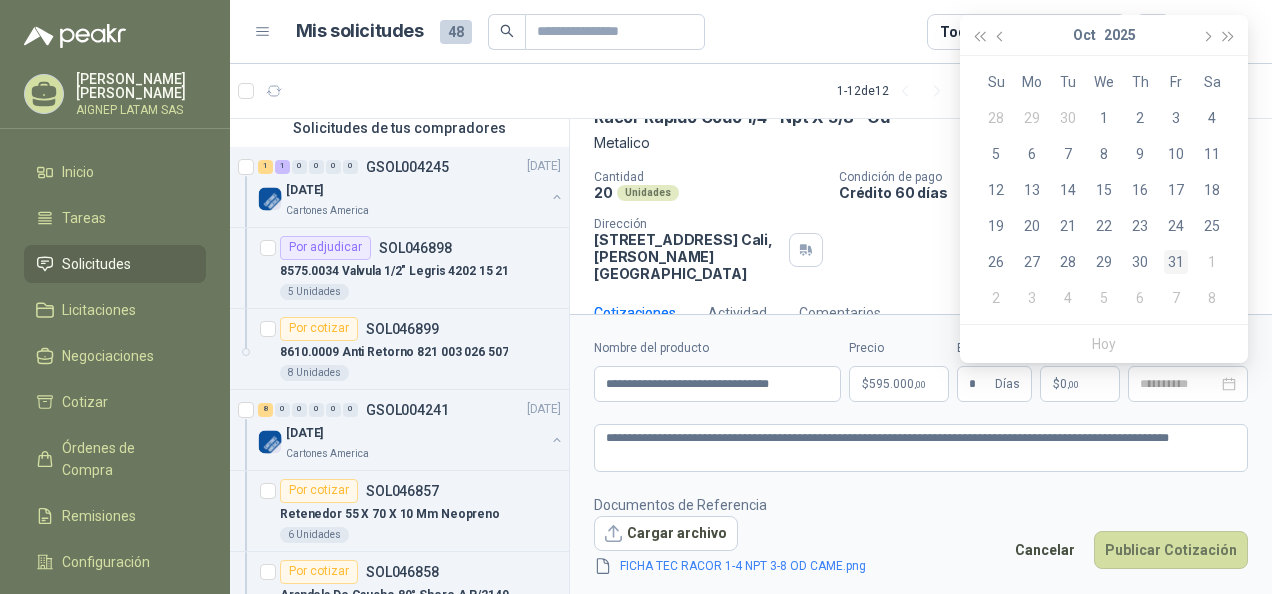 click on "31" at bounding box center [1176, 262] 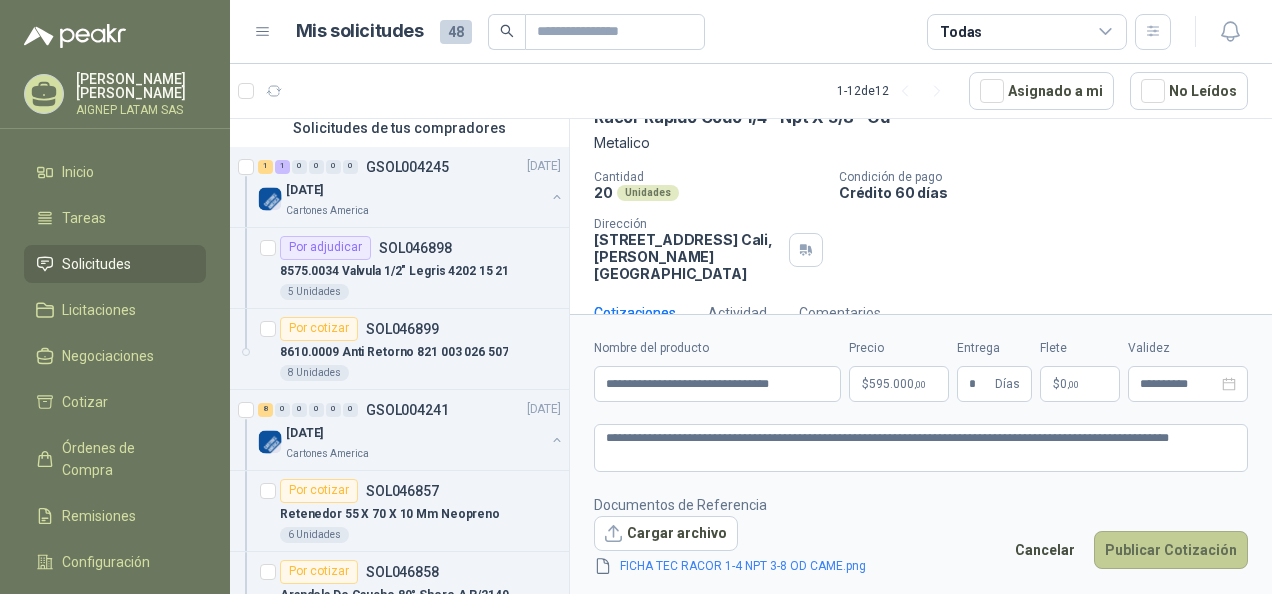 click on "Publicar Cotización" at bounding box center (1171, 550) 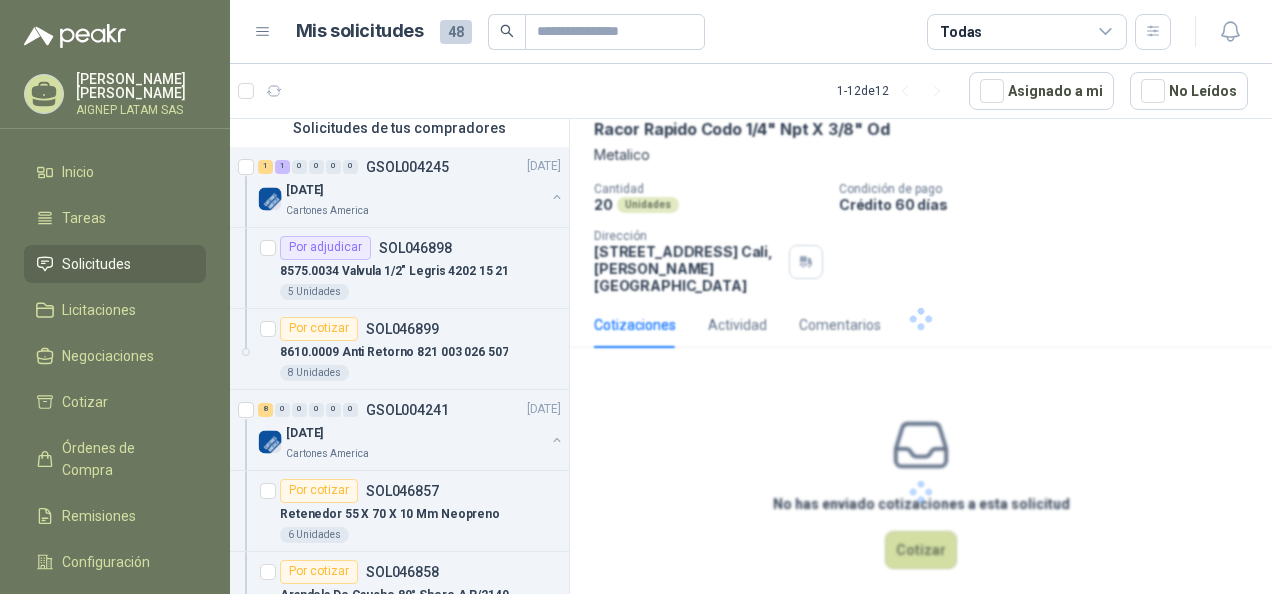 scroll, scrollTop: 0, scrollLeft: 0, axis: both 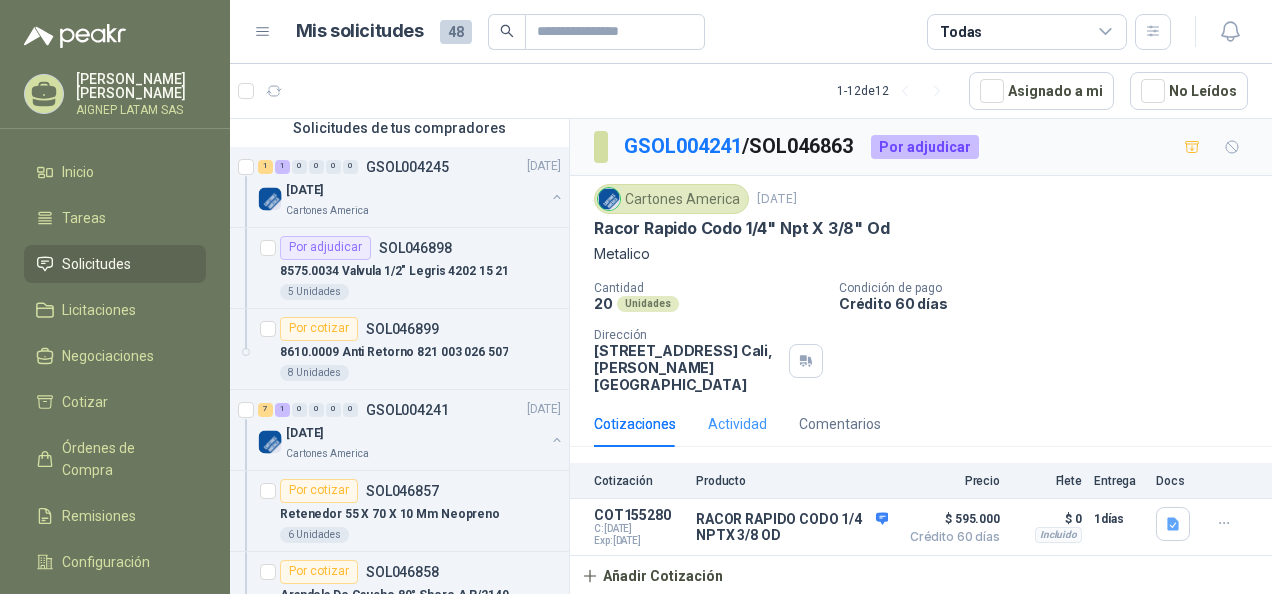 click on "Actividad" at bounding box center (737, 424) 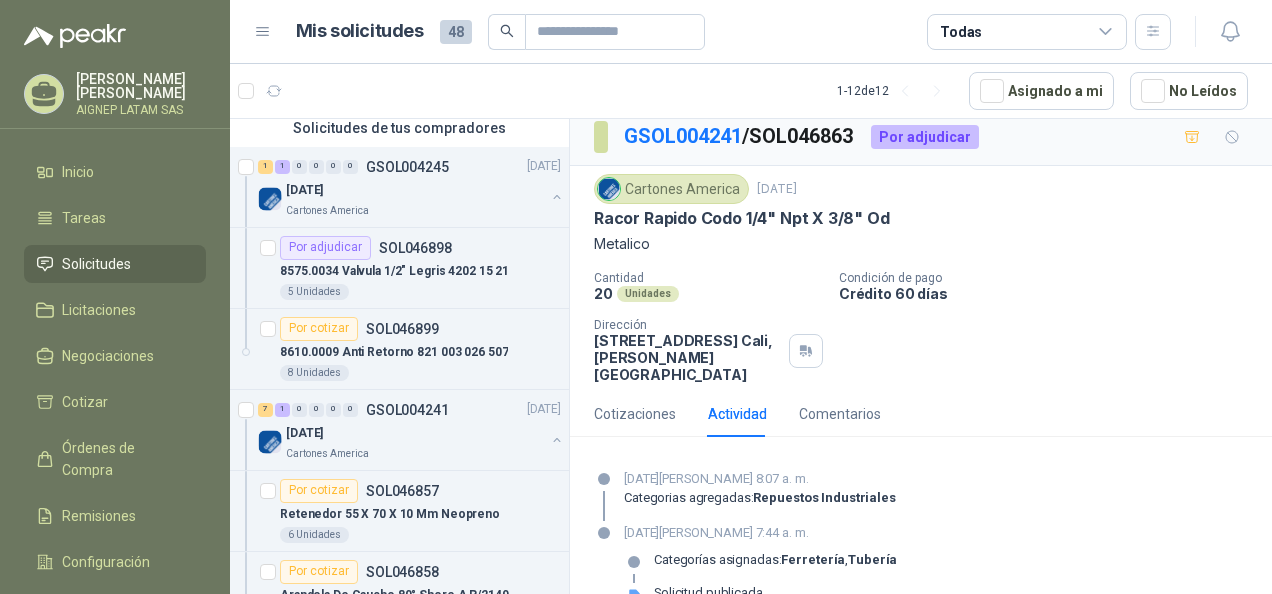 scroll, scrollTop: 0, scrollLeft: 0, axis: both 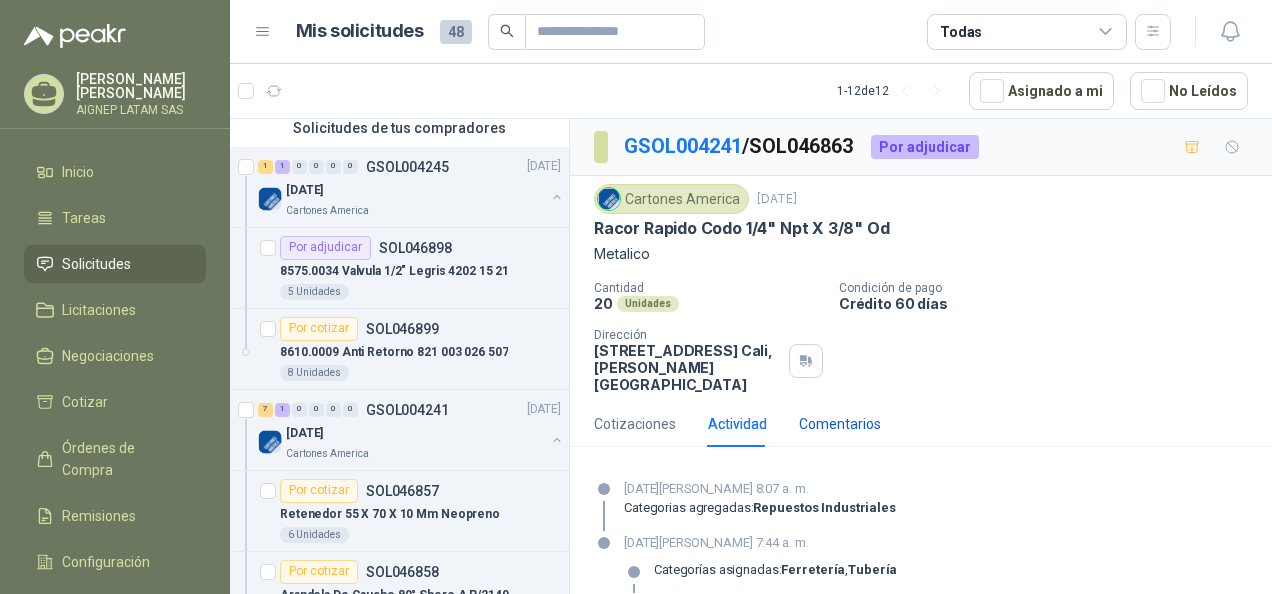 click on "Comentarios" at bounding box center [840, 424] 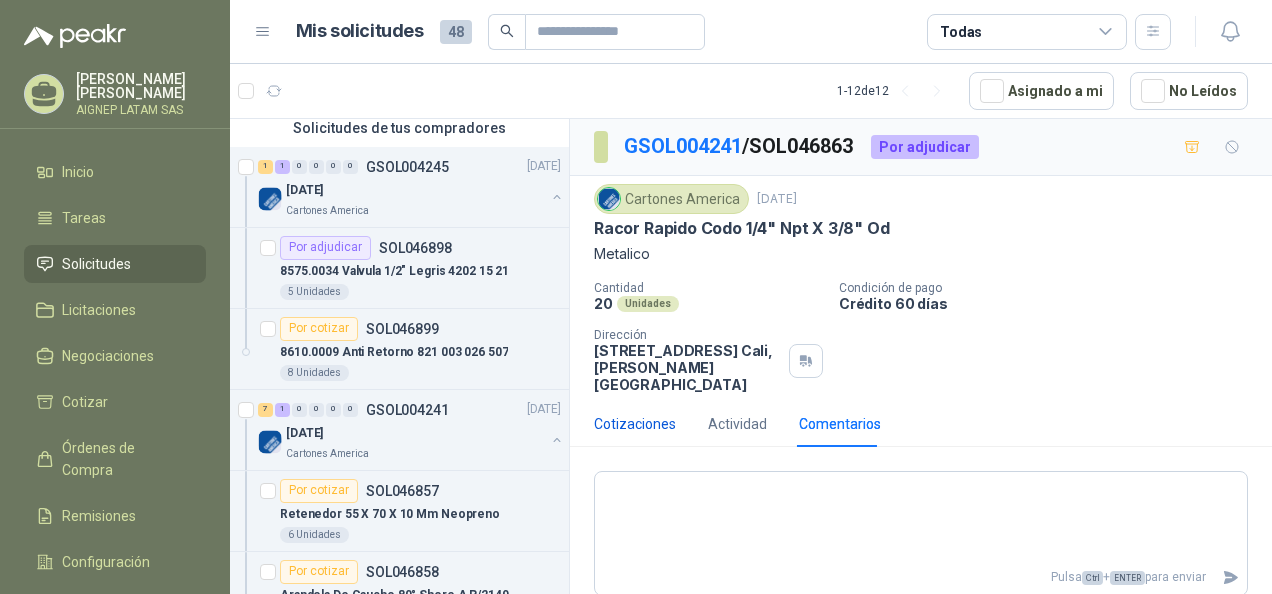 click on "Cotizaciones" at bounding box center (635, 424) 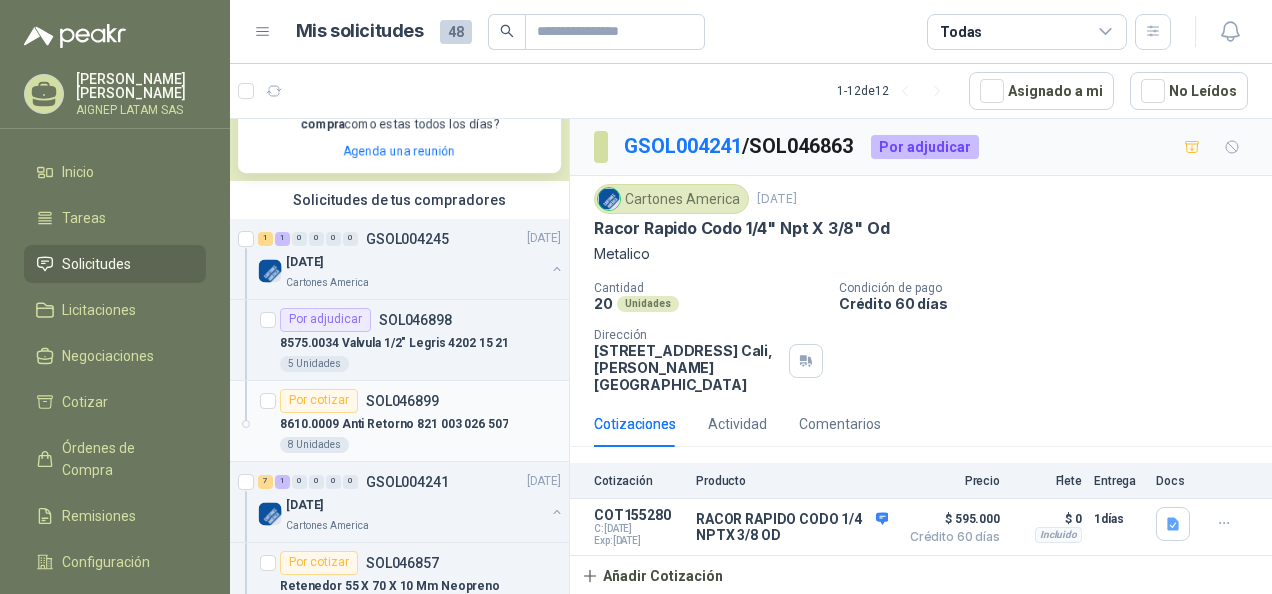 scroll, scrollTop: 400, scrollLeft: 0, axis: vertical 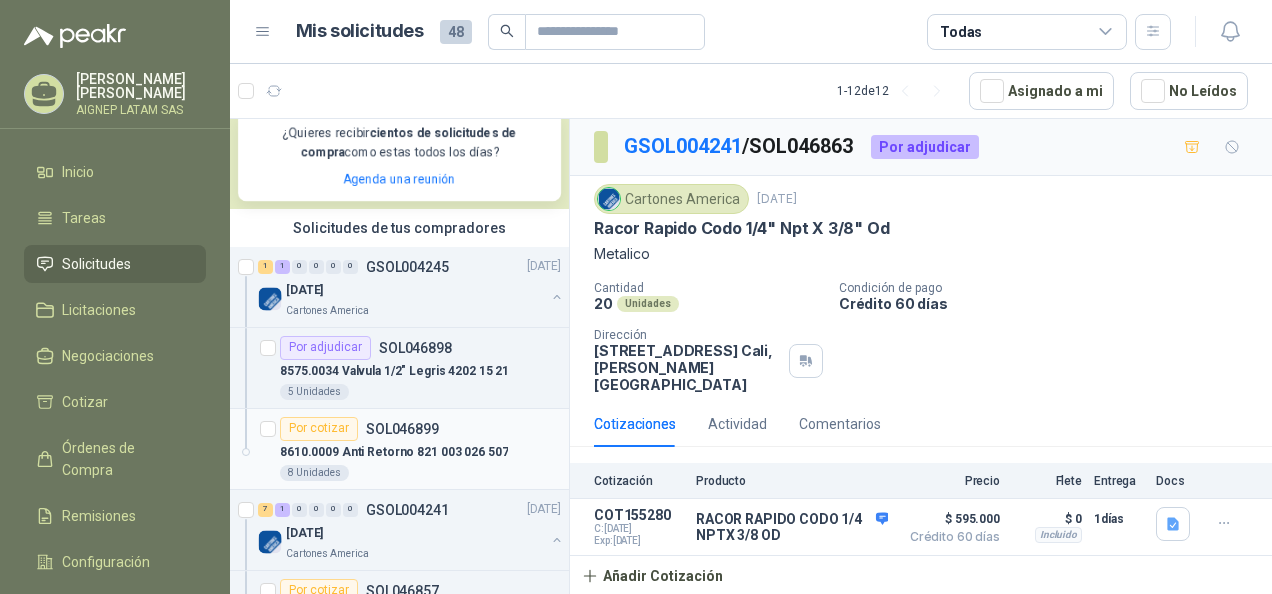 click on "Por cotizar" at bounding box center (319, 429) 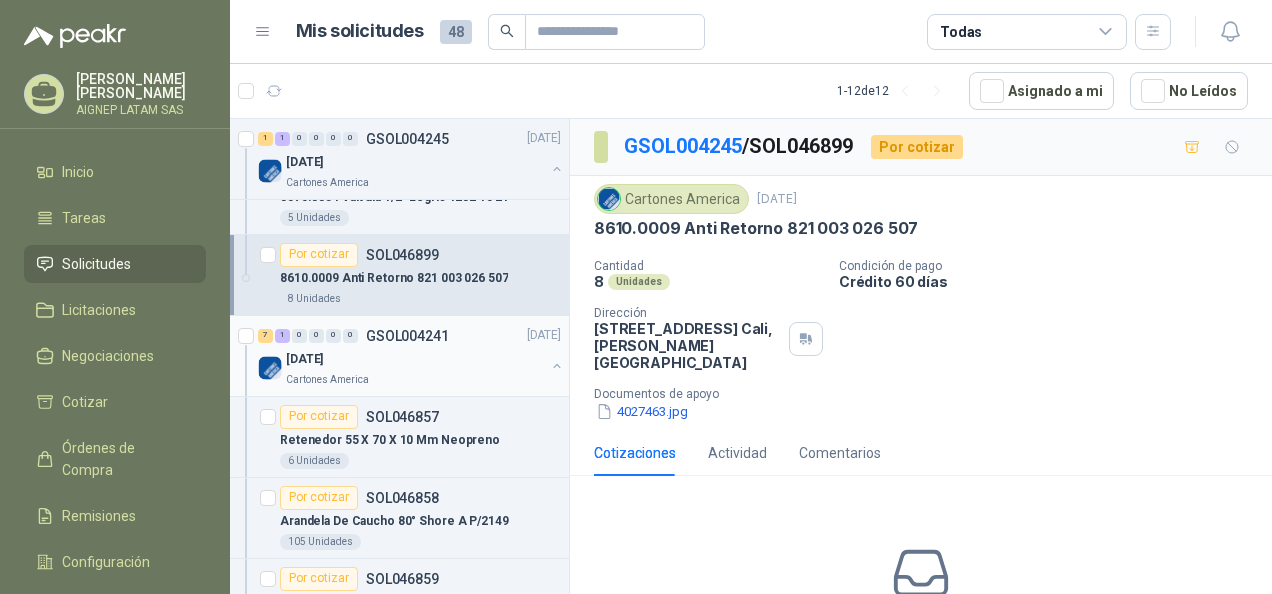 scroll, scrollTop: 600, scrollLeft: 0, axis: vertical 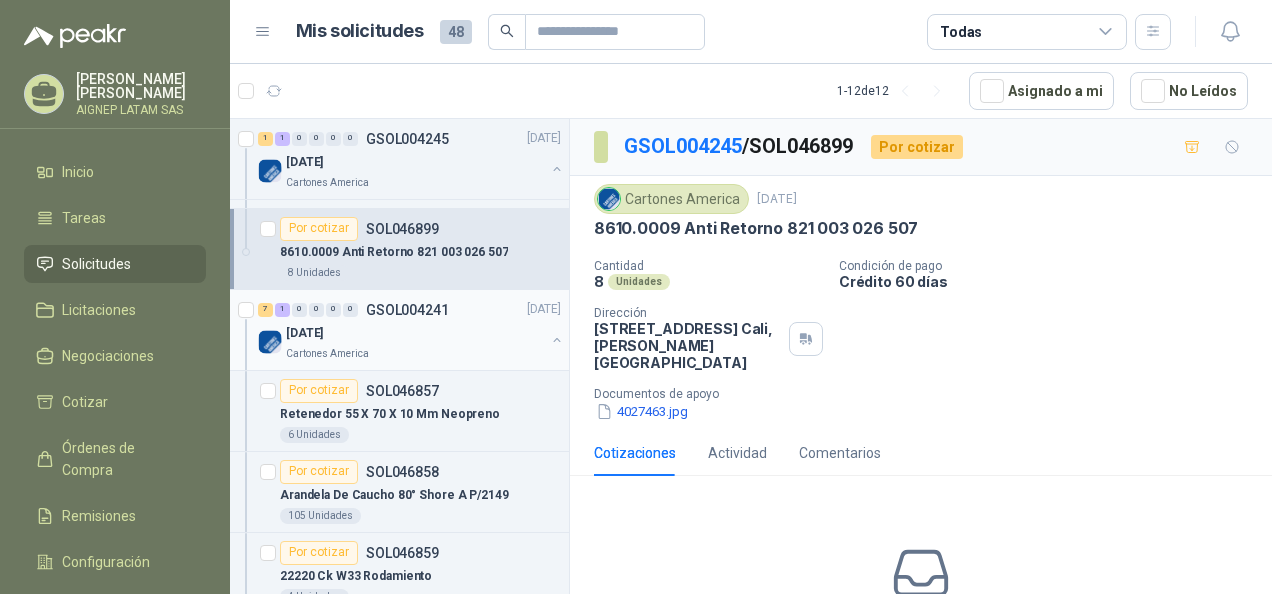 click on "GSOL004241" at bounding box center [407, 310] 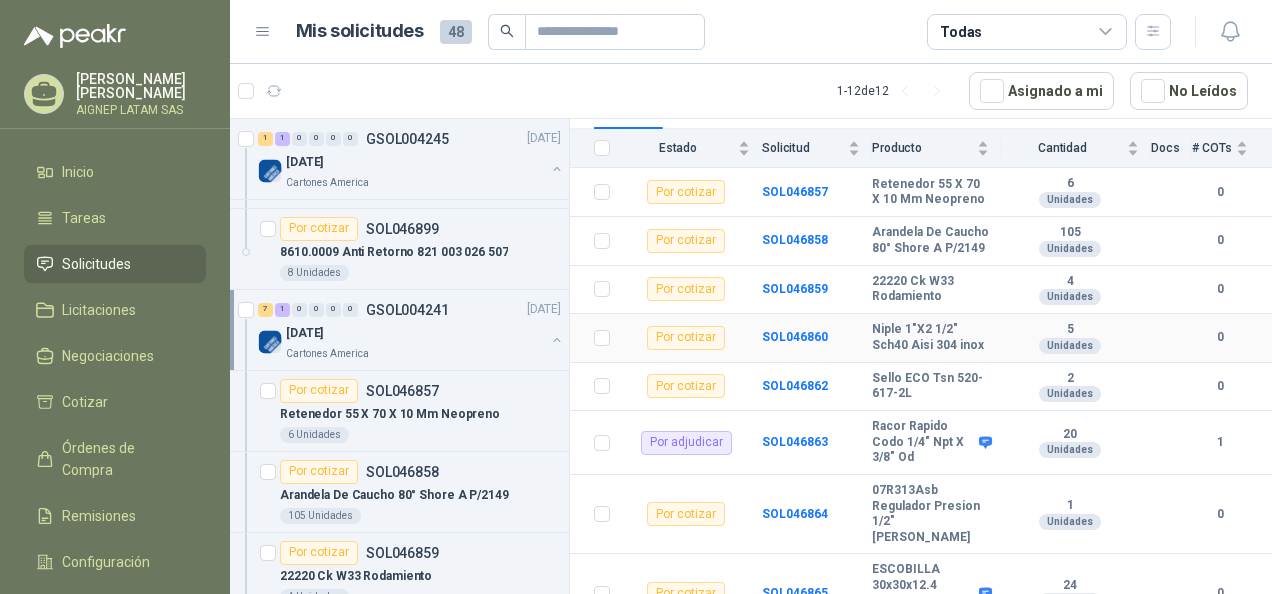 scroll, scrollTop: 276, scrollLeft: 0, axis: vertical 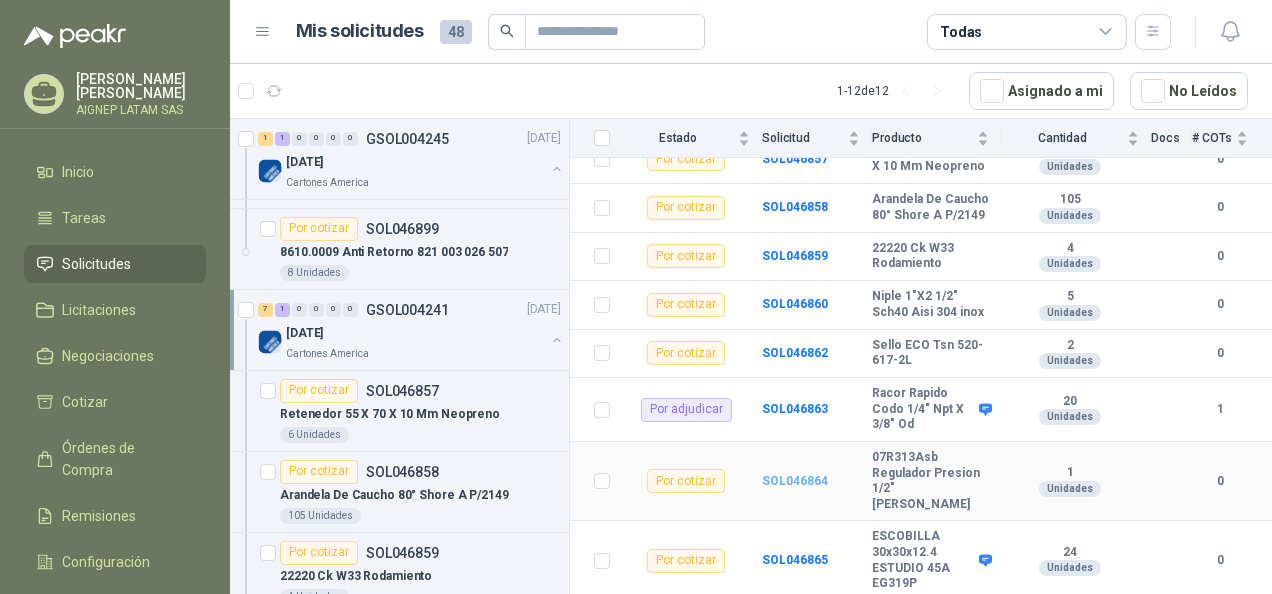 click on "SOL046864" at bounding box center [795, 481] 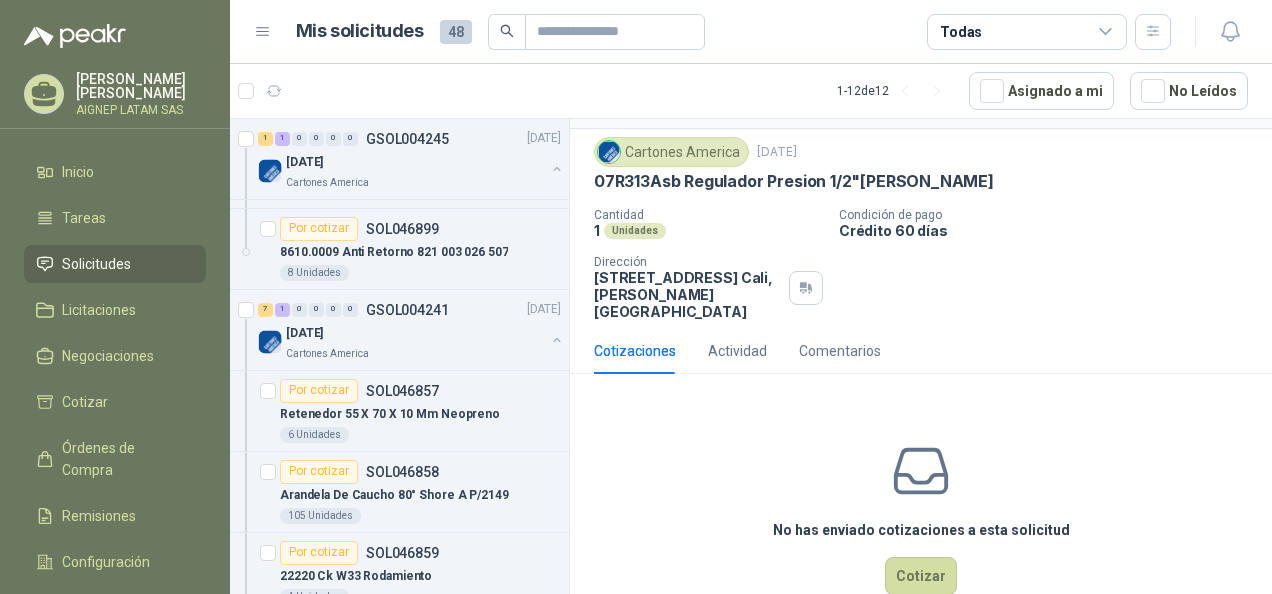 scroll, scrollTop: 73, scrollLeft: 0, axis: vertical 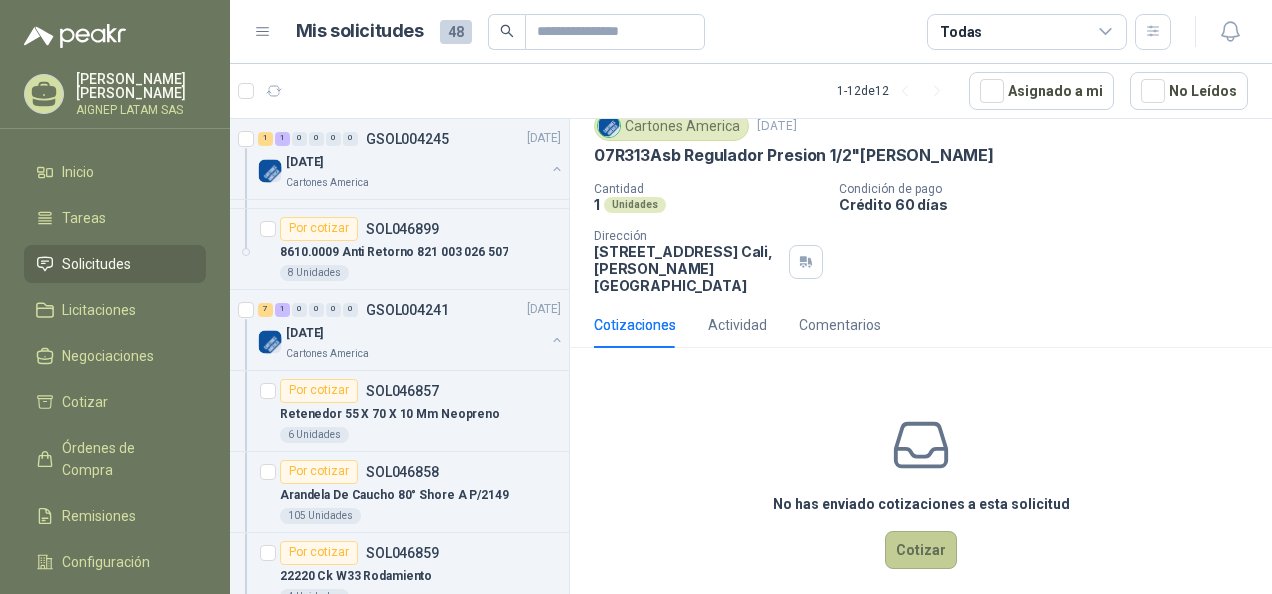 click on "Cotizar" at bounding box center (921, 550) 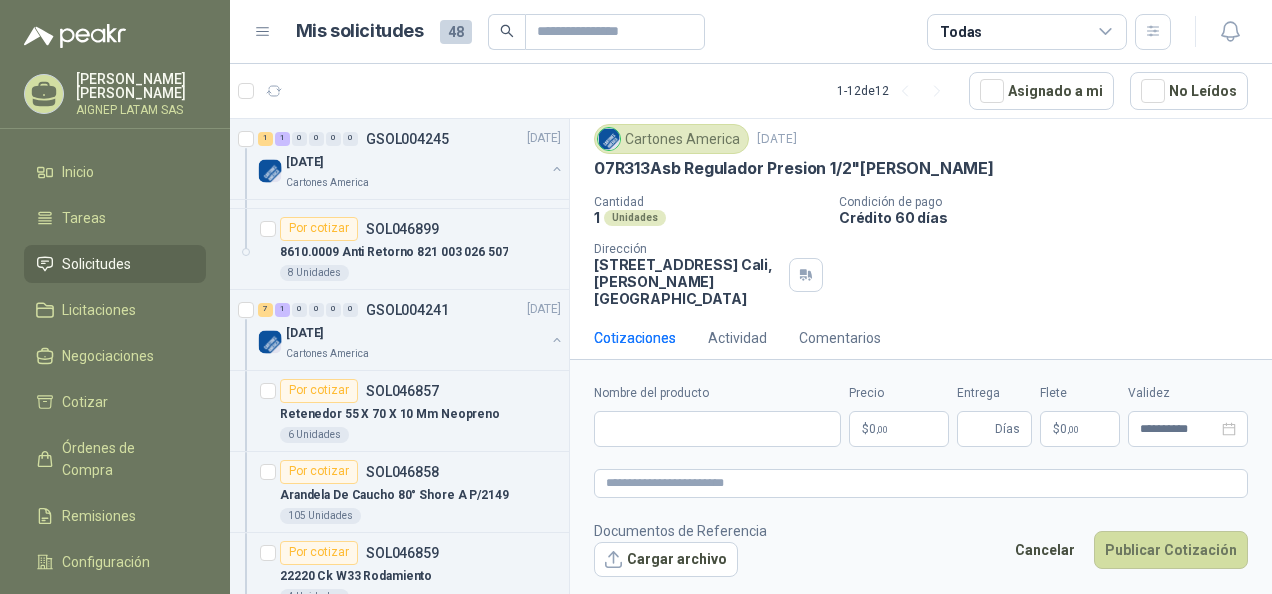 scroll, scrollTop: 59, scrollLeft: 0, axis: vertical 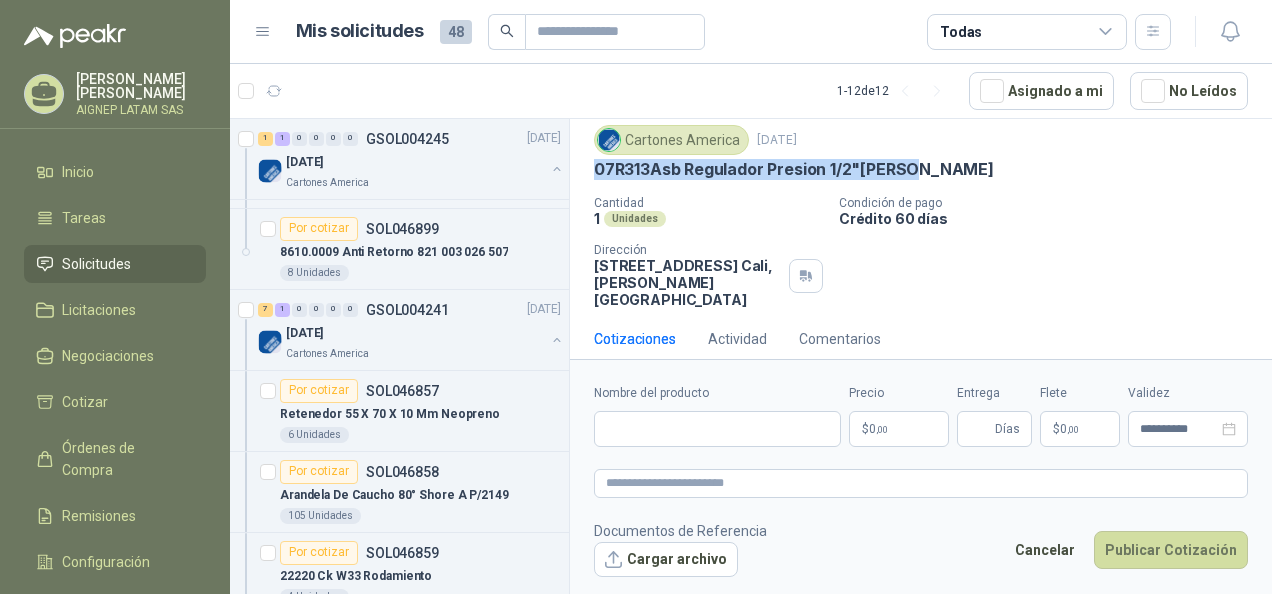 drag, startPoint x: 591, startPoint y: 166, endPoint x: 911, endPoint y: 182, distance: 320.39975 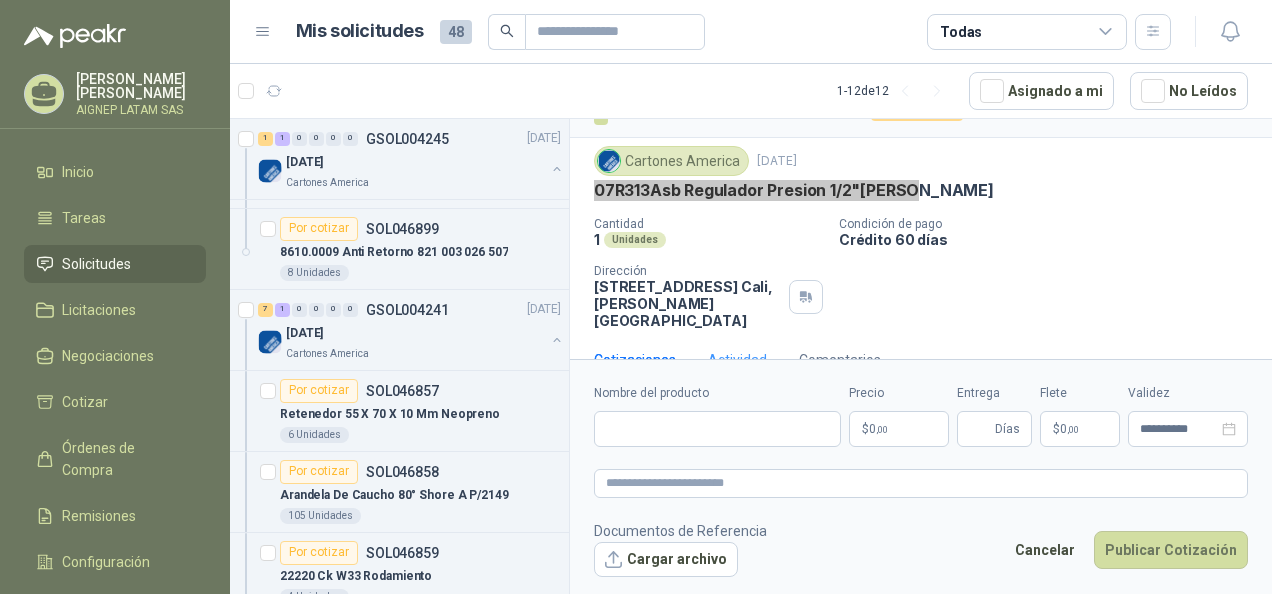 scroll, scrollTop: 59, scrollLeft: 0, axis: vertical 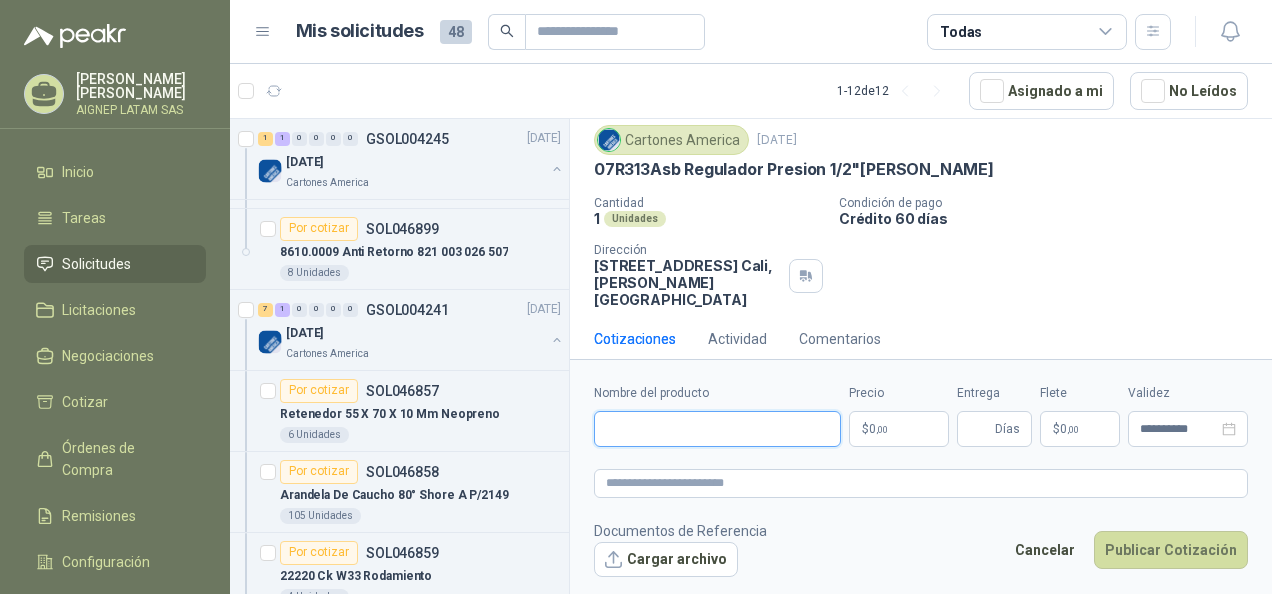 click on "Nombre del producto" at bounding box center (717, 429) 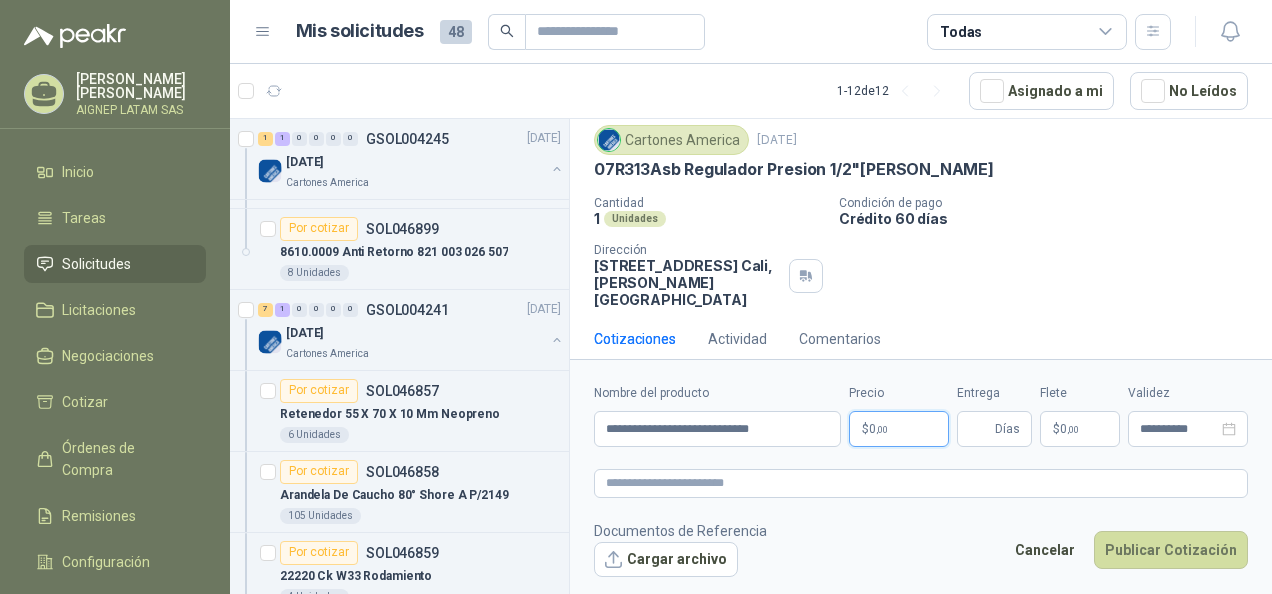click on "$  0 ,00" at bounding box center (899, 429) 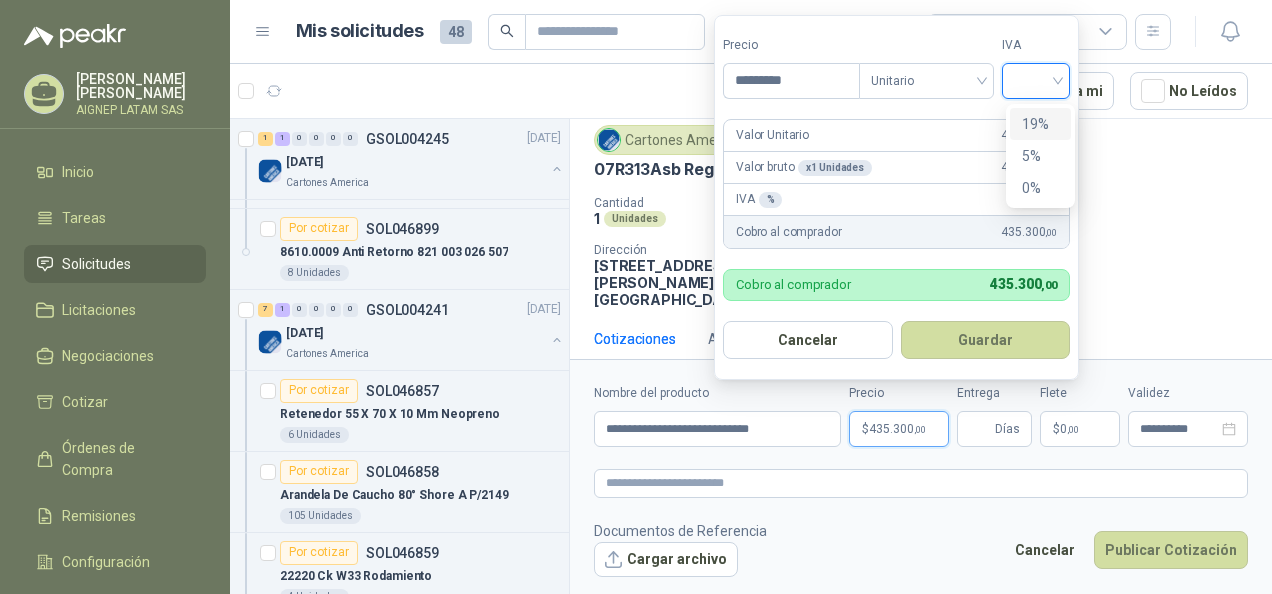 click at bounding box center [1036, 79] 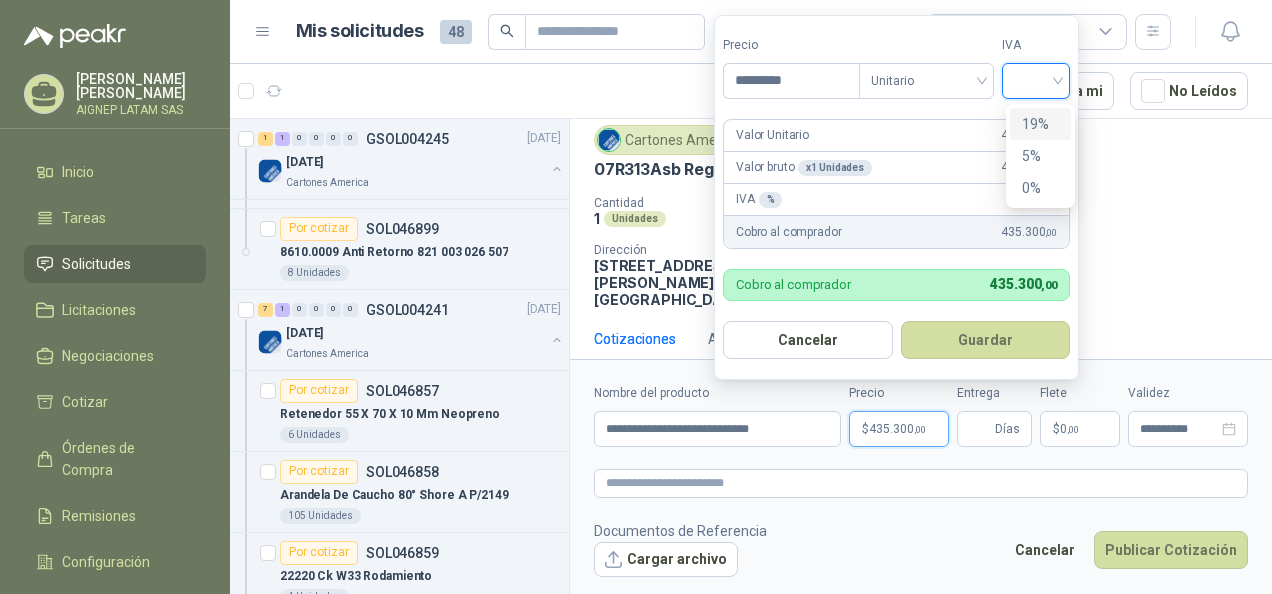click on "19%" at bounding box center [1040, 124] 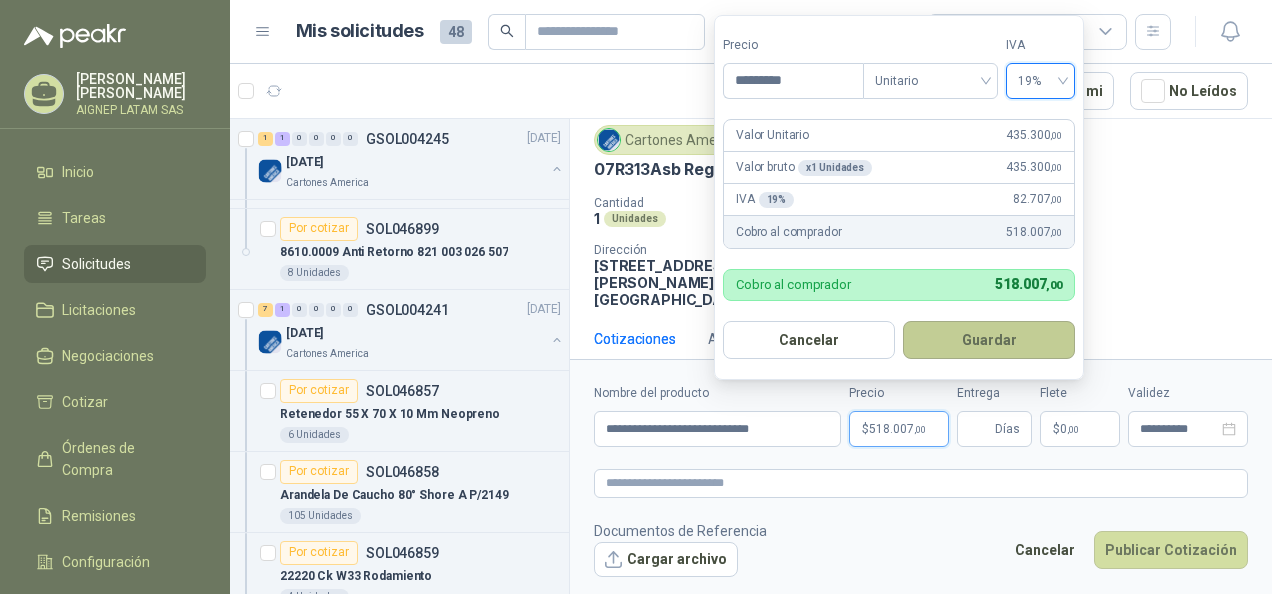 click on "Guardar" at bounding box center (989, 340) 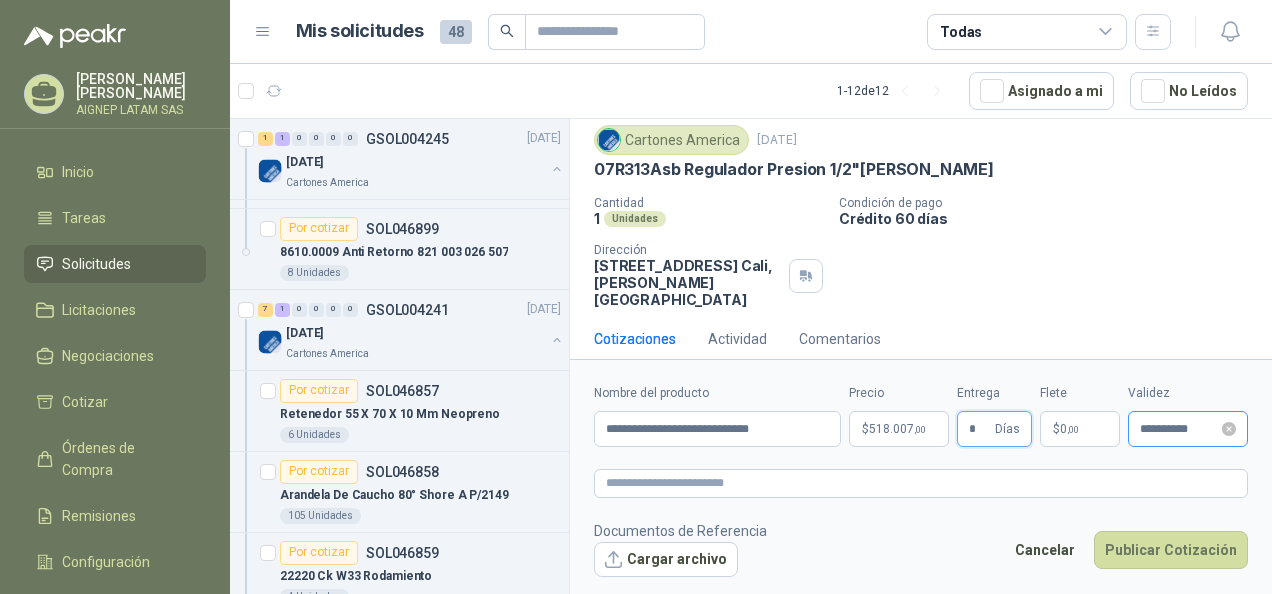click on "**********" at bounding box center [1188, 429] 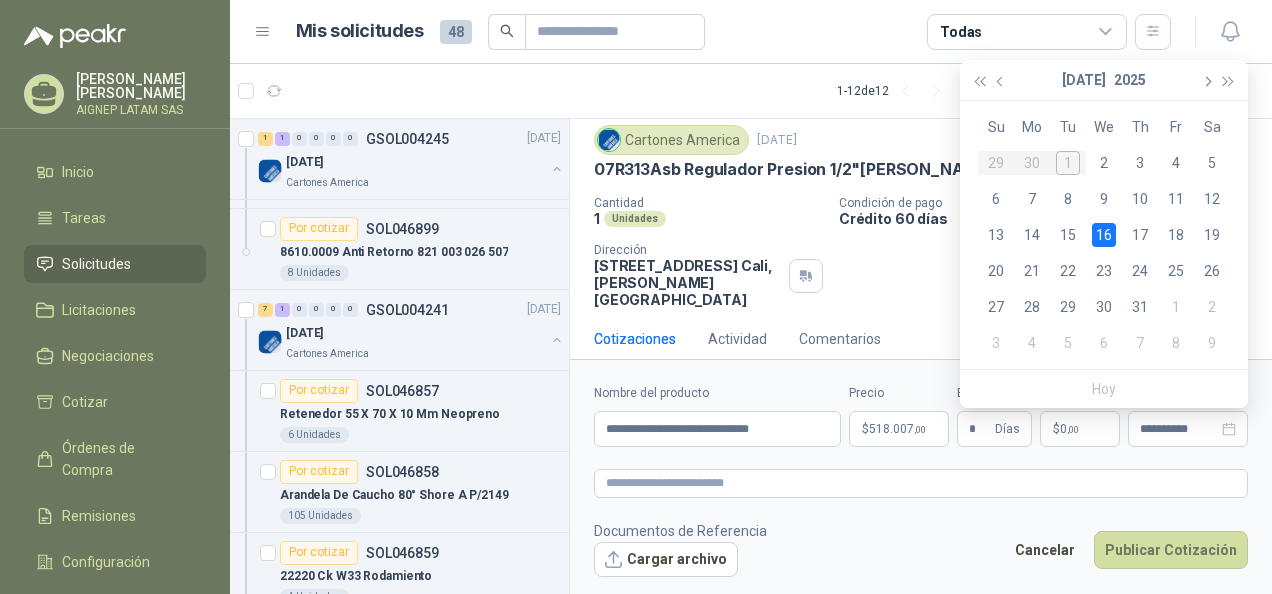 click at bounding box center (1206, 80) 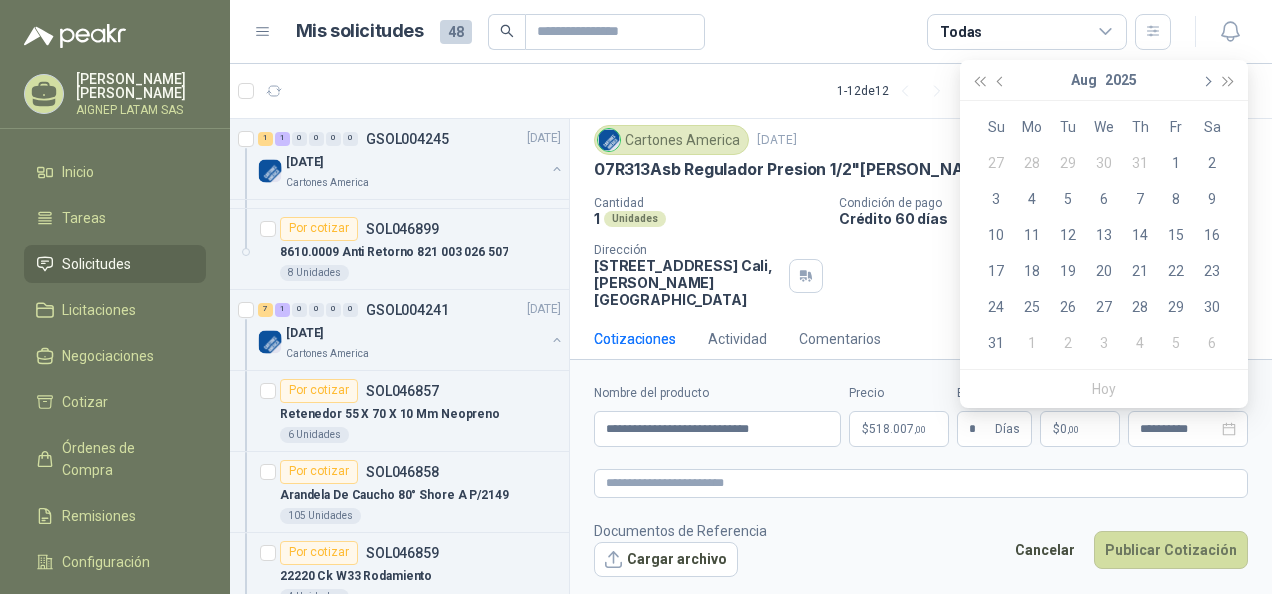 click at bounding box center [1206, 80] 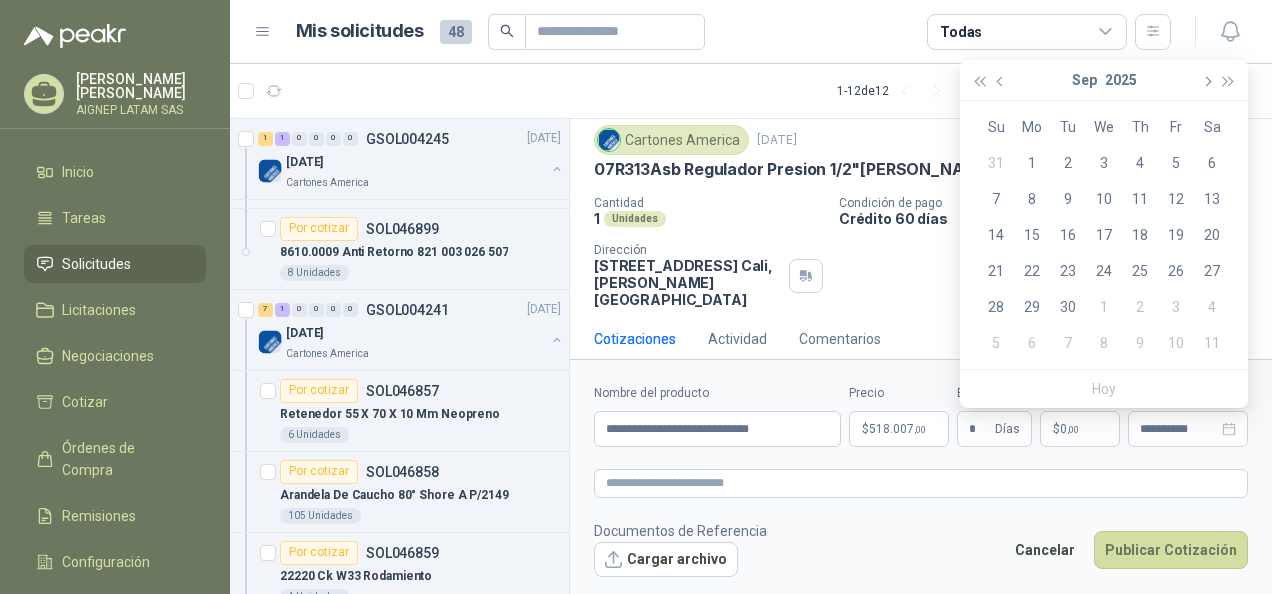 click at bounding box center [1206, 80] 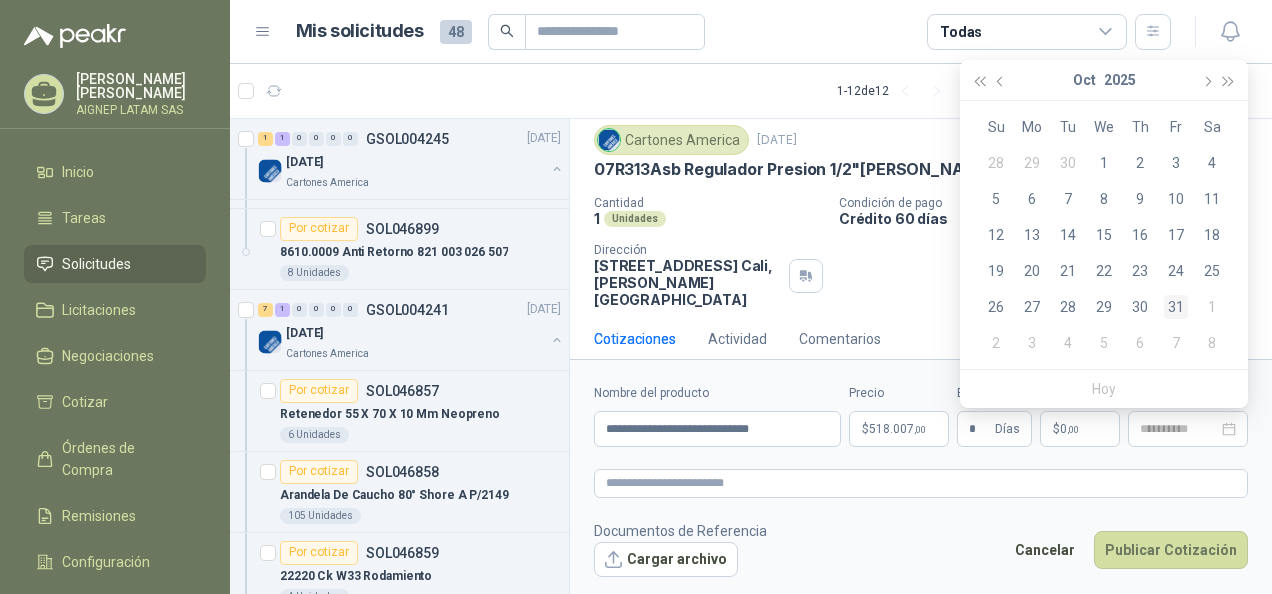 click on "31" at bounding box center [1176, 307] 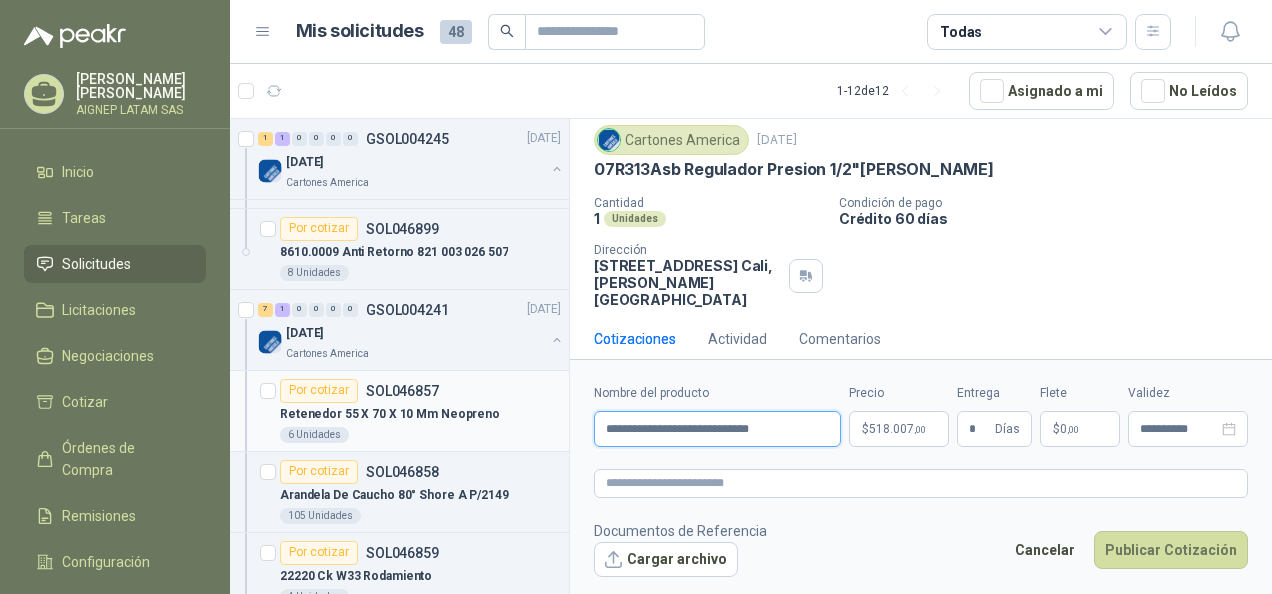 drag, startPoint x: 782, startPoint y: 426, endPoint x: 542, endPoint y: 406, distance: 240.8319 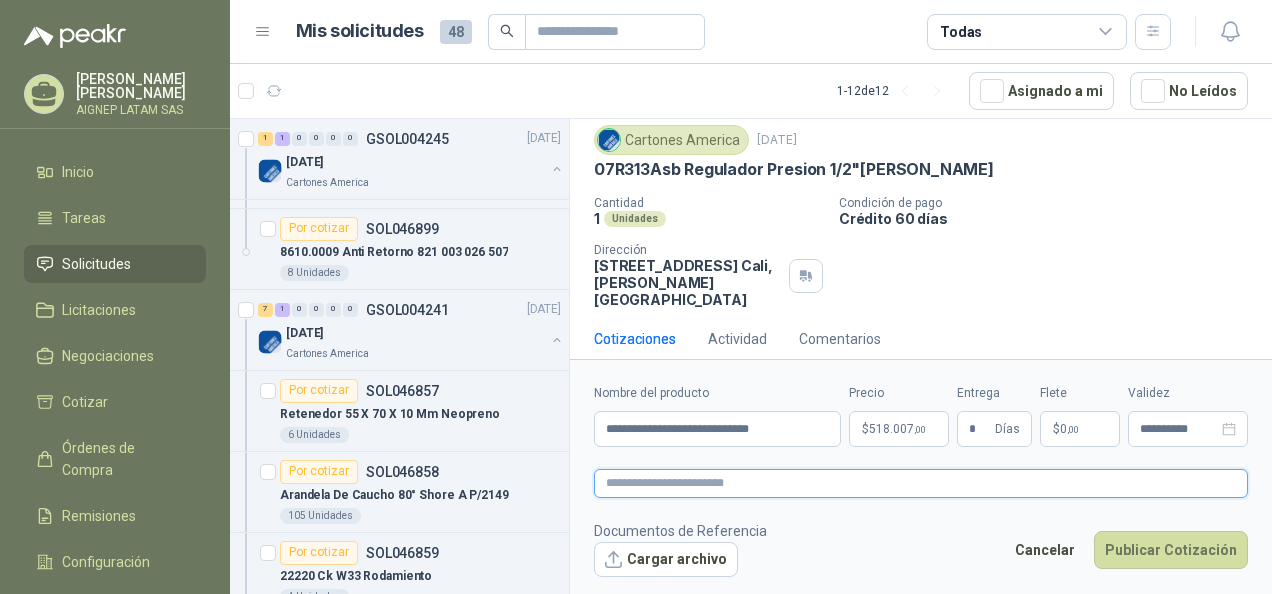 click at bounding box center (921, 483) 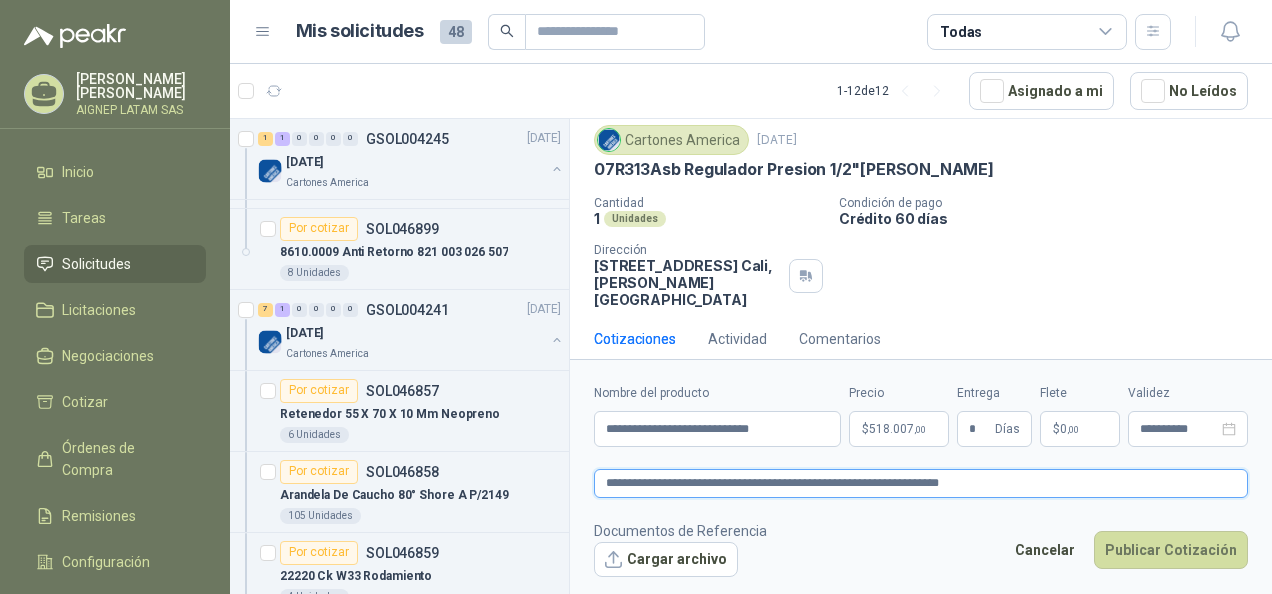 click on "**********" at bounding box center [921, 483] 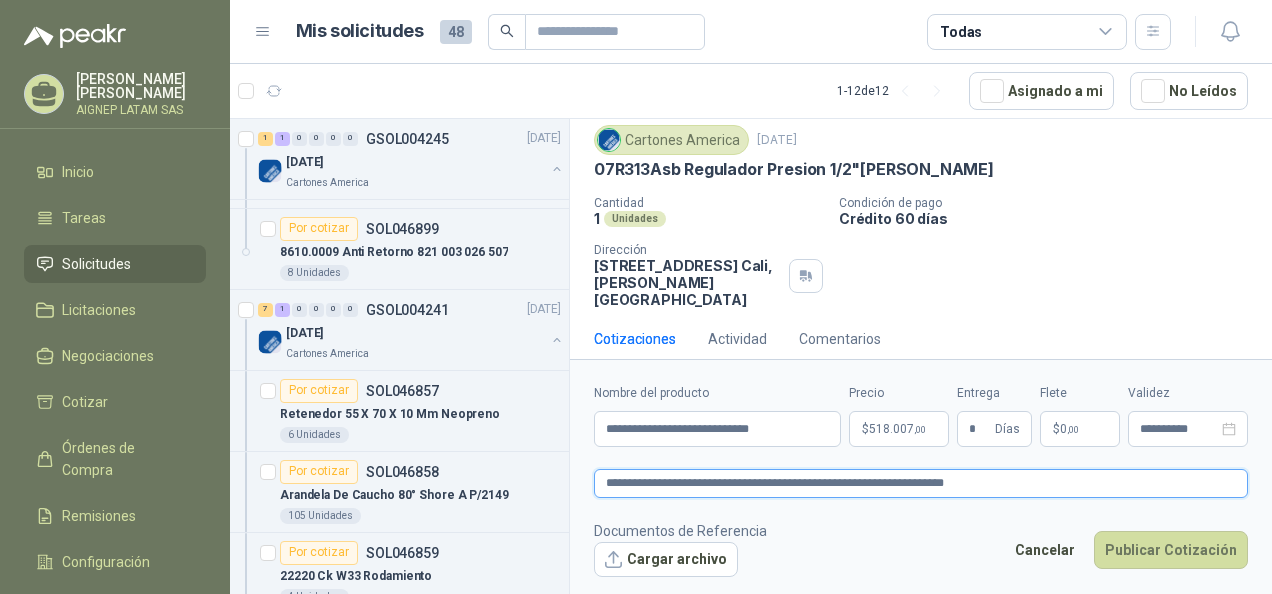 click on "**********" at bounding box center [921, 483] 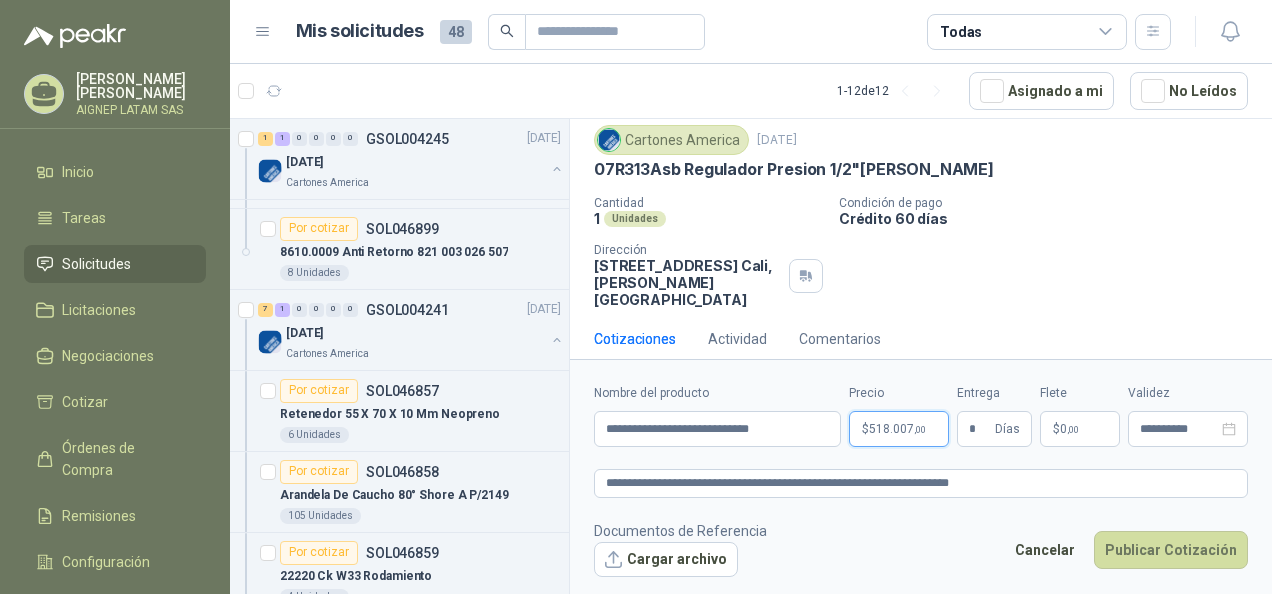 click on "518.007 ,00" at bounding box center (897, 429) 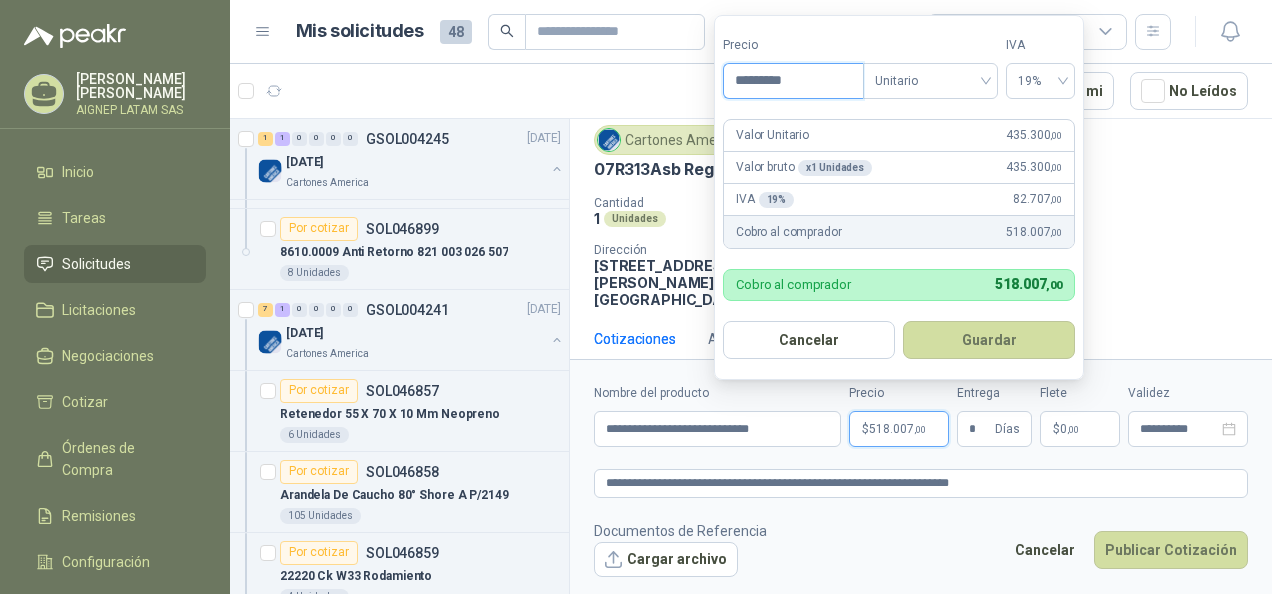 click on "*********" at bounding box center [793, 81] 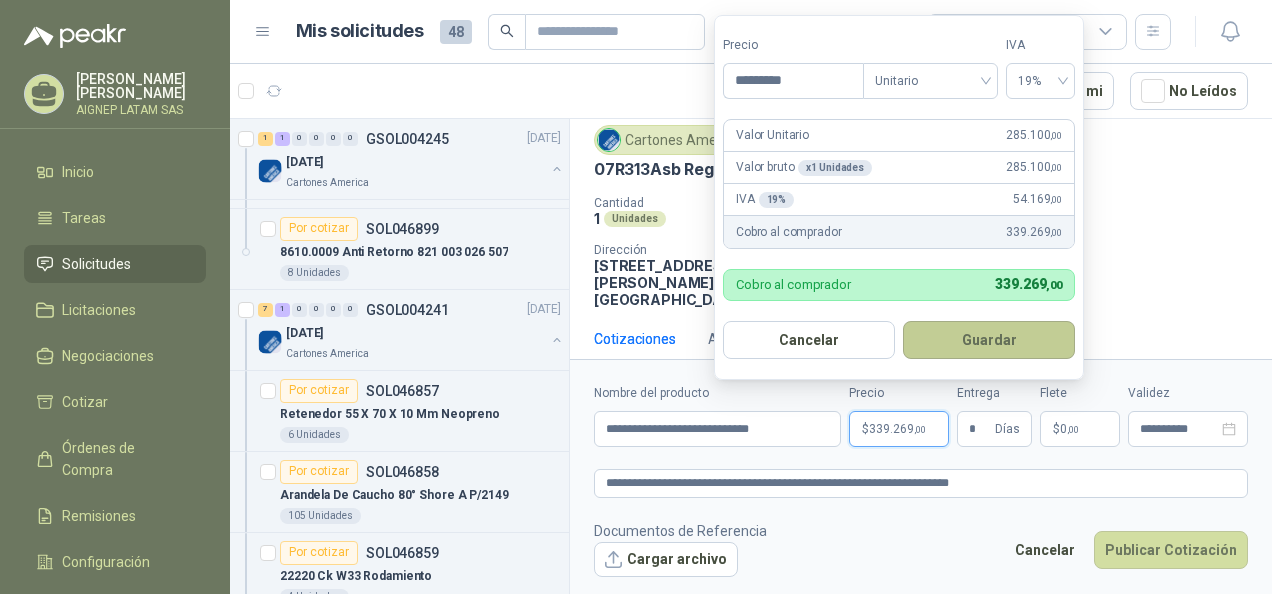 click on "Guardar" at bounding box center [989, 340] 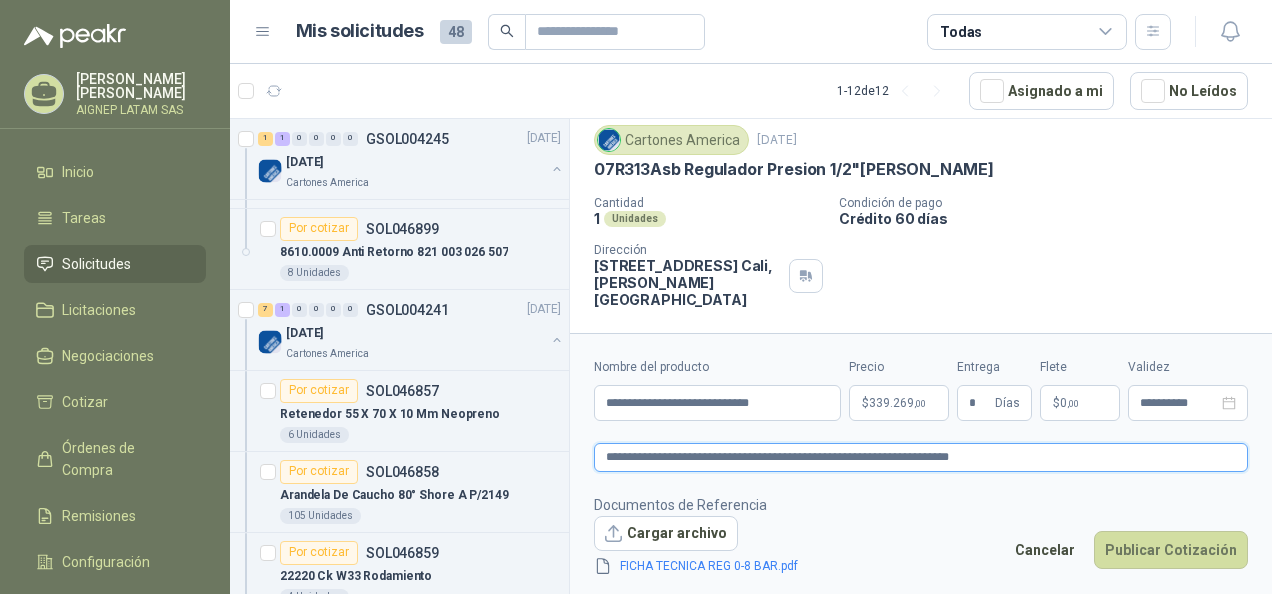 click on "**********" at bounding box center [921, 457] 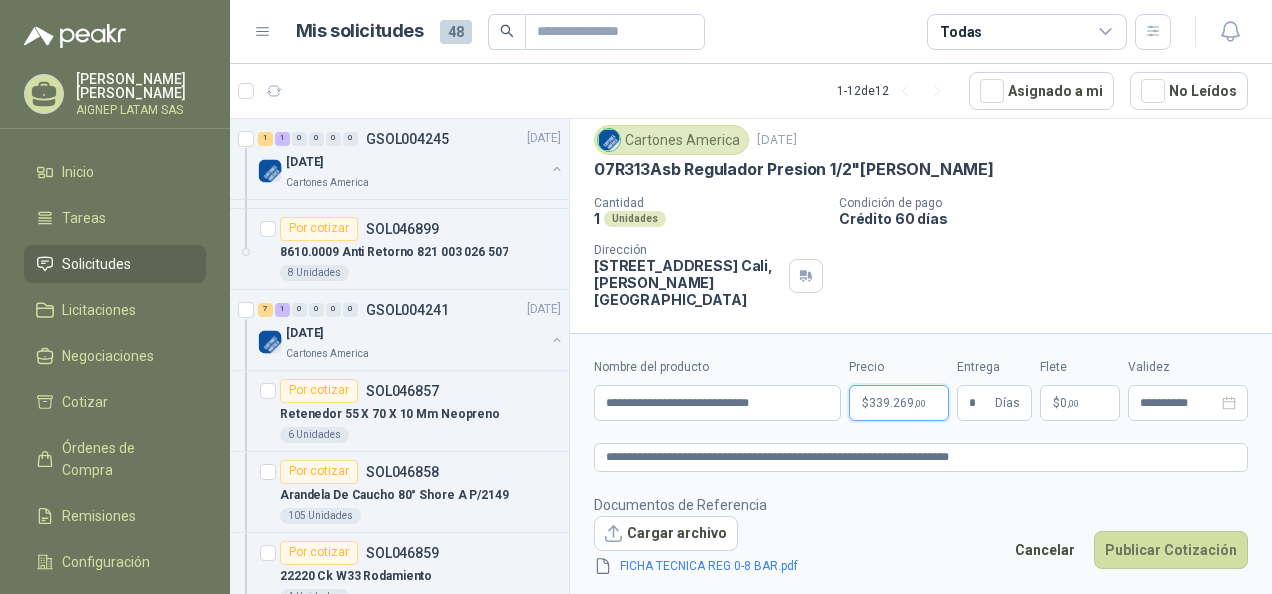 click on "339.269 ,00" at bounding box center (897, 403) 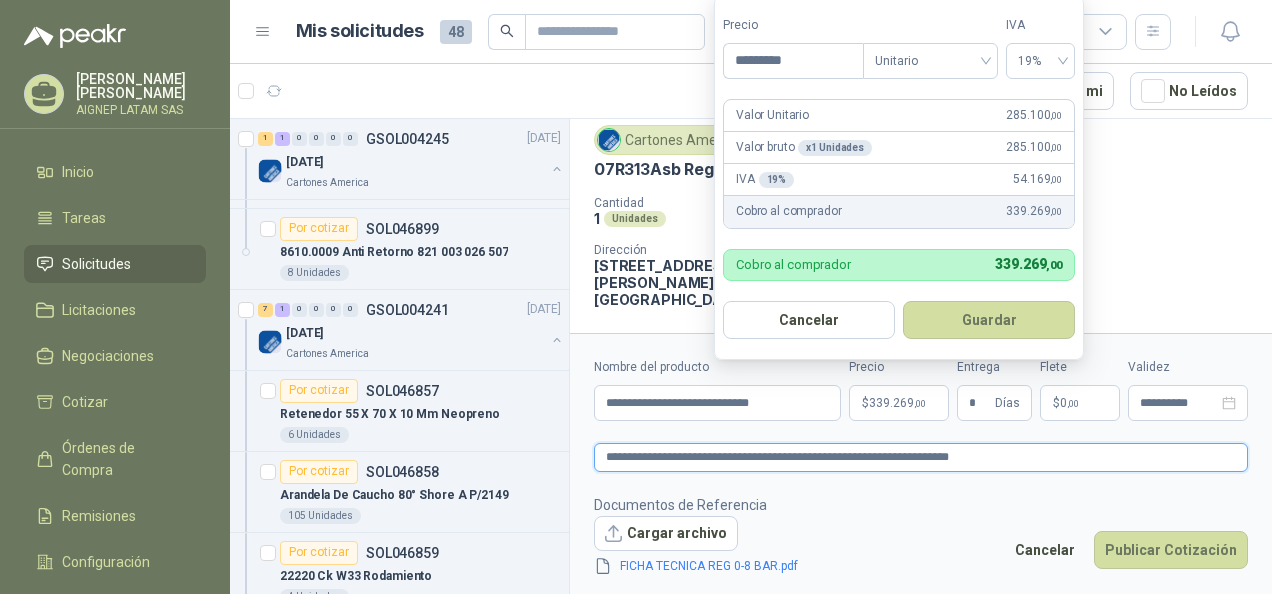 click on "**********" at bounding box center [921, 457] 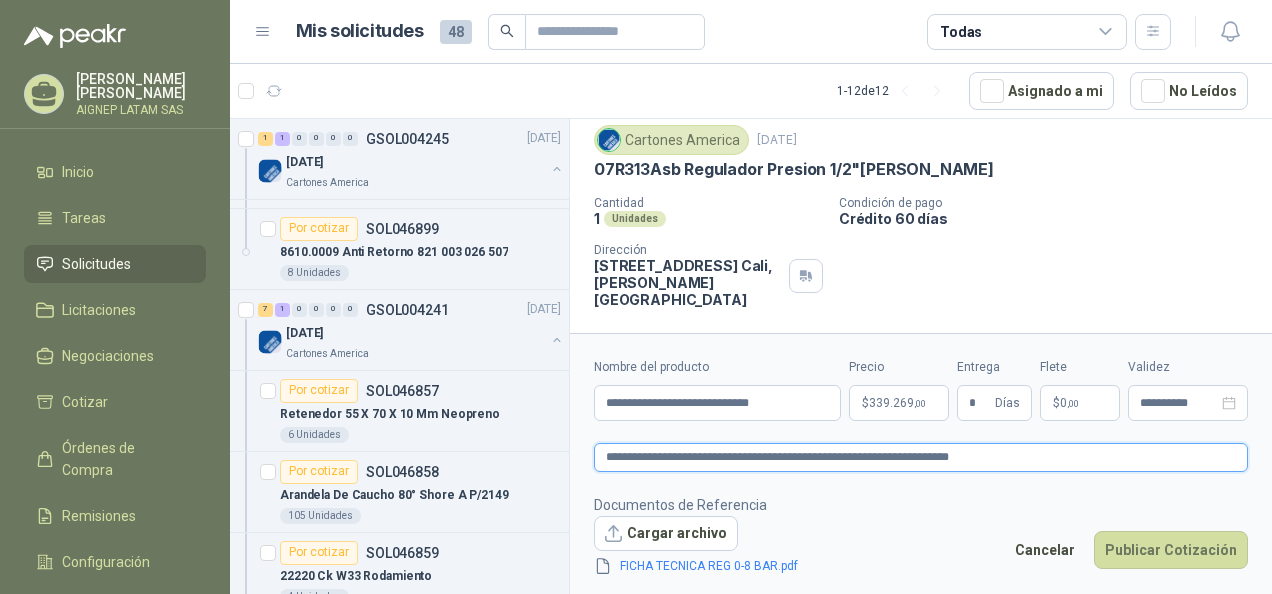 click on "**********" at bounding box center (921, 457) 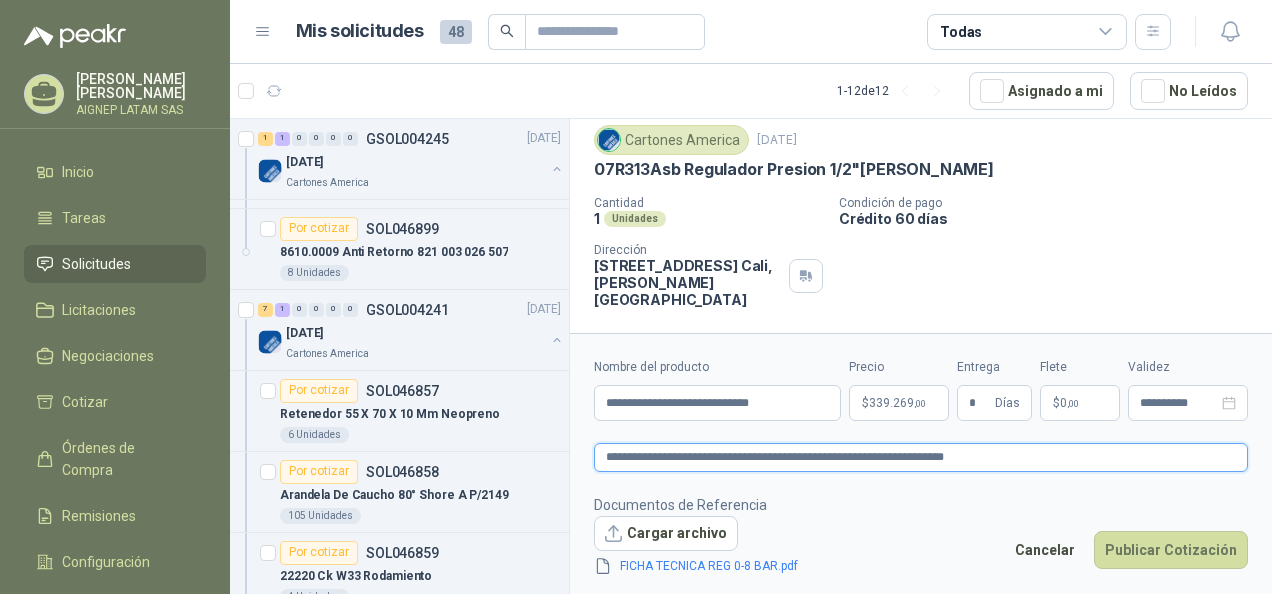 click on "**********" at bounding box center (921, 457) 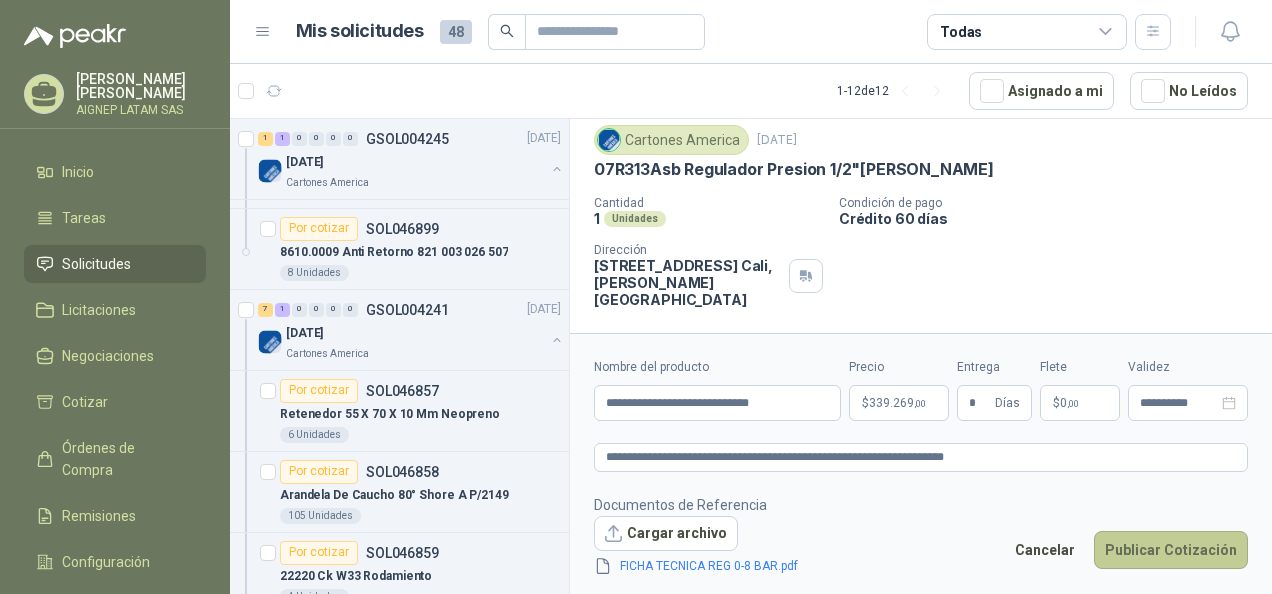 click on "Publicar Cotización" at bounding box center (1171, 550) 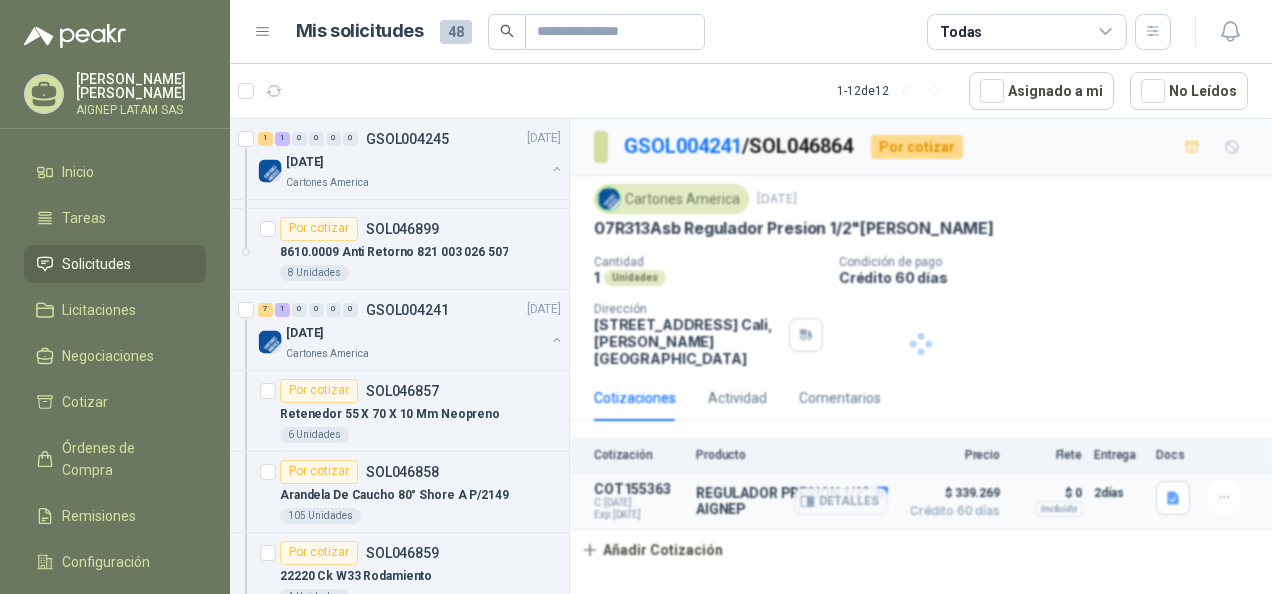 scroll, scrollTop: 0, scrollLeft: 0, axis: both 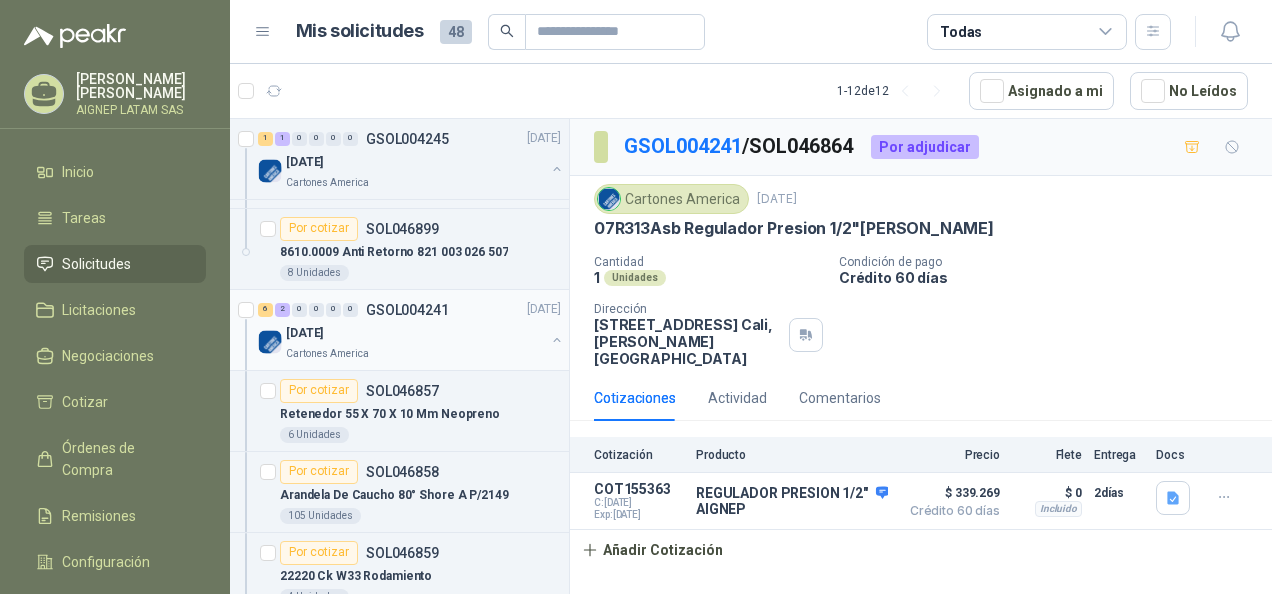 click on "[DATE]" at bounding box center (415, 334) 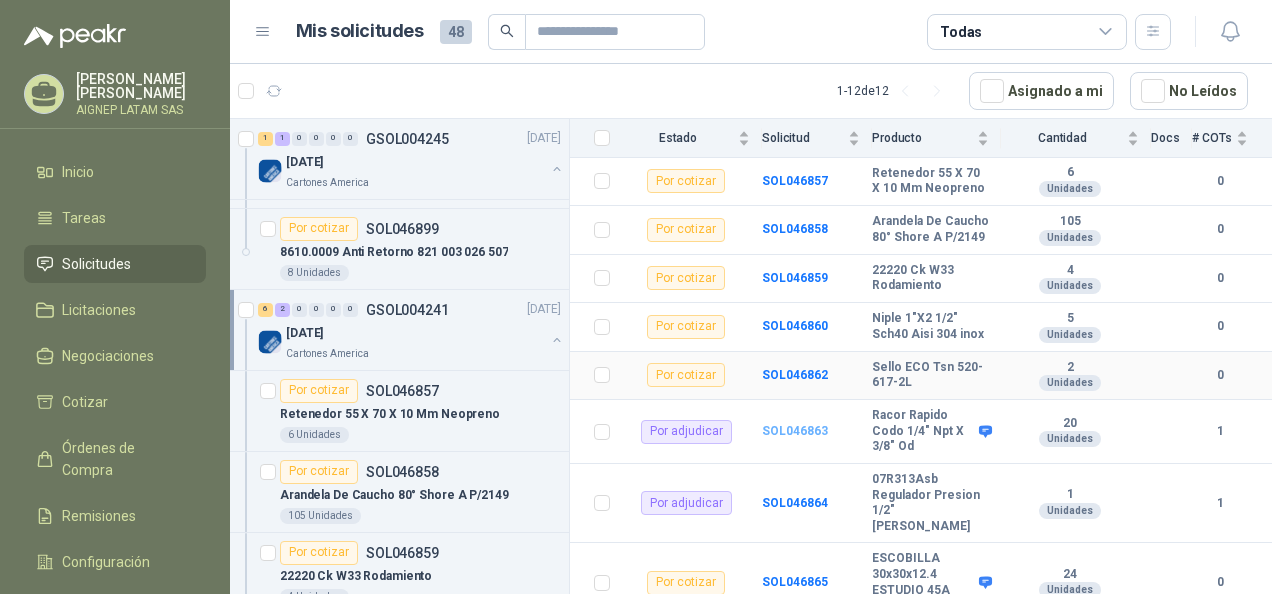 scroll, scrollTop: 276, scrollLeft: 0, axis: vertical 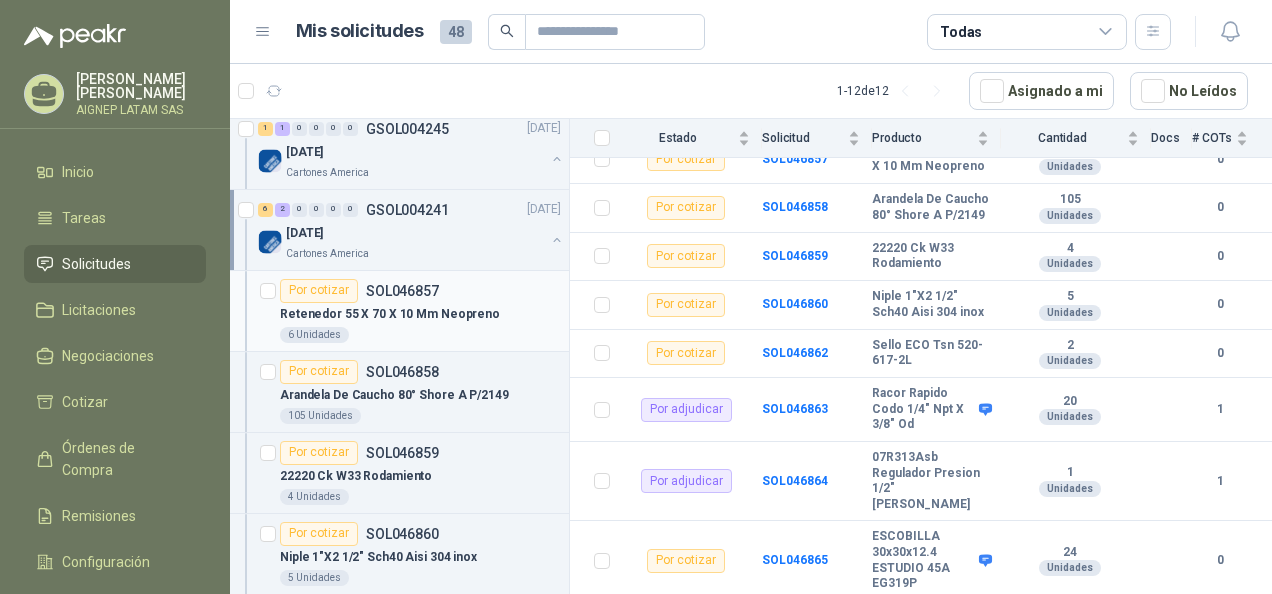 click on "Retenedor 55 X 70 X 10 Mm Neopreno" at bounding box center [390, 314] 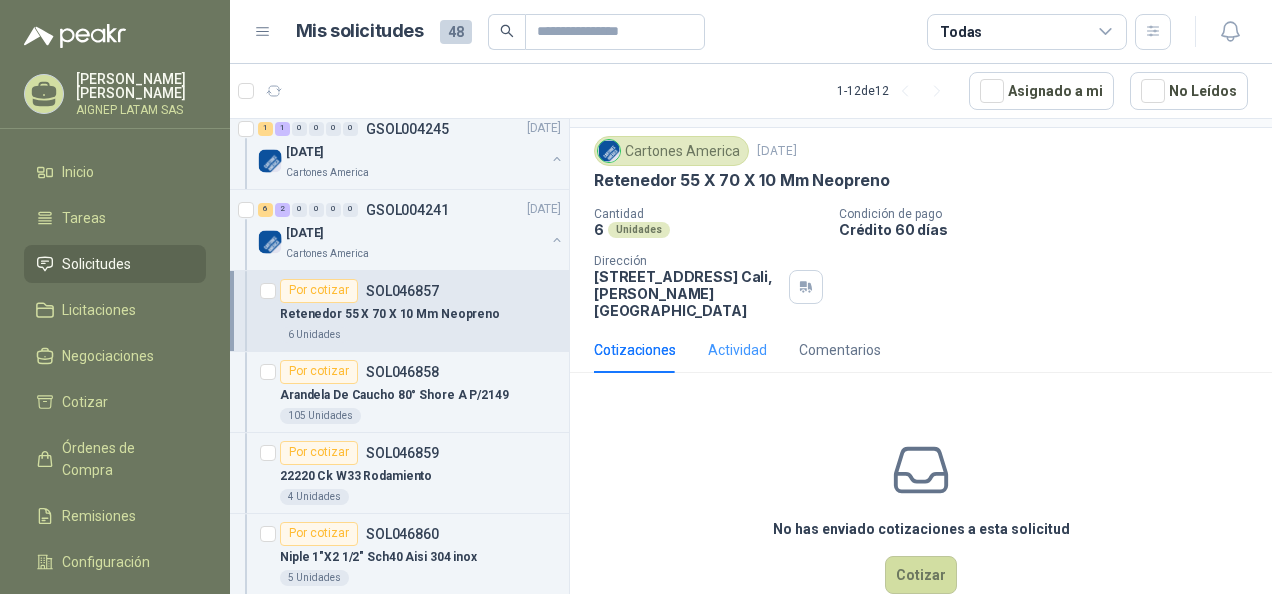 scroll, scrollTop: 73, scrollLeft: 0, axis: vertical 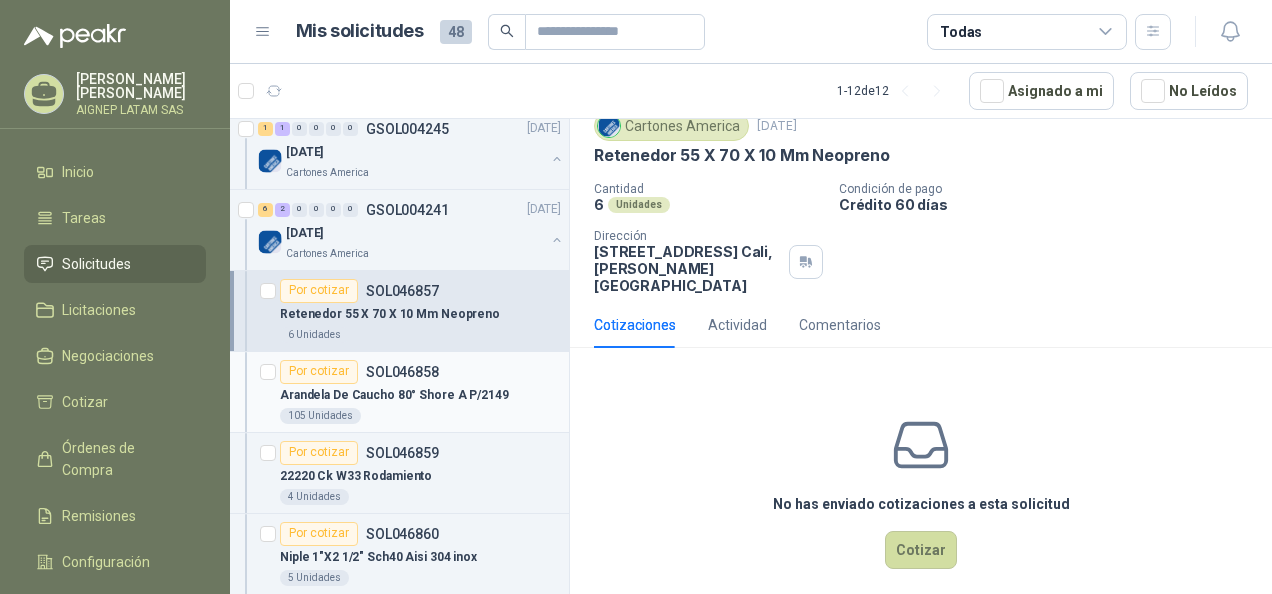 click on "Arandela De Caucho 80° Shore A P/2149" at bounding box center [394, 395] 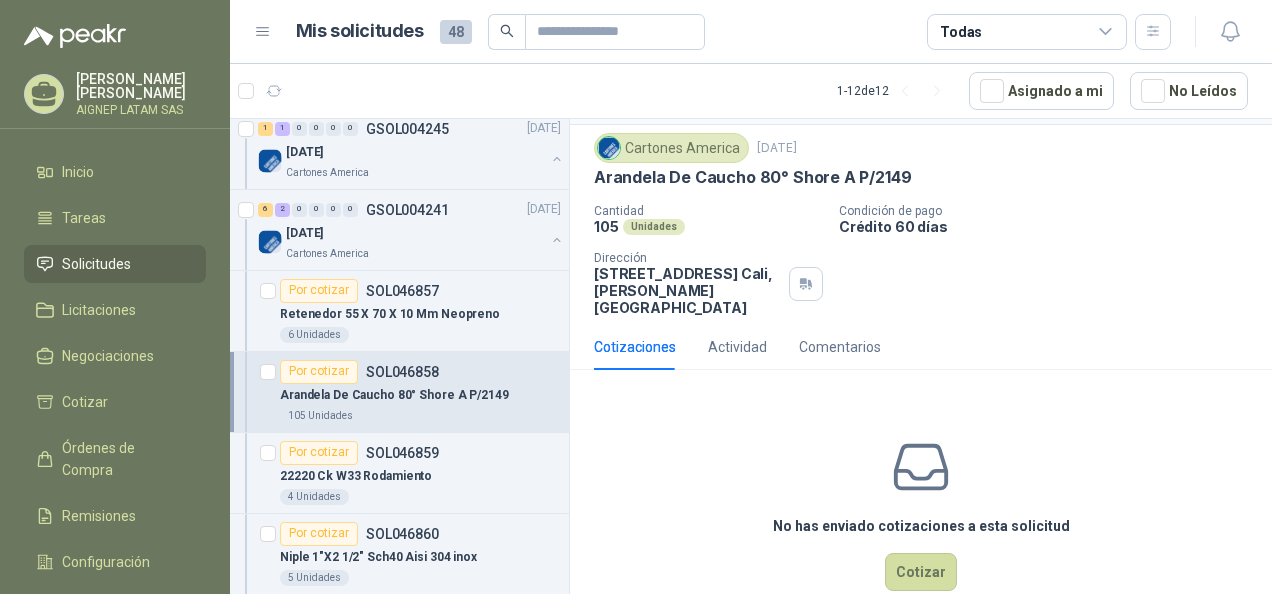 scroll, scrollTop: 73, scrollLeft: 0, axis: vertical 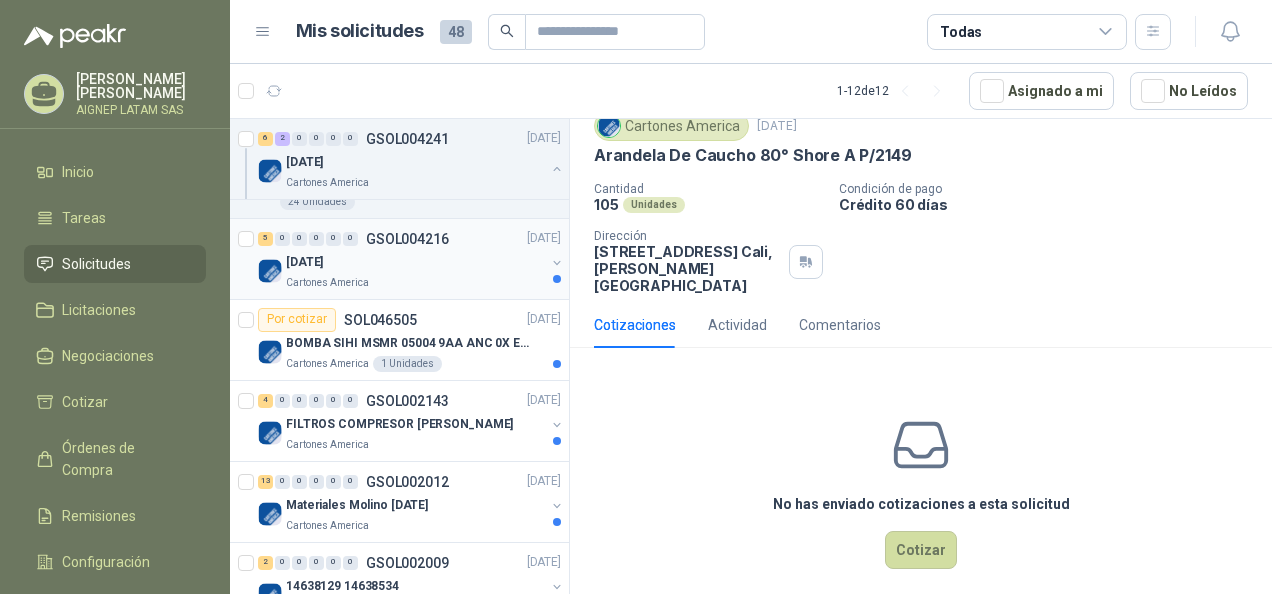 click on "5   0   0   0   0   0   GSOL004216 [DATE]   [DATE] Cartones America" at bounding box center (399, 259) 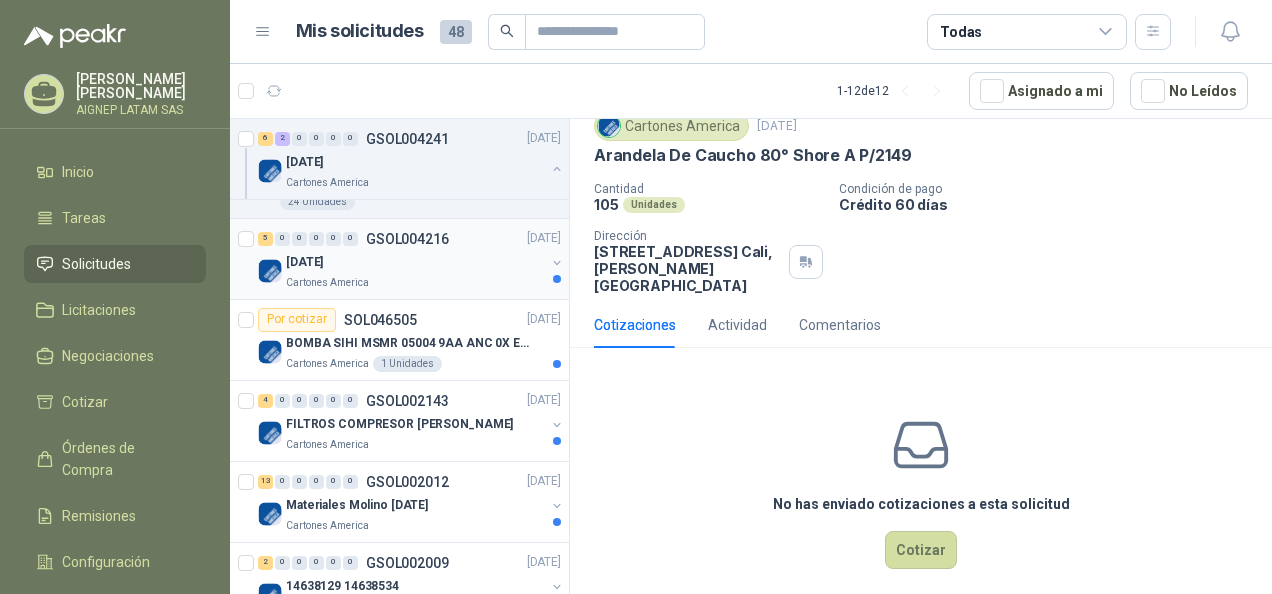 click on "[DATE]" at bounding box center [415, 263] 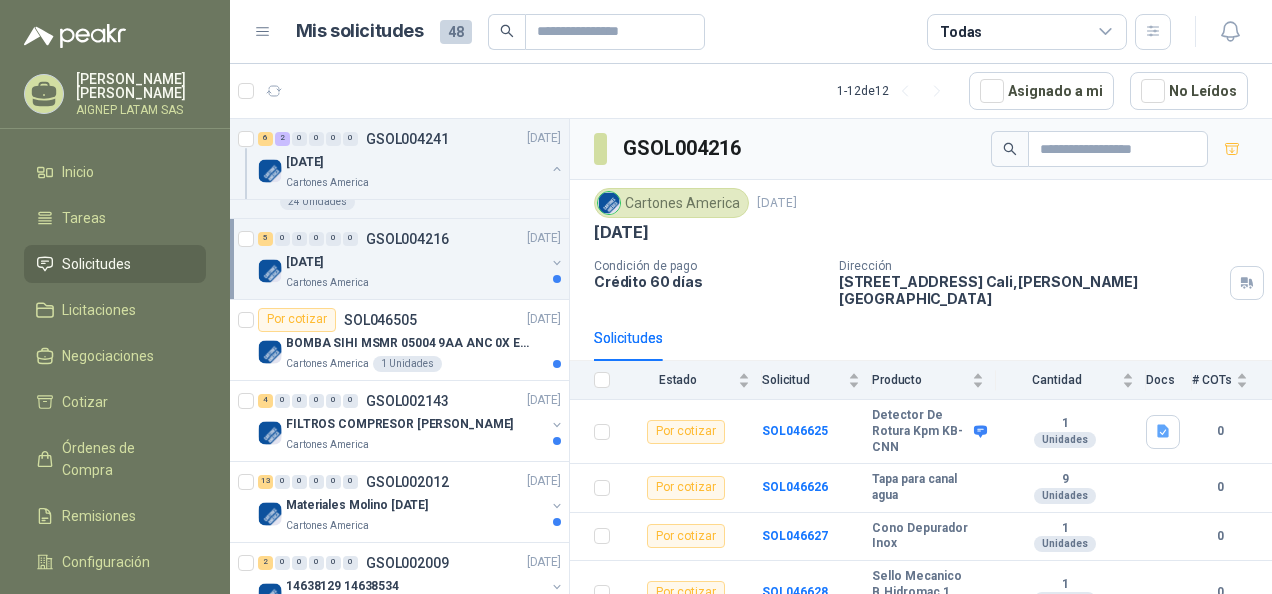 click at bounding box center [557, 263] 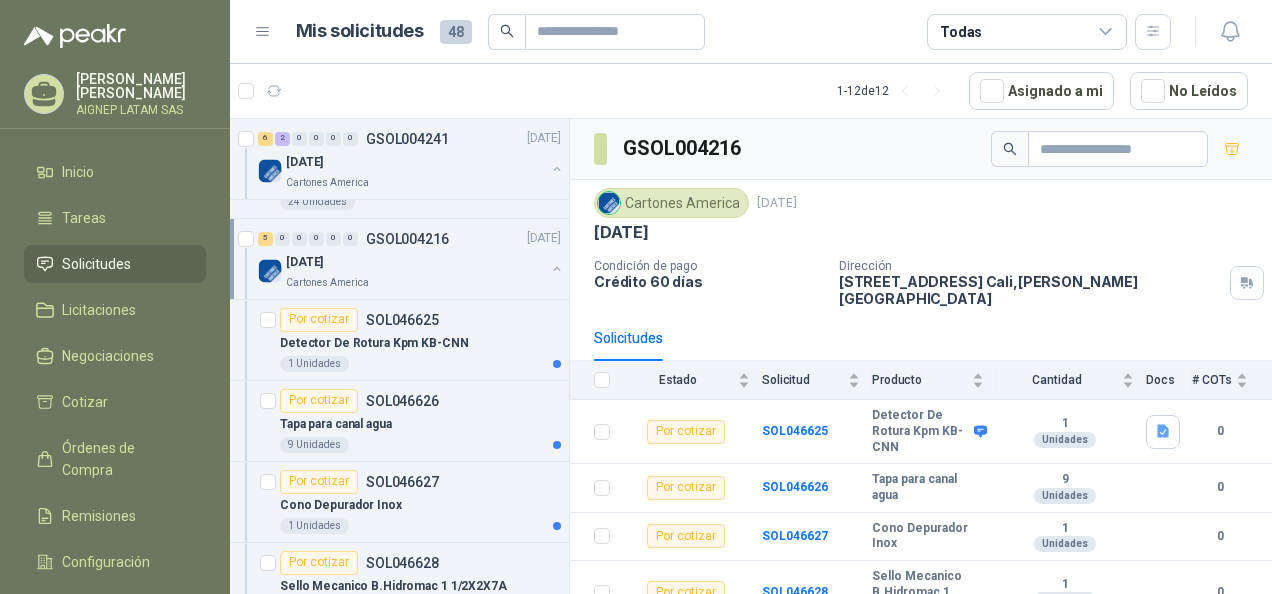 scroll, scrollTop: 6, scrollLeft: 0, axis: vertical 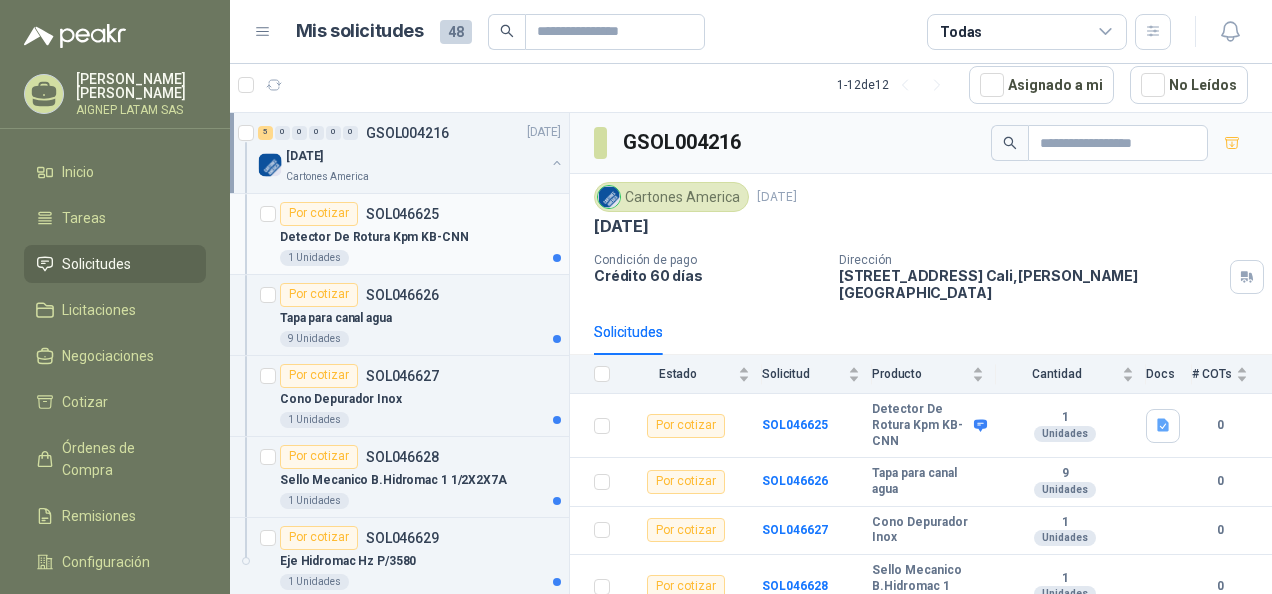 click on "Detector De Rotura Kpm KB-CNN" at bounding box center [420, 238] 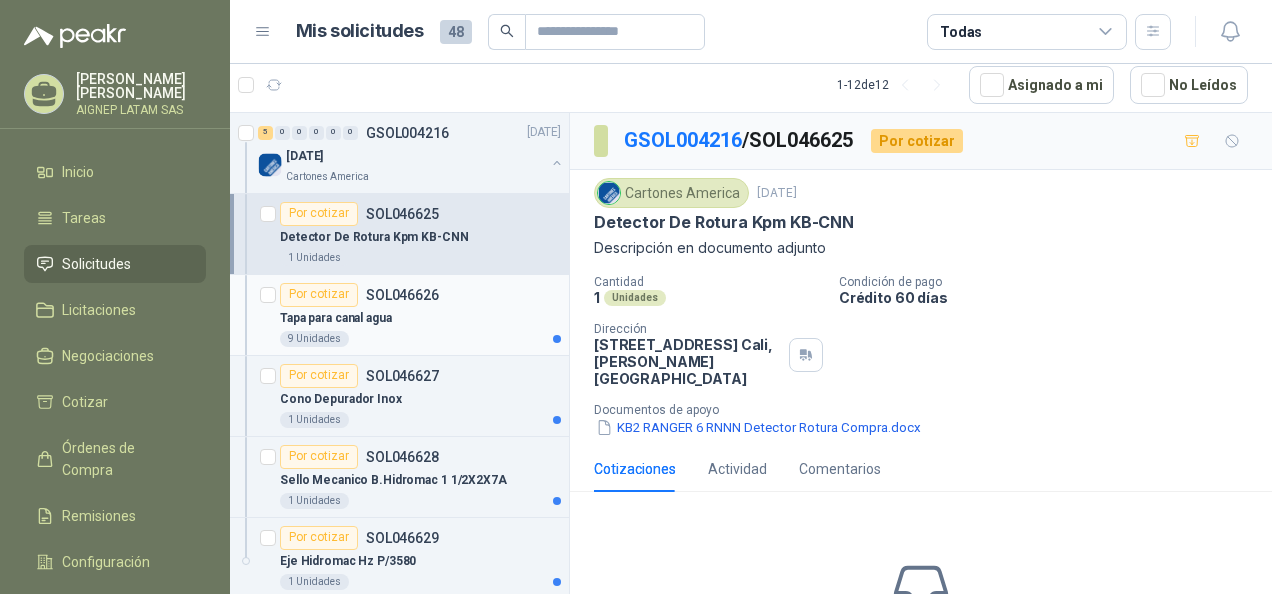 click on "9   Unidades" at bounding box center [420, 339] 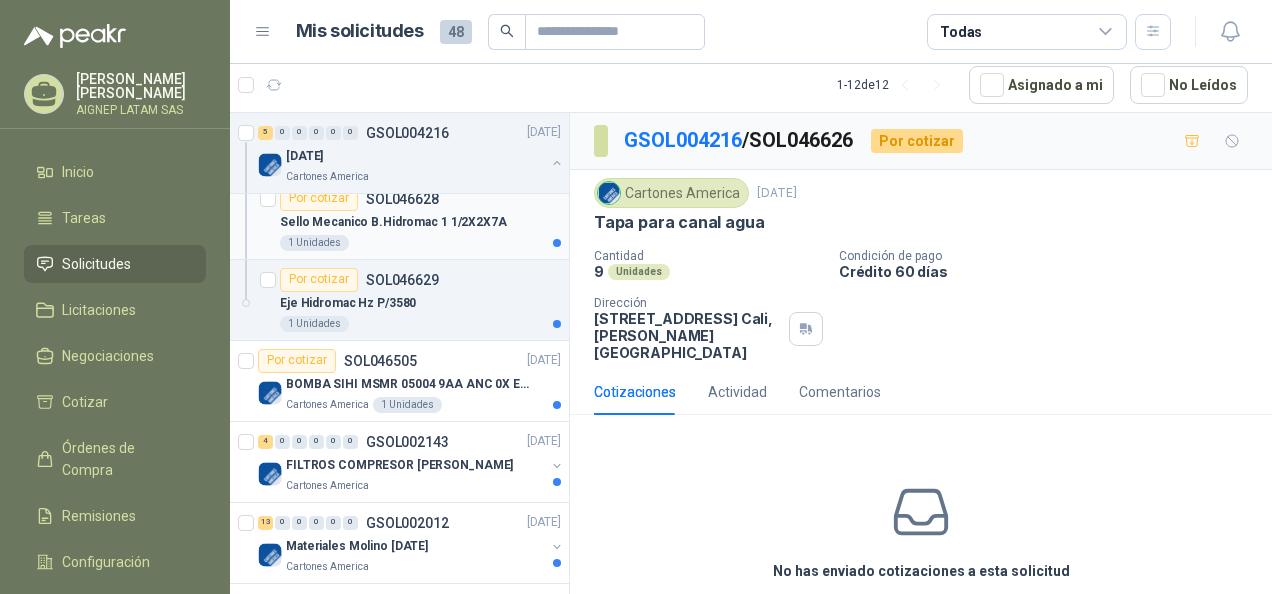 scroll, scrollTop: 1800, scrollLeft: 0, axis: vertical 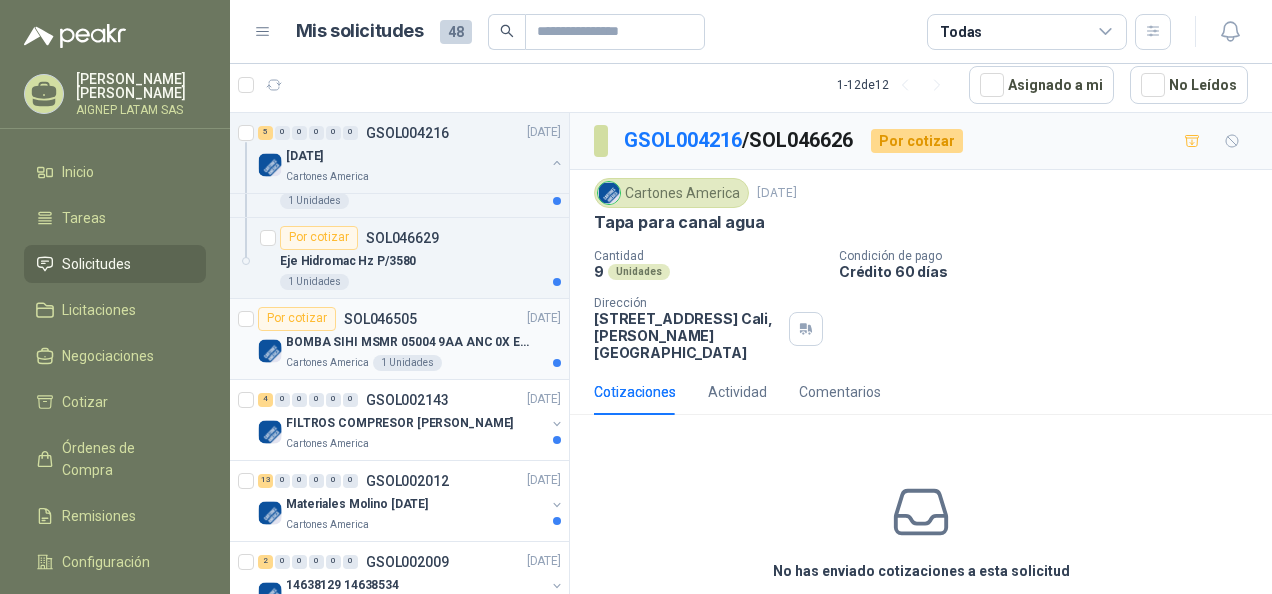 click on "BOMBA SIHI MSMR 05004 9AA ANC 0X EAB (Solo la bomba)" at bounding box center (410, 342) 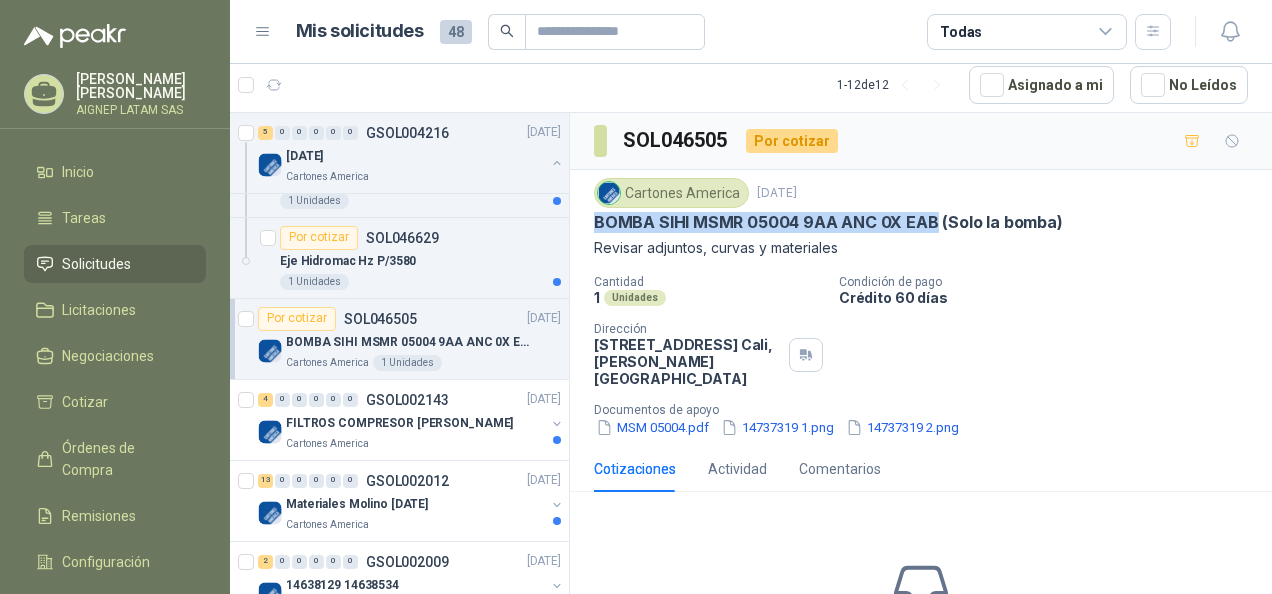 drag, startPoint x: 597, startPoint y: 215, endPoint x: 935, endPoint y: 209, distance: 338.05325 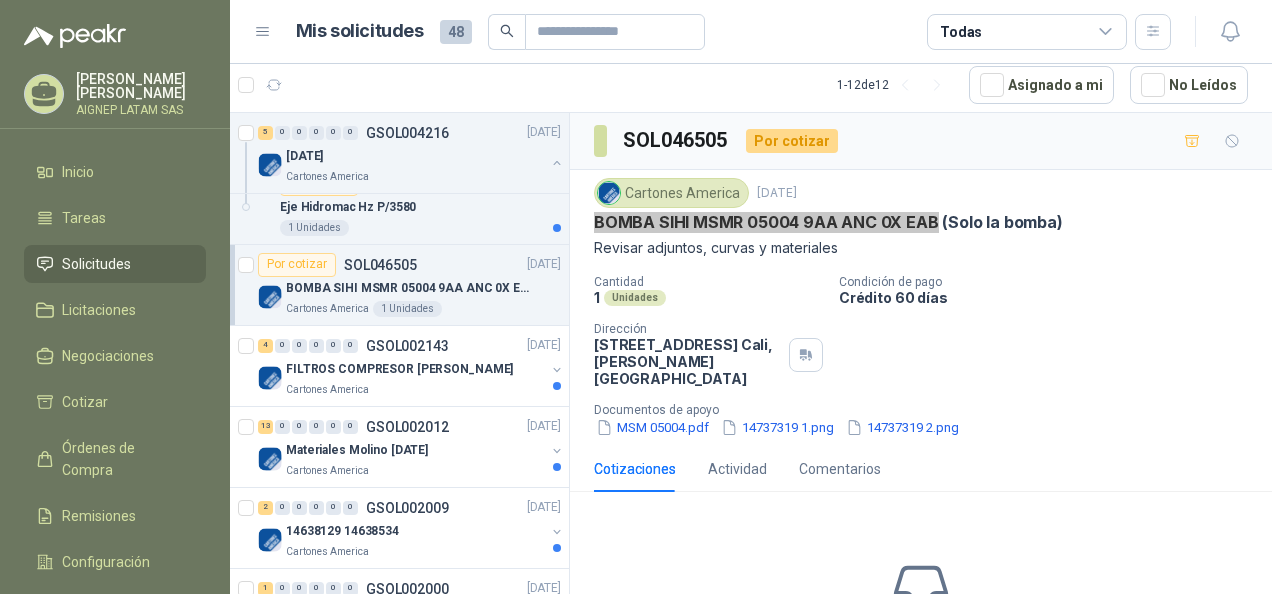 scroll, scrollTop: 1900, scrollLeft: 0, axis: vertical 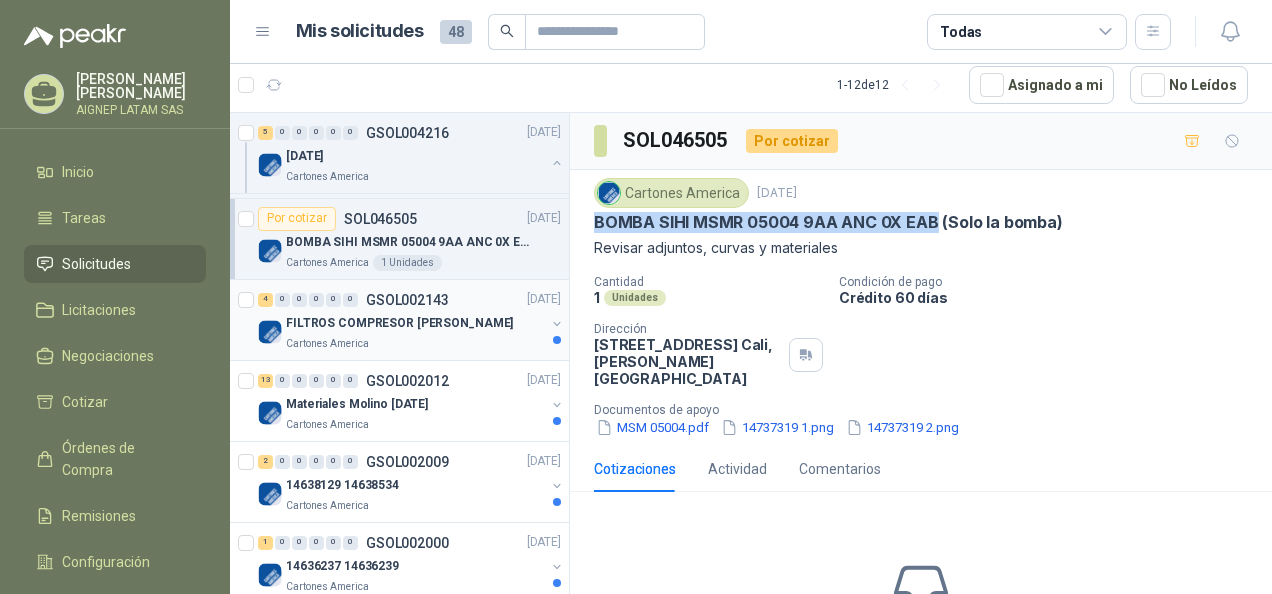 click on "FILTROS COMPRESOR [PERSON_NAME]" at bounding box center [415, 324] 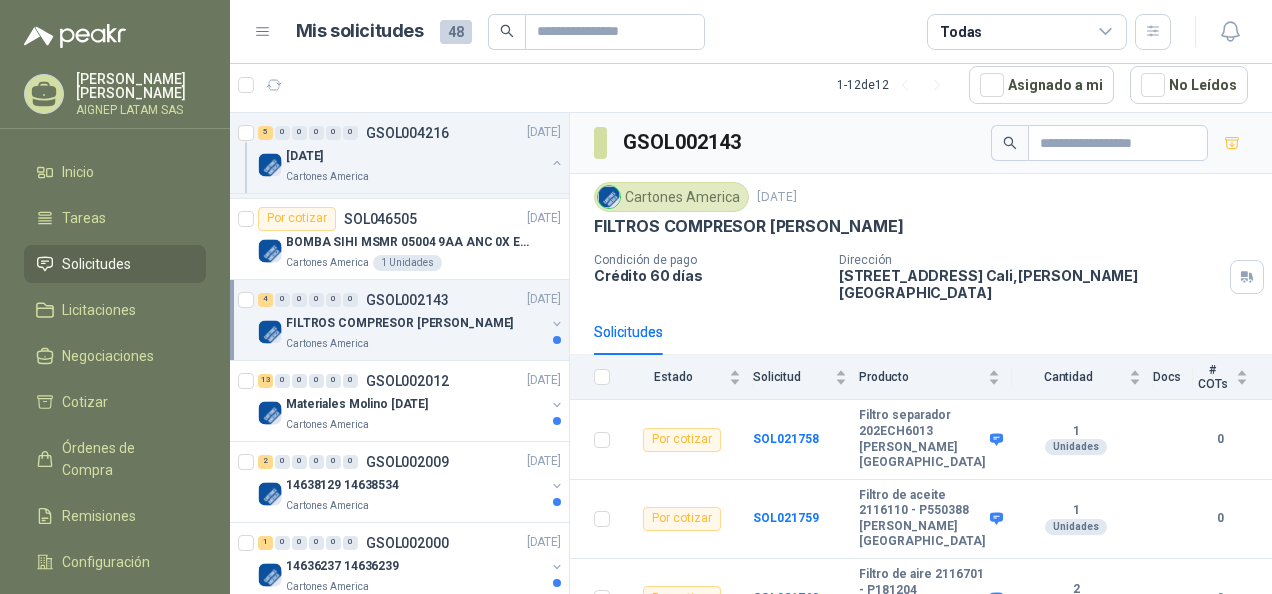 click on "4   0   0   0   0   0   GSOL002143 [DATE]" at bounding box center [411, 300] 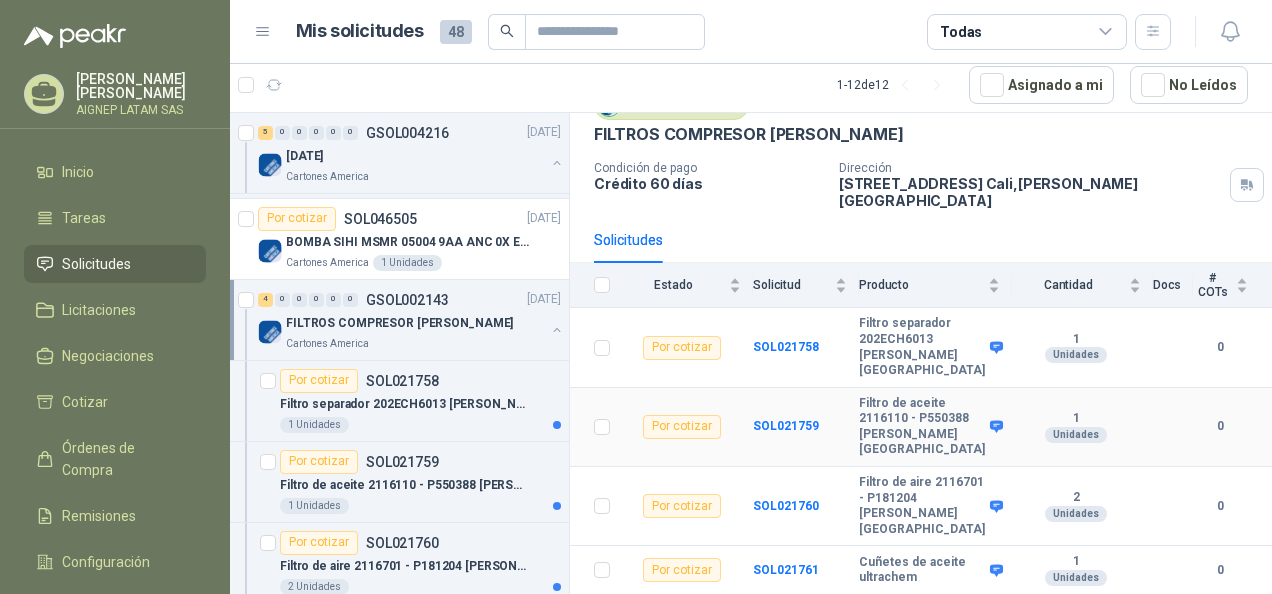 scroll, scrollTop: 114, scrollLeft: 0, axis: vertical 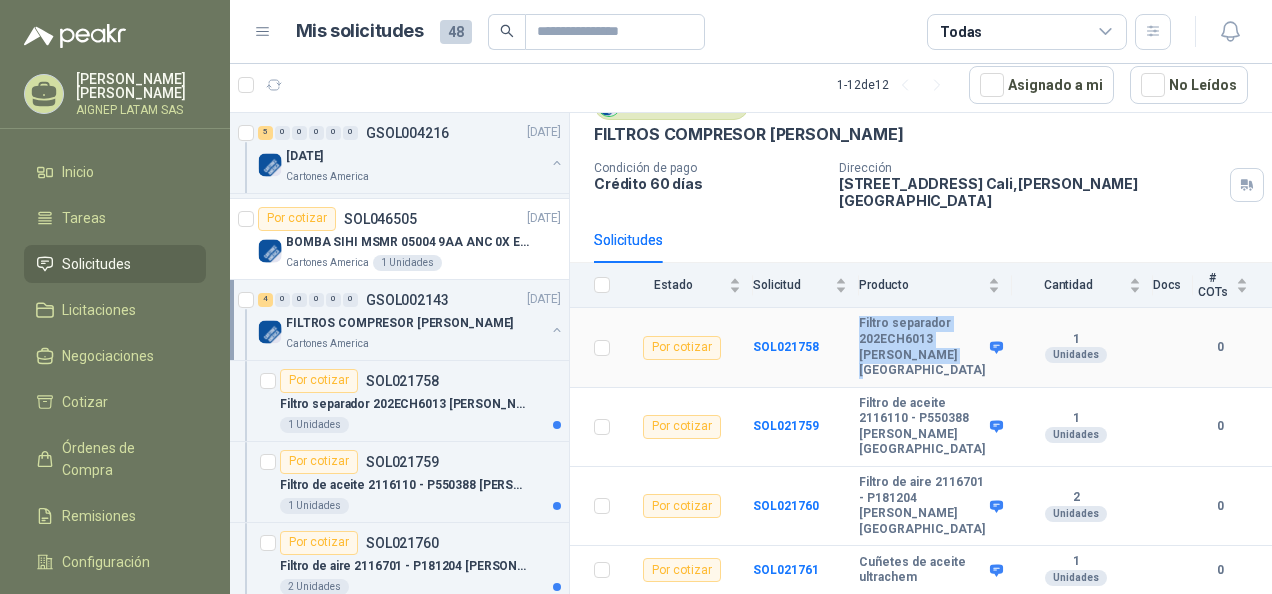drag, startPoint x: 916, startPoint y: 323, endPoint x: 862, endPoint y: 274, distance: 72.91776 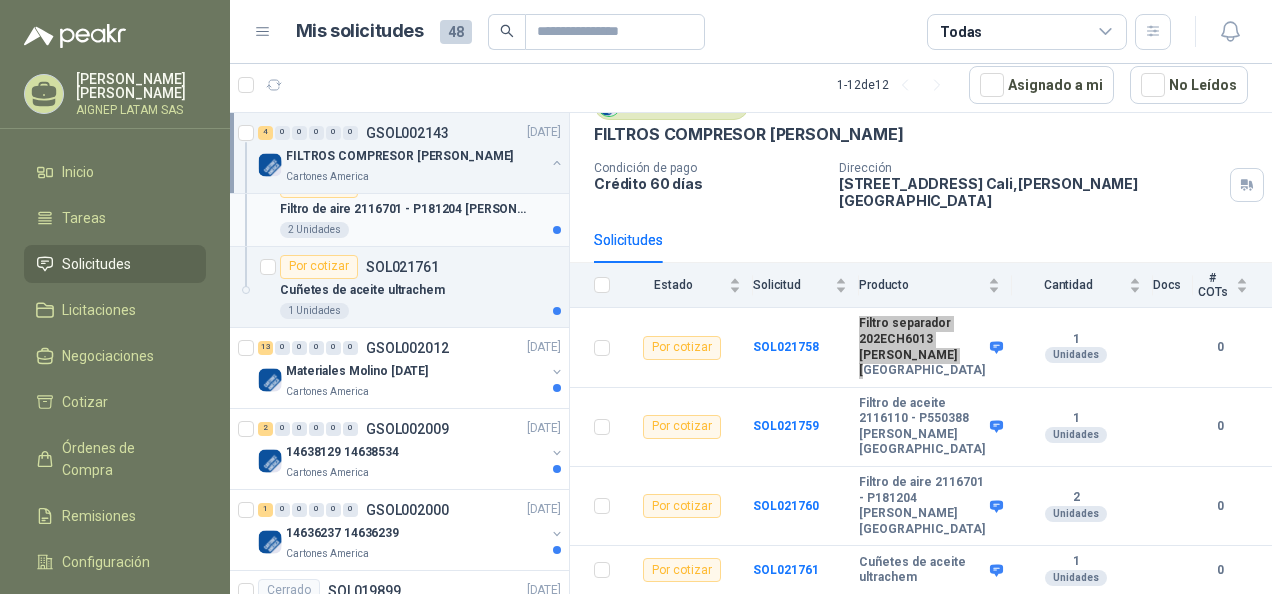 scroll, scrollTop: 2300, scrollLeft: 0, axis: vertical 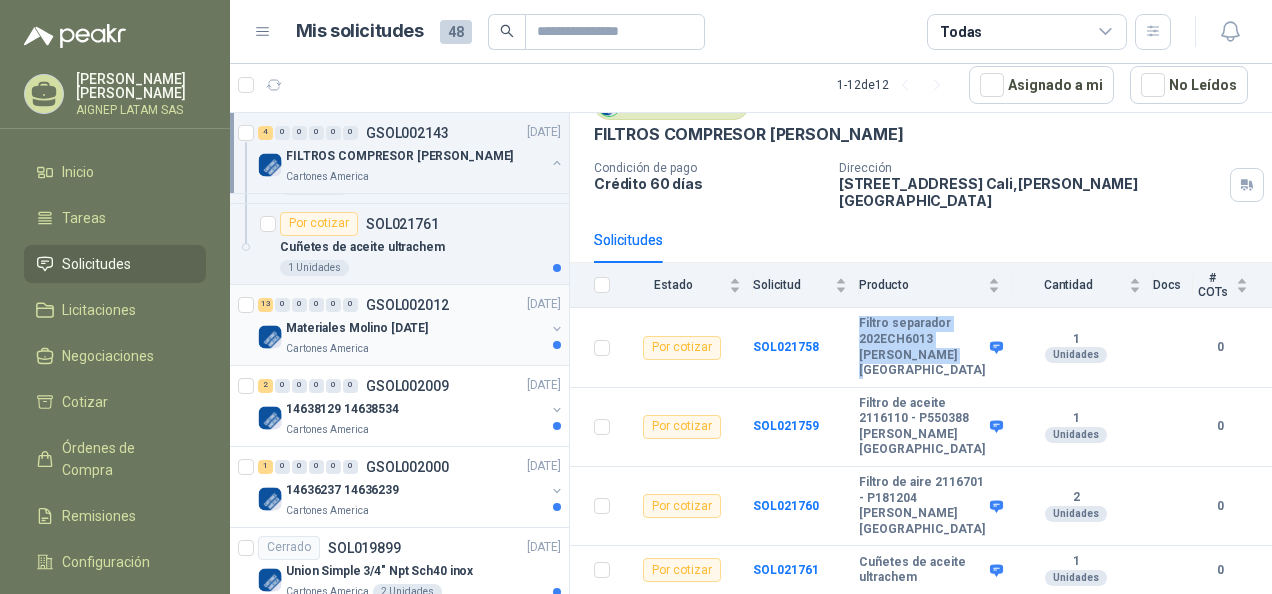 click at bounding box center (557, 329) 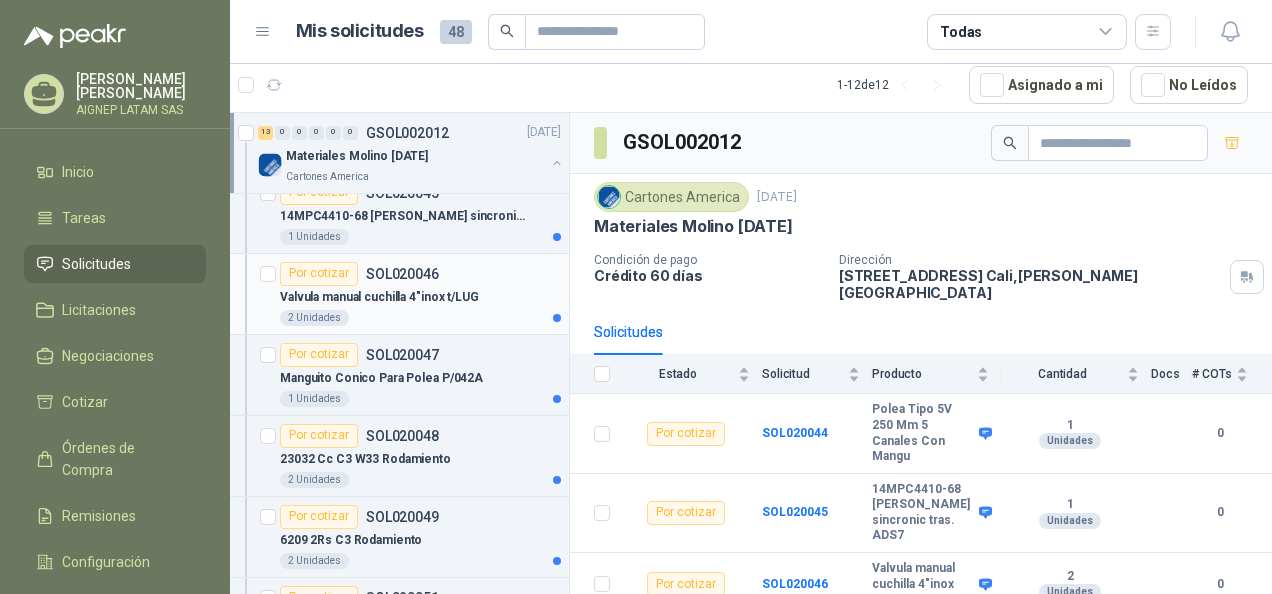 scroll, scrollTop: 2600, scrollLeft: 0, axis: vertical 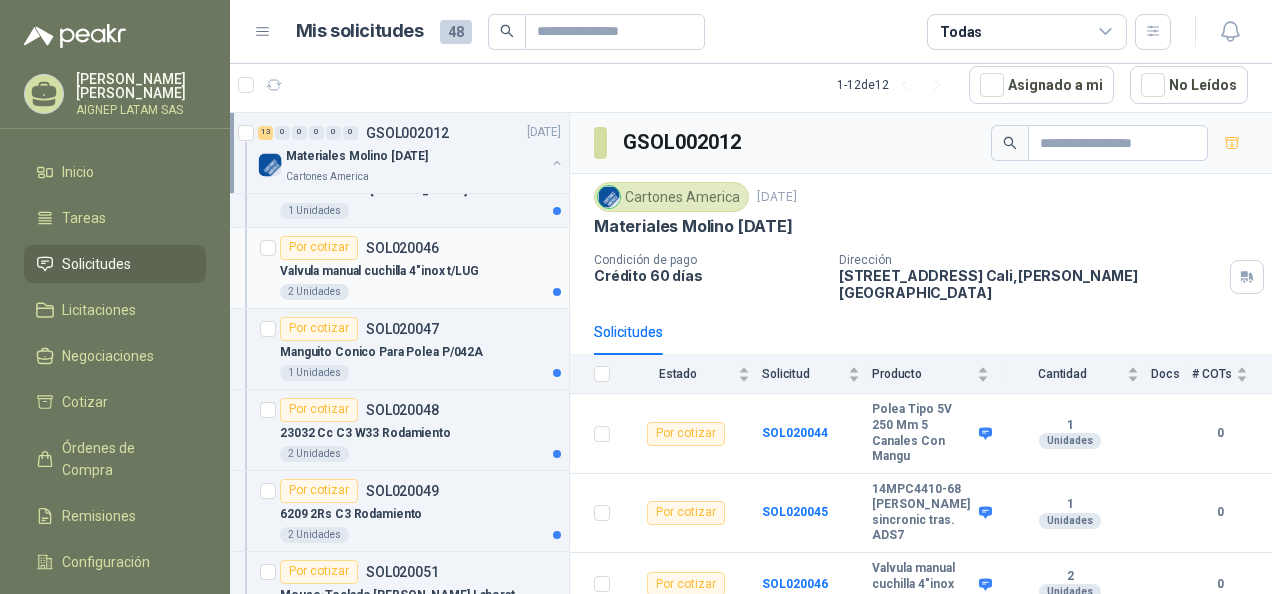 click on "Valvula manual cuchilla 4"inox t/LUG" at bounding box center (379, 271) 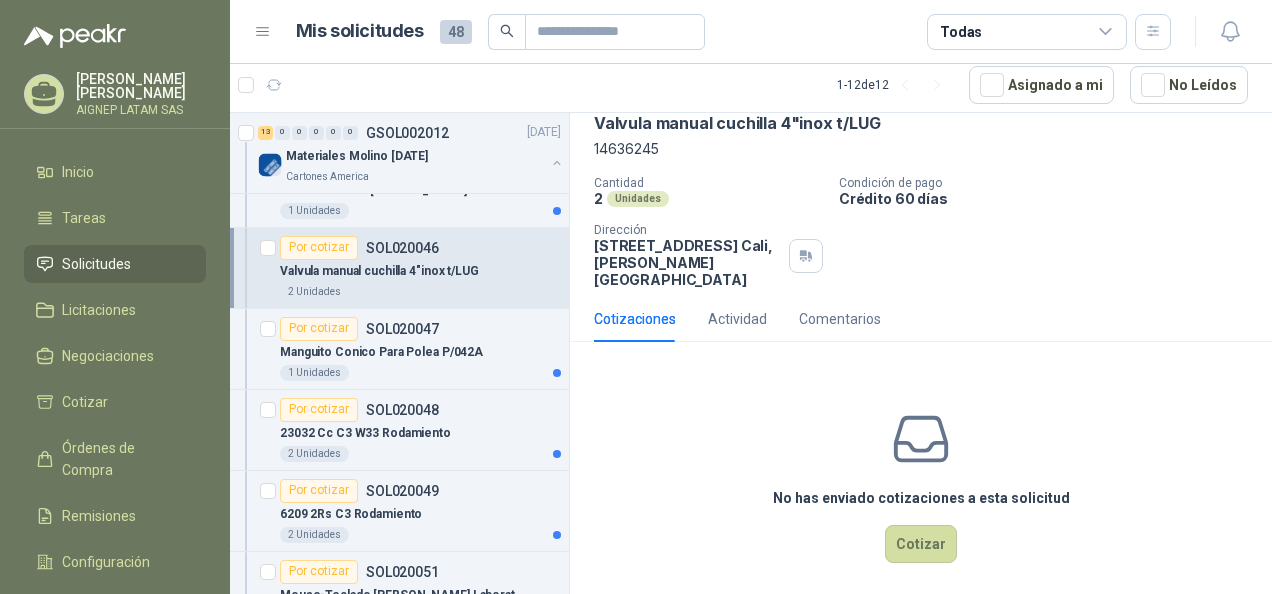 scroll, scrollTop: 0, scrollLeft: 0, axis: both 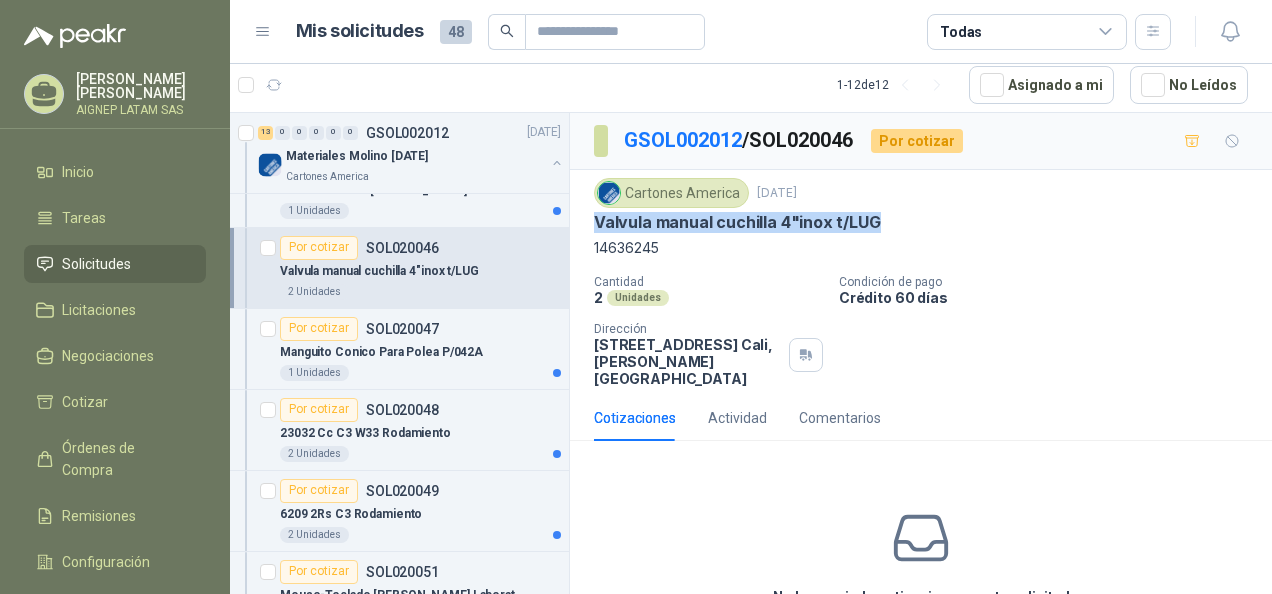 drag, startPoint x: 875, startPoint y: 218, endPoint x: 587, endPoint y: 210, distance: 288.11108 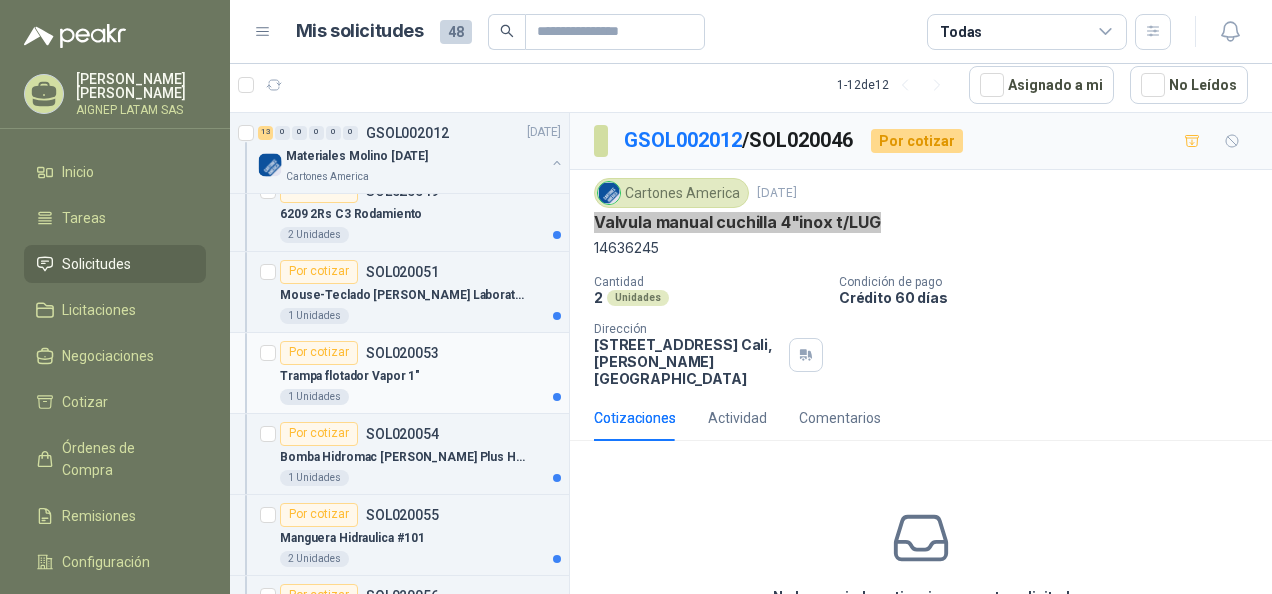 scroll, scrollTop: 3000, scrollLeft: 0, axis: vertical 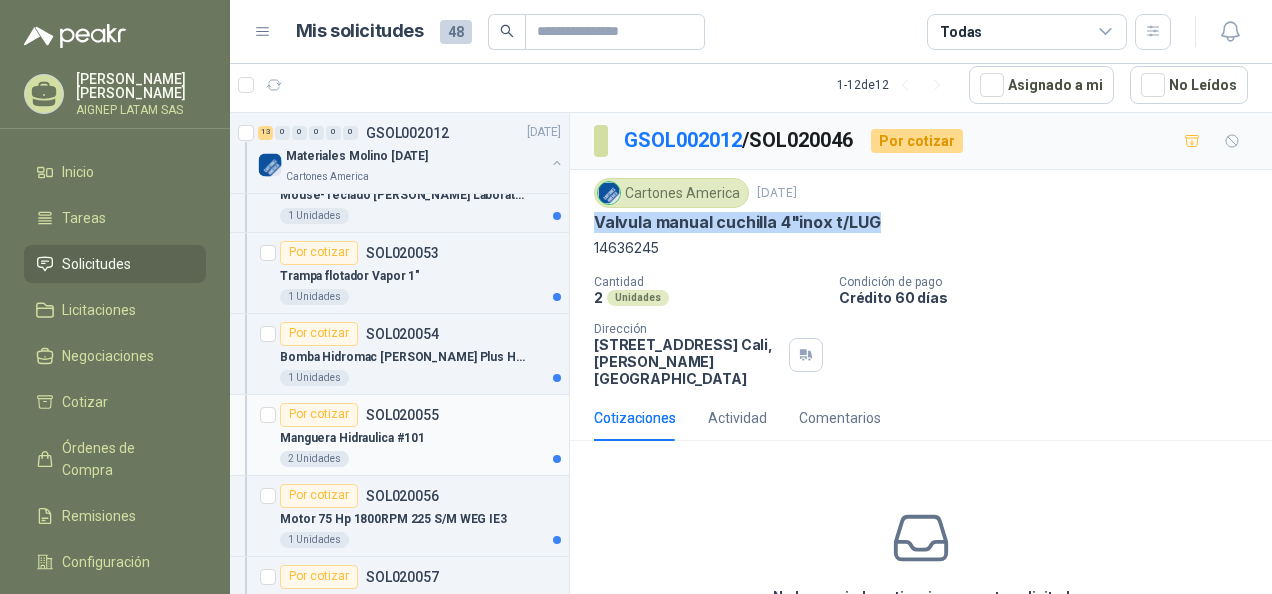 click on "Por cotizar SOL020055" at bounding box center (420, 415) 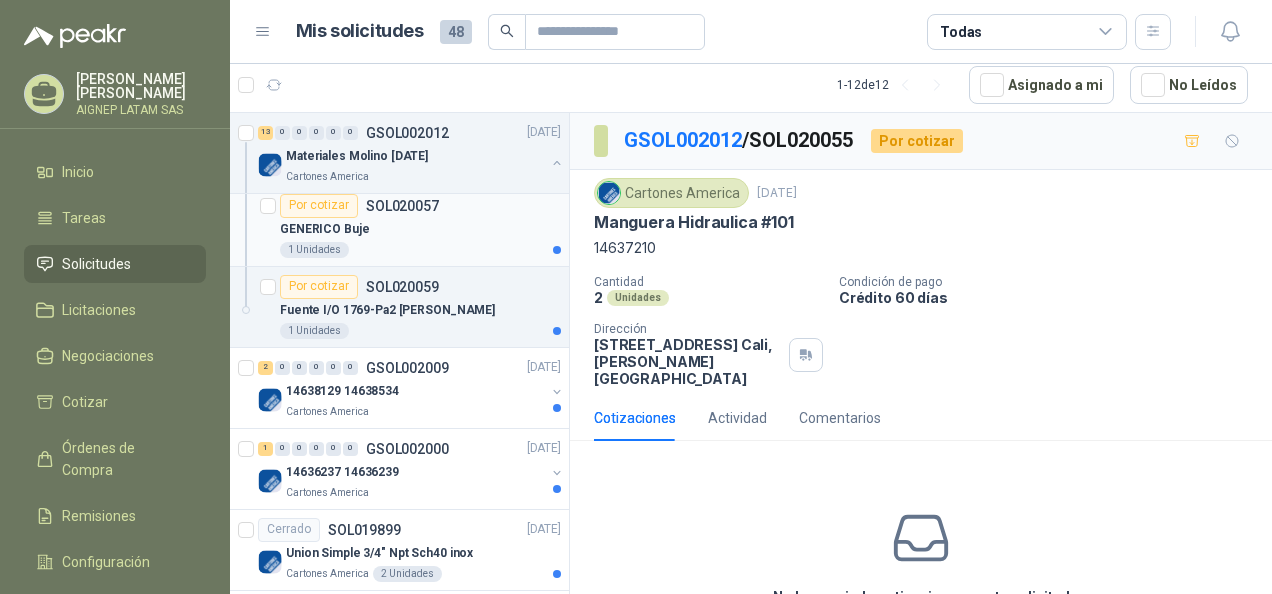 scroll, scrollTop: 3400, scrollLeft: 0, axis: vertical 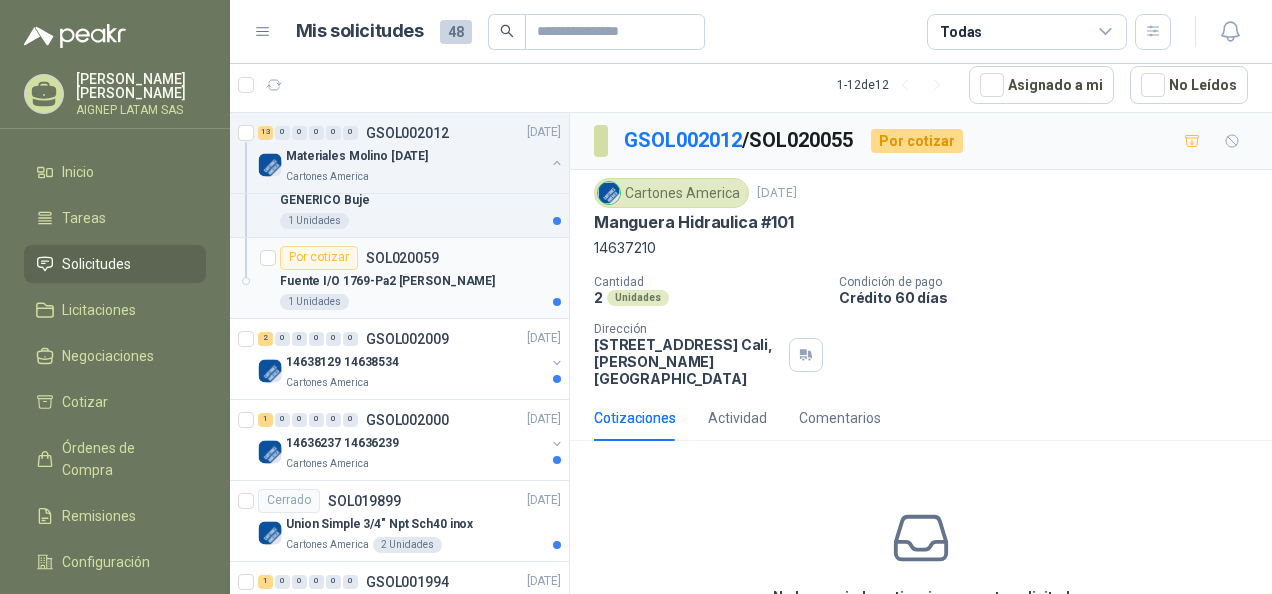 click on "Fuente I/O 1769-Pa2 [PERSON_NAME]" at bounding box center (387, 281) 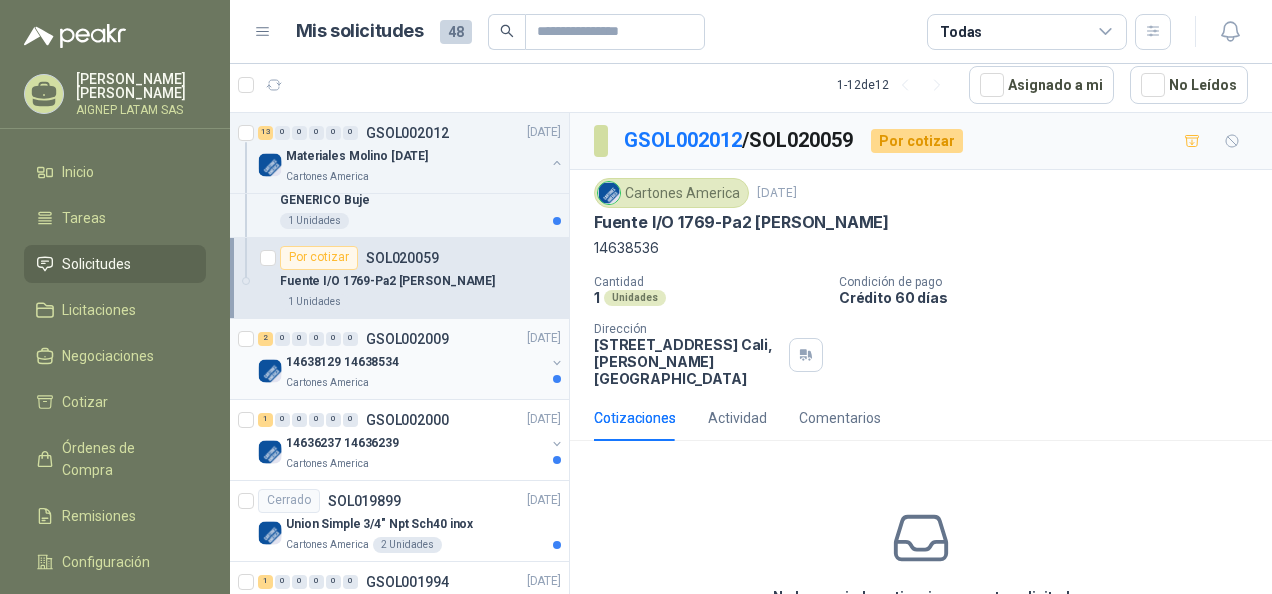 scroll, scrollTop: 3500, scrollLeft: 0, axis: vertical 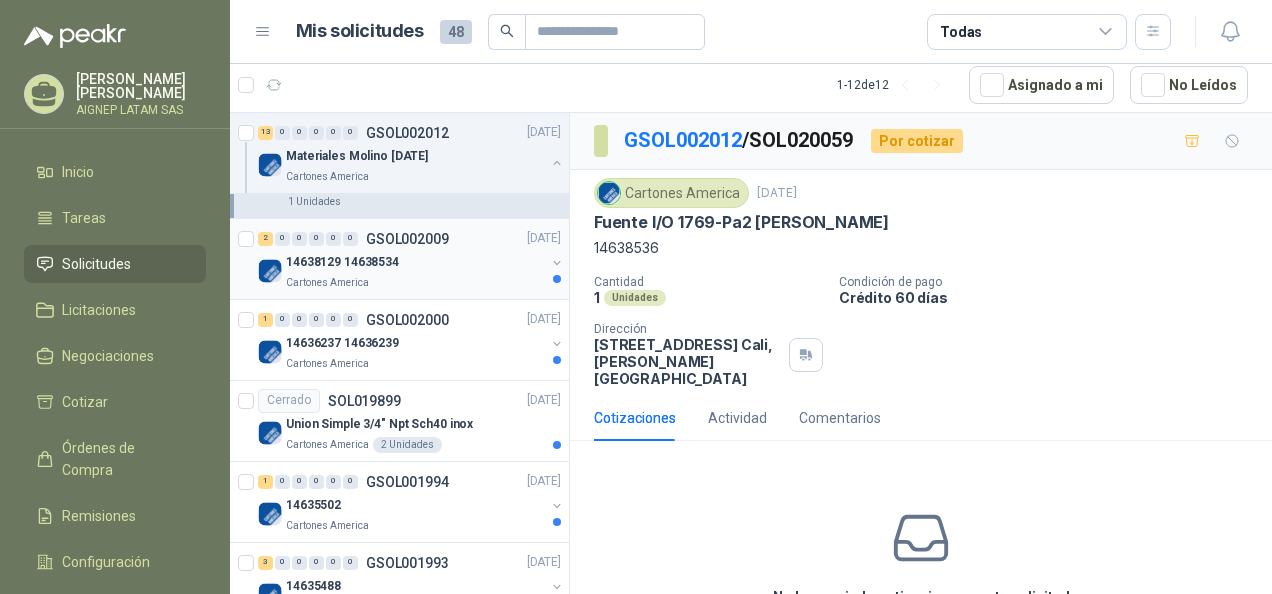 click on "14638129 14638534" at bounding box center [415, 263] 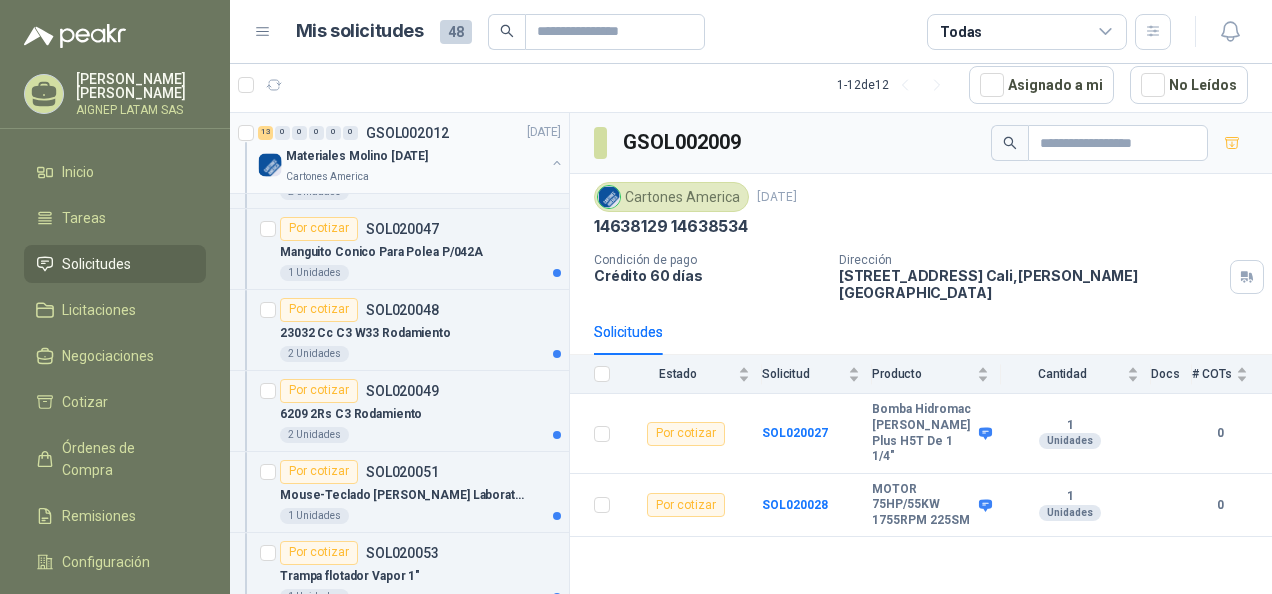 scroll, scrollTop: 2500, scrollLeft: 0, axis: vertical 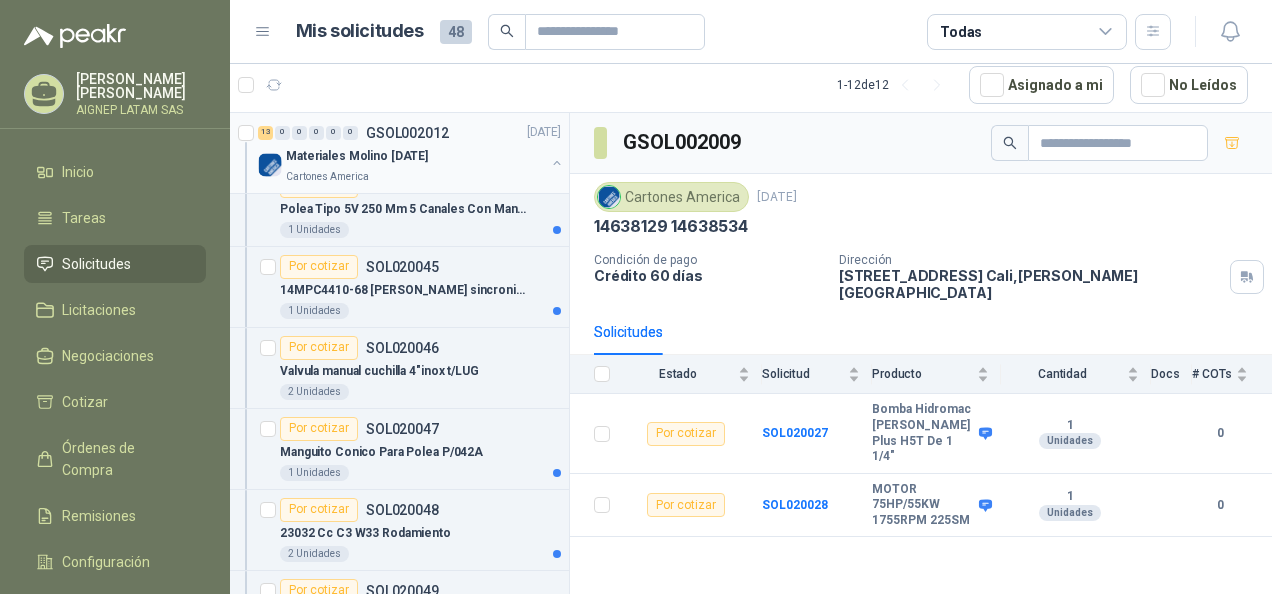 click at bounding box center (557, 163) 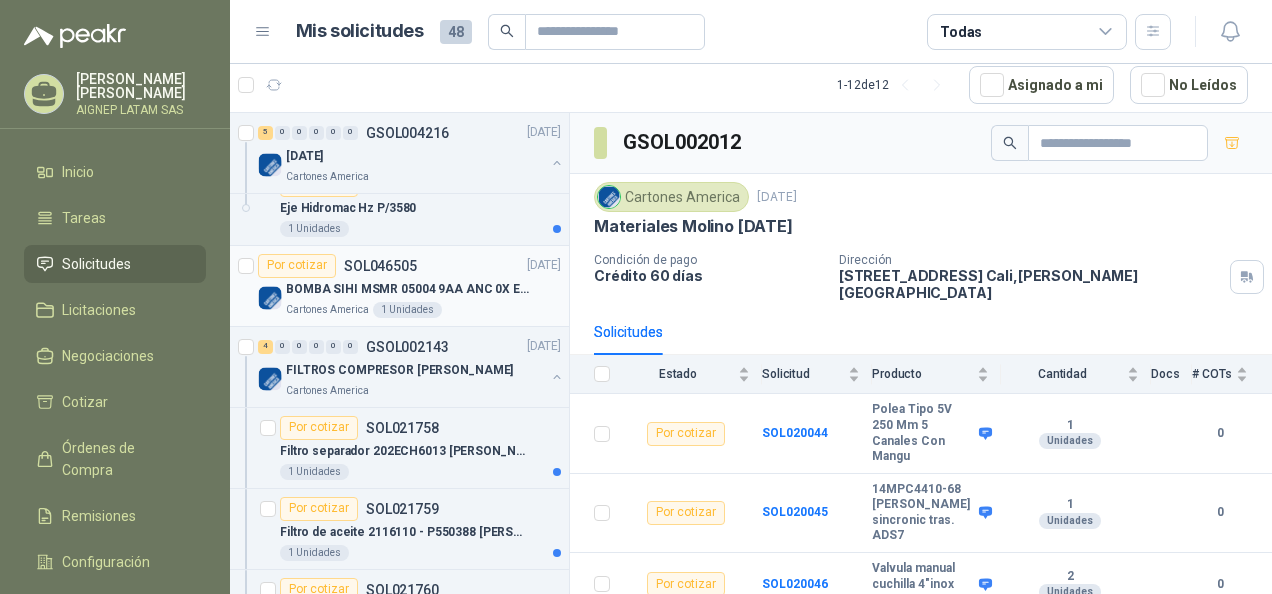 scroll, scrollTop: 1875, scrollLeft: 0, axis: vertical 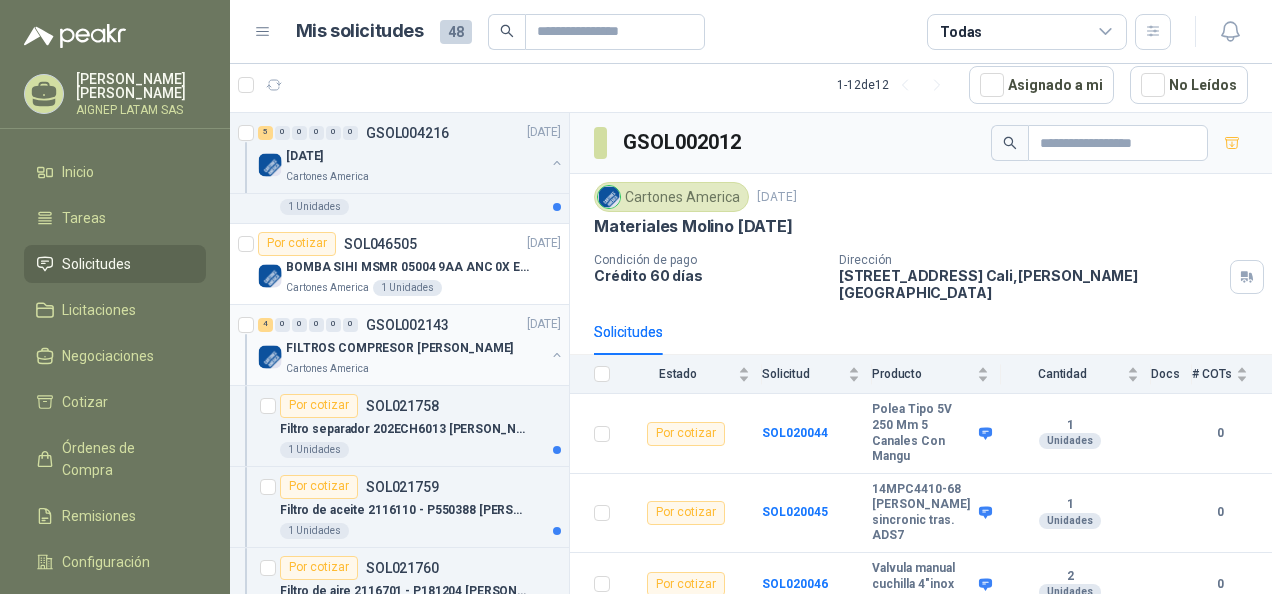 click at bounding box center (557, 355) 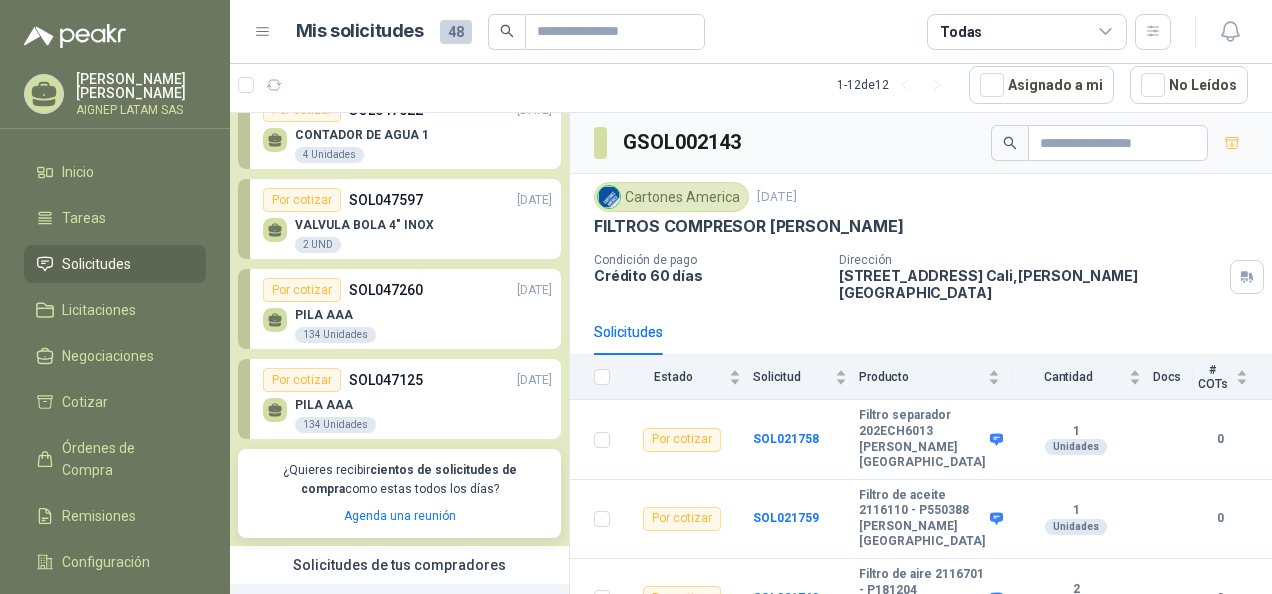 scroll, scrollTop: 0, scrollLeft: 0, axis: both 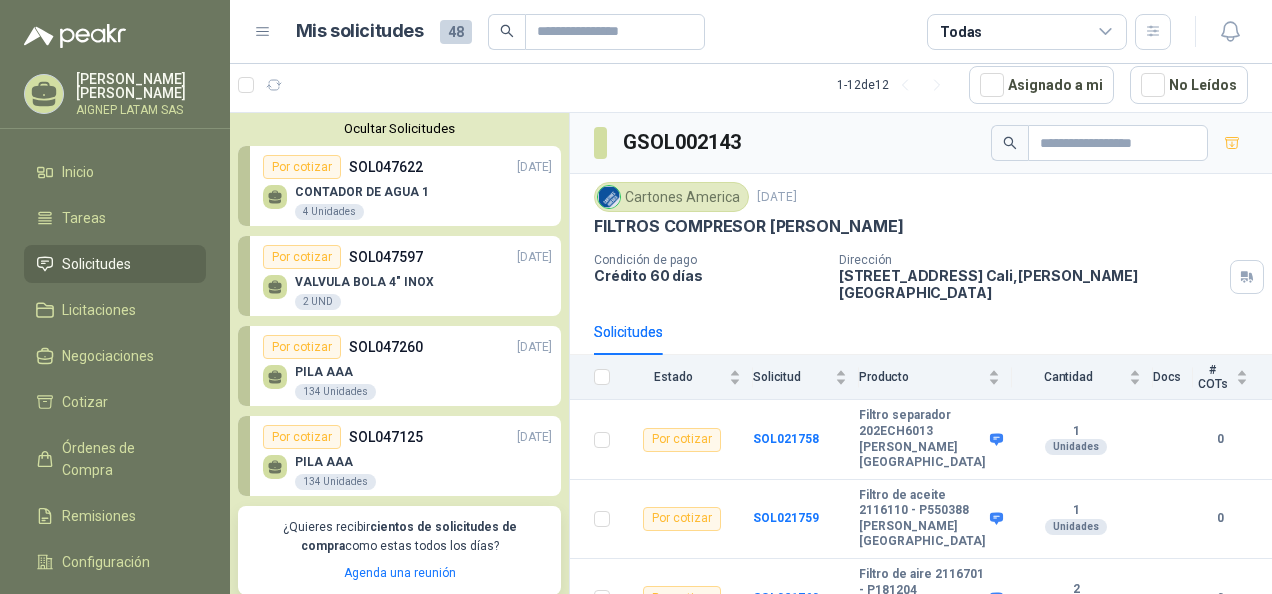 click on "Por cotizar" at bounding box center [302, 257] 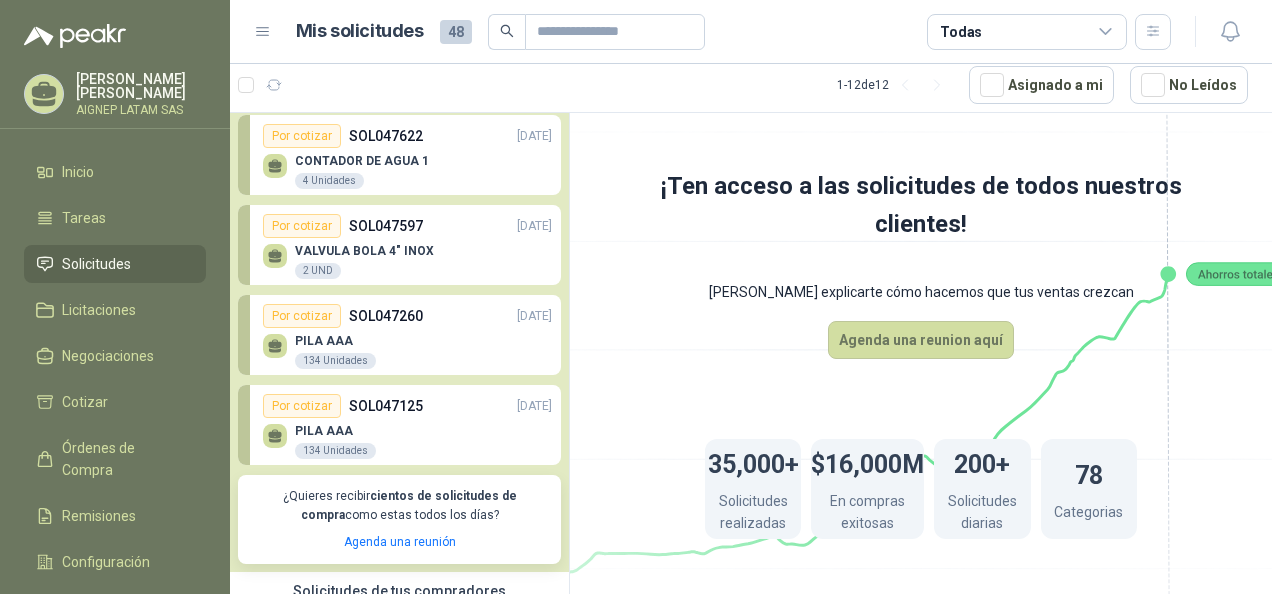 scroll, scrollTop: 0, scrollLeft: 0, axis: both 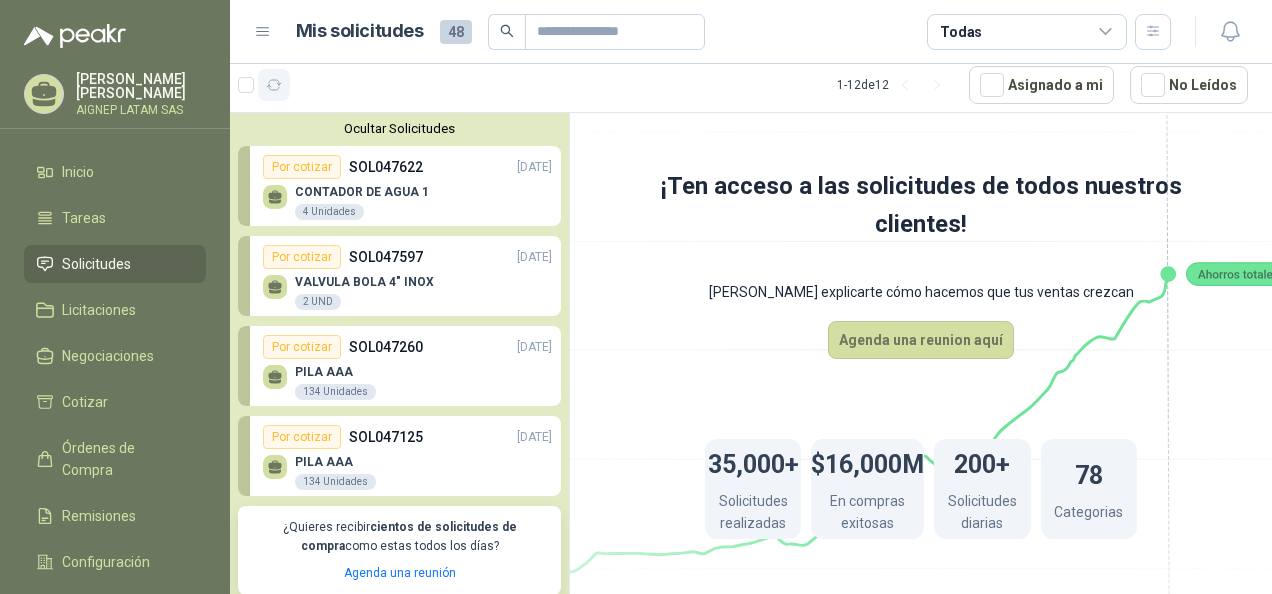 click 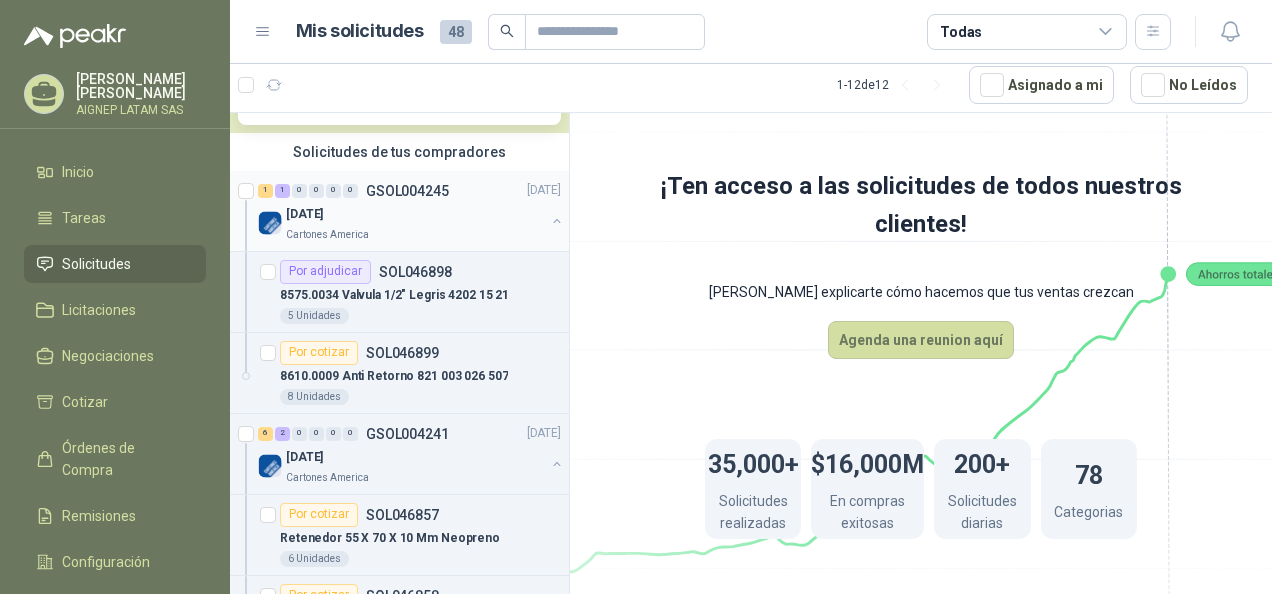 scroll, scrollTop: 500, scrollLeft: 0, axis: vertical 